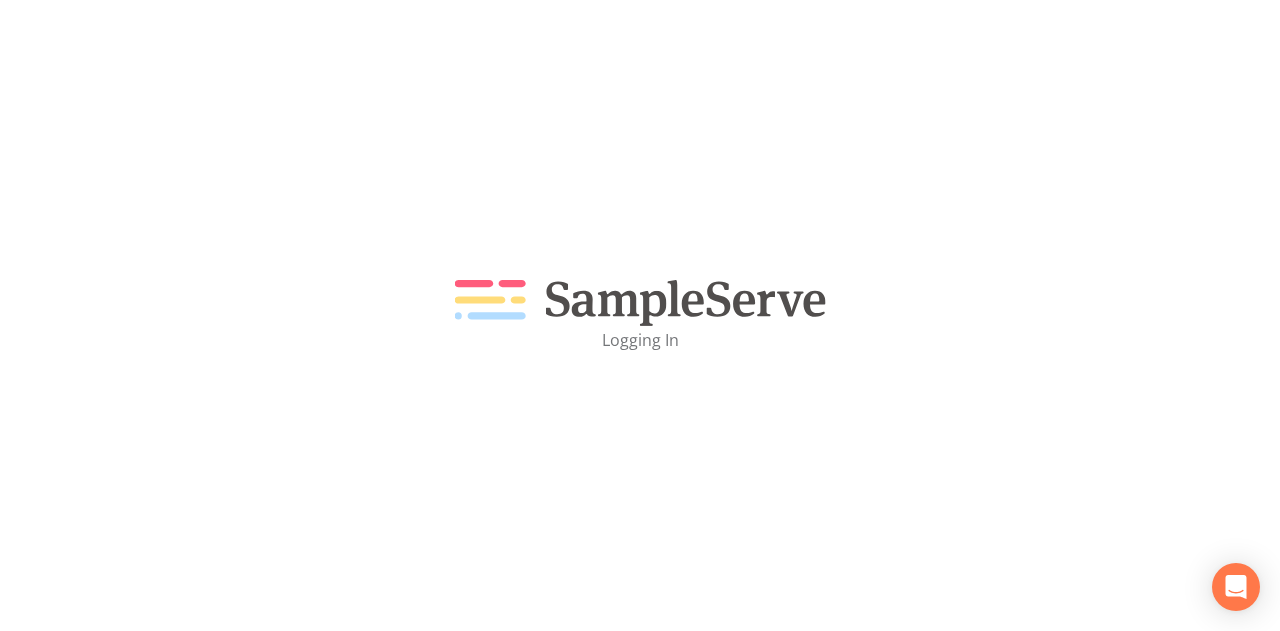 scroll, scrollTop: 0, scrollLeft: 0, axis: both 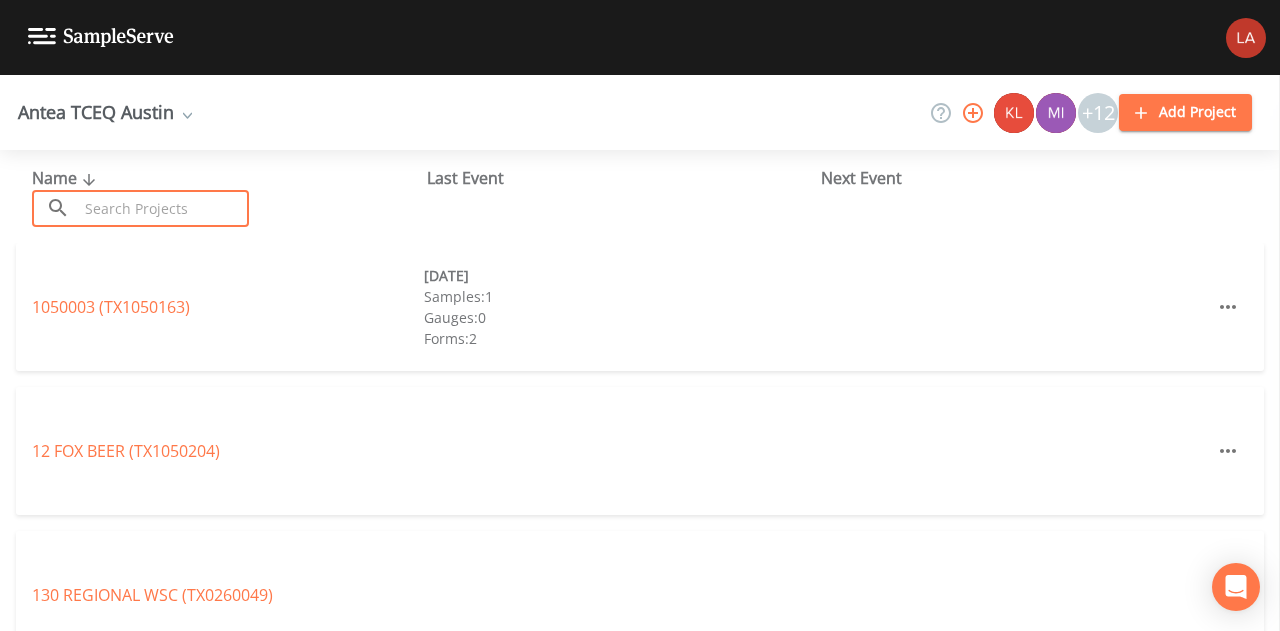 click at bounding box center [163, 208] 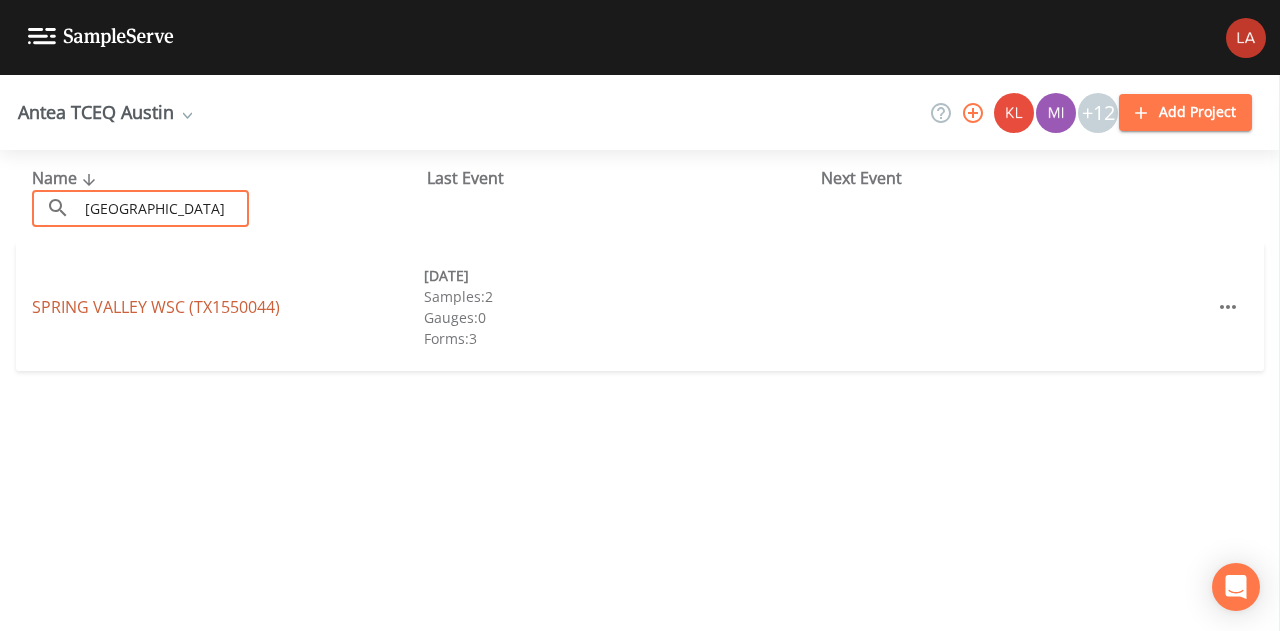 type on "spring valley" 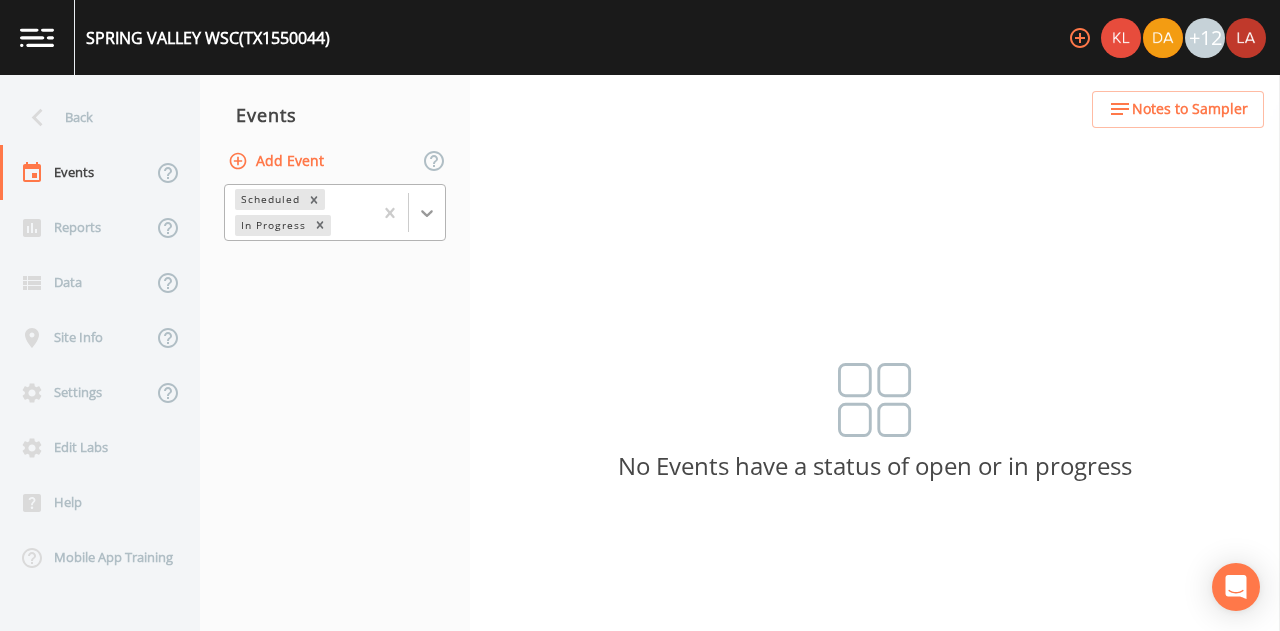 click at bounding box center [427, 213] 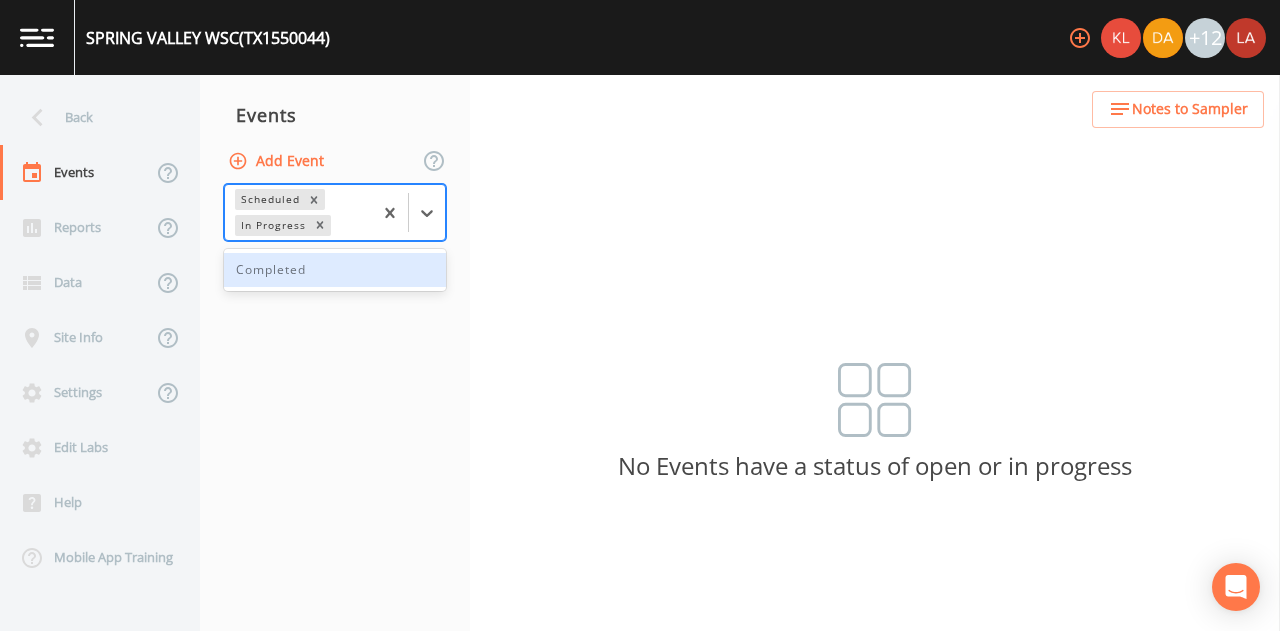 click on "Completed" at bounding box center (335, 270) 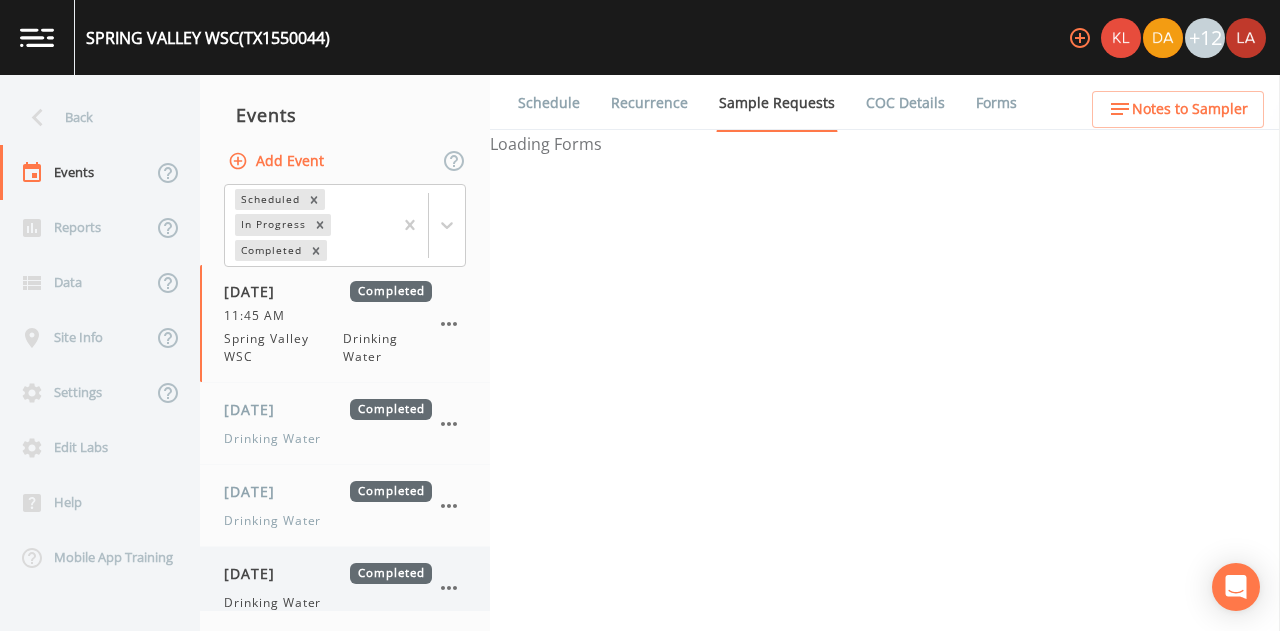 click on "05/07/2025" at bounding box center (256, 573) 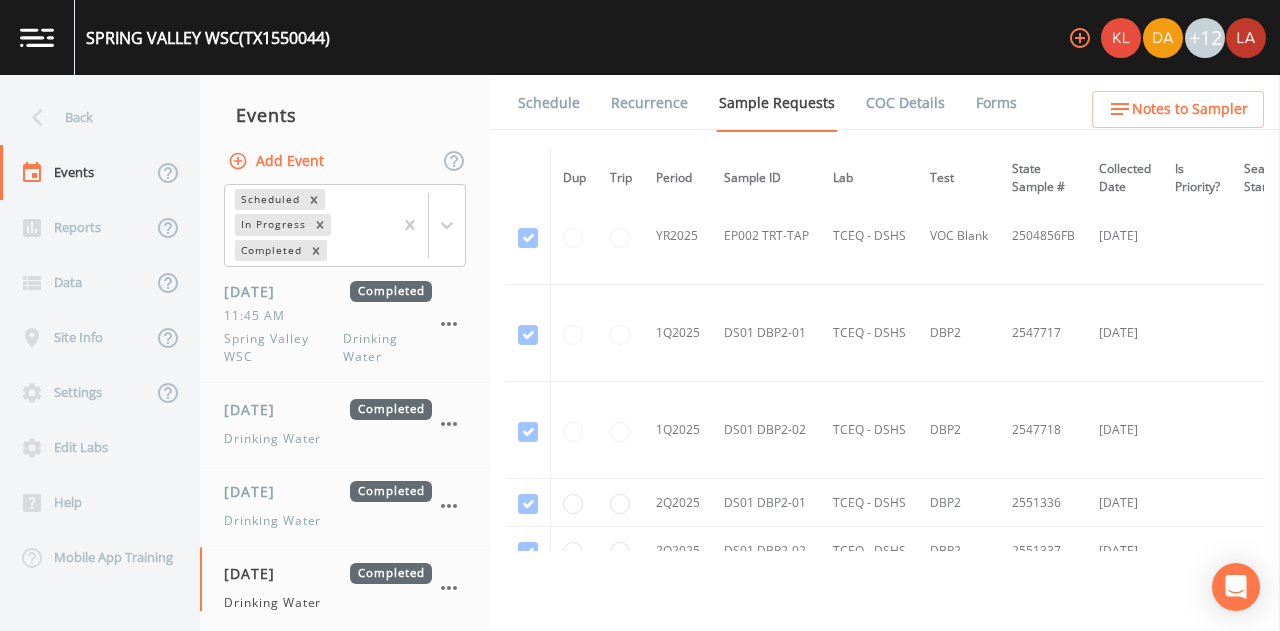 scroll, scrollTop: 4080, scrollLeft: 0, axis: vertical 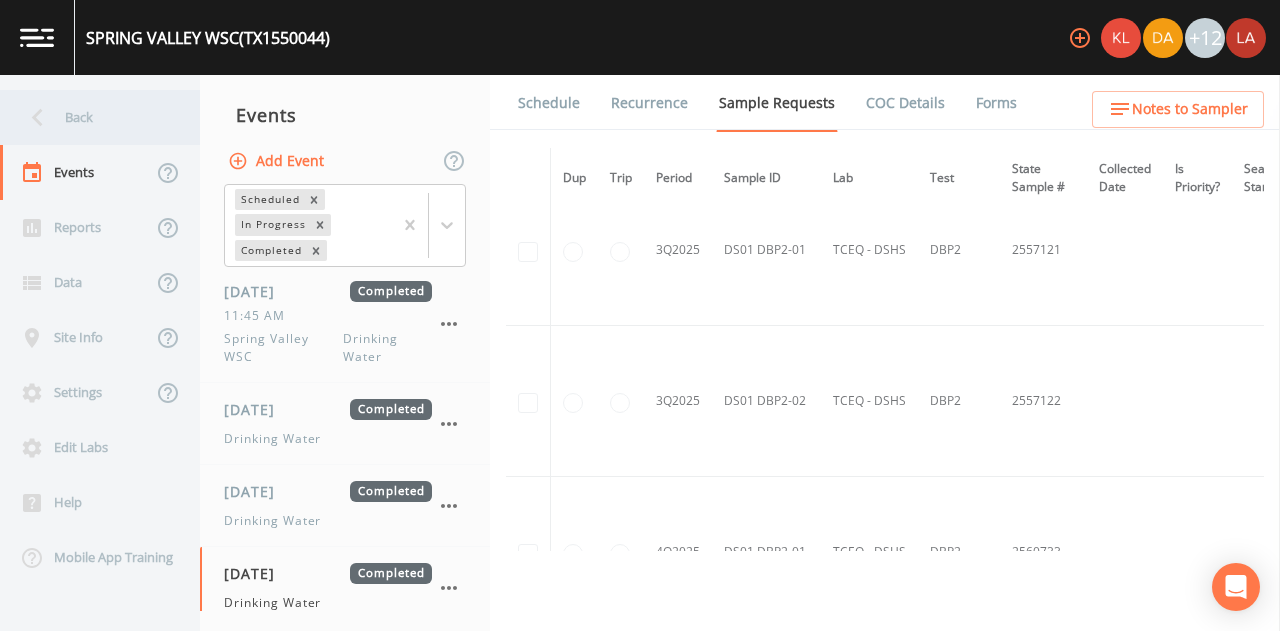 click on "Back" at bounding box center (90, 117) 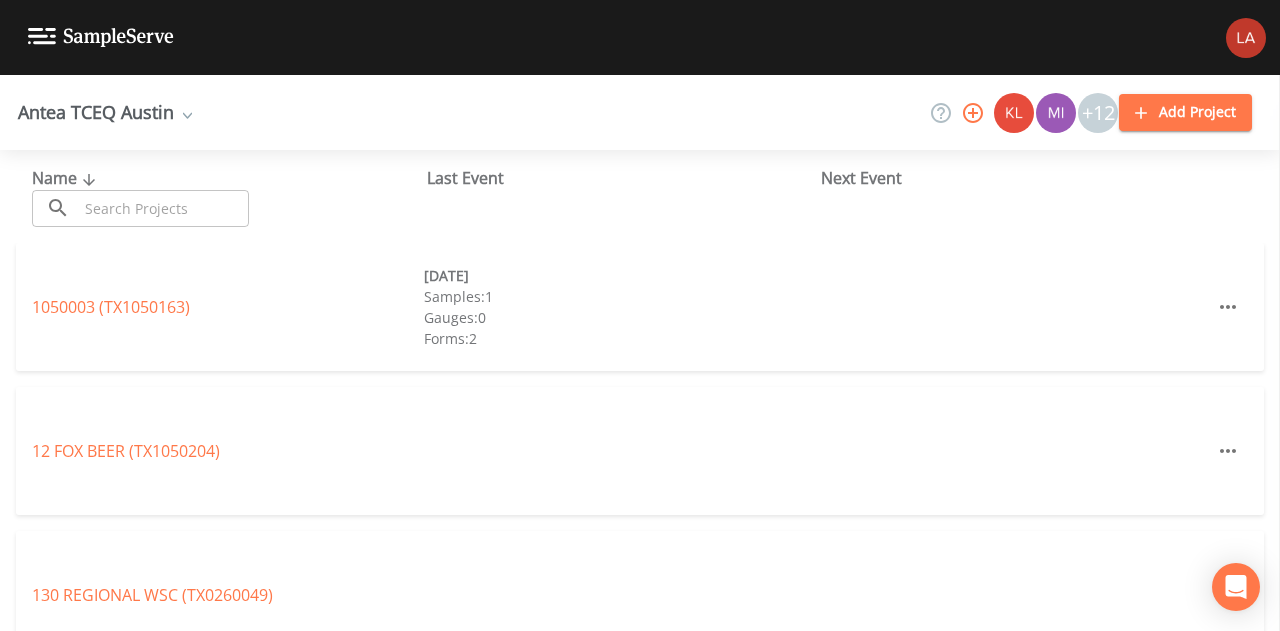 click at bounding box center [163, 208] 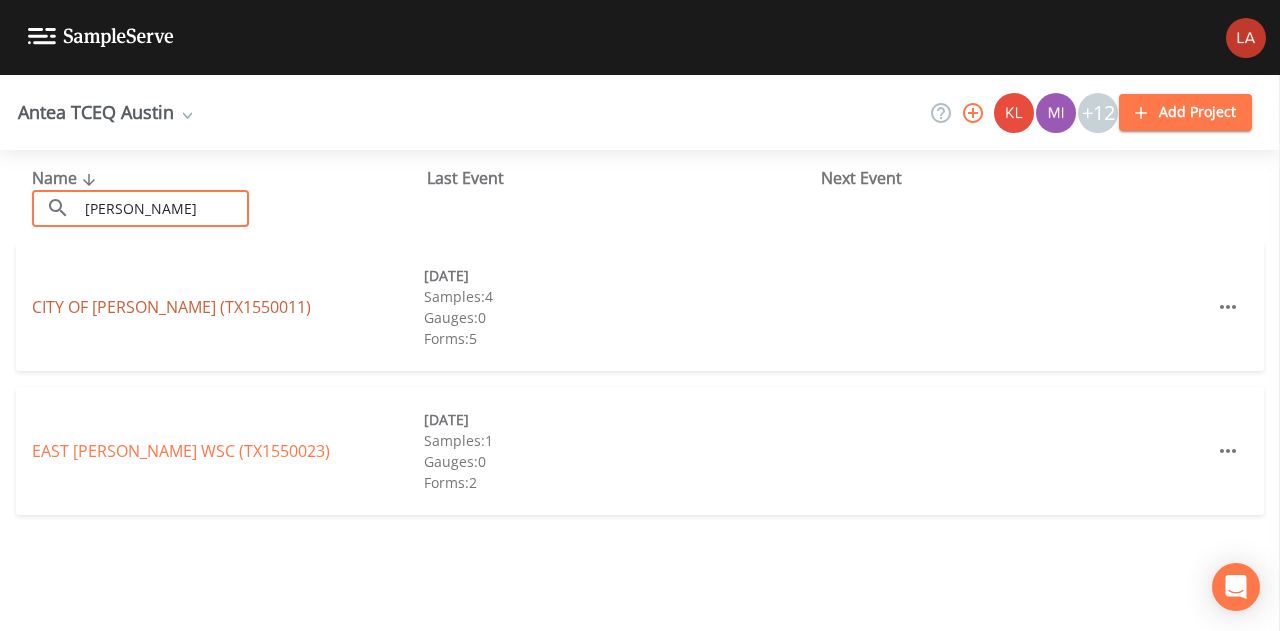 type on "crawford" 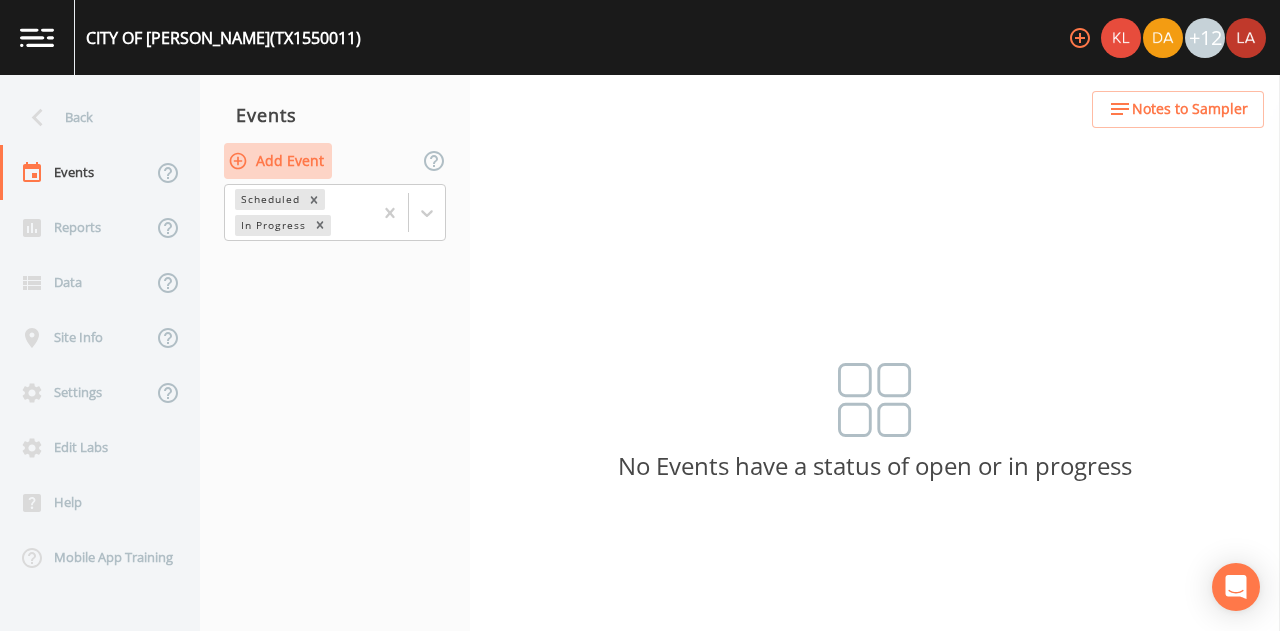 click on "Add Event" at bounding box center [278, 161] 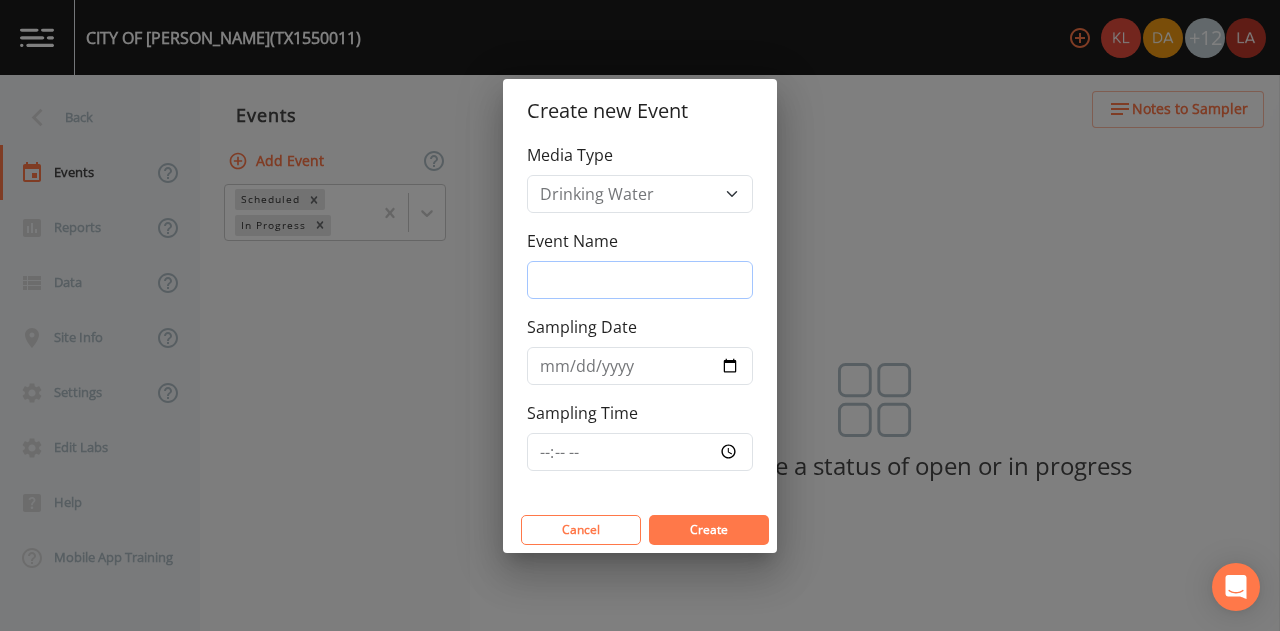 click on "Event Name" at bounding box center (640, 280) 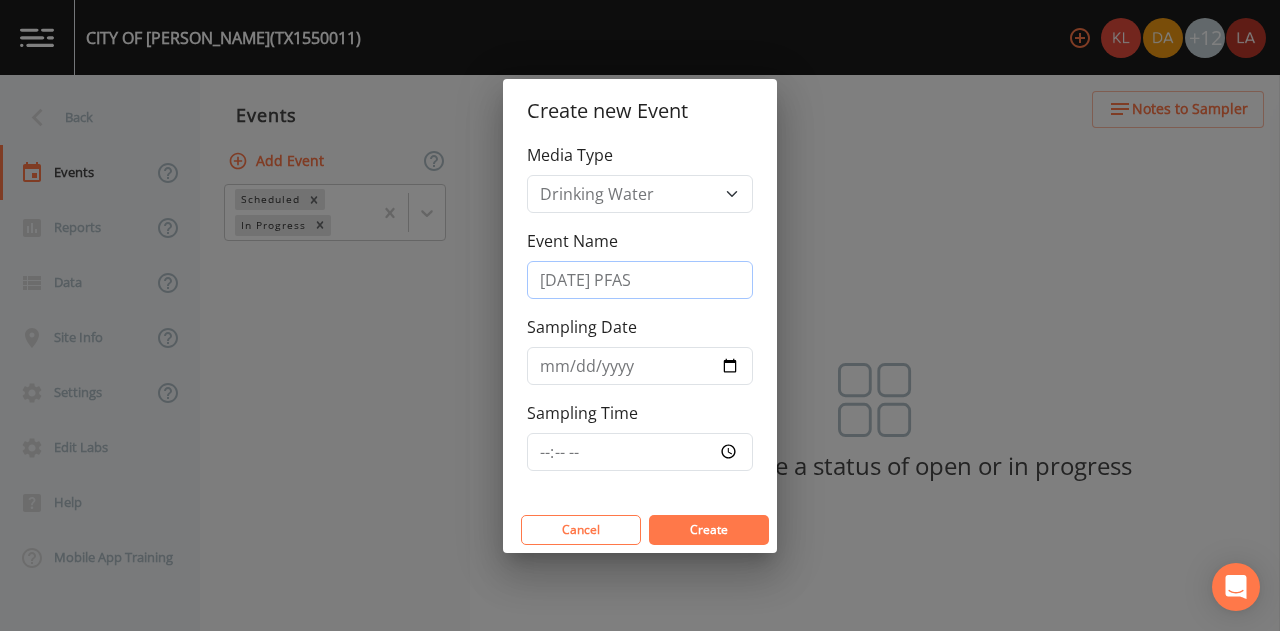 drag, startPoint x: 672, startPoint y: 293, endPoint x: 476, endPoint y: 255, distance: 199.64969 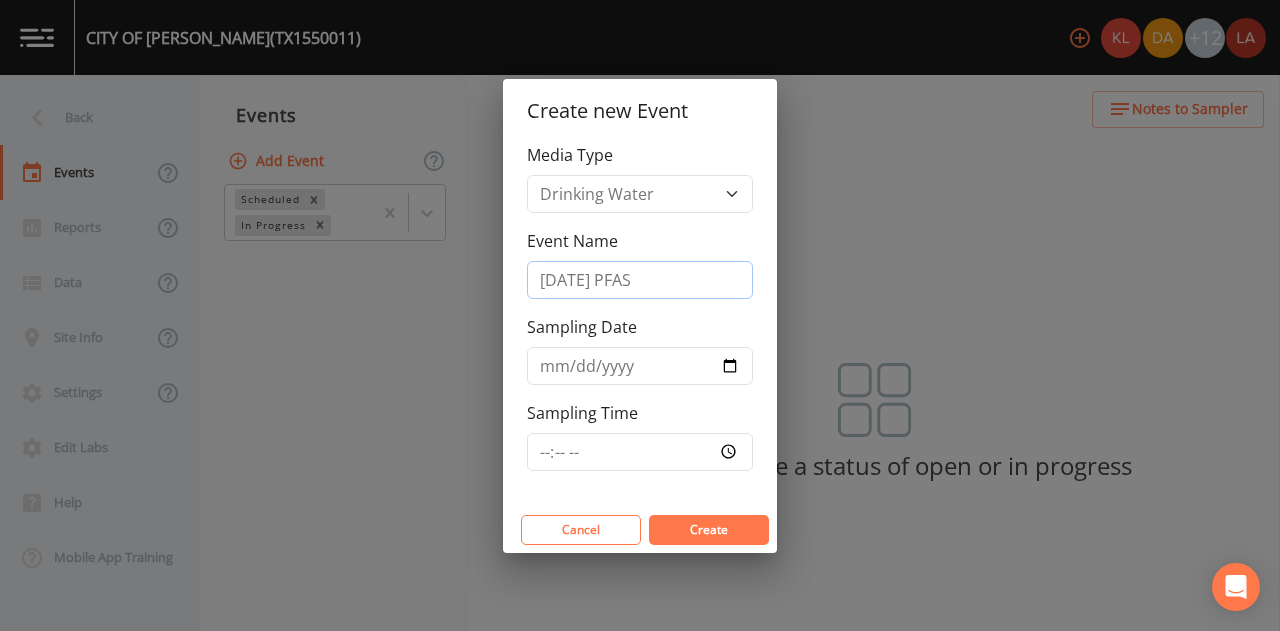 type on "7/16/25 PFAS" 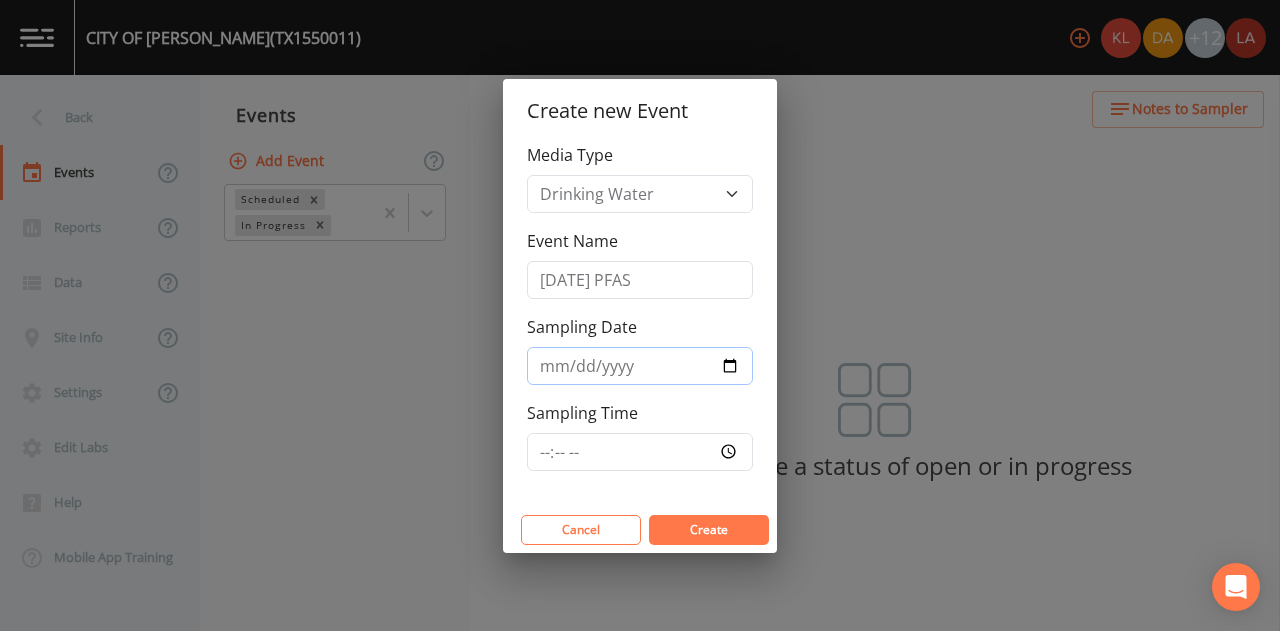 click on "Sampling Date" at bounding box center [640, 366] 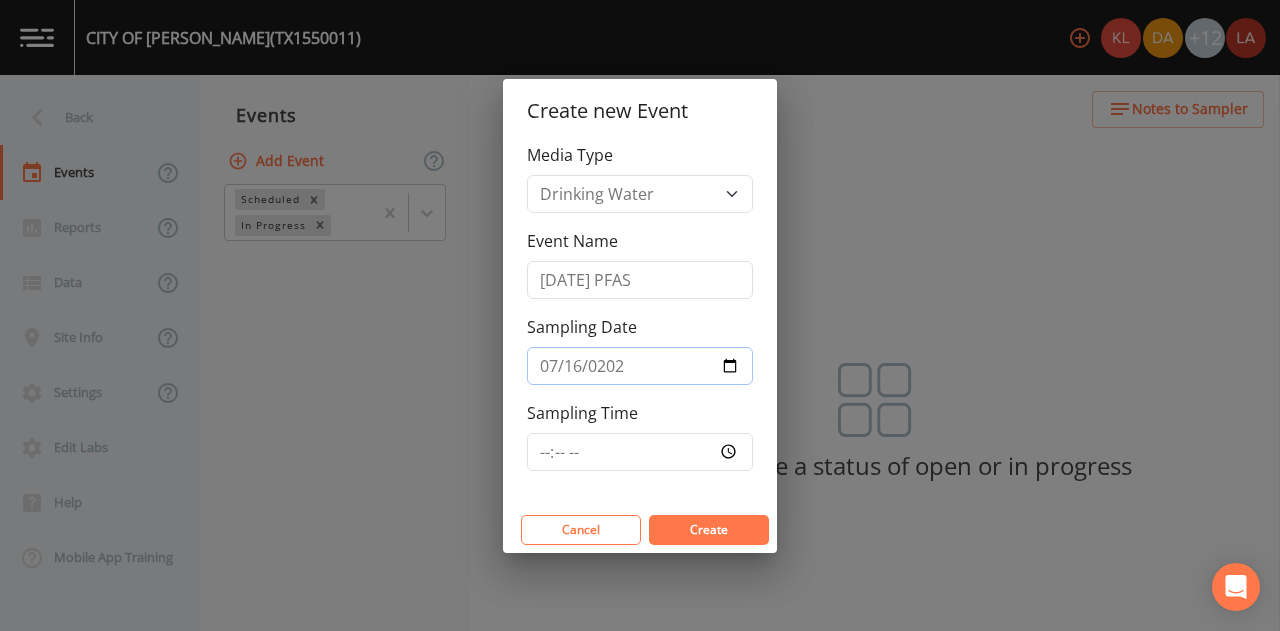 type on "2025-07-16" 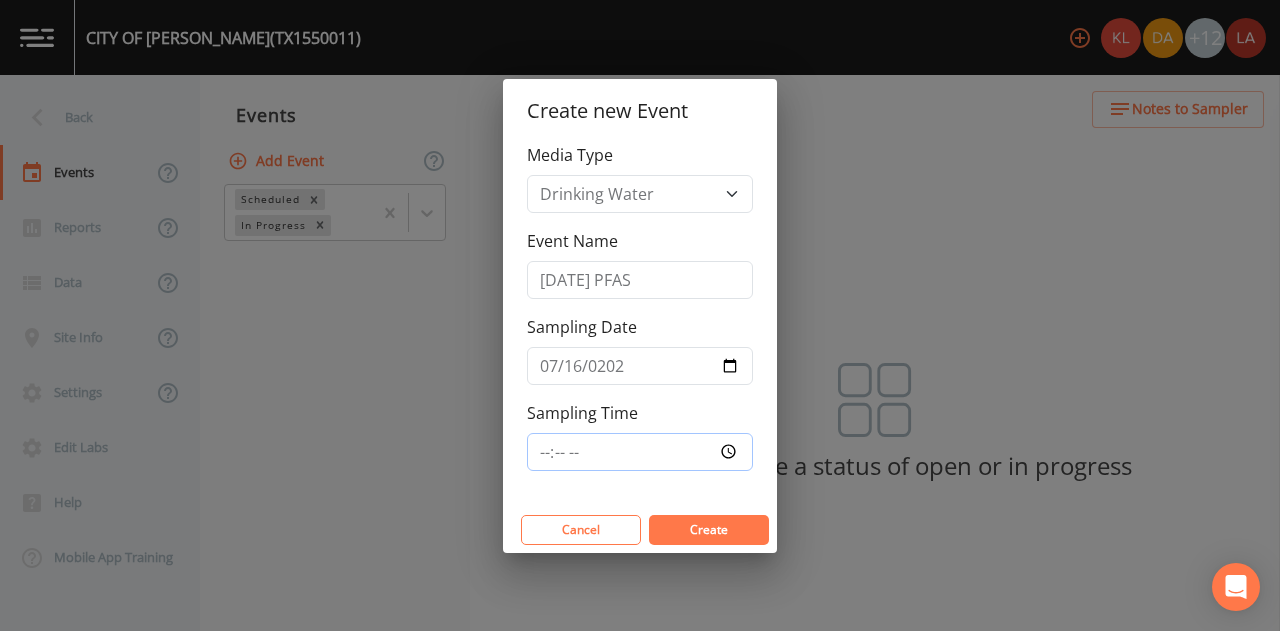 type on "09:45" 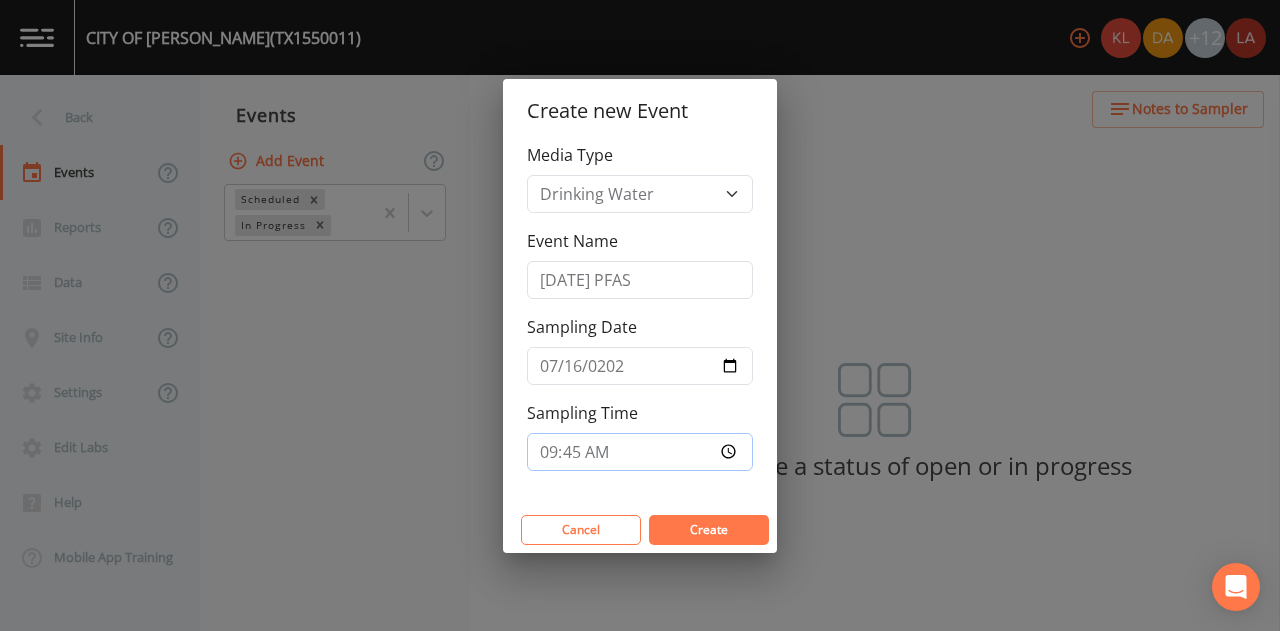 click on "Create" at bounding box center (709, 530) 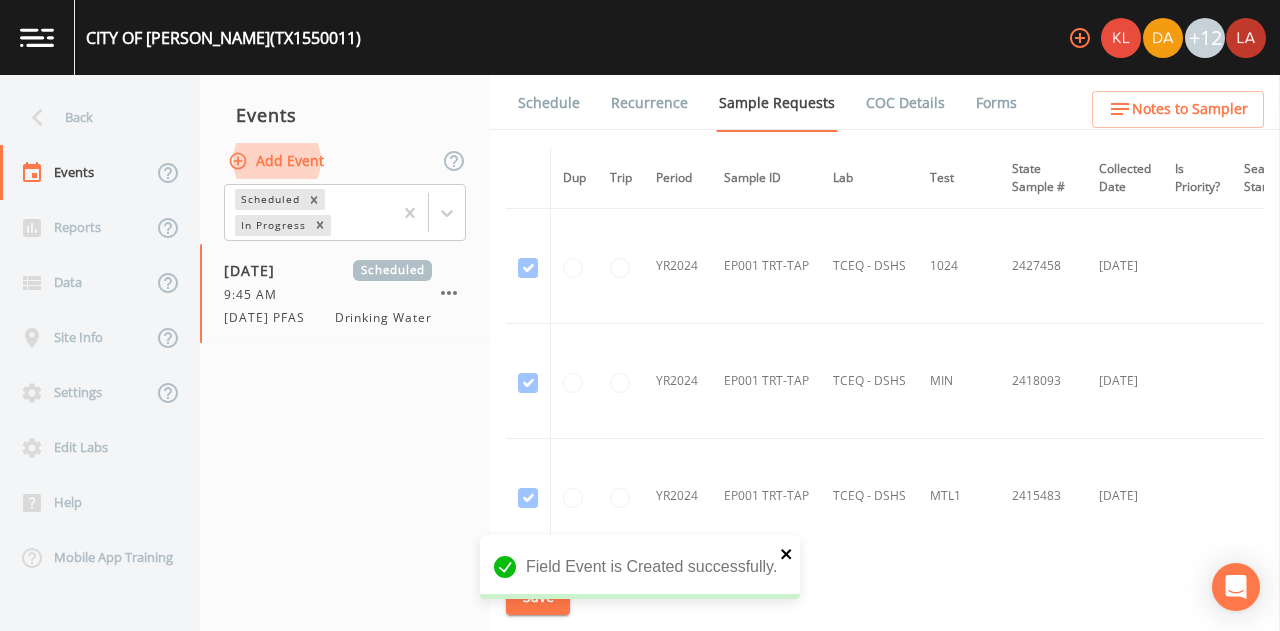 click 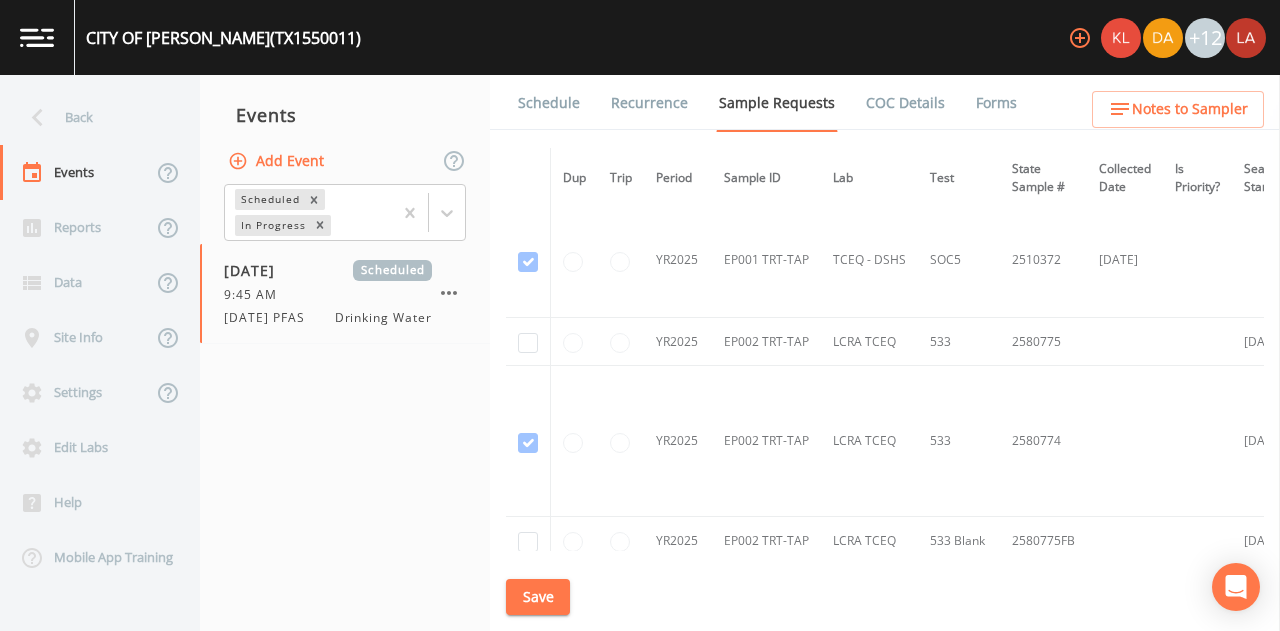 scroll, scrollTop: 4000, scrollLeft: 0, axis: vertical 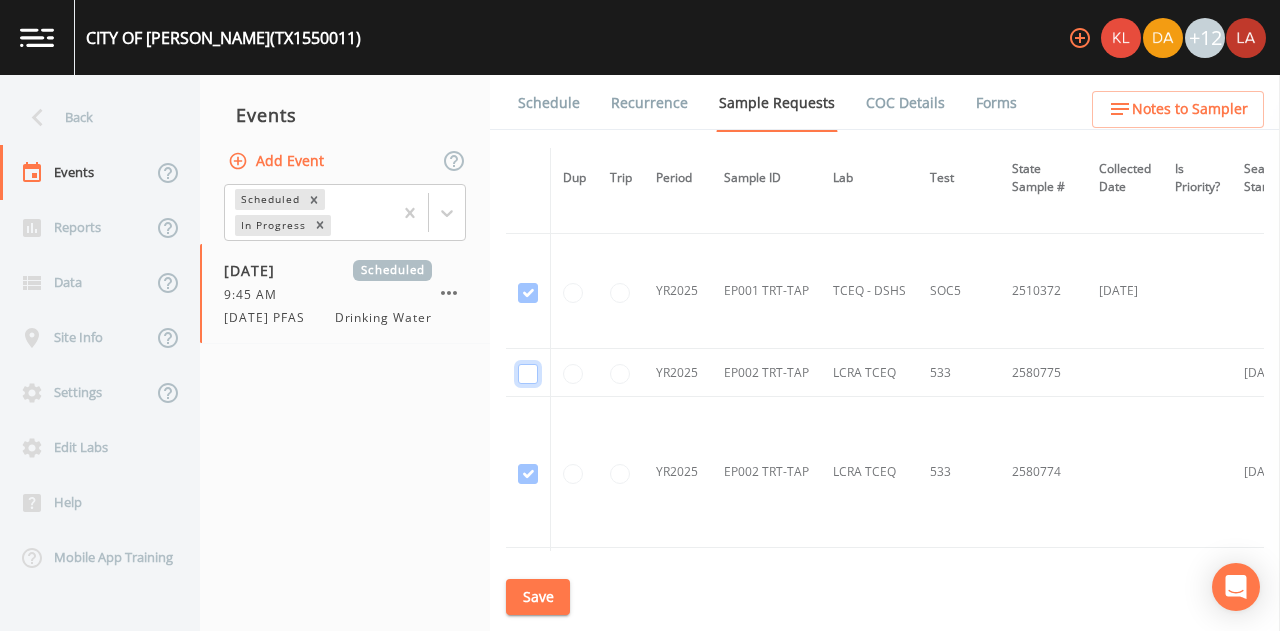 click at bounding box center [528, 374] 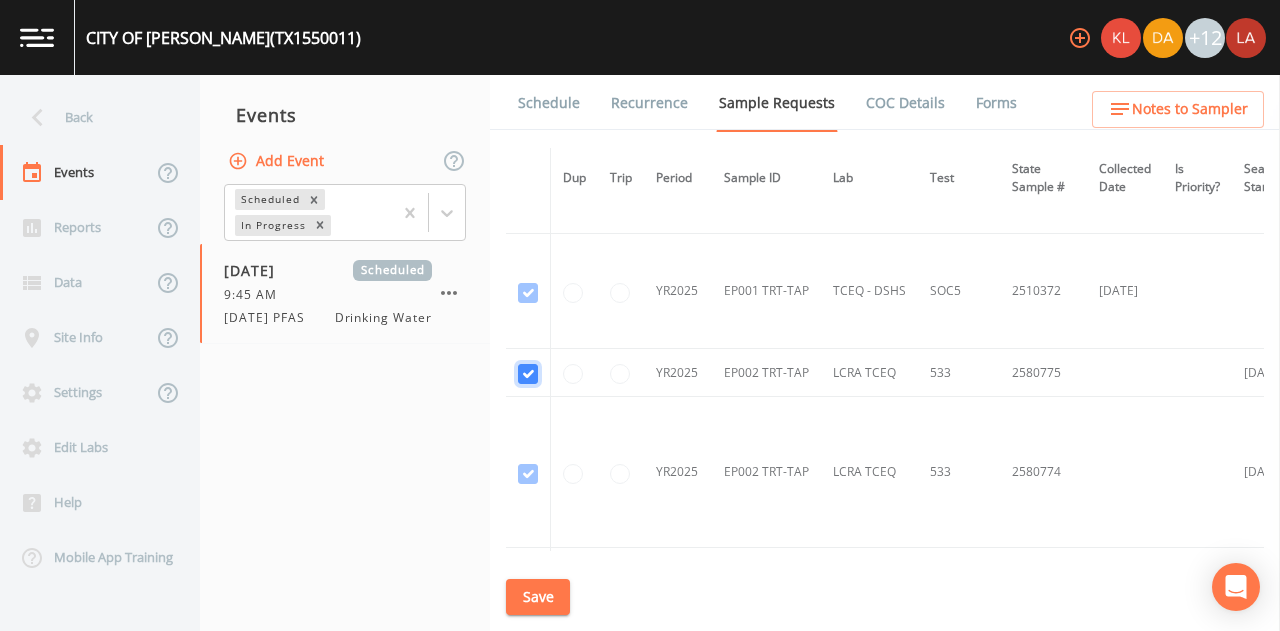 checkbox on "true" 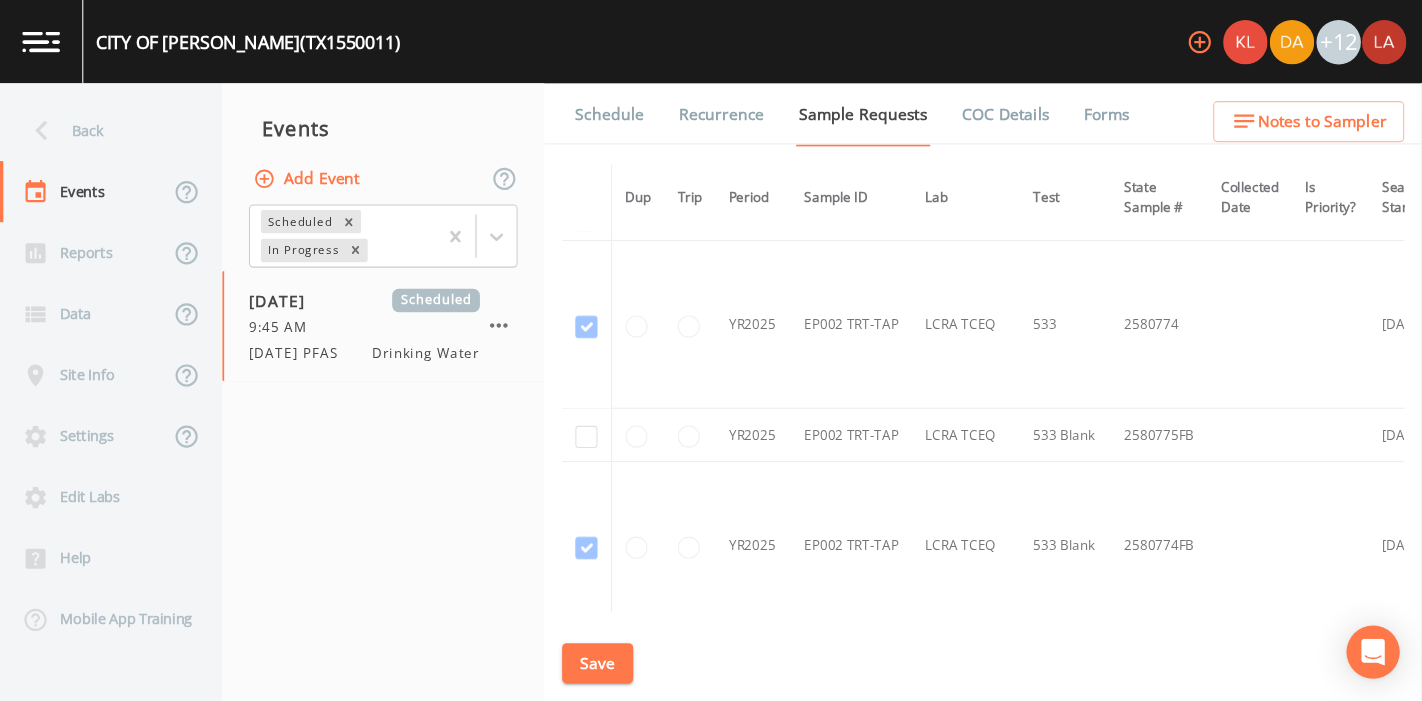 scroll, scrollTop: 4200, scrollLeft: 0, axis: vertical 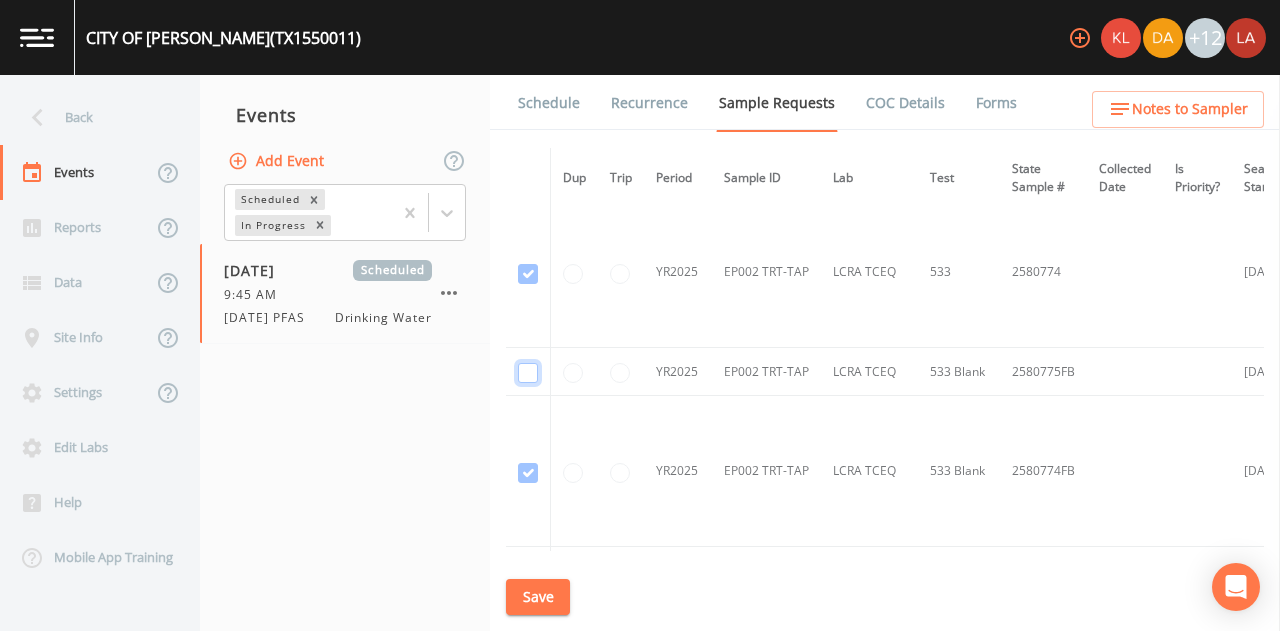 click at bounding box center (528, 373) 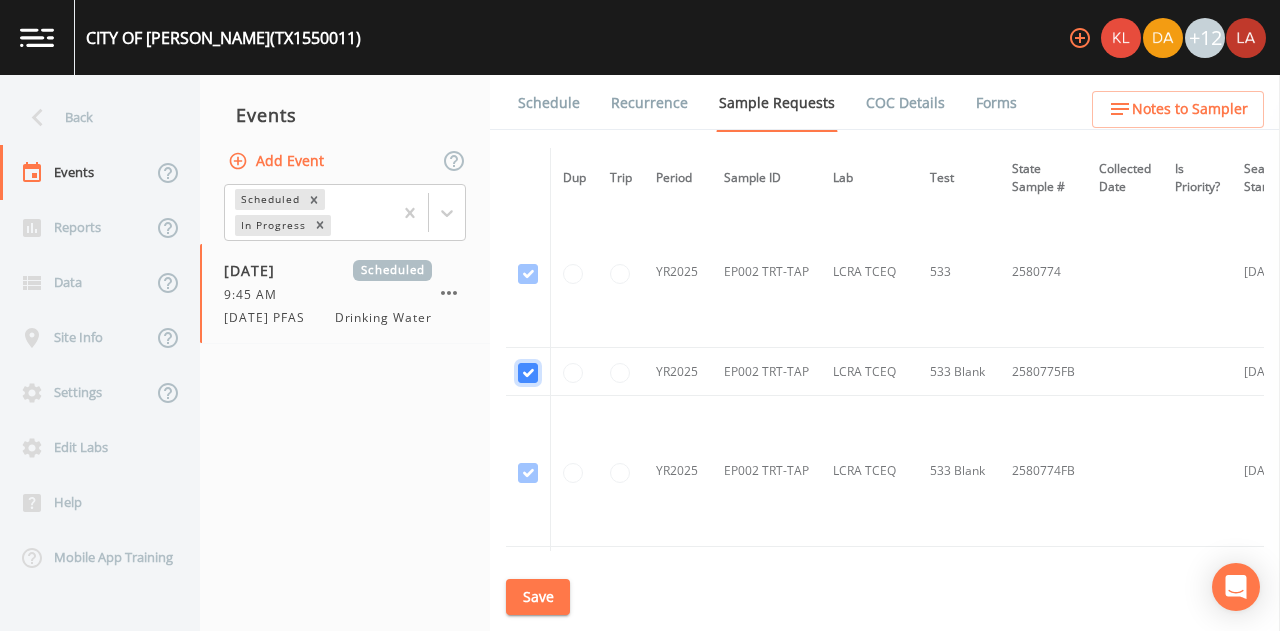 checkbox on "true" 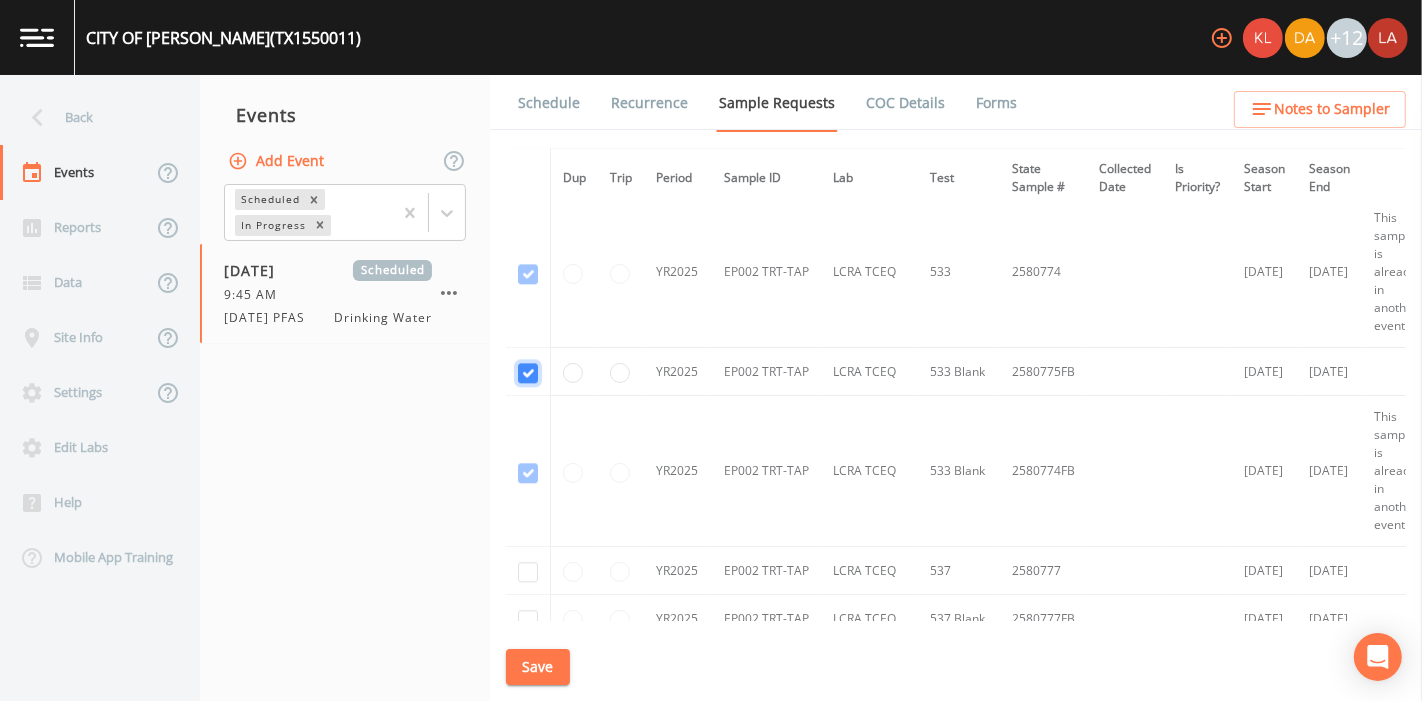 scroll, scrollTop: 4200, scrollLeft: 0, axis: vertical 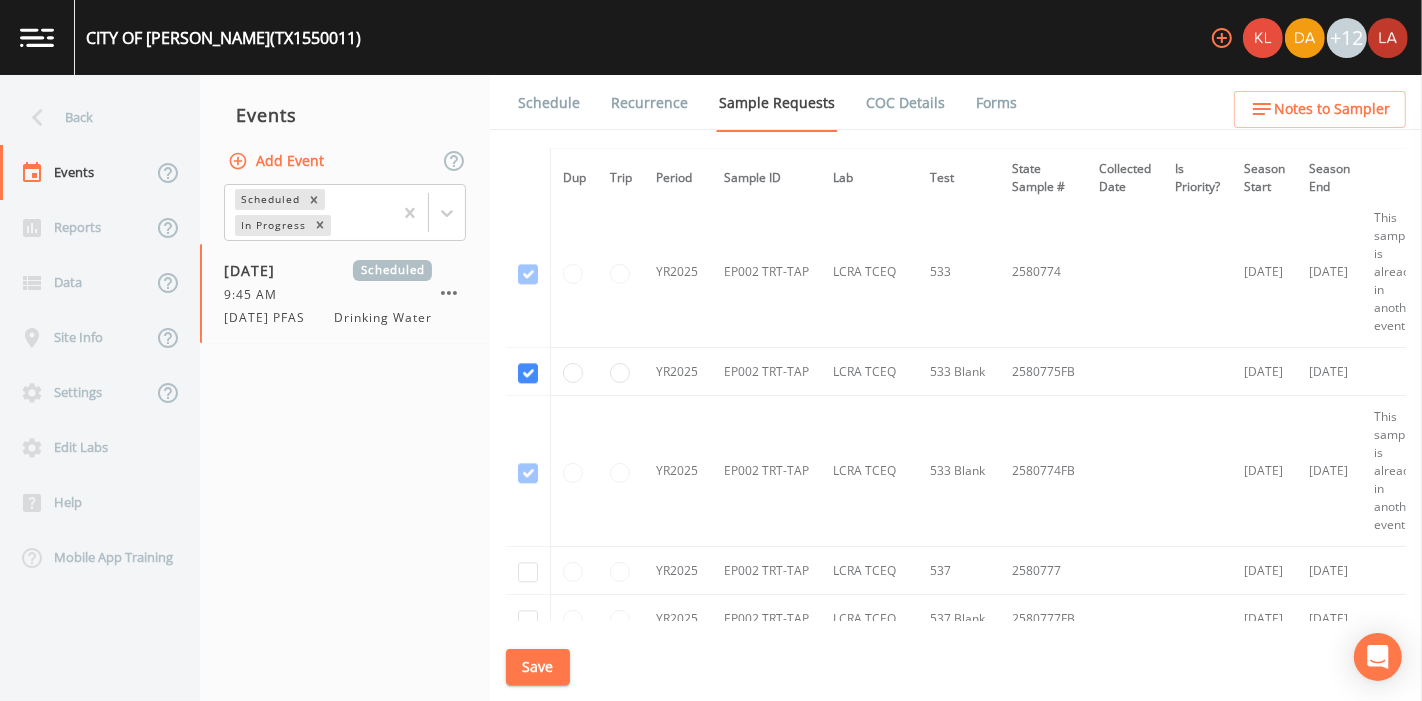 drag, startPoint x: 1165, startPoint y: 1, endPoint x: 267, endPoint y: 500, distance: 1027.3291 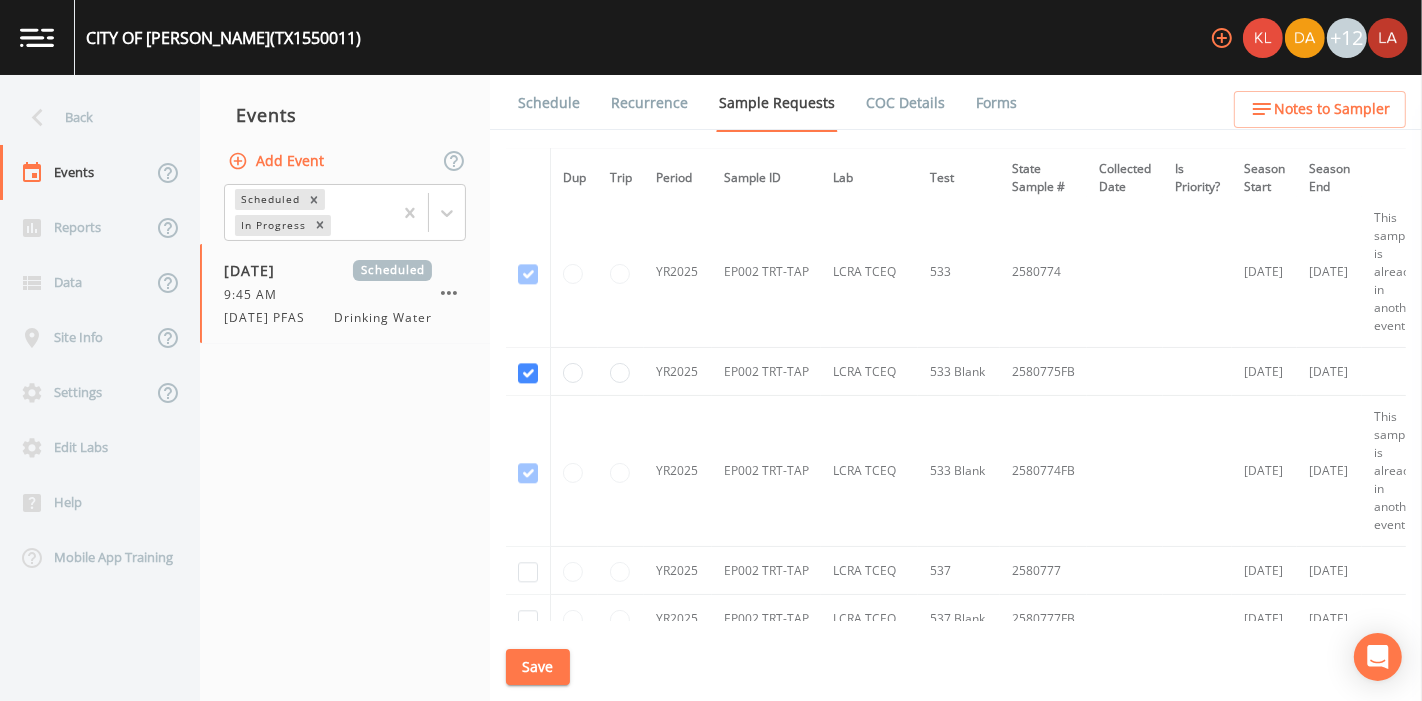 click on "Events Add Event Scheduled In Progress 07/16/2025 Scheduled 9:45 AM 7/16/25 PFAS Drinking Water" at bounding box center (345, 388) 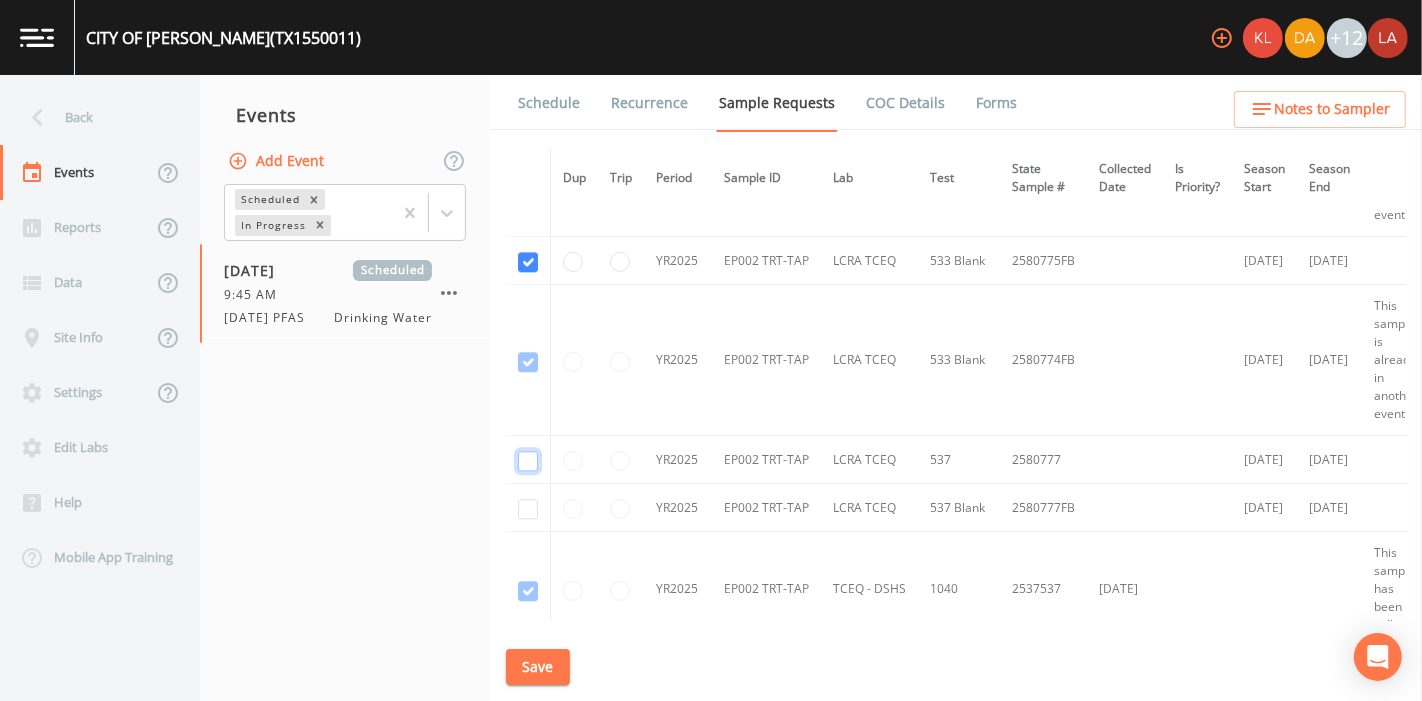 click at bounding box center [528, 461] 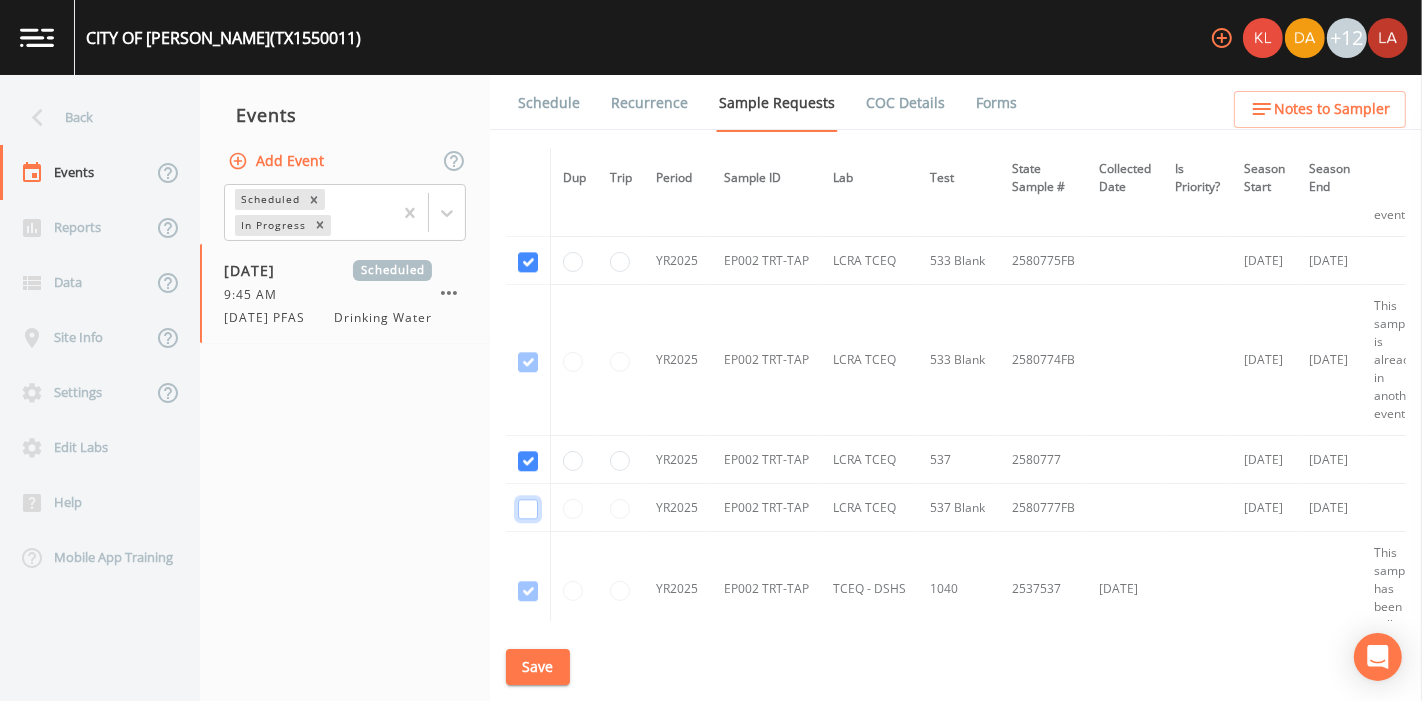 click at bounding box center (528, 509) 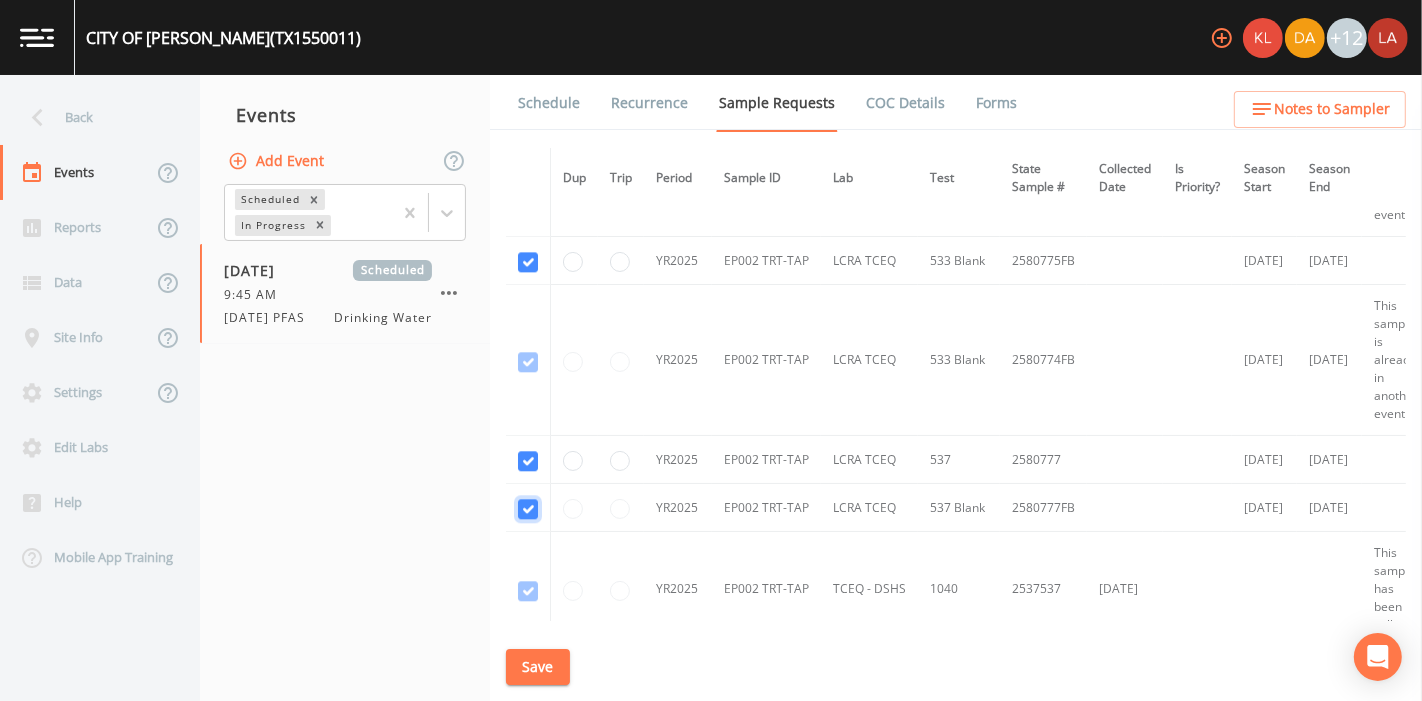 checkbox on "true" 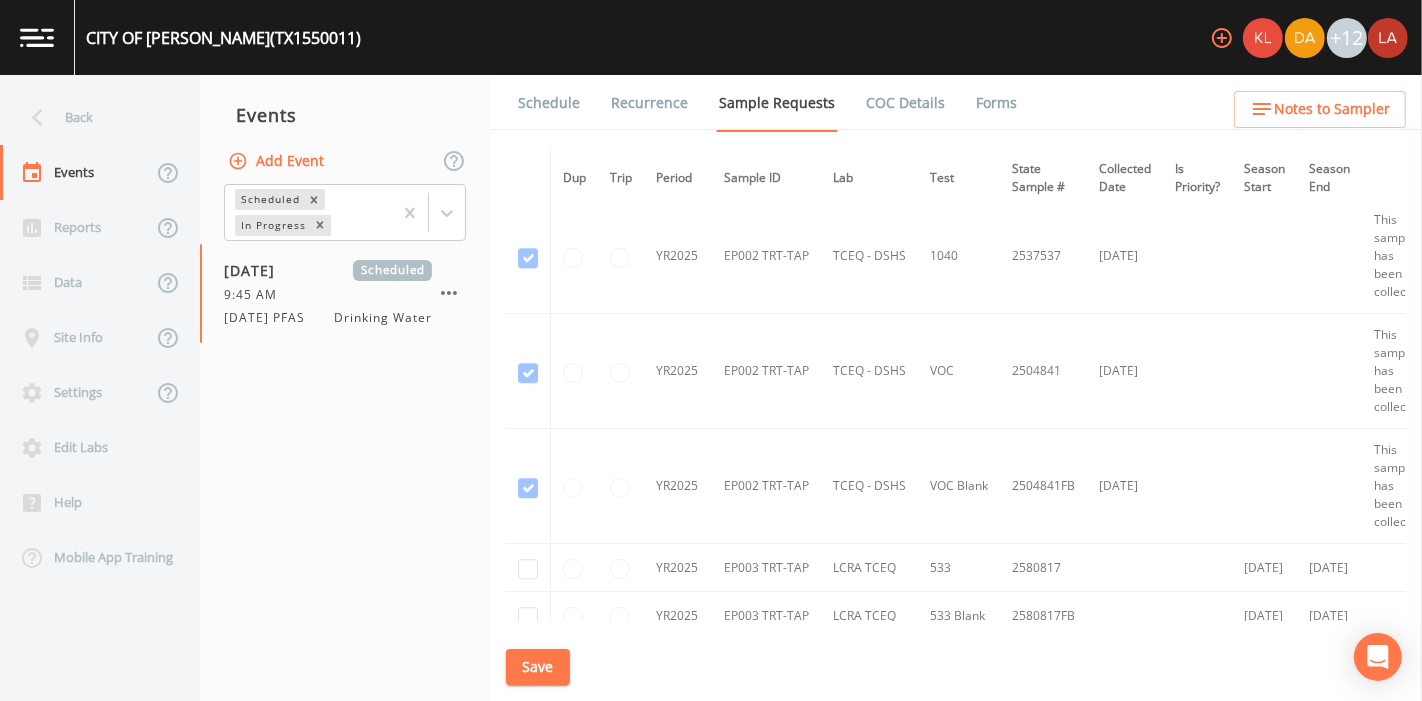 scroll, scrollTop: 4866, scrollLeft: 0, axis: vertical 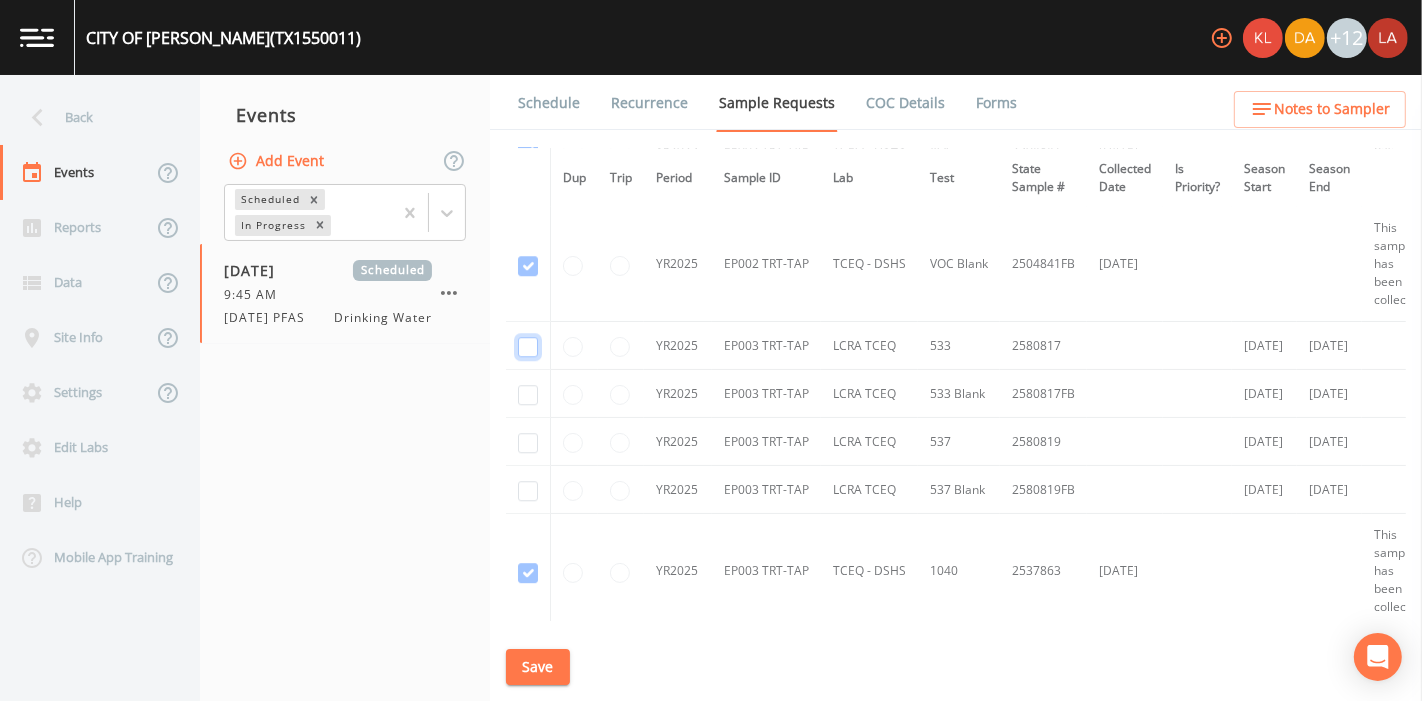 click at bounding box center [528, 347] 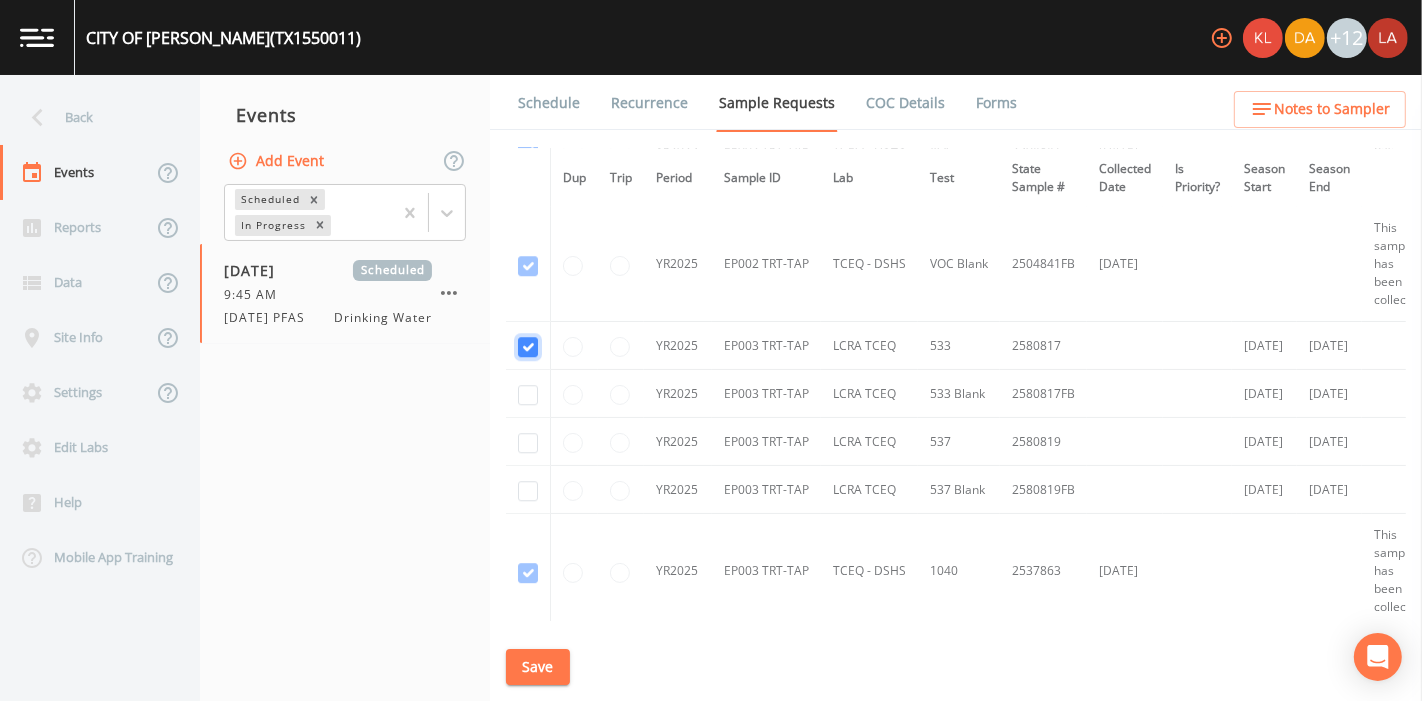 checkbox on "true" 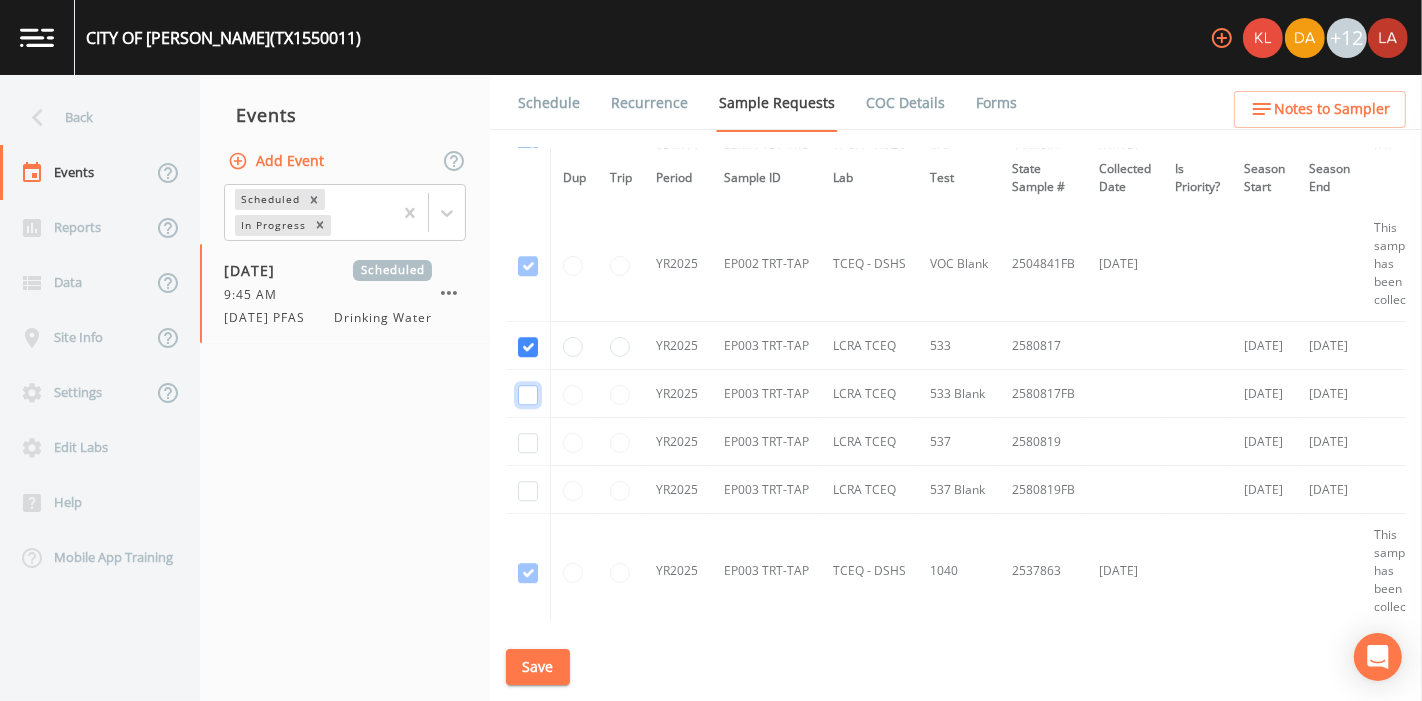 click at bounding box center (528, 395) 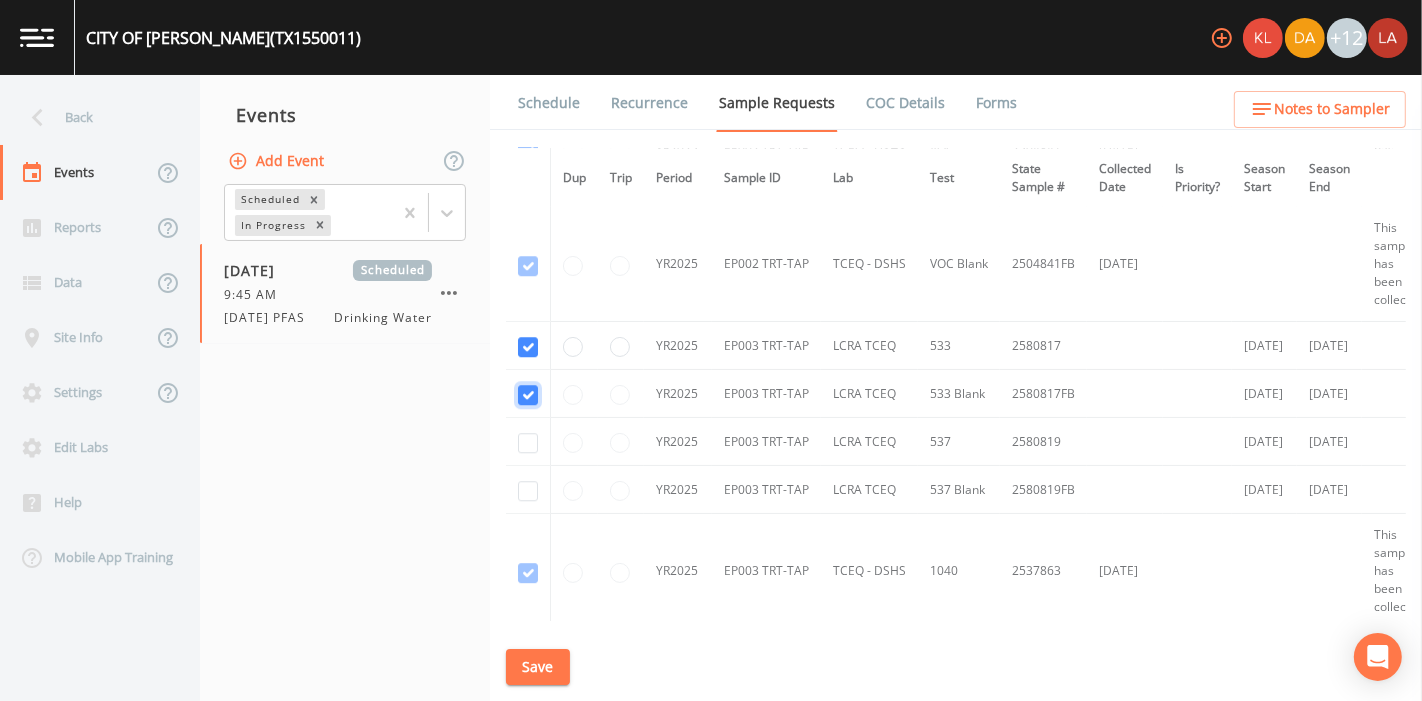 checkbox on "true" 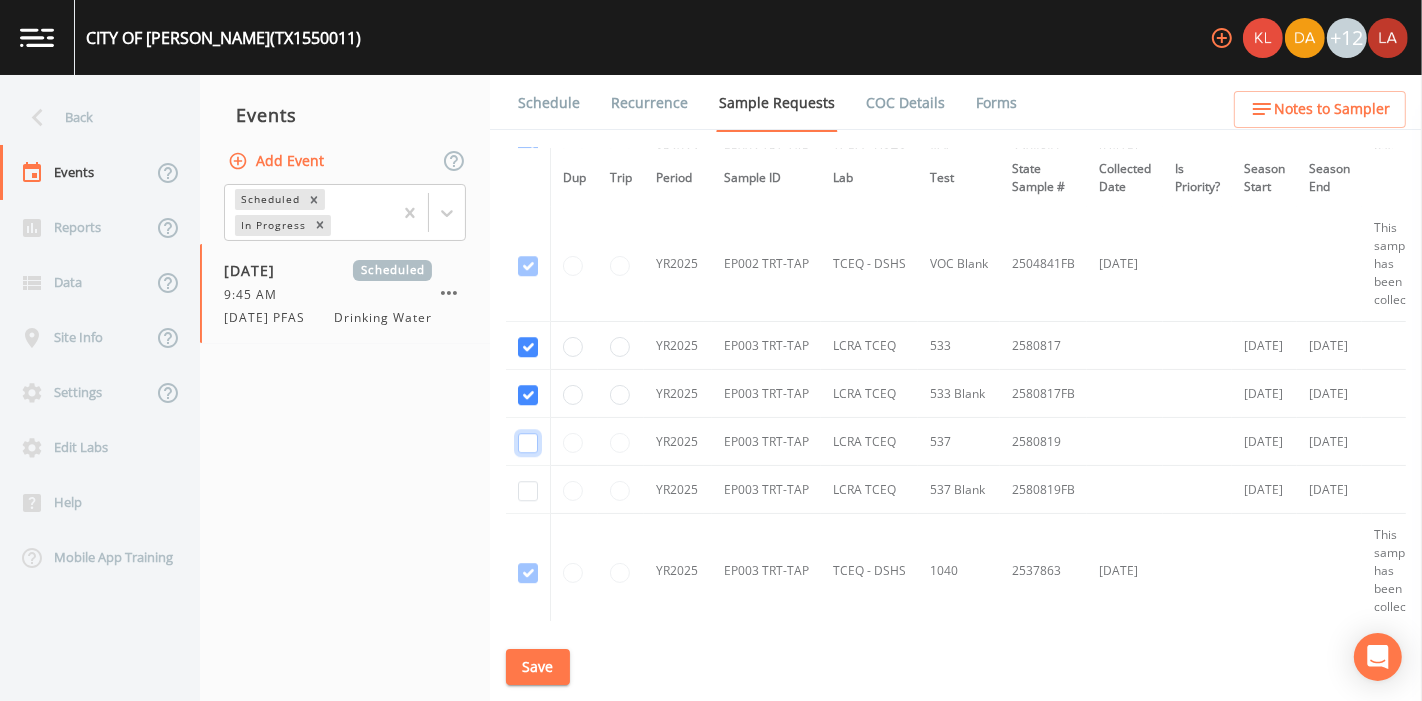 click at bounding box center [528, 443] 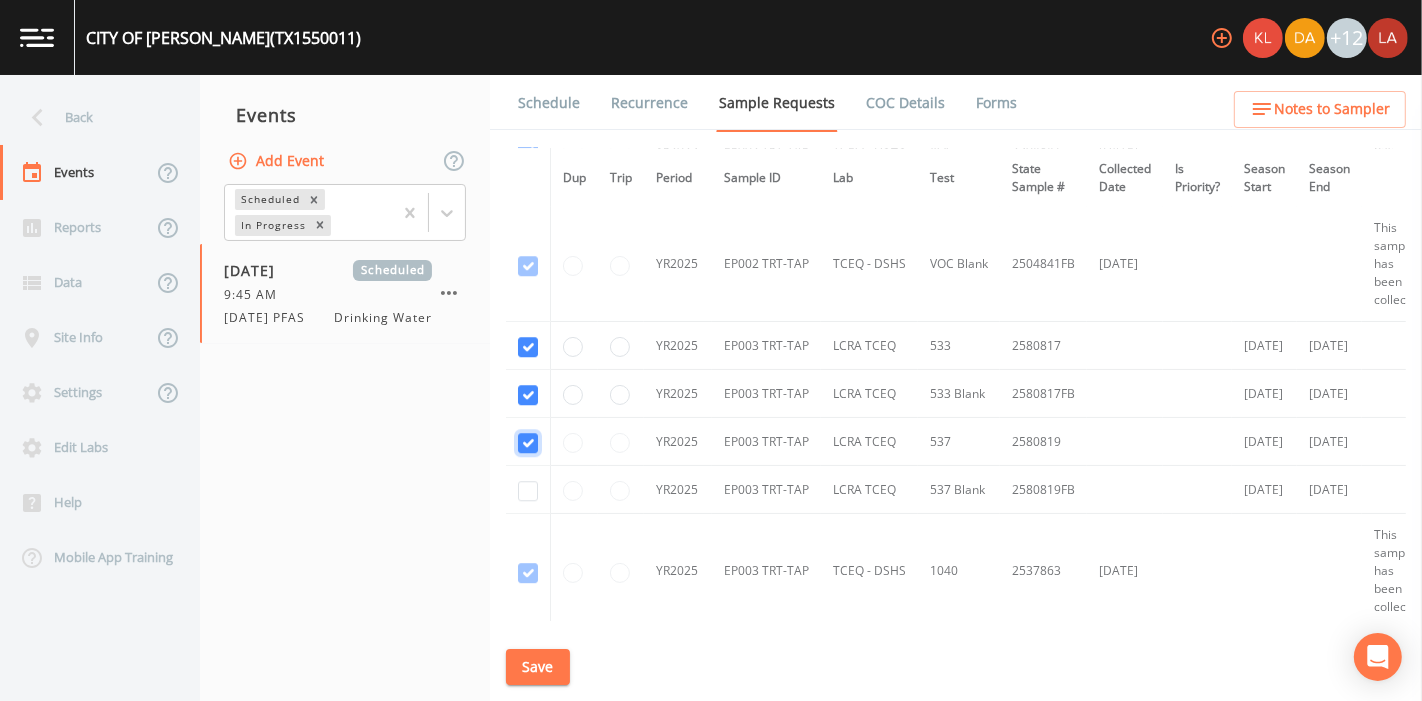 checkbox on "true" 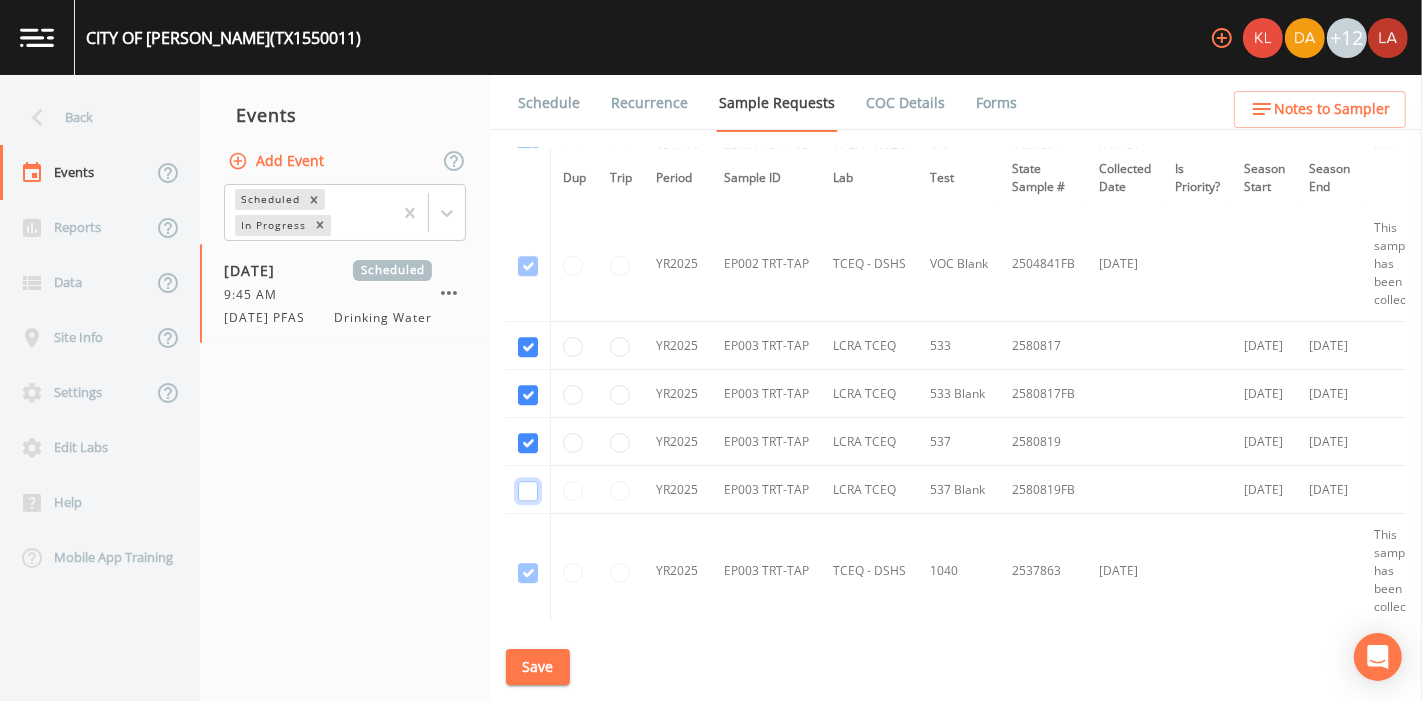 click at bounding box center [528, 491] 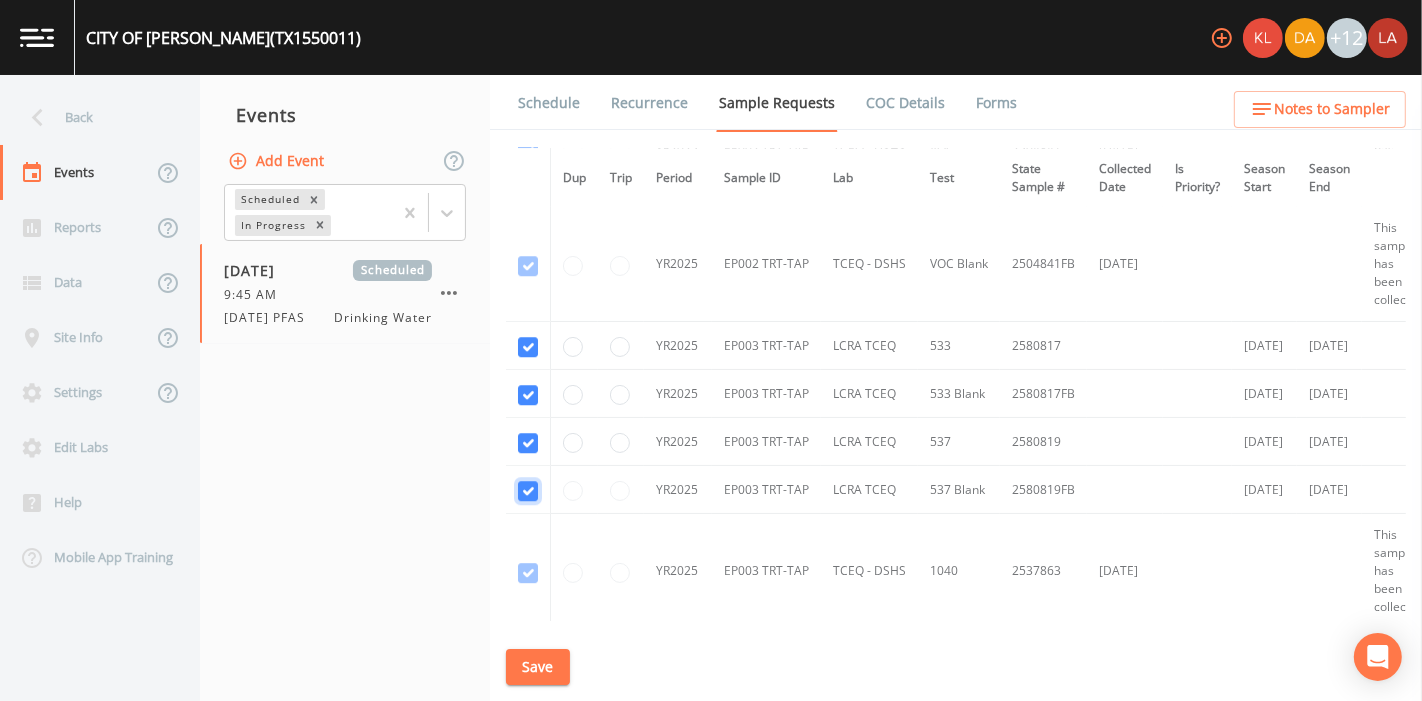 checkbox on "true" 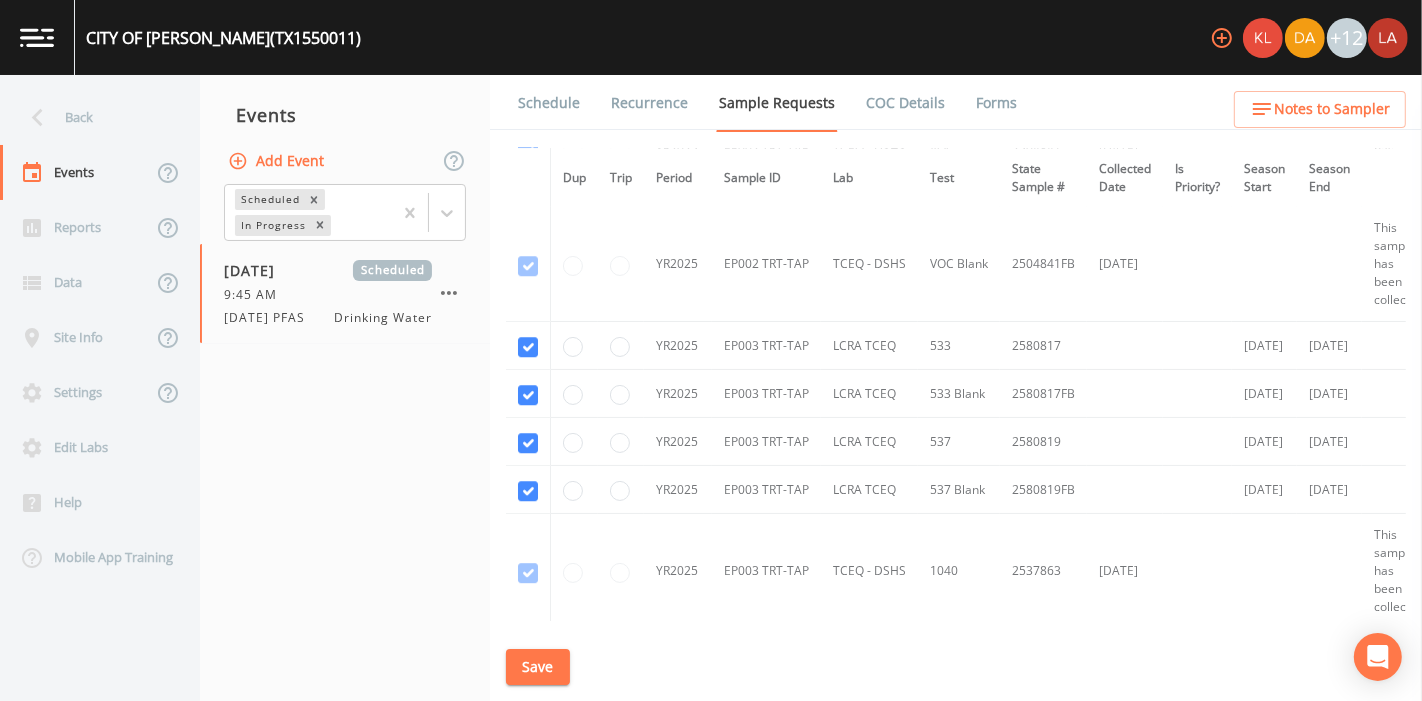 click on "Save" at bounding box center (538, 667) 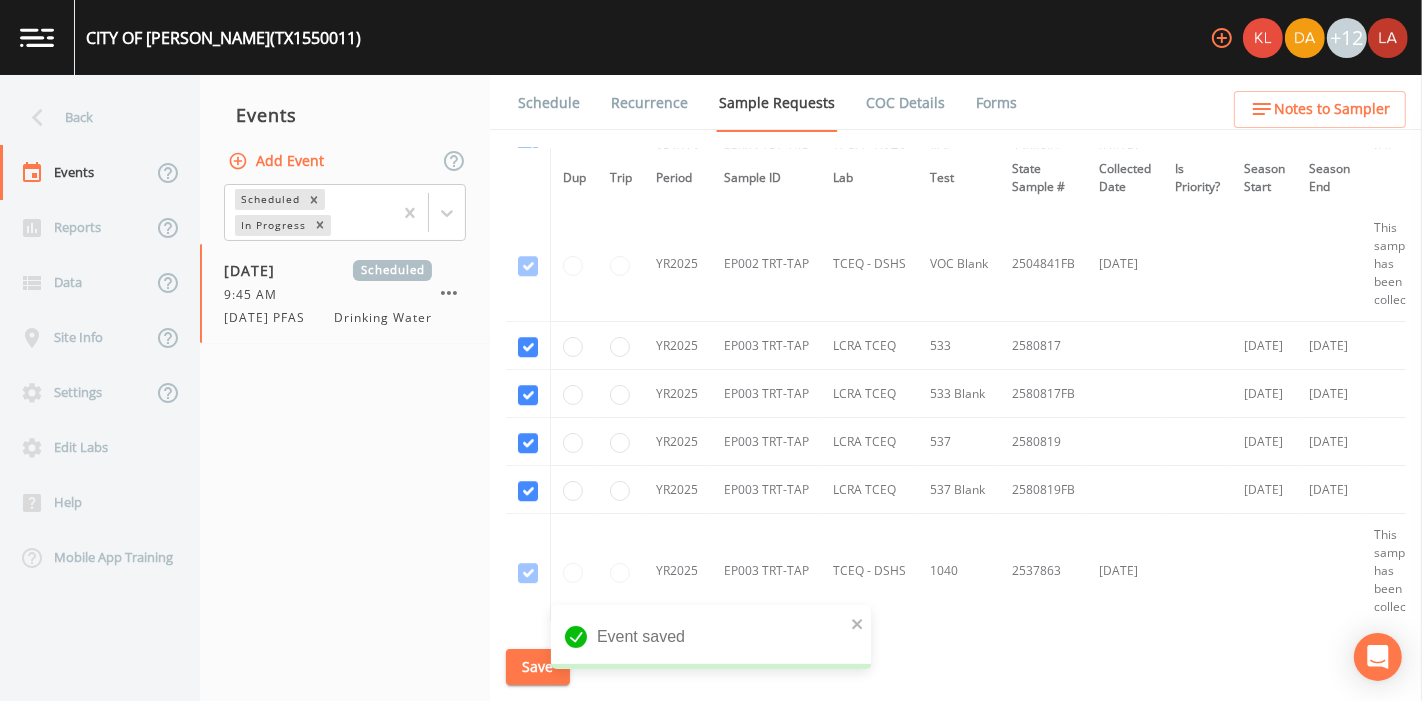 click on "Schedule" at bounding box center [549, 103] 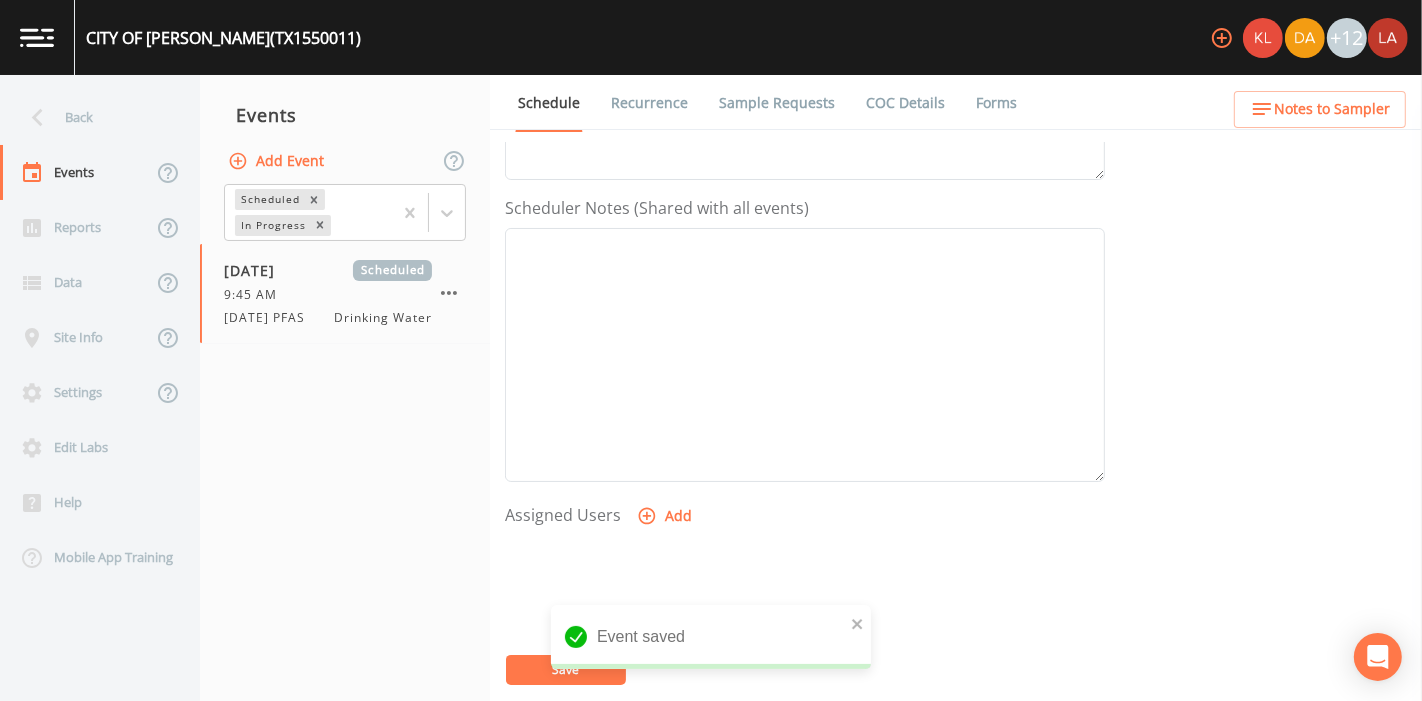 scroll, scrollTop: 666, scrollLeft: 0, axis: vertical 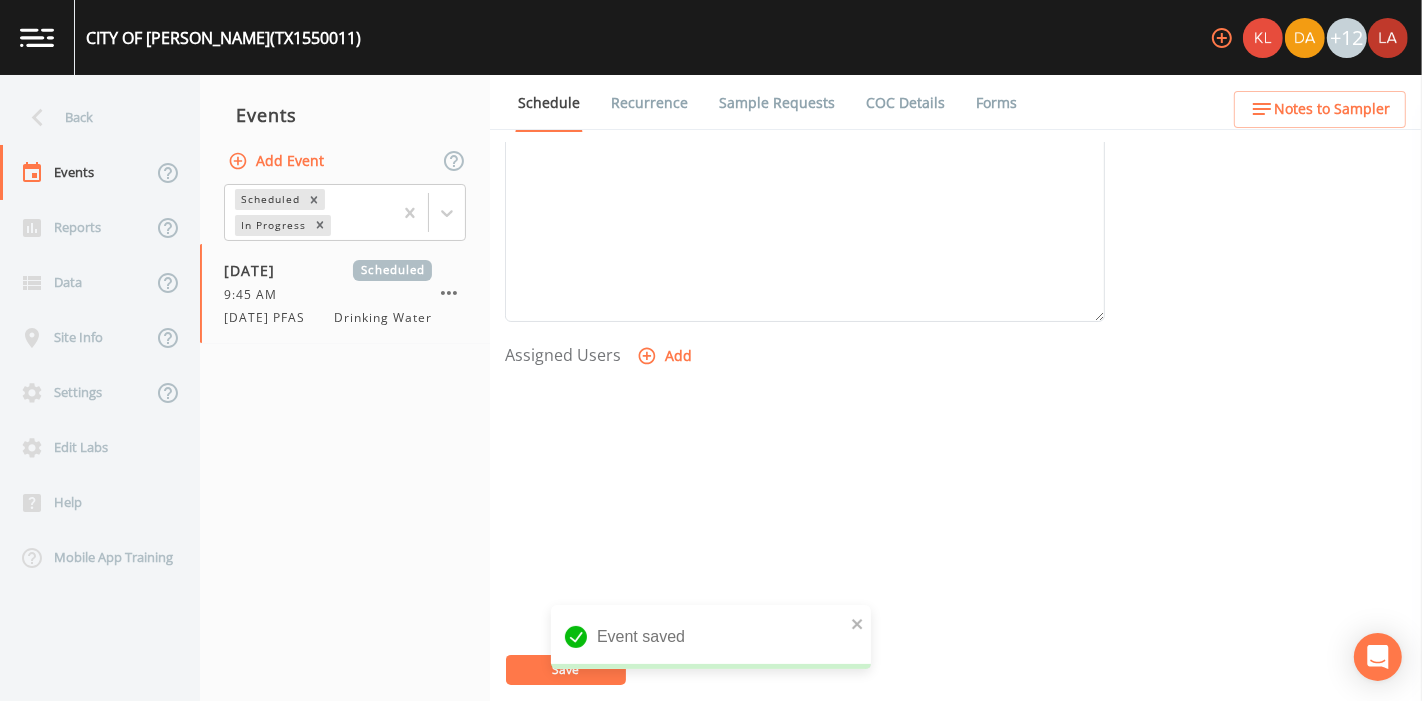click on "Add" at bounding box center (666, 356) 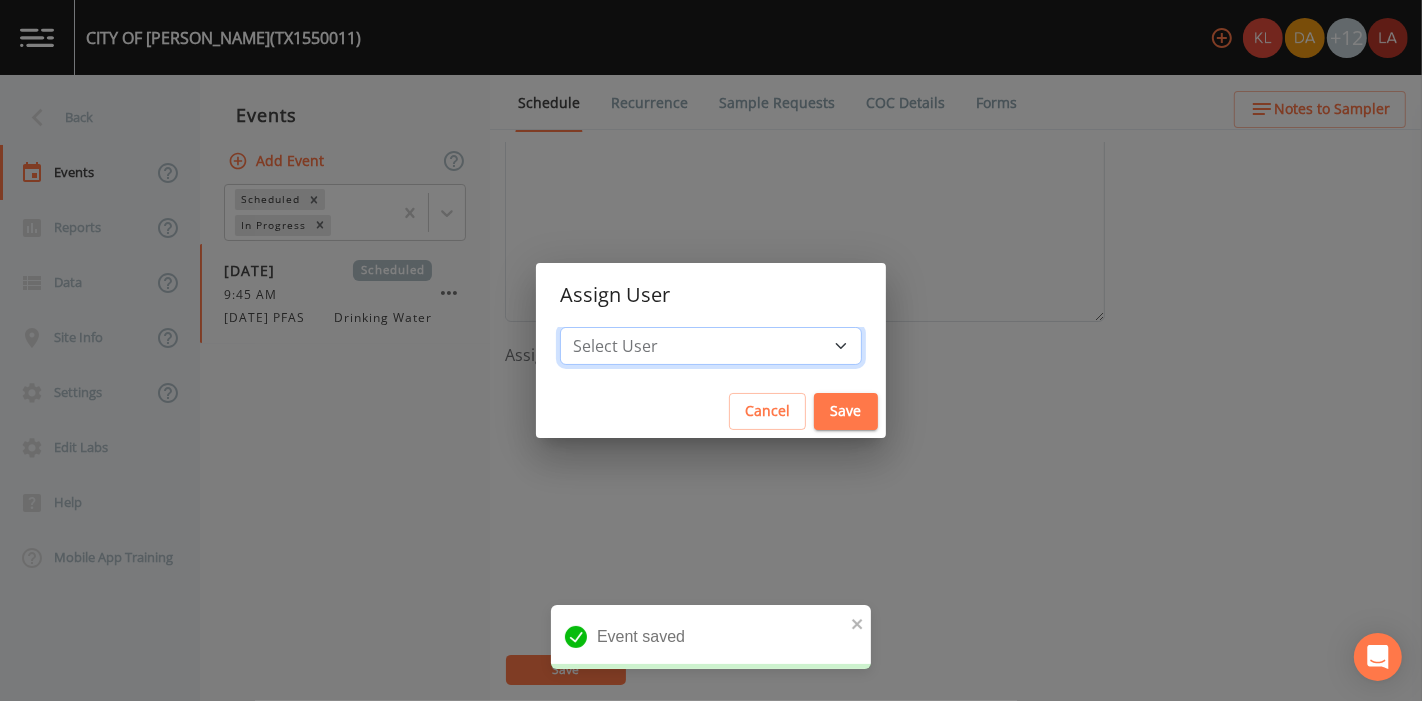 click on "Select User Kler  Teran David  Weber Joshua gere  Paul Mike  Franklin Rodolfo  Ramirez Zachary  Evans Stafford  Johnson Miriaha  Caddie Annie  Huebner Baley  Jones Reagan  Janecek Lauren  Saenz Sloan  Rigamonti Paul  Vann" at bounding box center [711, 346] 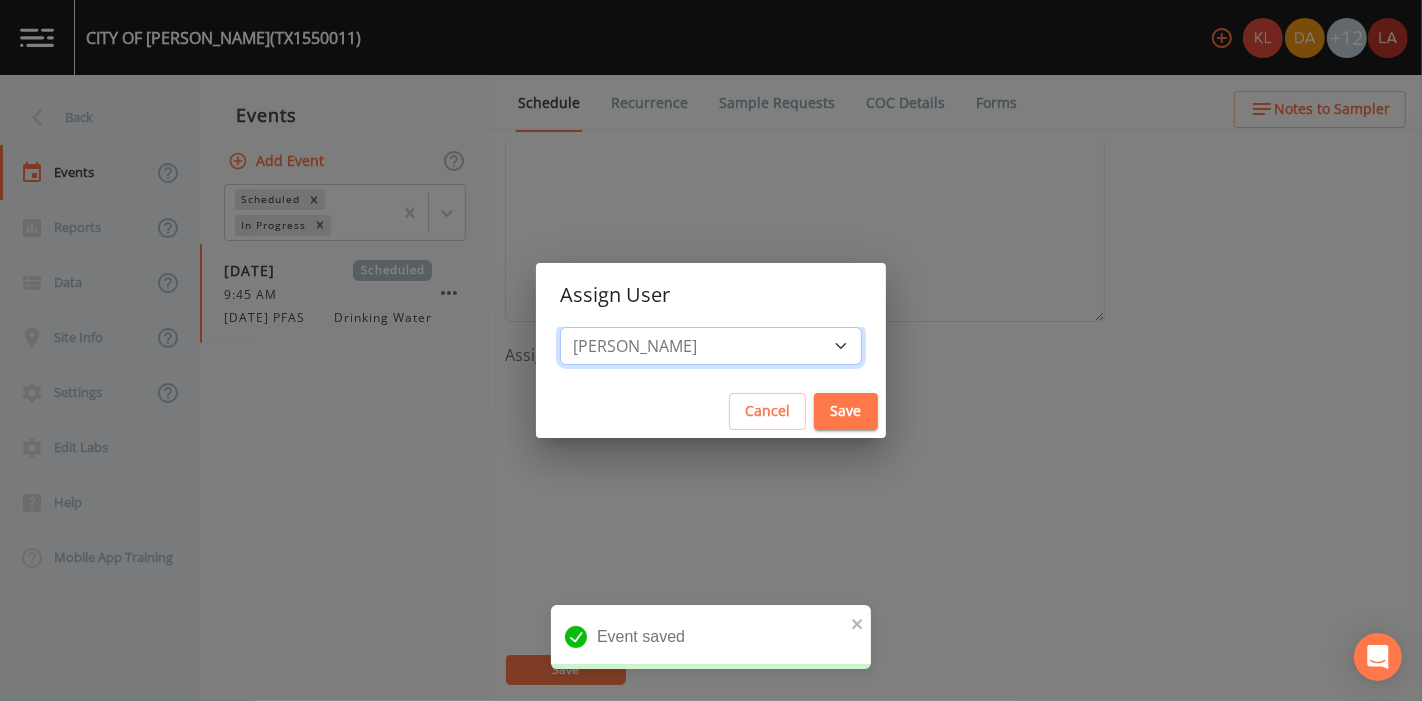 click on "Select User Kler  Teran David  Weber Joshua gere  Paul Mike  Franklin Rodolfo  Ramirez Zachary  Evans Stafford  Johnson Miriaha  Caddie Annie  Huebner Baley  Jones Reagan  Janecek Lauren  Saenz Sloan  Rigamonti Paul  Vann" at bounding box center [711, 346] 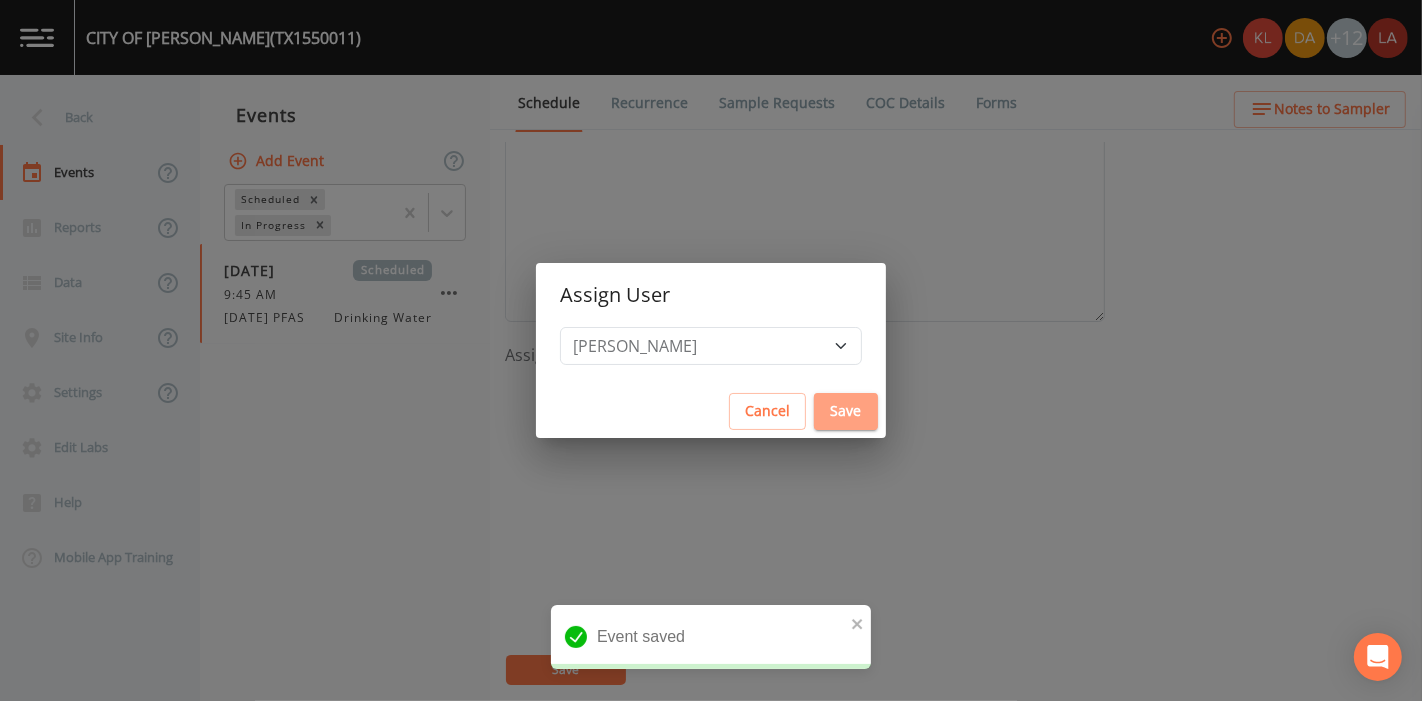 click on "Save" at bounding box center [846, 411] 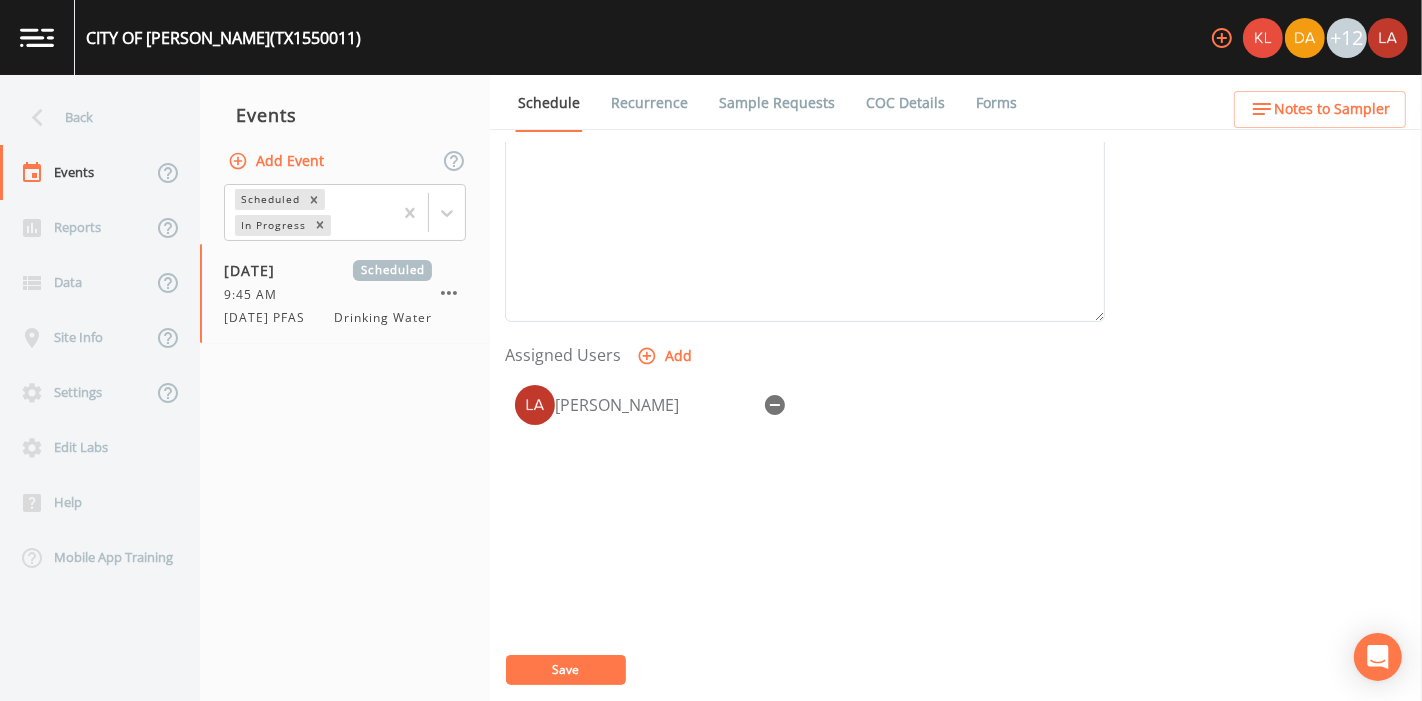 click on "Save" at bounding box center (566, 670) 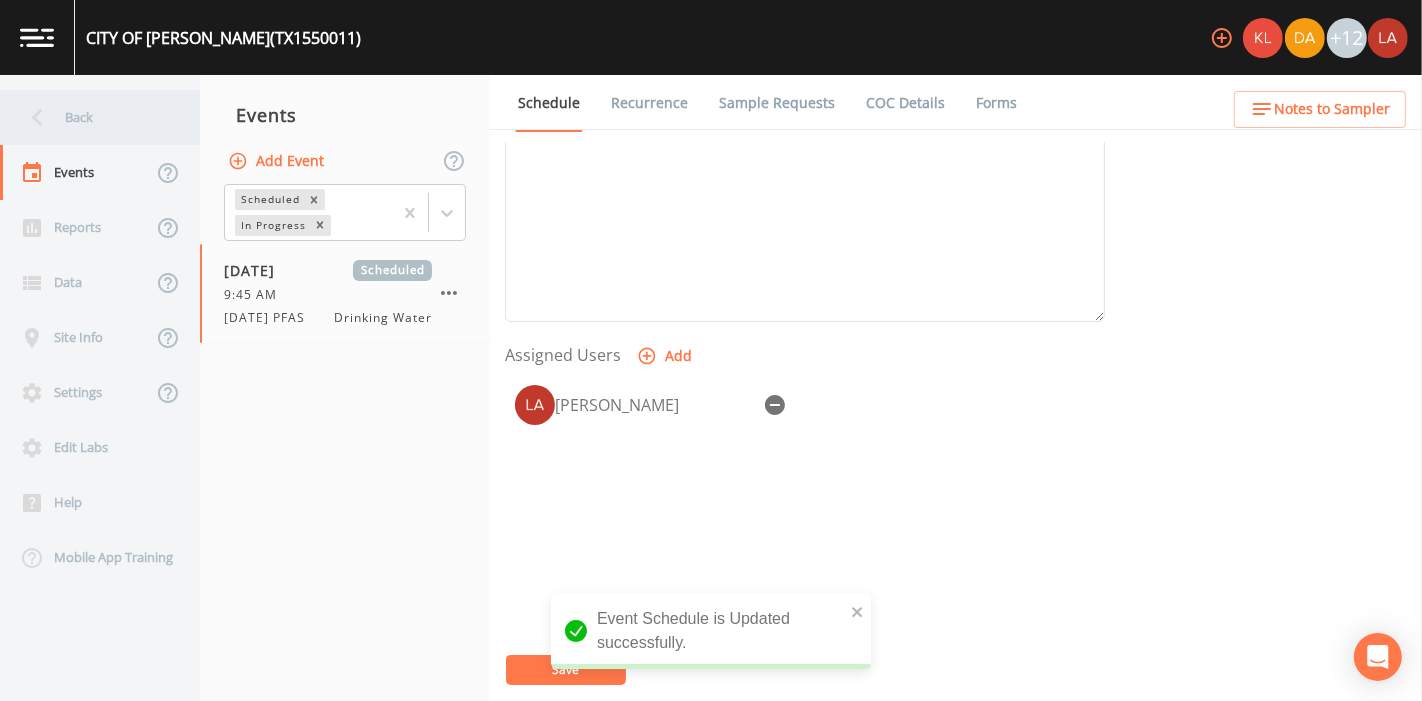 click on "Back" at bounding box center [90, 117] 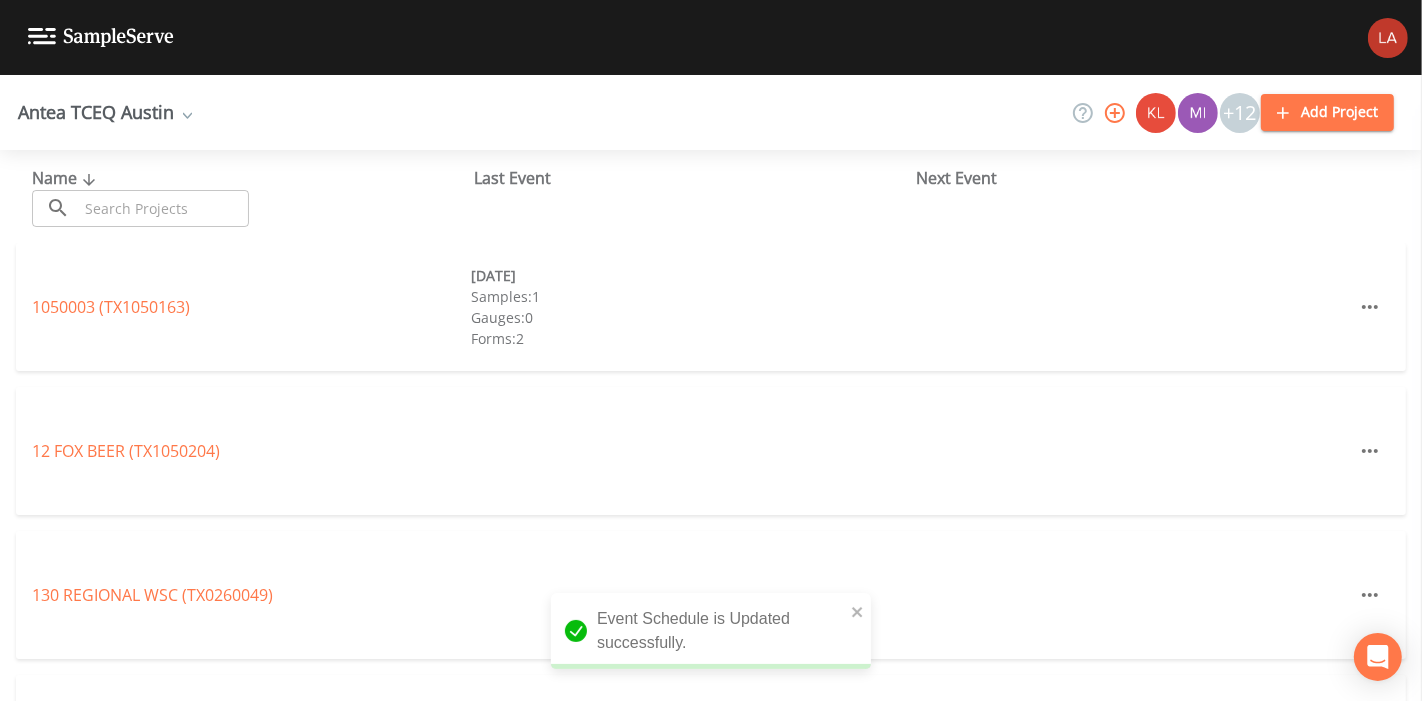 click at bounding box center (163, 208) 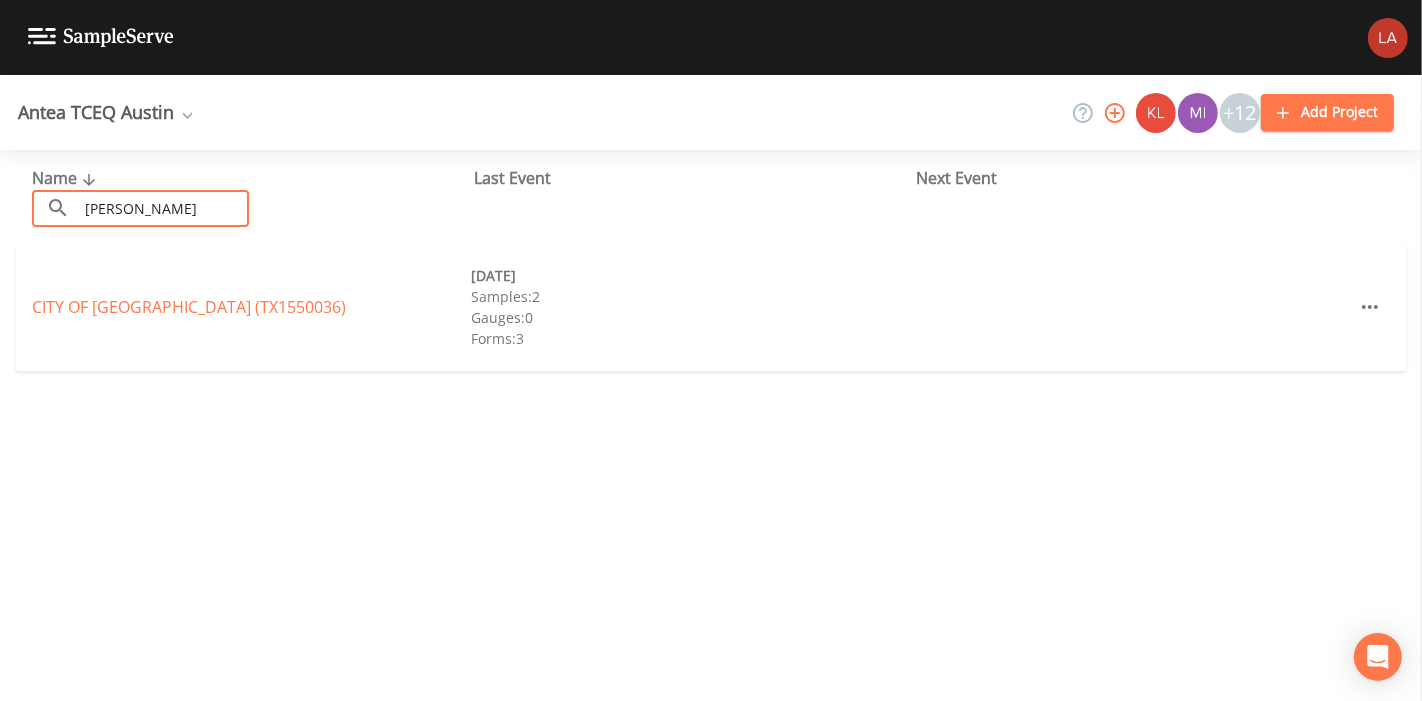 type on "lorena" 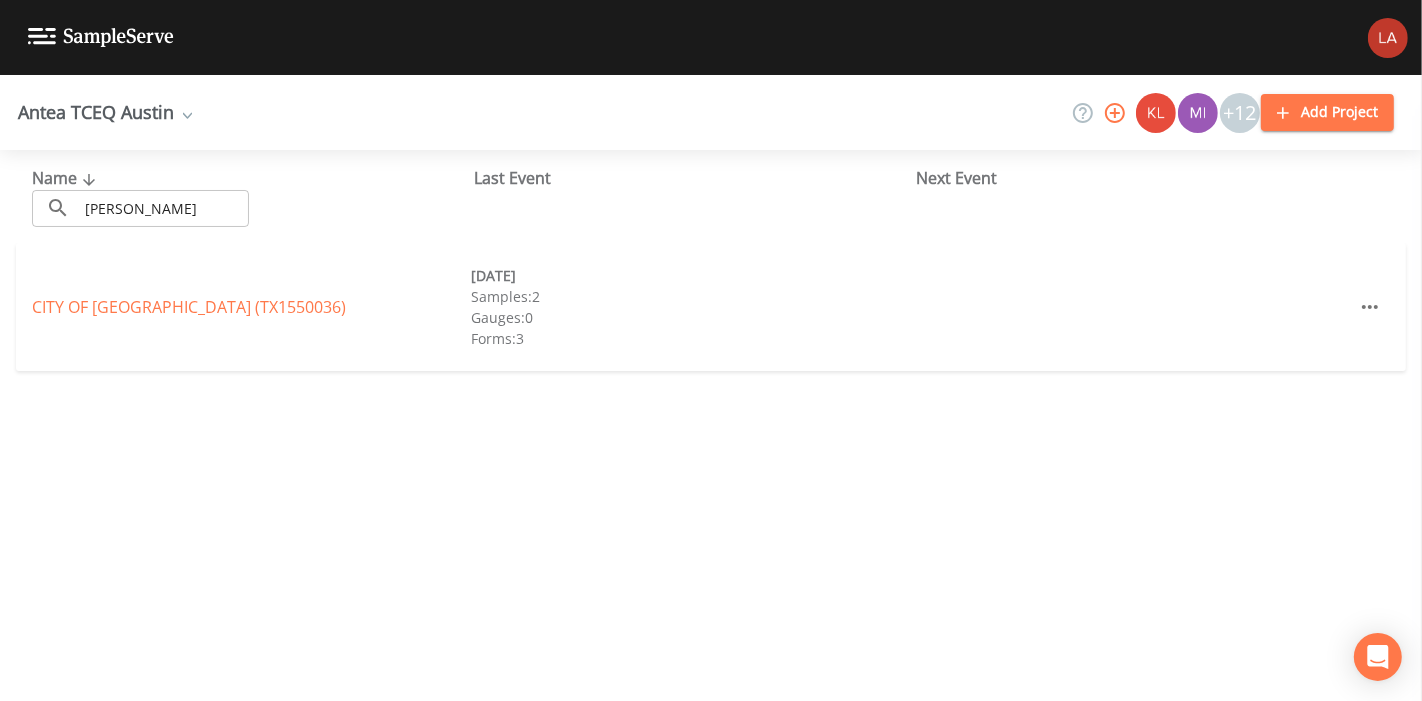 click on "CITY OF LORENA   (TX1550036)" at bounding box center (189, 307) 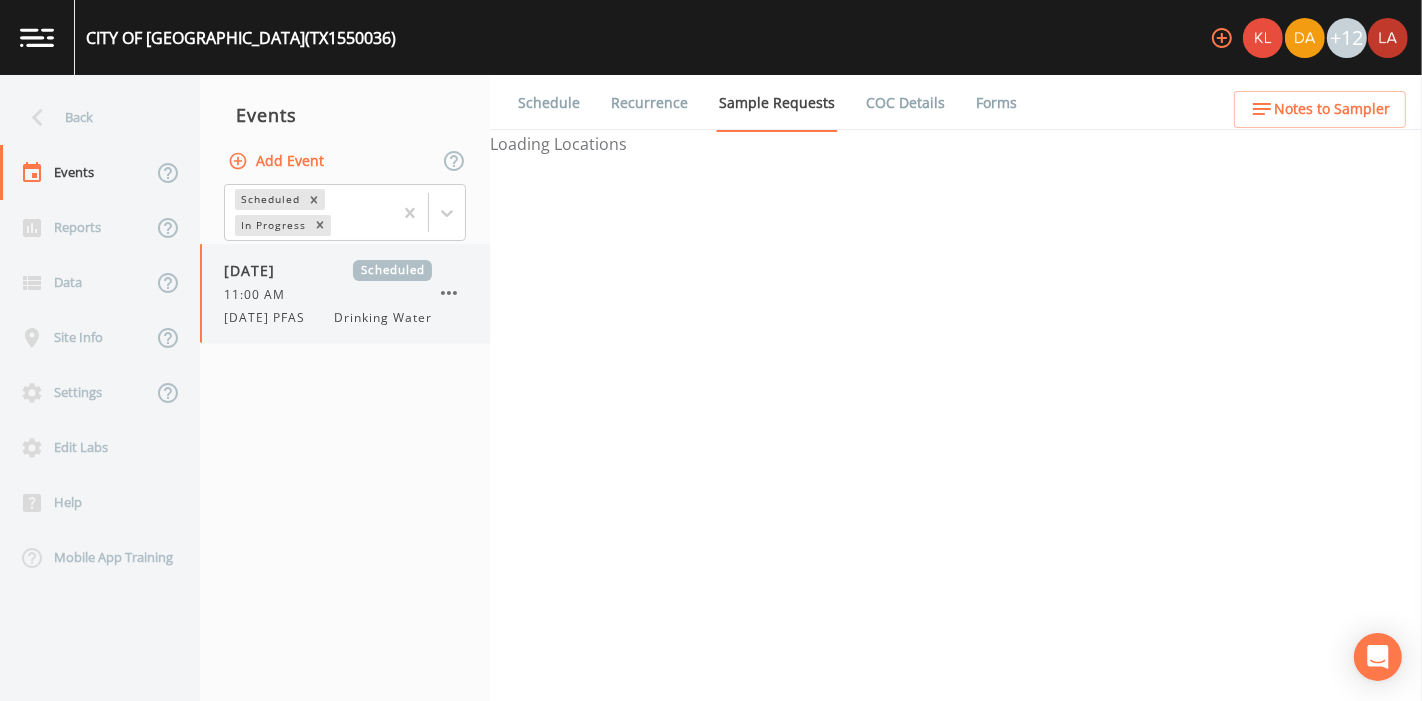 click on "6/10/25 PFAS" at bounding box center (270, 318) 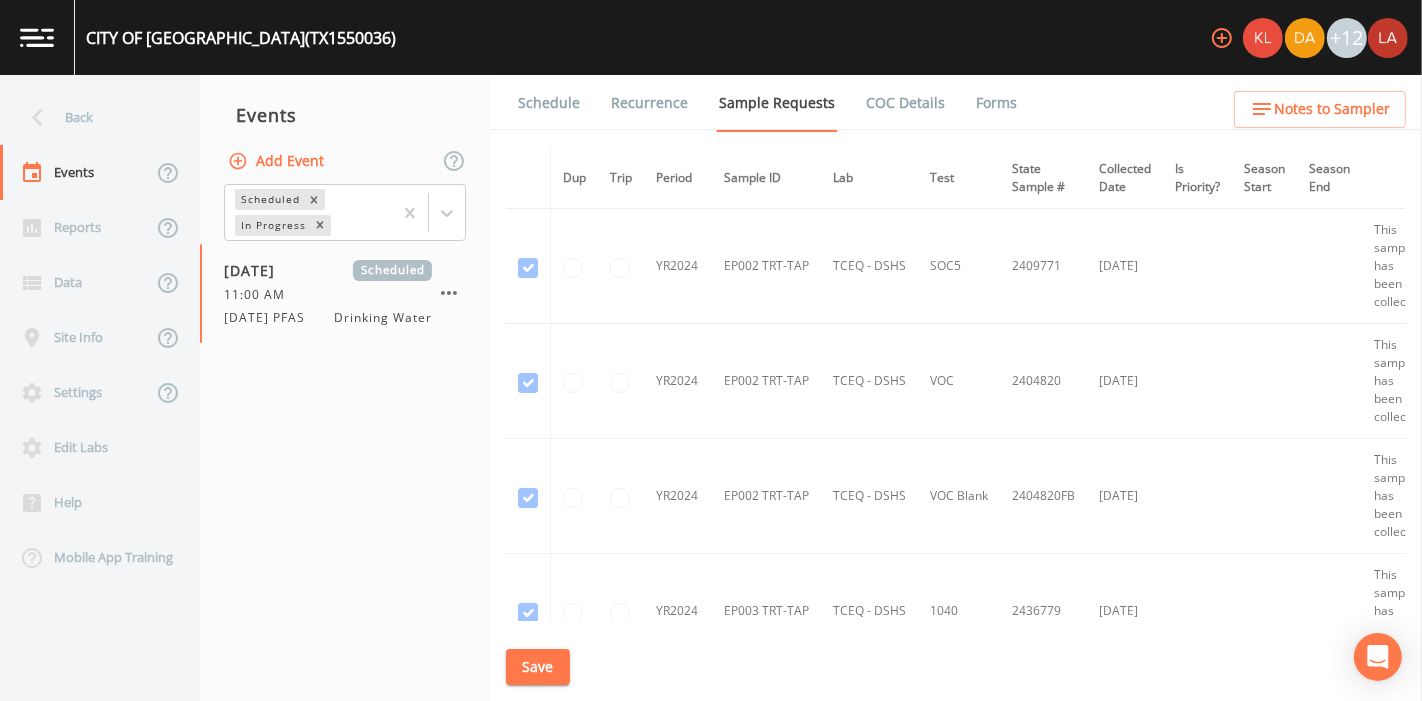 click on "Schedule" at bounding box center (549, 103) 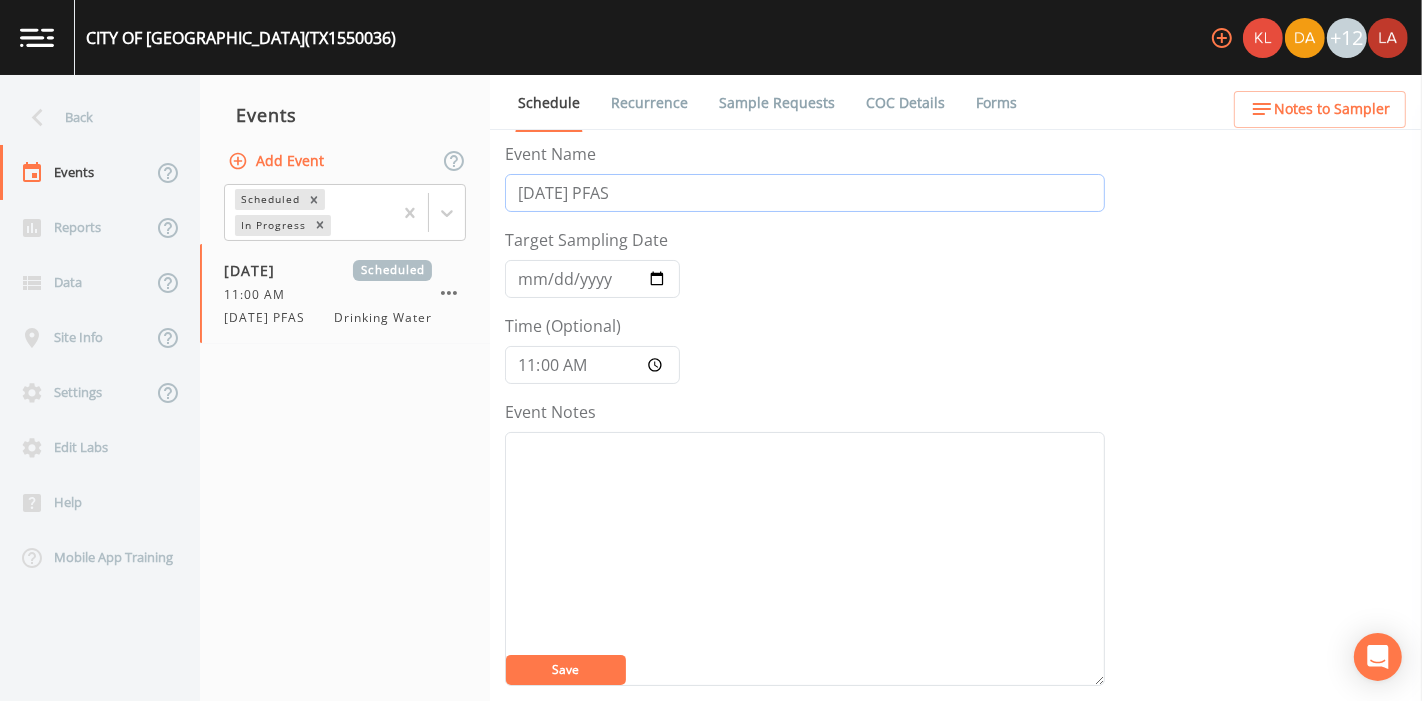 drag, startPoint x: 651, startPoint y: 201, endPoint x: 275, endPoint y: 129, distance: 382.83154 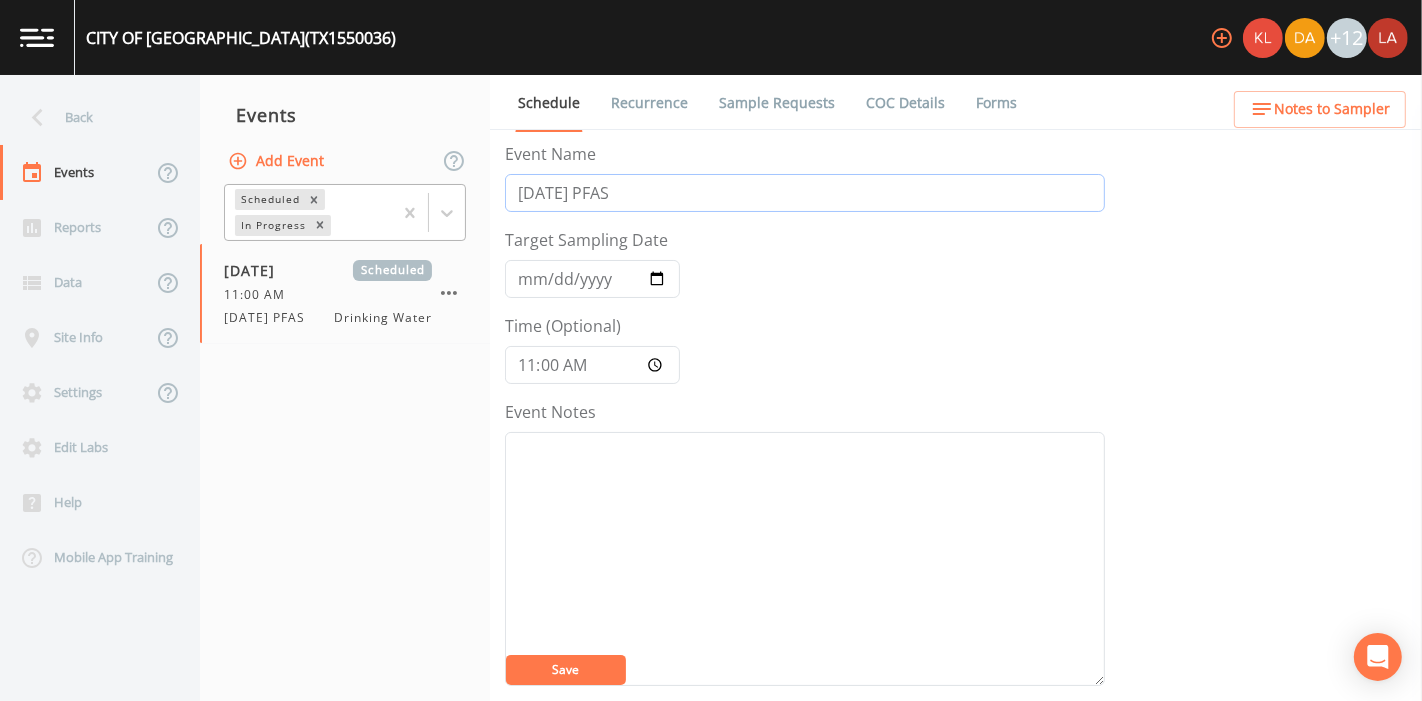 paste on "7/16" 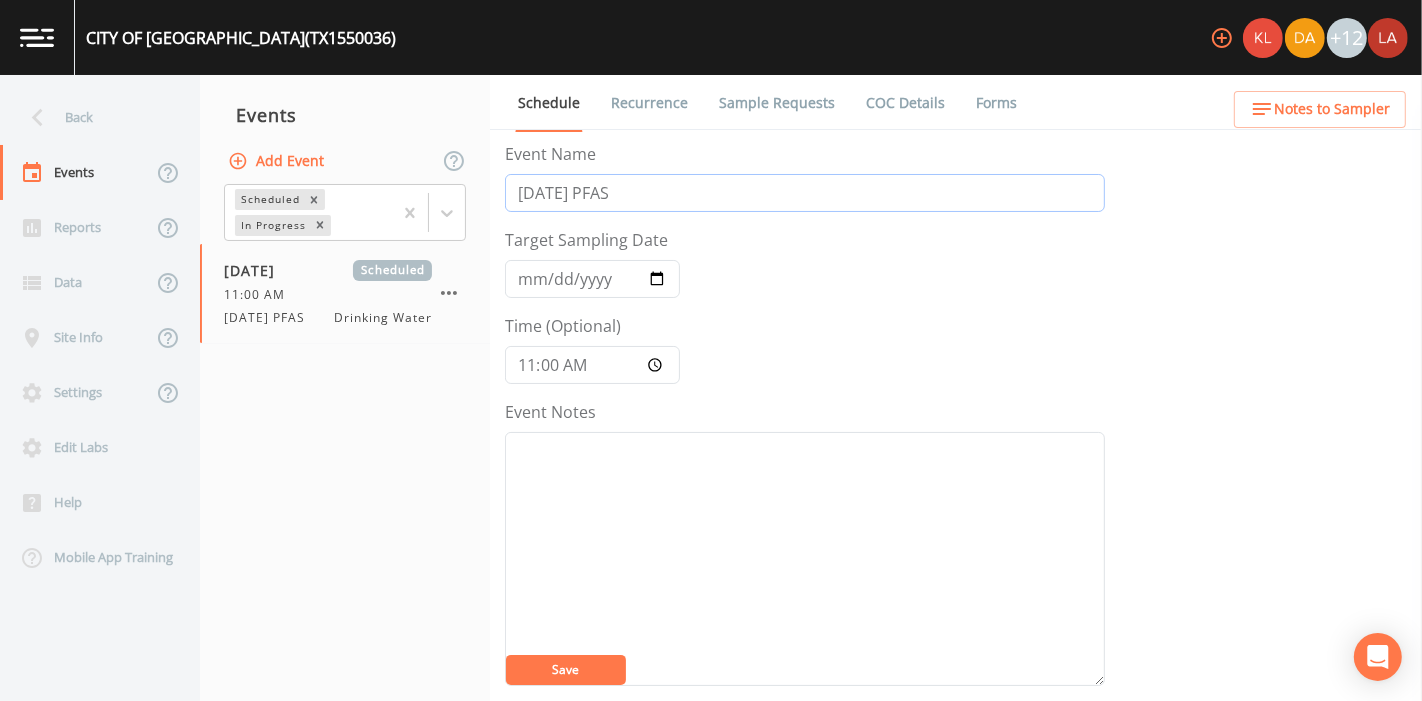type on "7/16/25 PFAS" 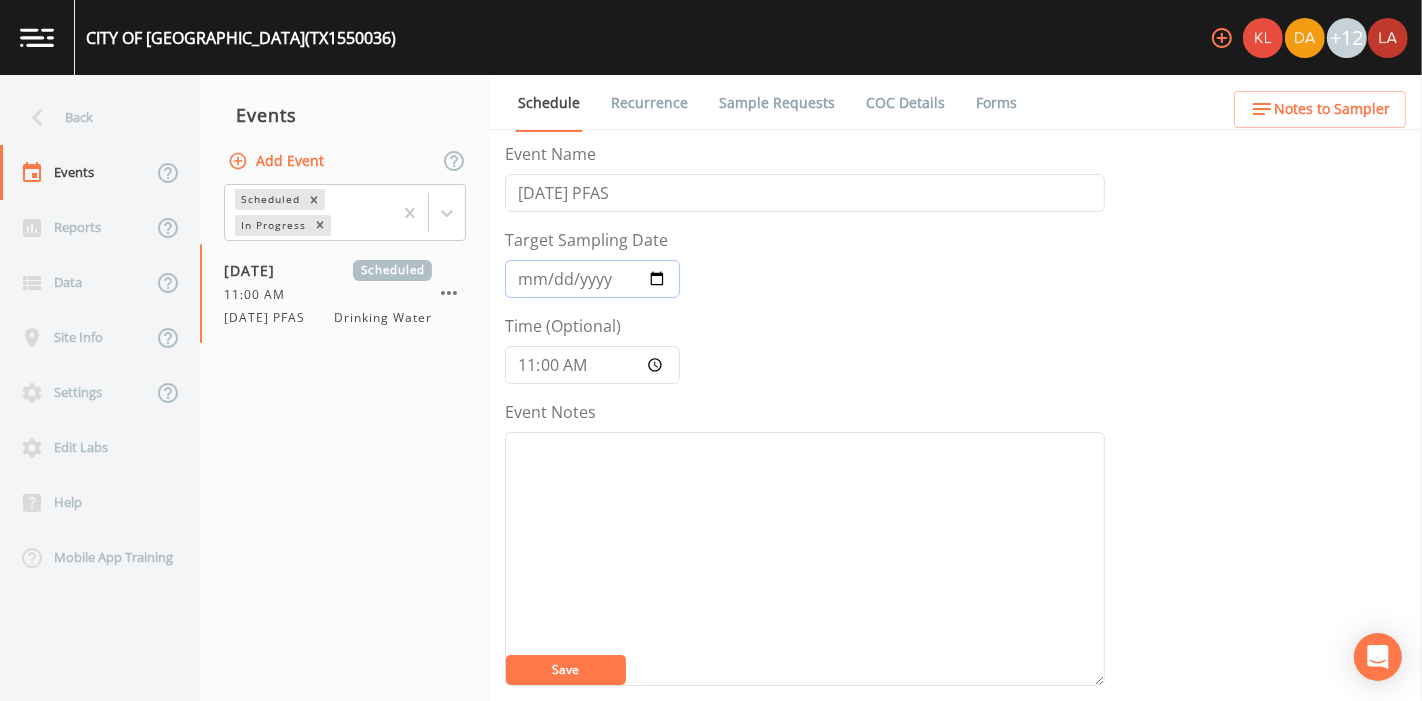 click on "2025-06-10" at bounding box center (592, 279) 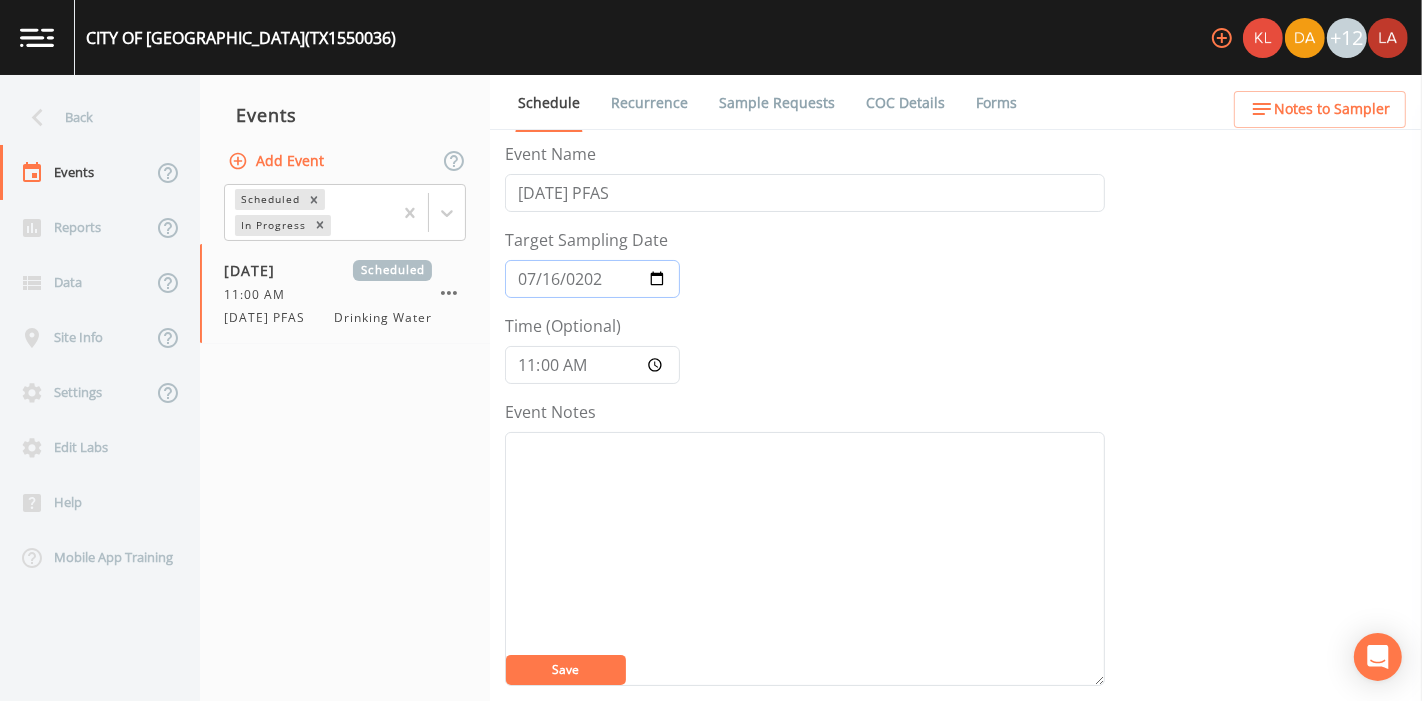 type on "2025-07-16" 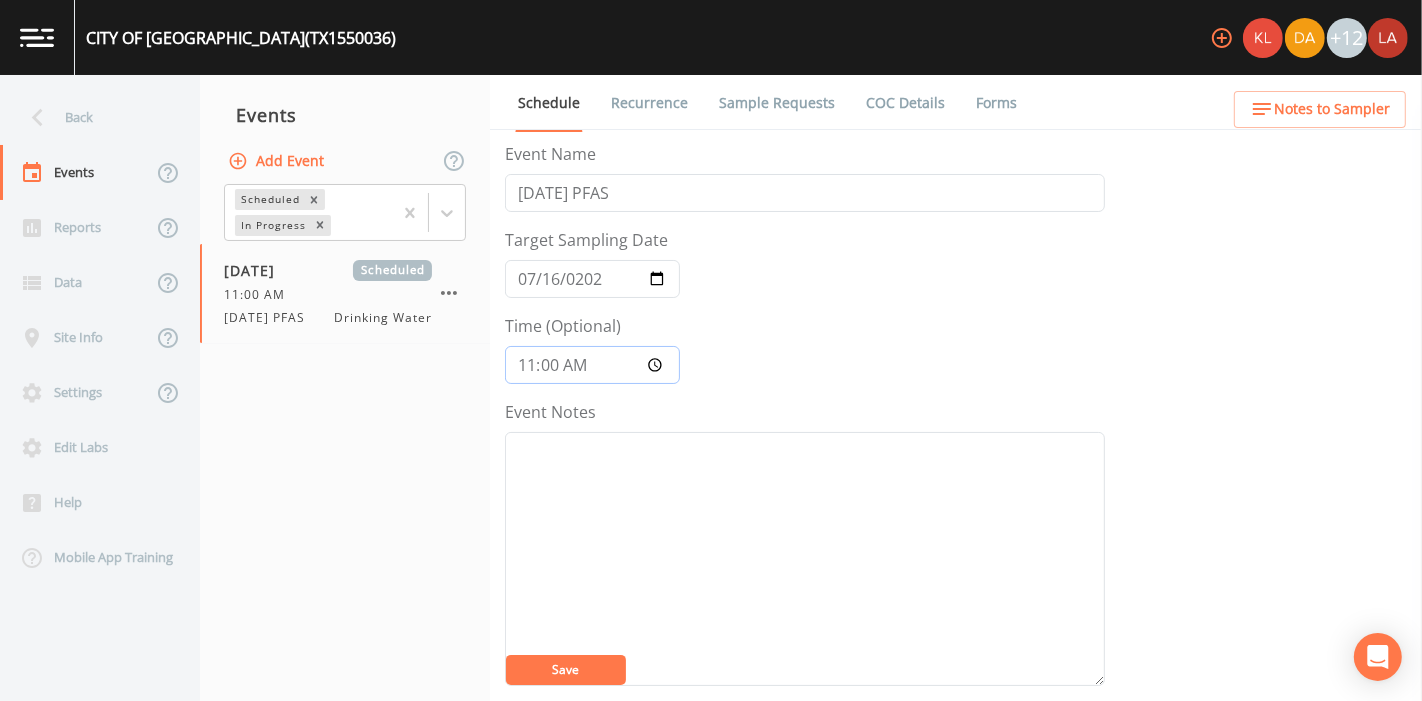 click on "11:00:00" at bounding box center (592, 365) 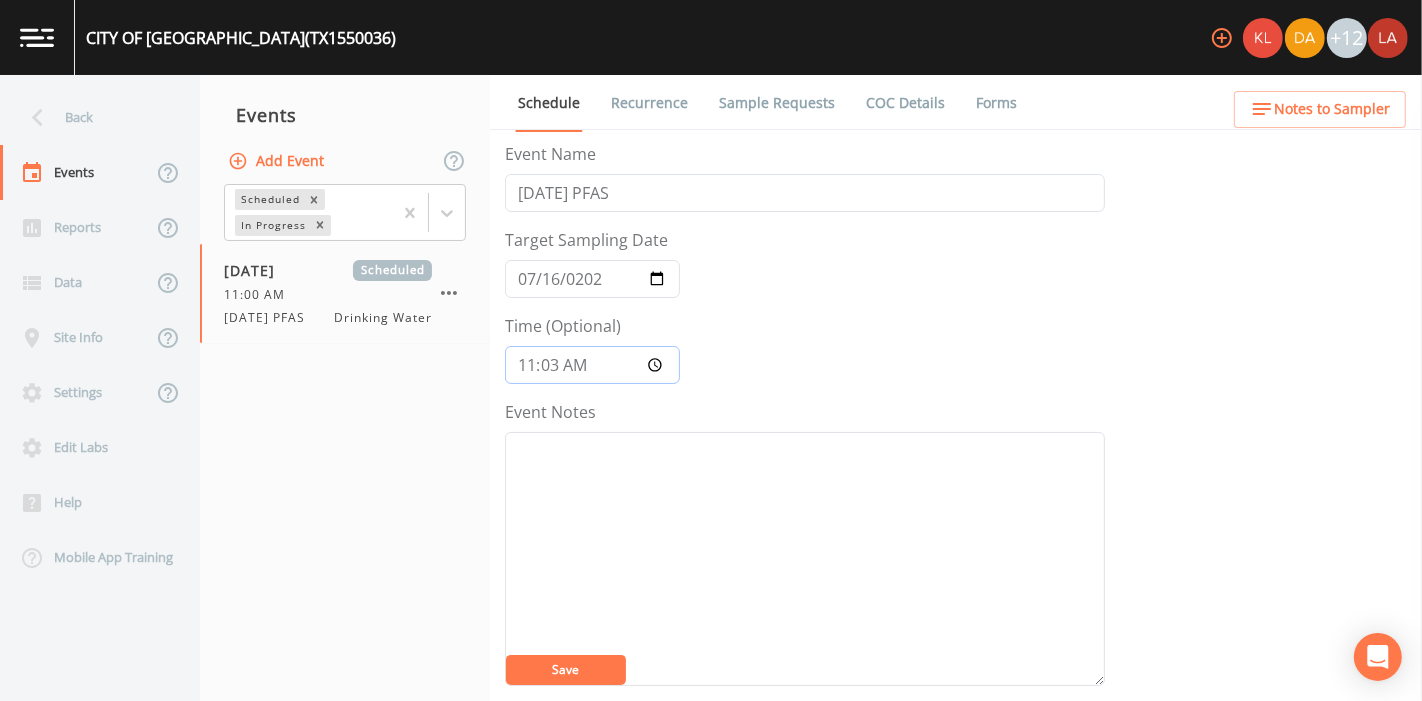 type on "11:30" 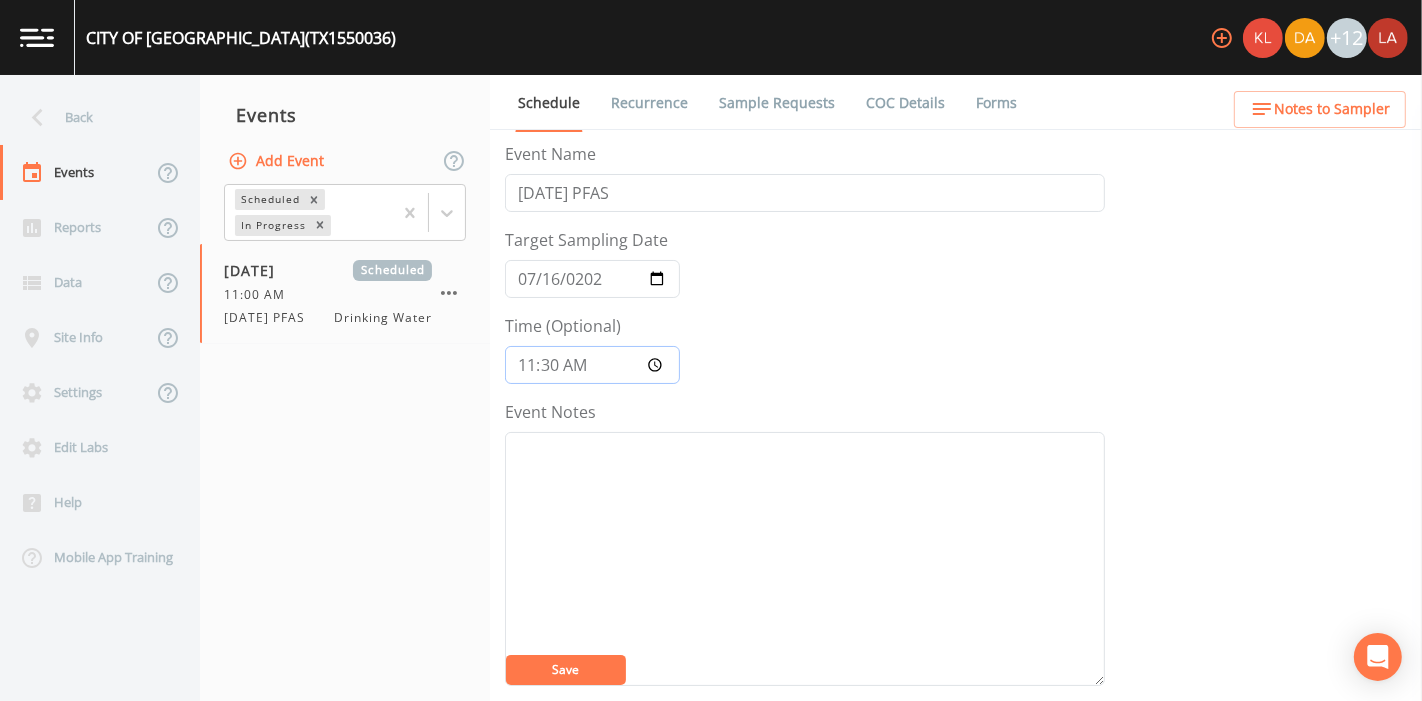 click on "Save" at bounding box center (566, 670) 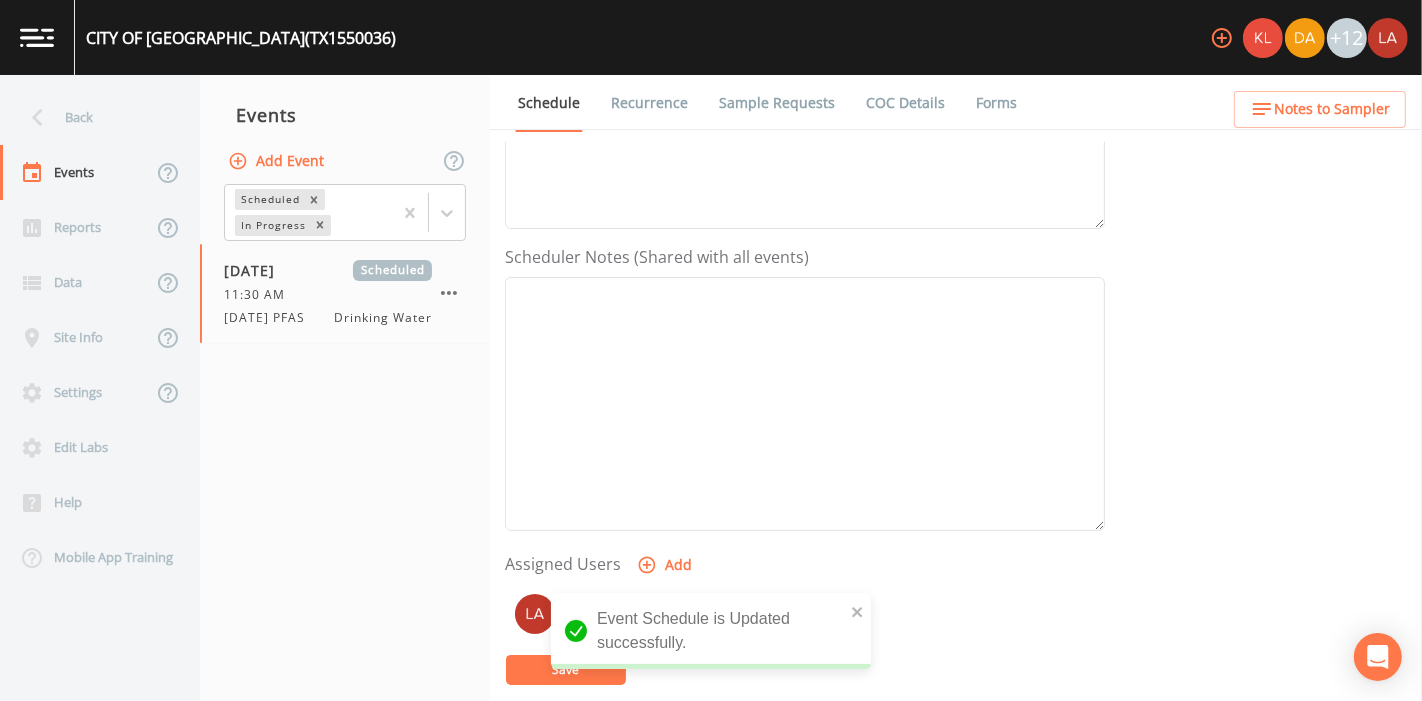 scroll, scrollTop: 555, scrollLeft: 0, axis: vertical 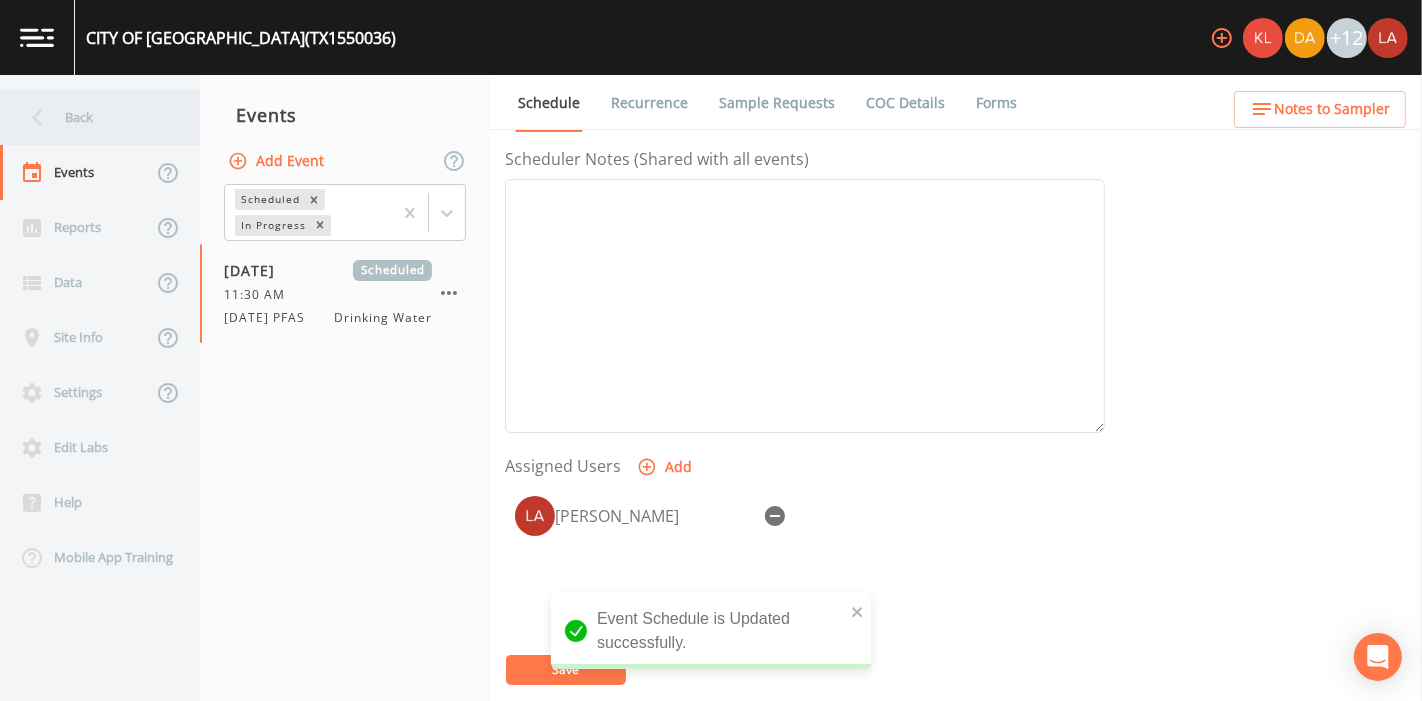 click on "Back" at bounding box center [90, 117] 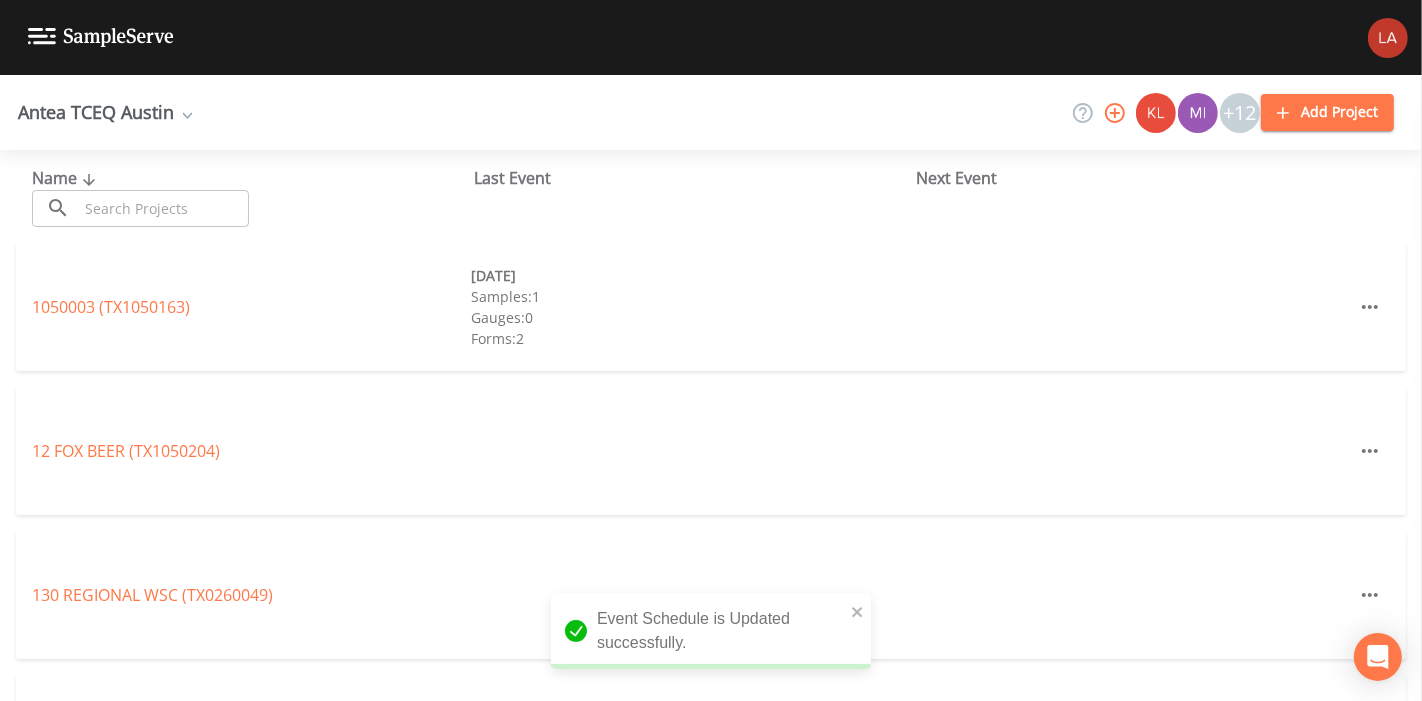 click at bounding box center [163, 208] 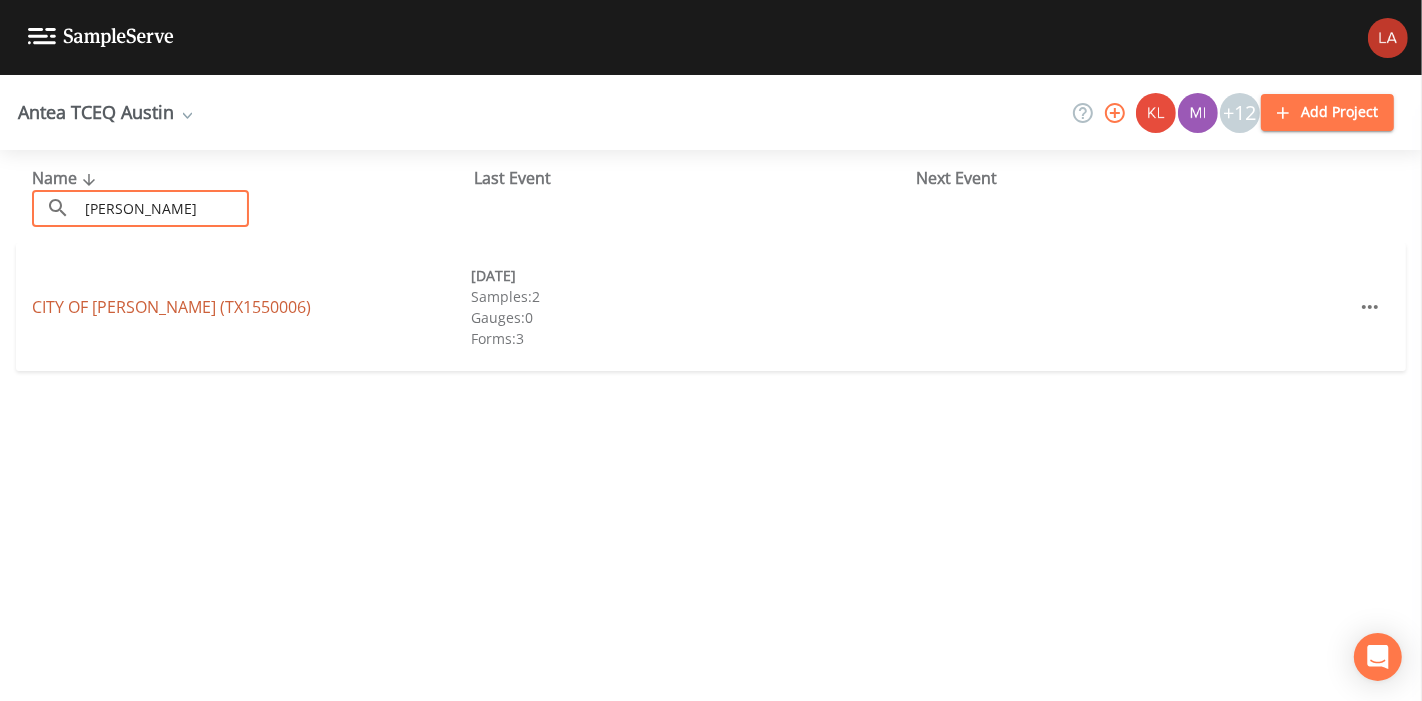 type on "moody" 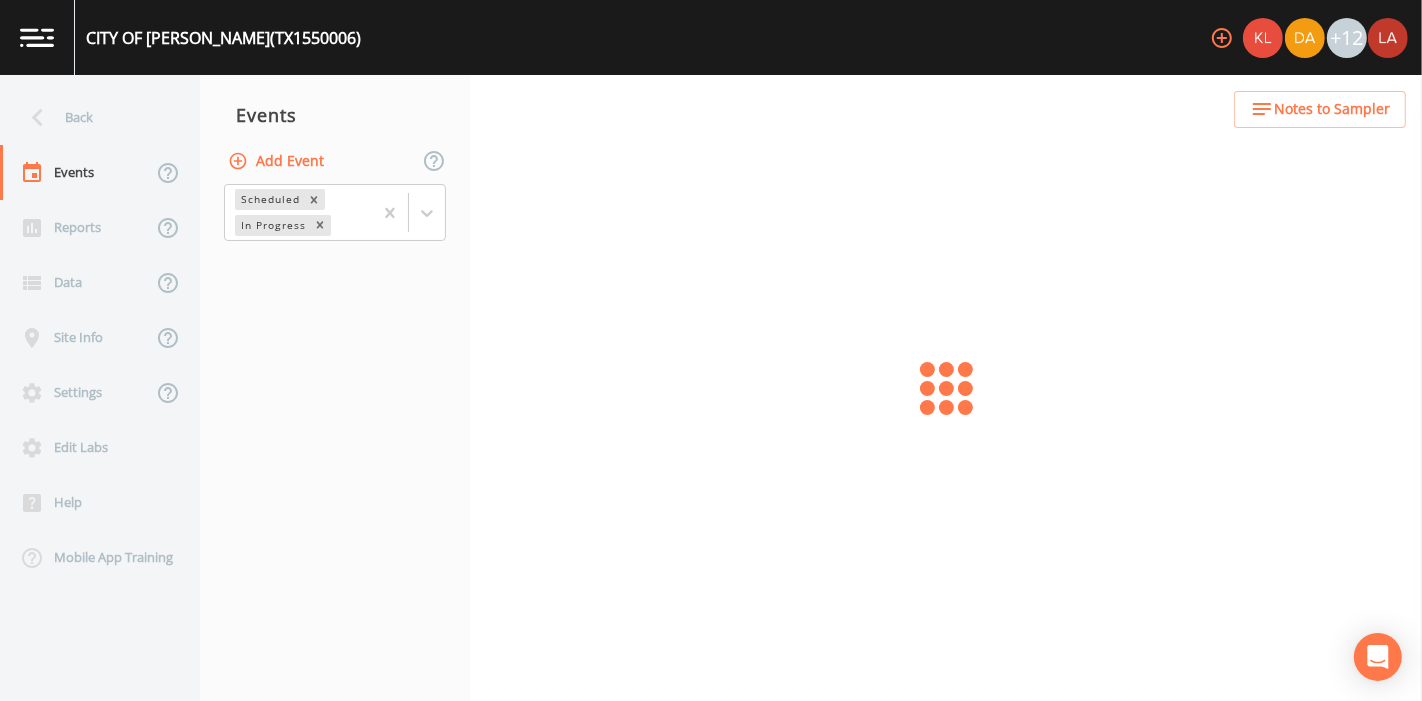 click on "Add Event" at bounding box center (278, 161) 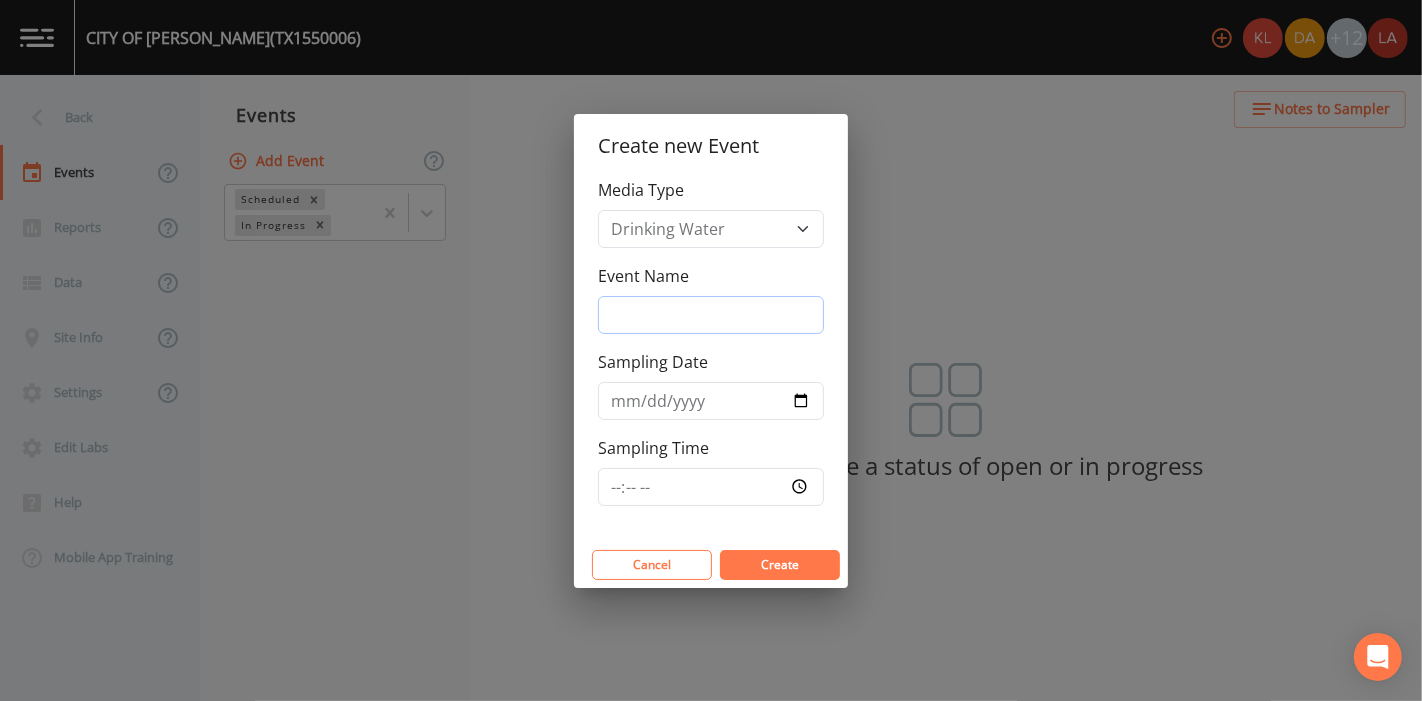 click on "Event Name" at bounding box center (711, 315) 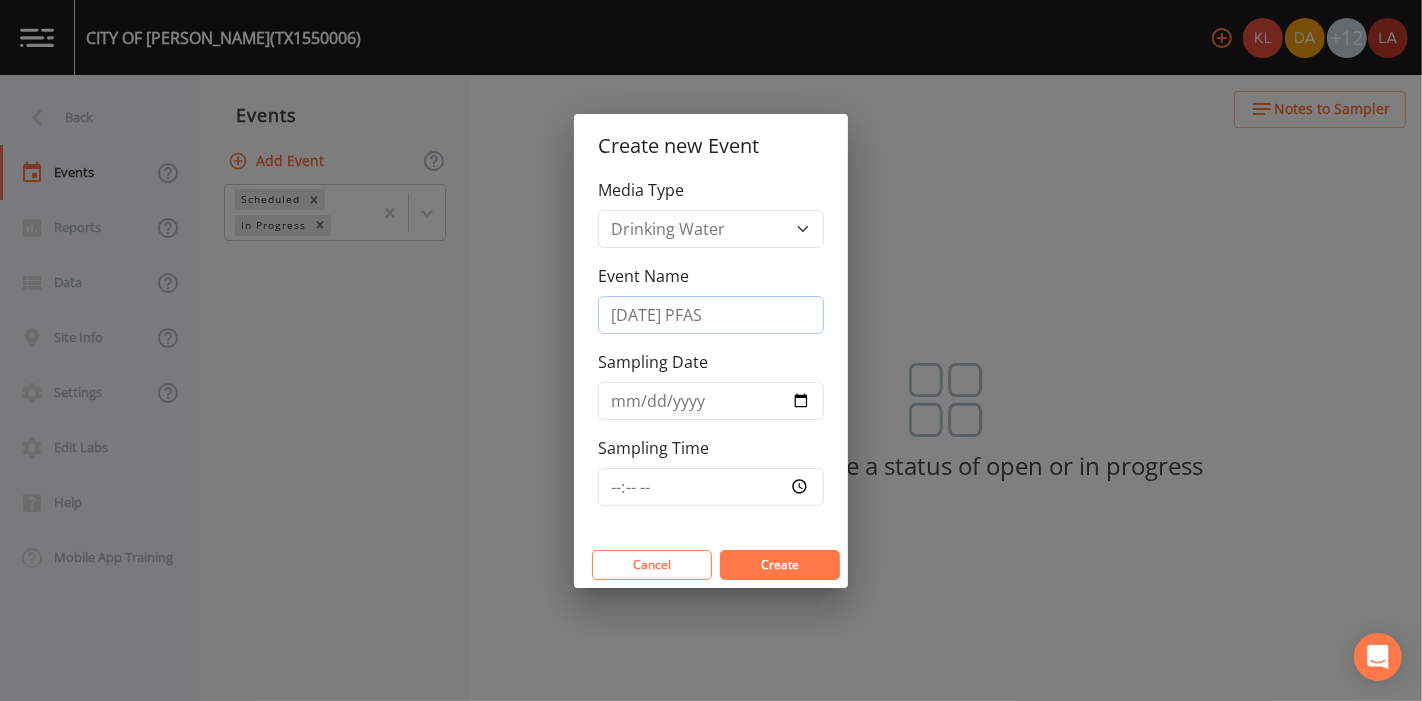 type on "7/16/25 PFAS" 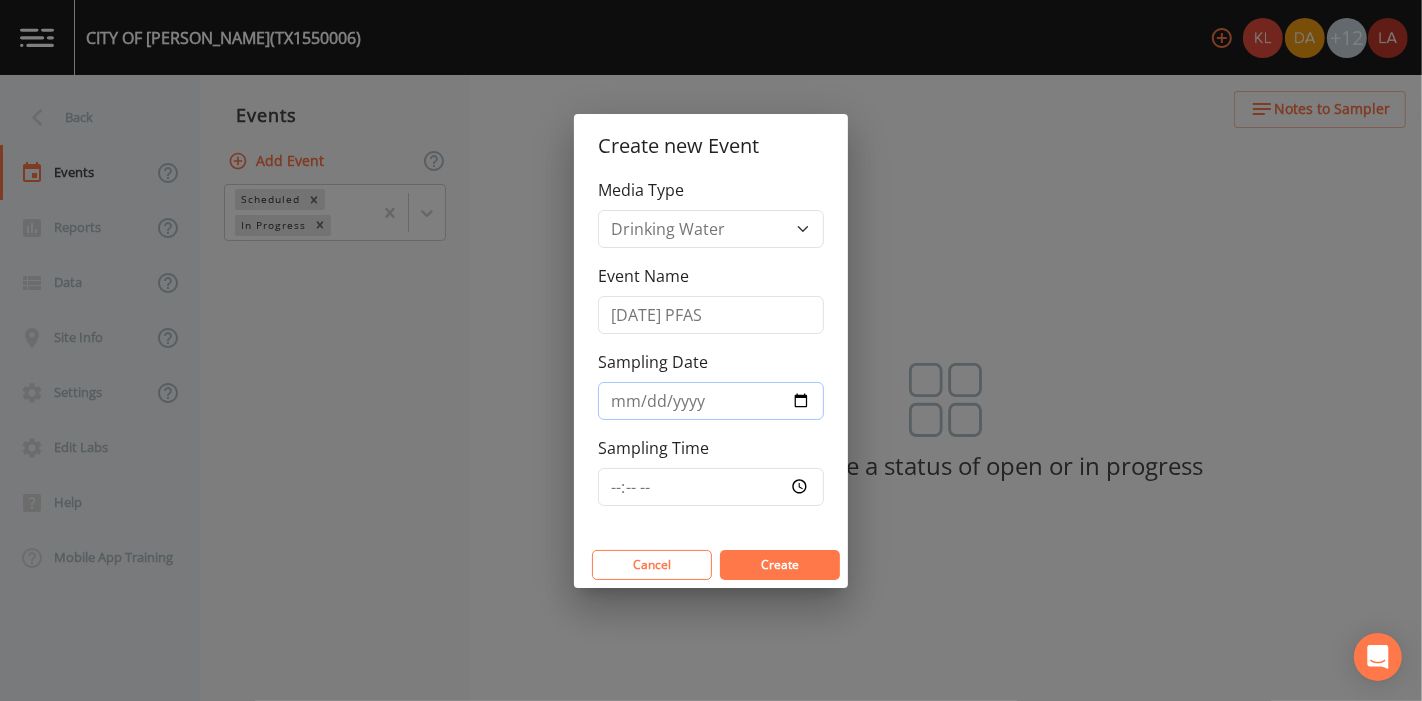 click on "Sampling Date" at bounding box center [711, 401] 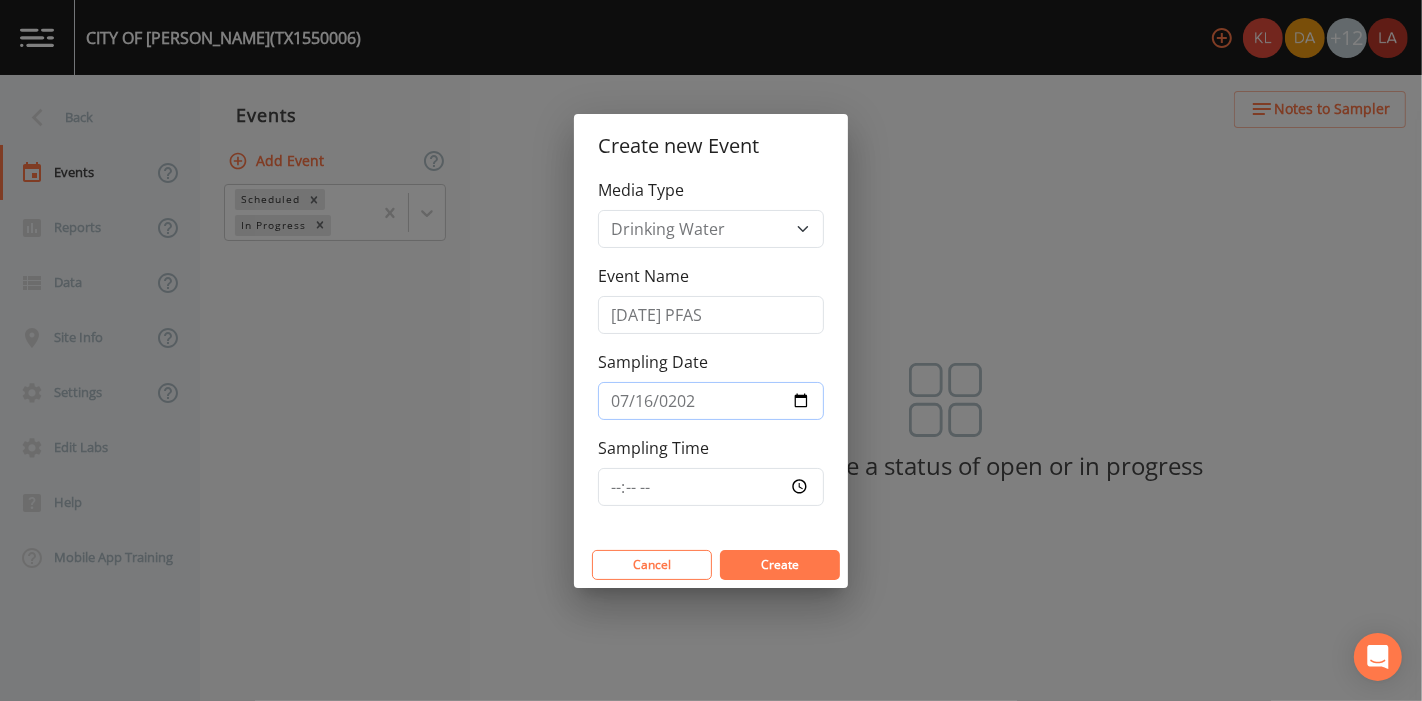 type on "2025-07-16" 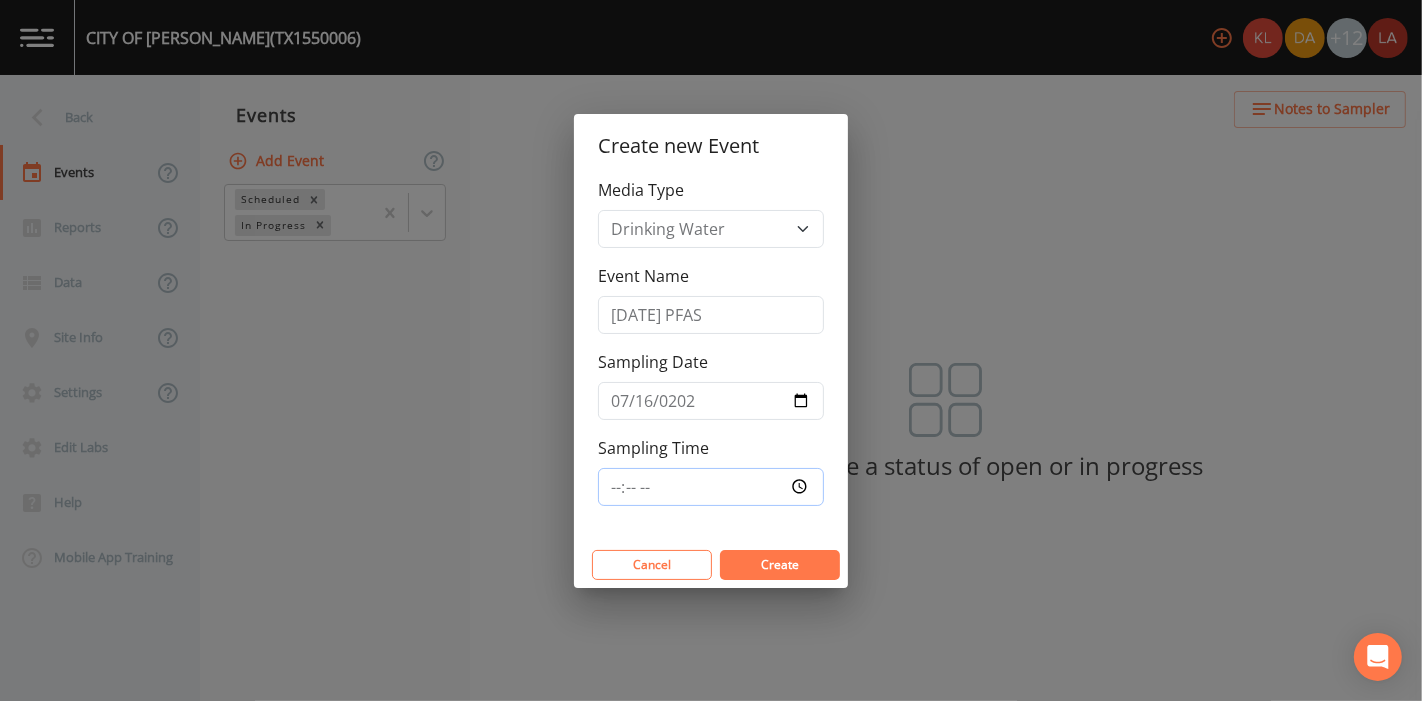 type on "12:30" 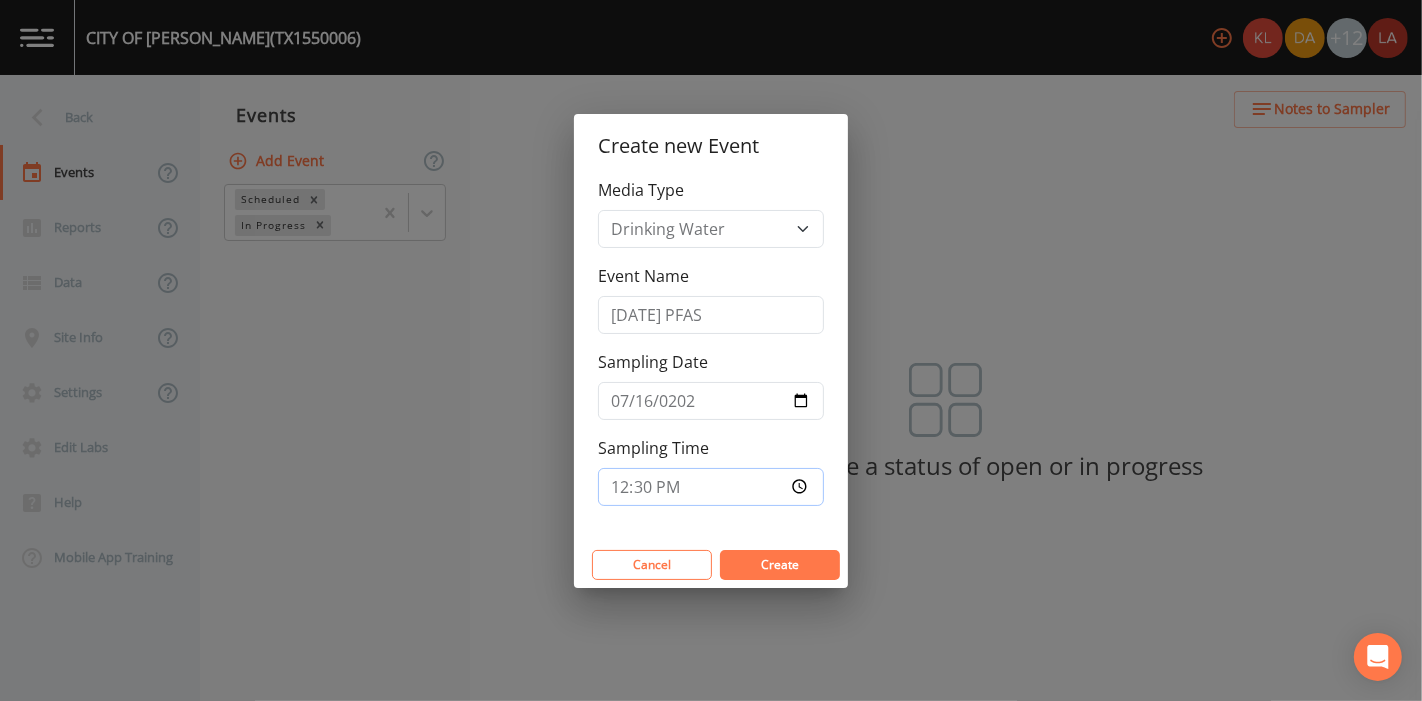 click on "Create" at bounding box center [780, 565] 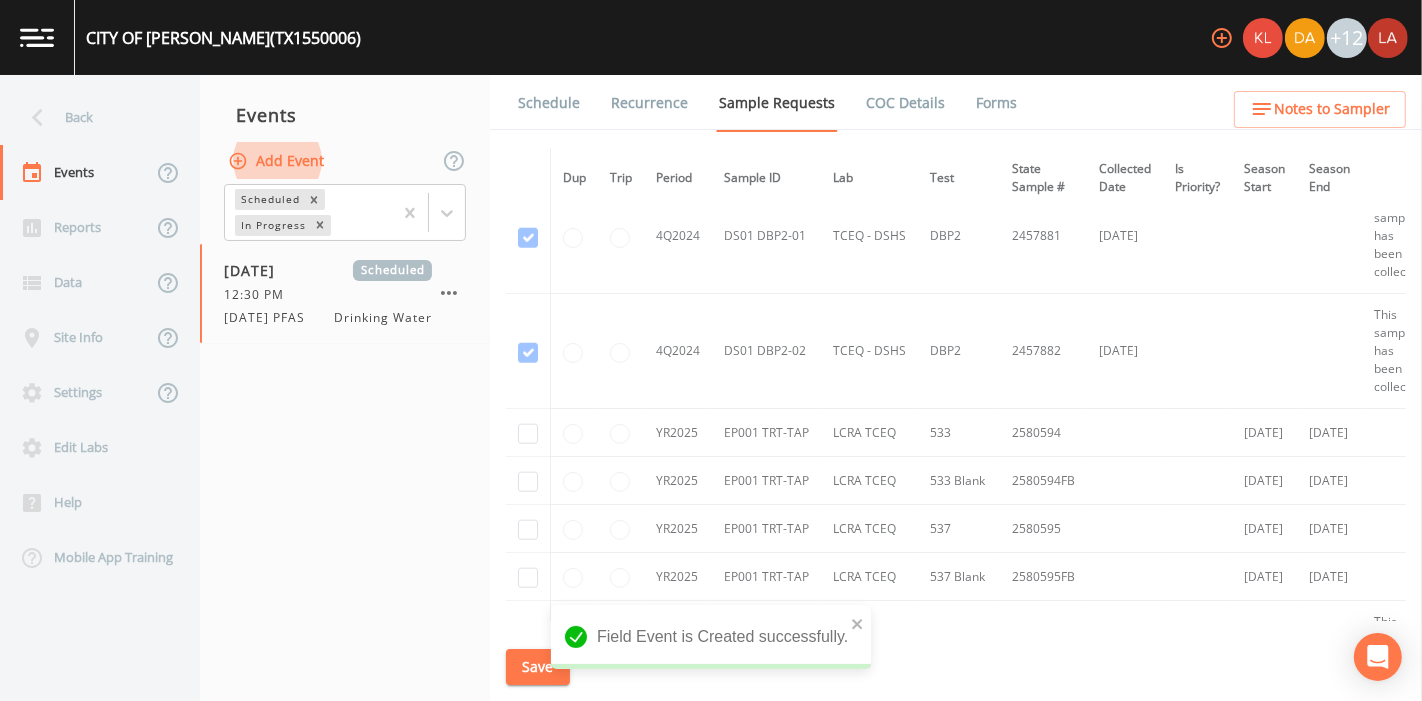 scroll, scrollTop: 1888, scrollLeft: 0, axis: vertical 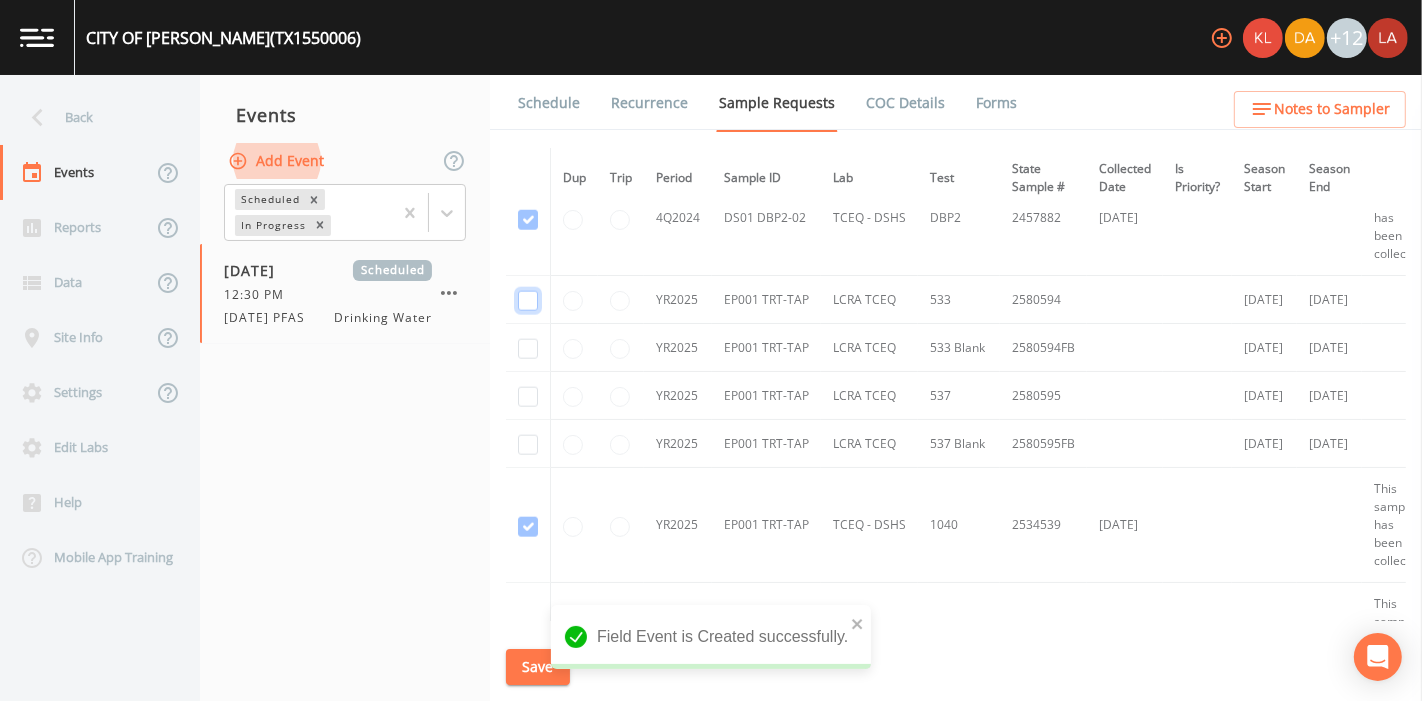 click at bounding box center [528, 301] 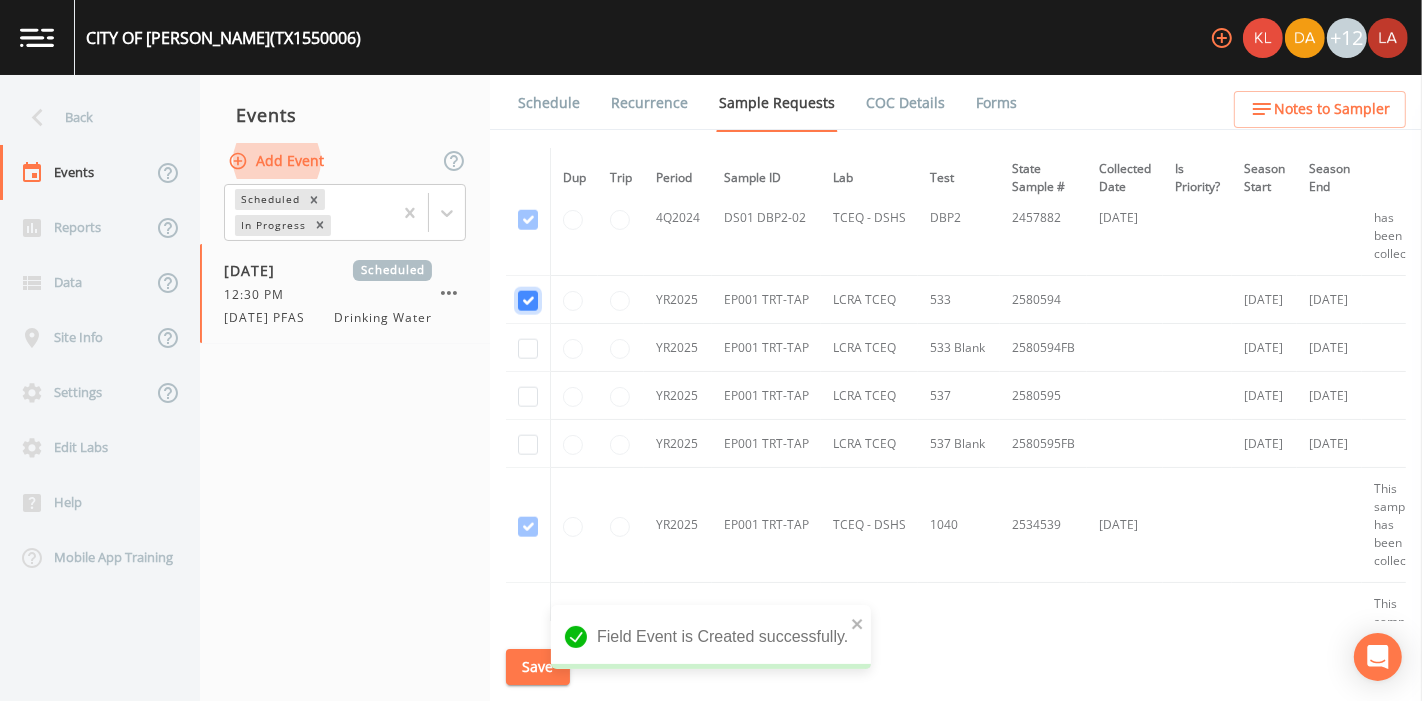 checkbox on "true" 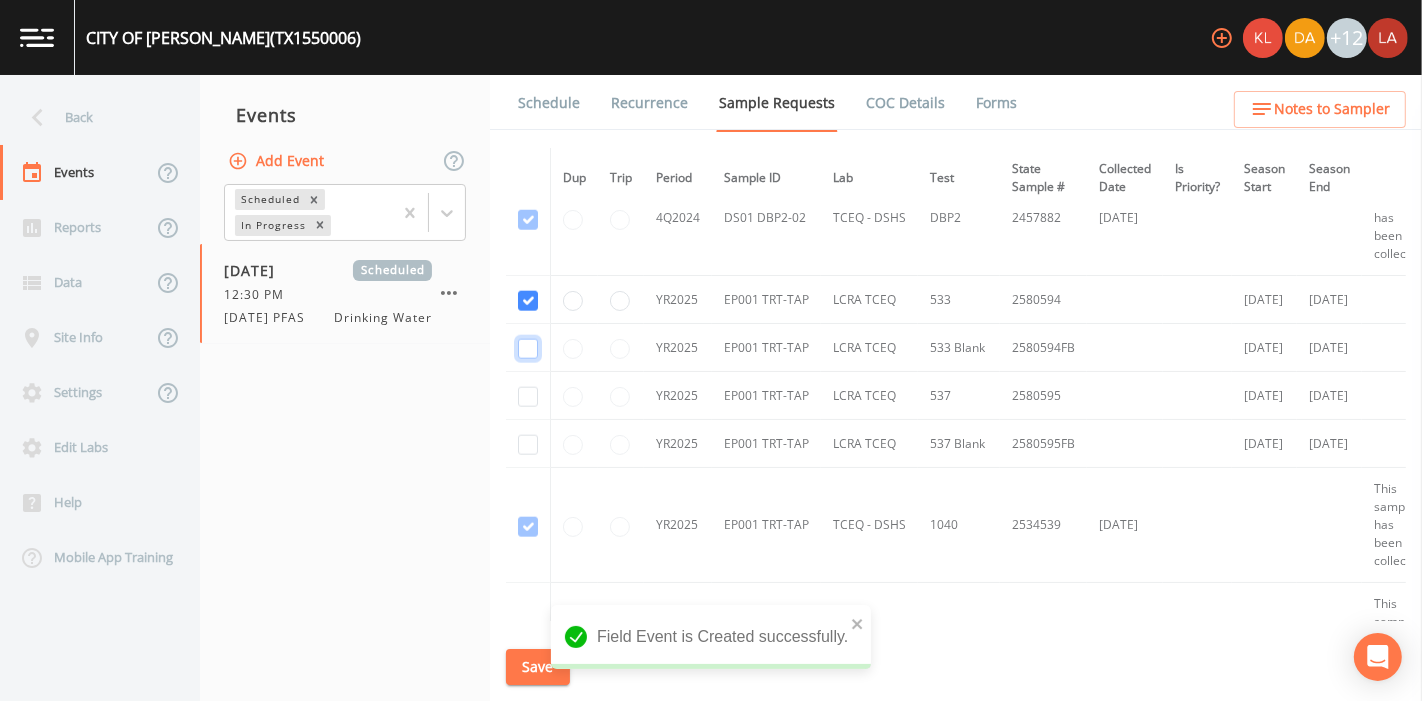 click at bounding box center [528, 349] 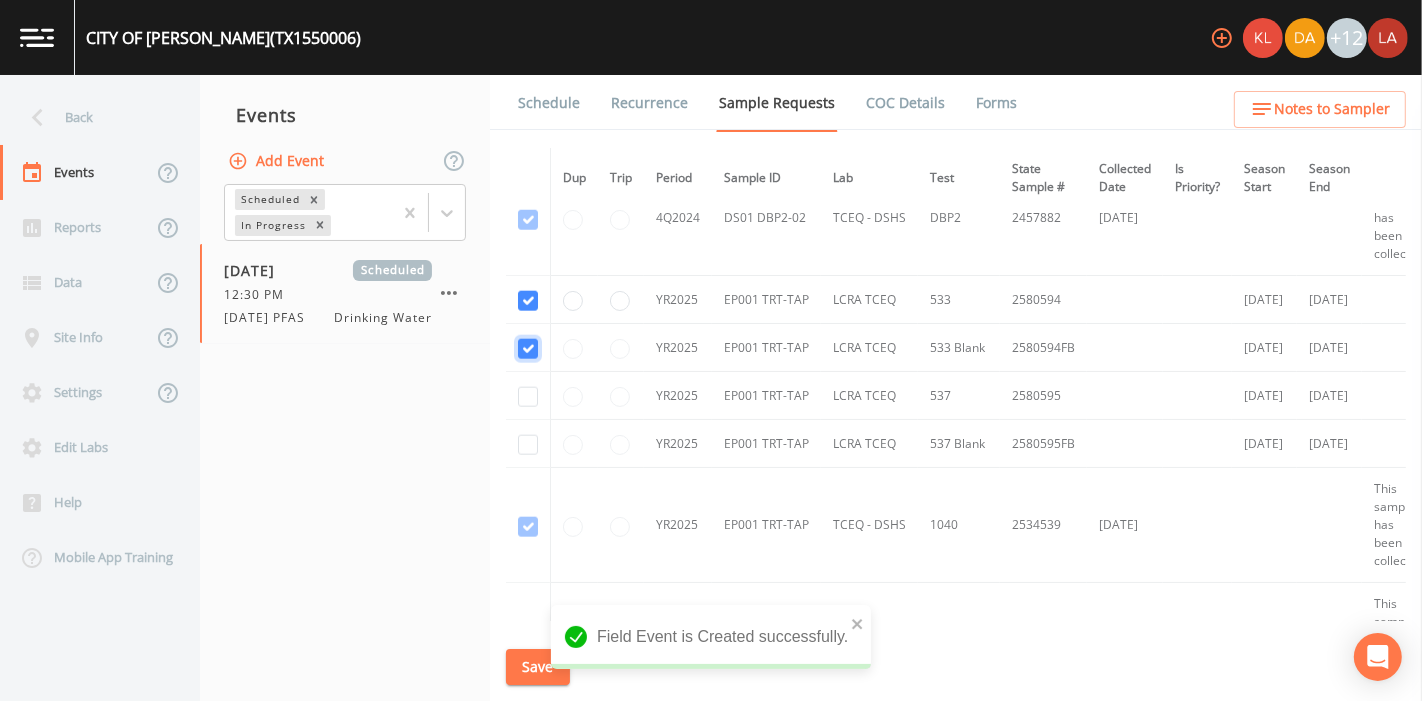 checkbox on "true" 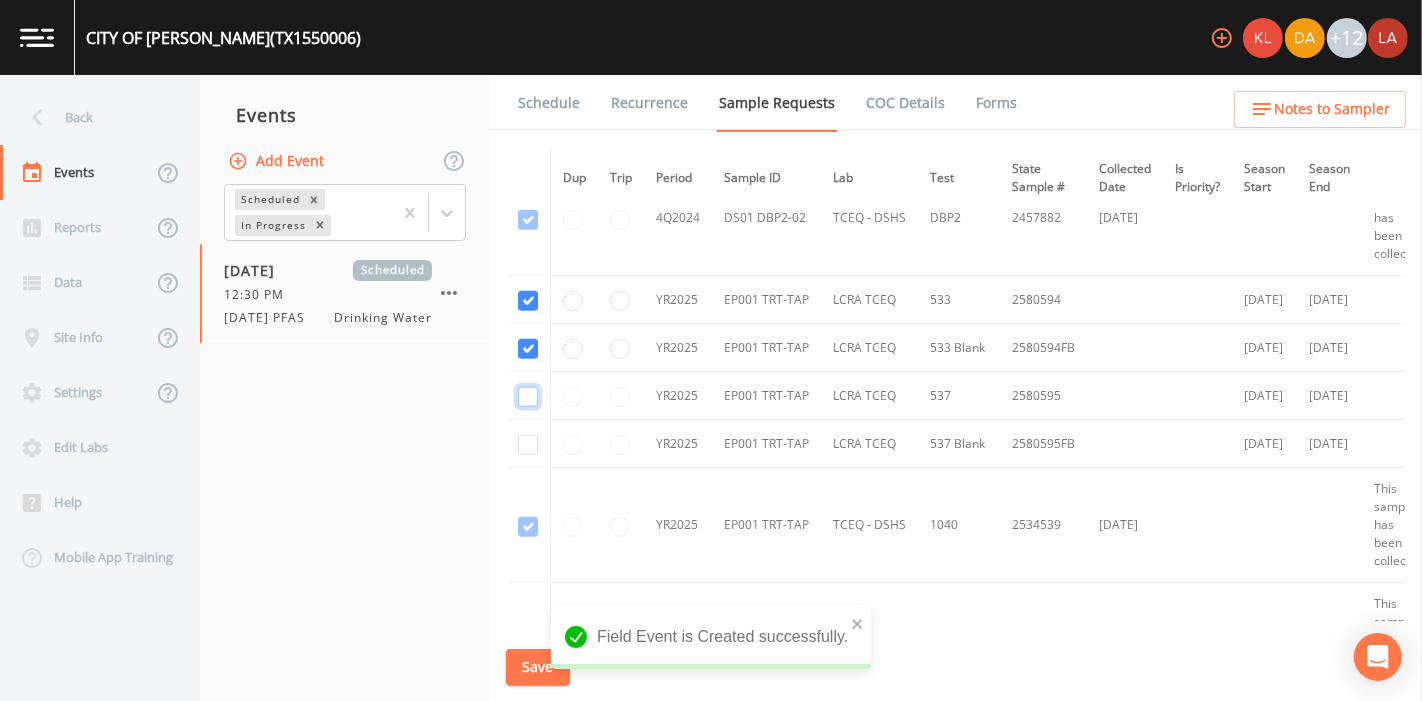 click at bounding box center [528, 397] 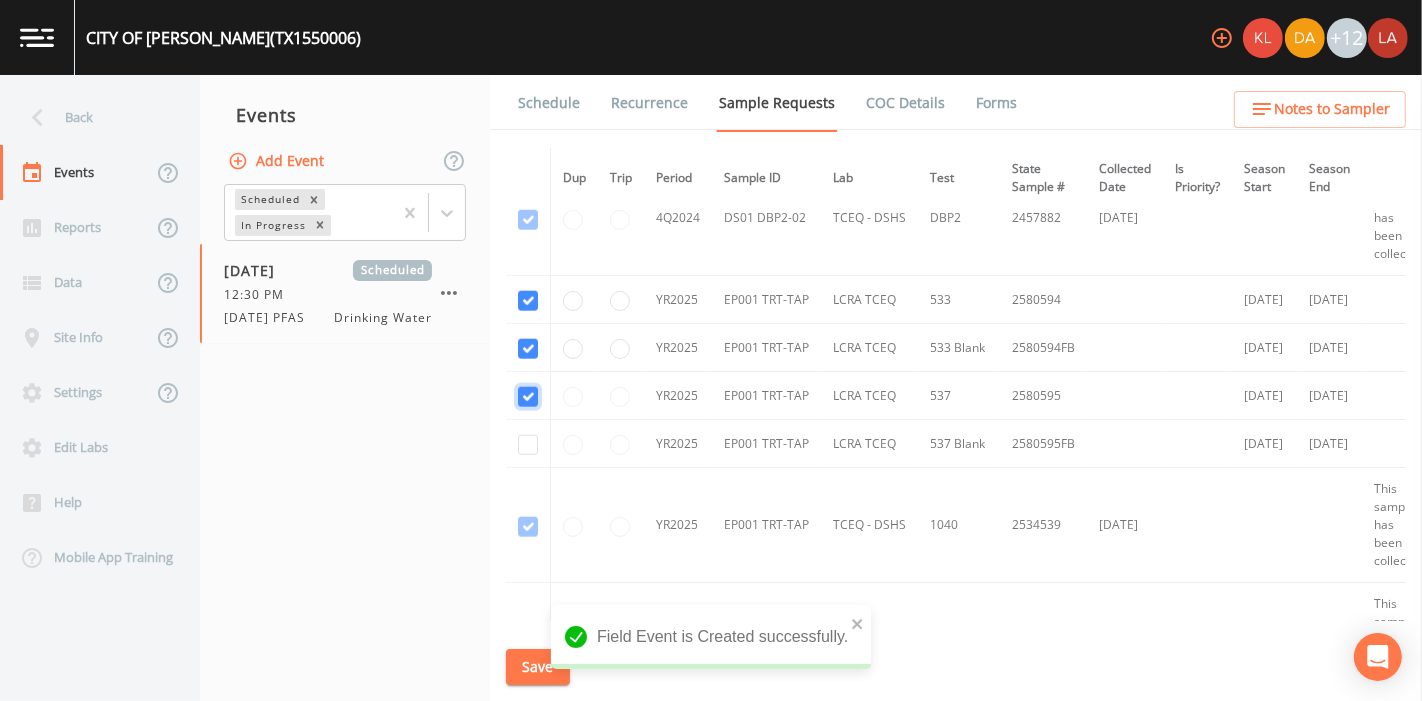 checkbox on "true" 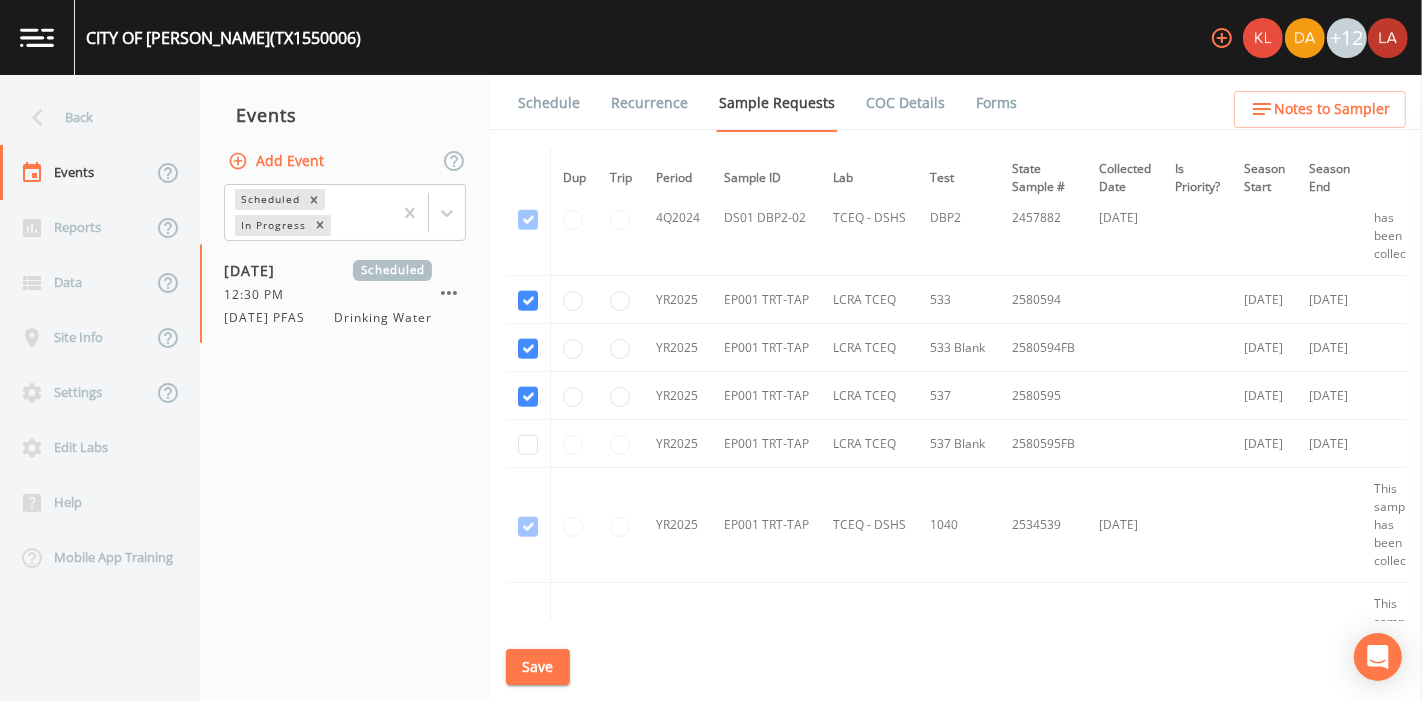 click at bounding box center (528, 444) 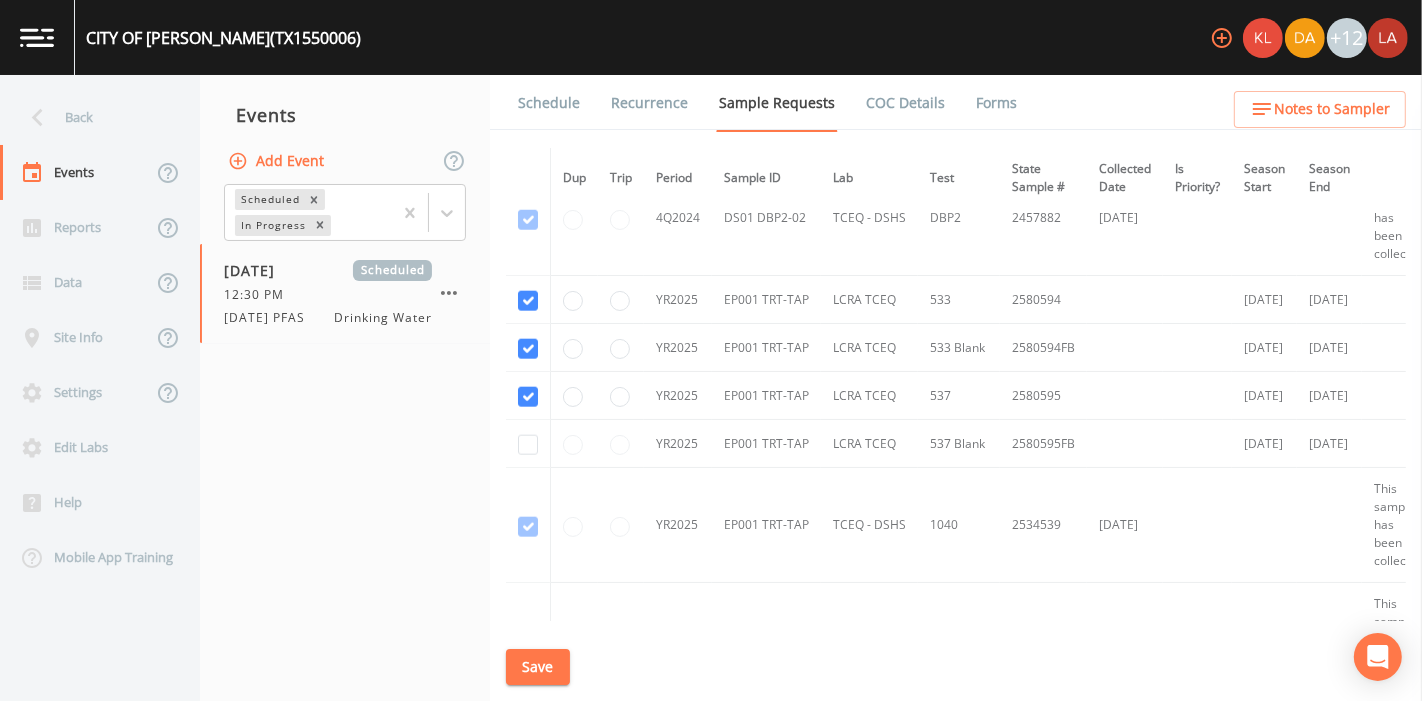click at bounding box center [528, 444] 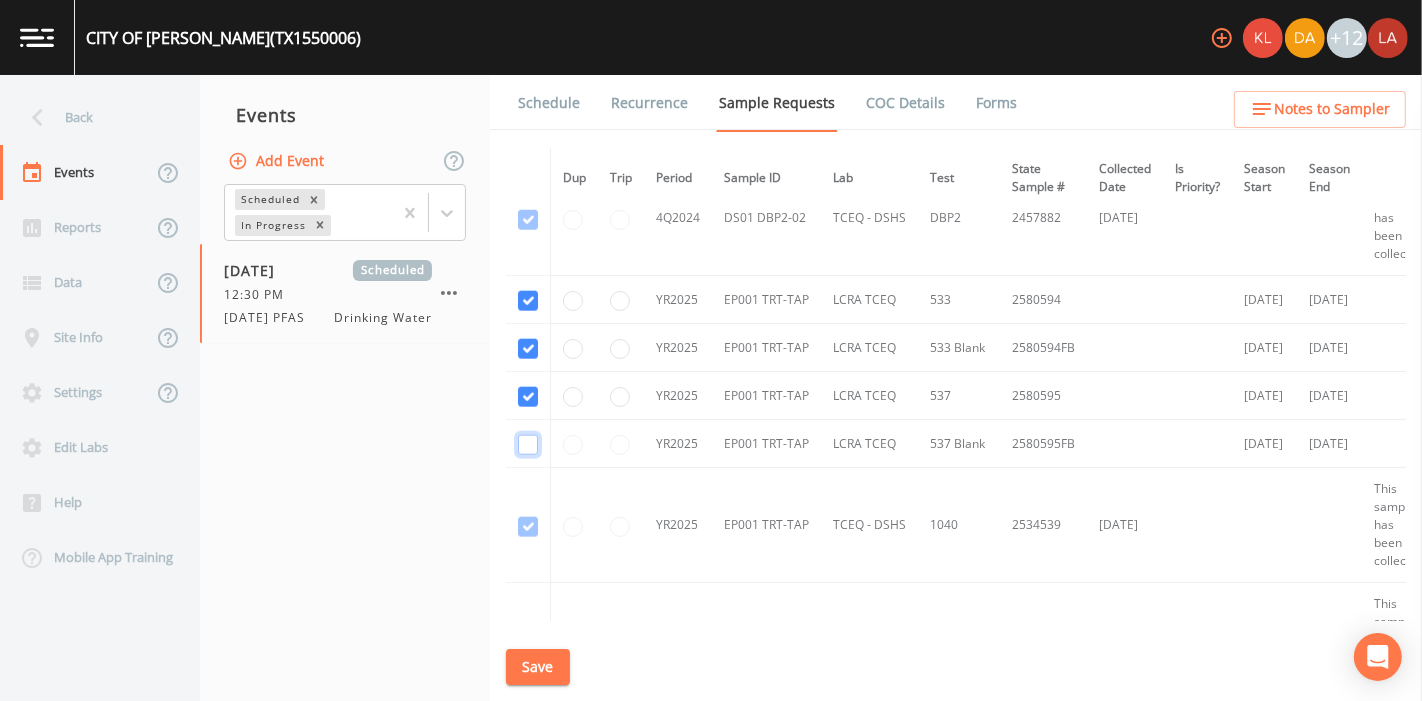 drag, startPoint x: 529, startPoint y: 441, endPoint x: 531, endPoint y: 494, distance: 53.037724 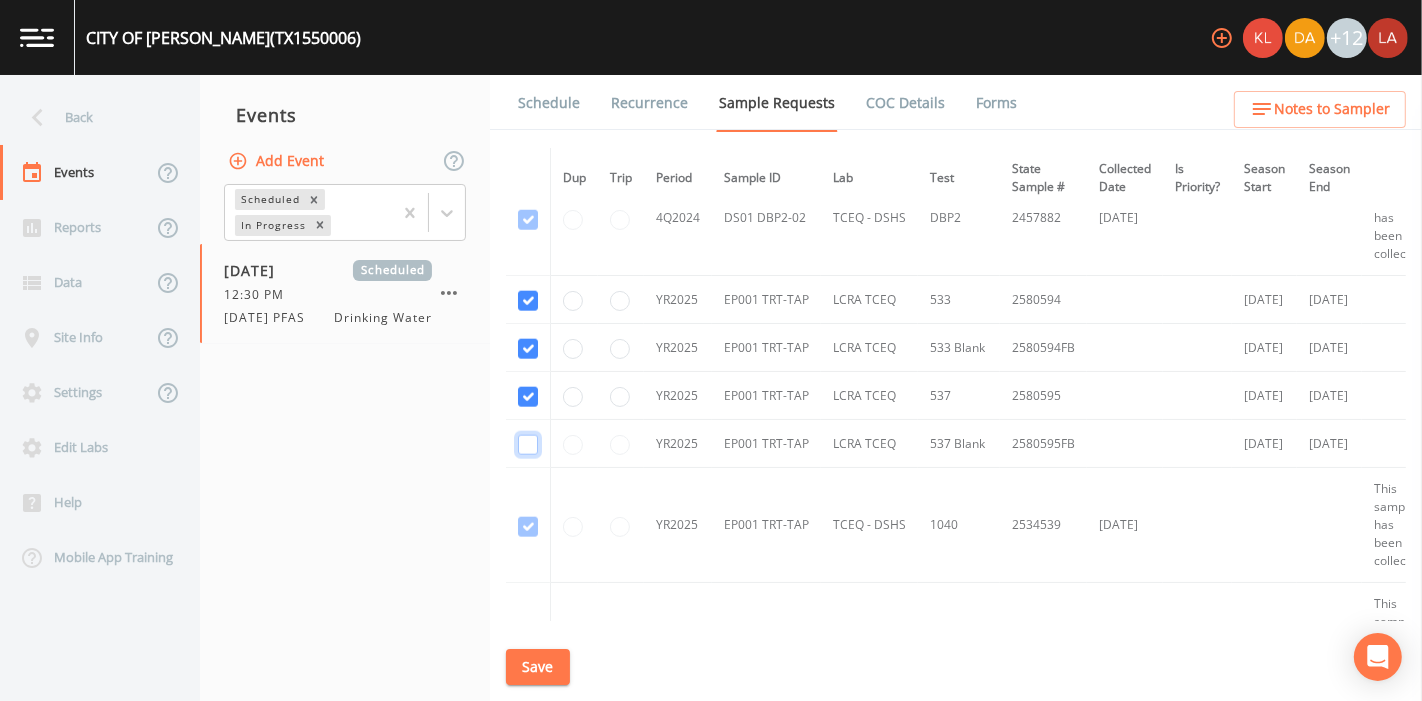 click at bounding box center [528, 445] 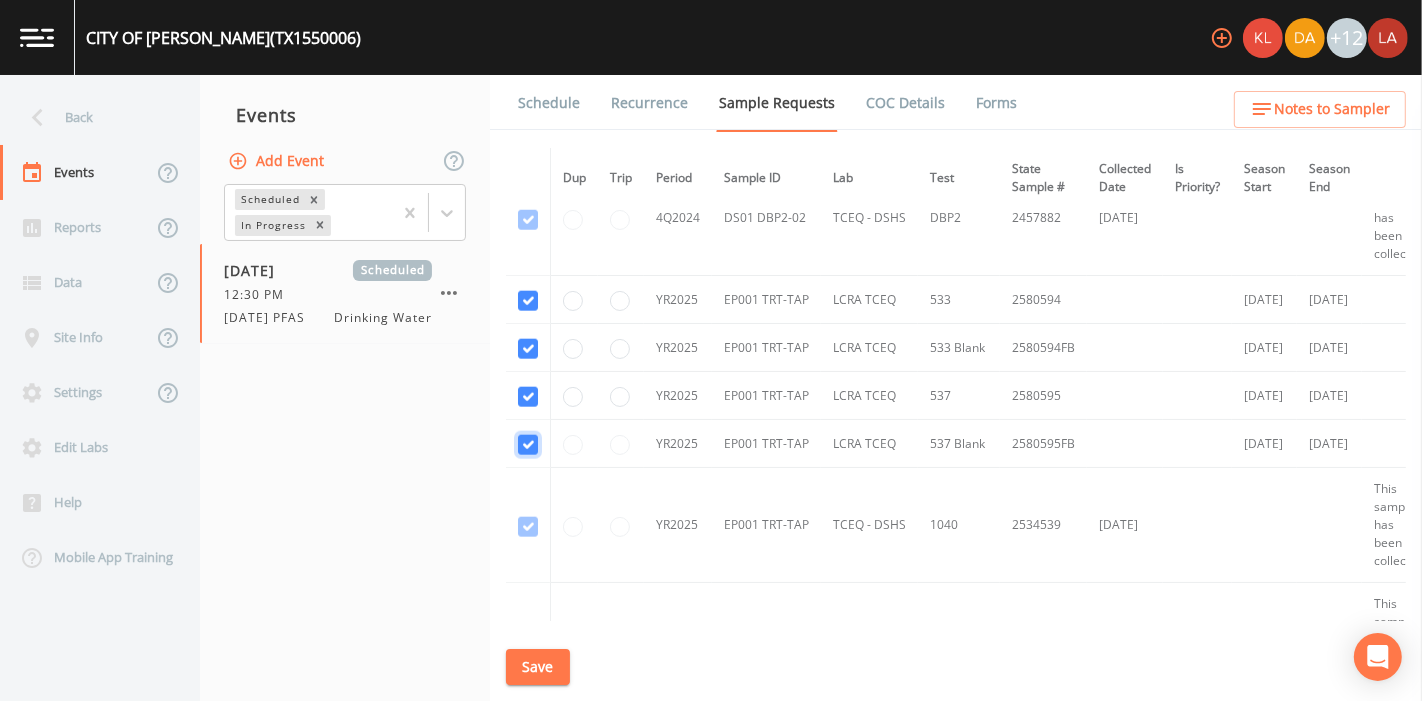 checkbox on "true" 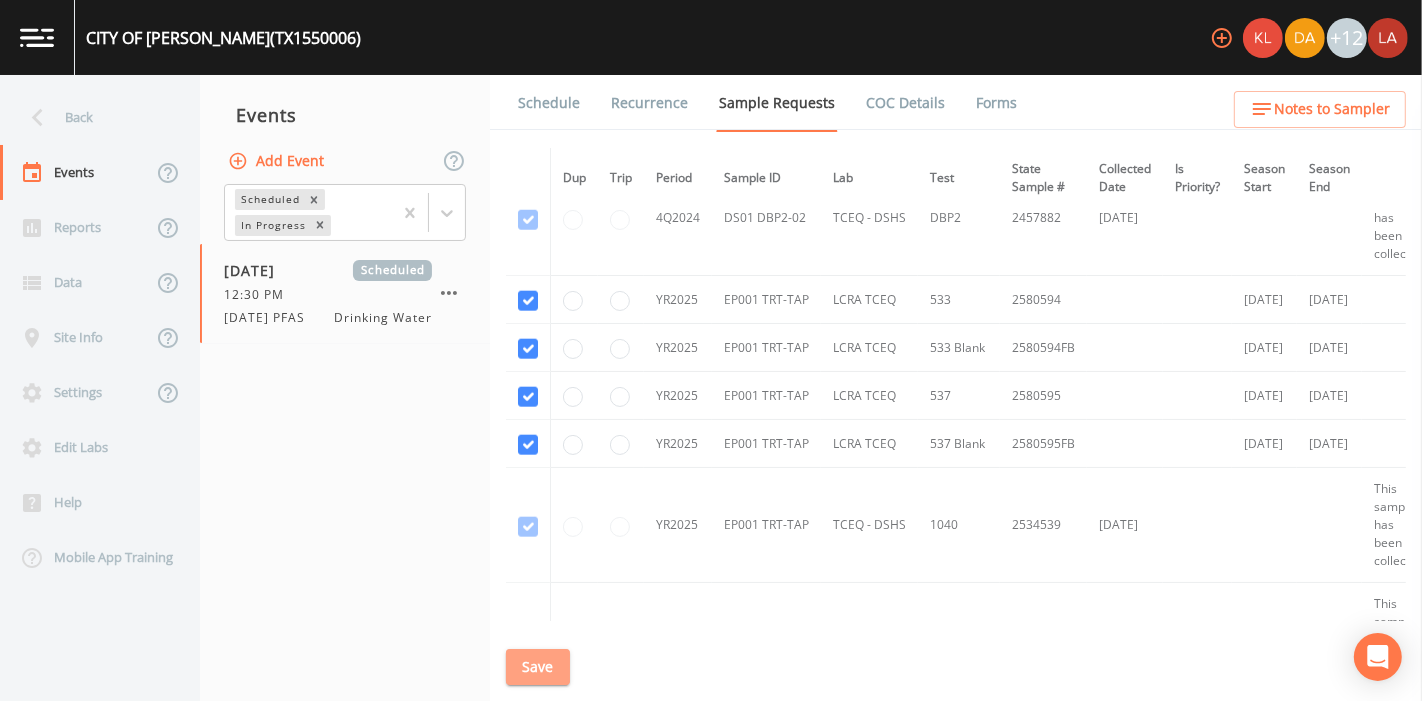 click on "Save" at bounding box center (538, 667) 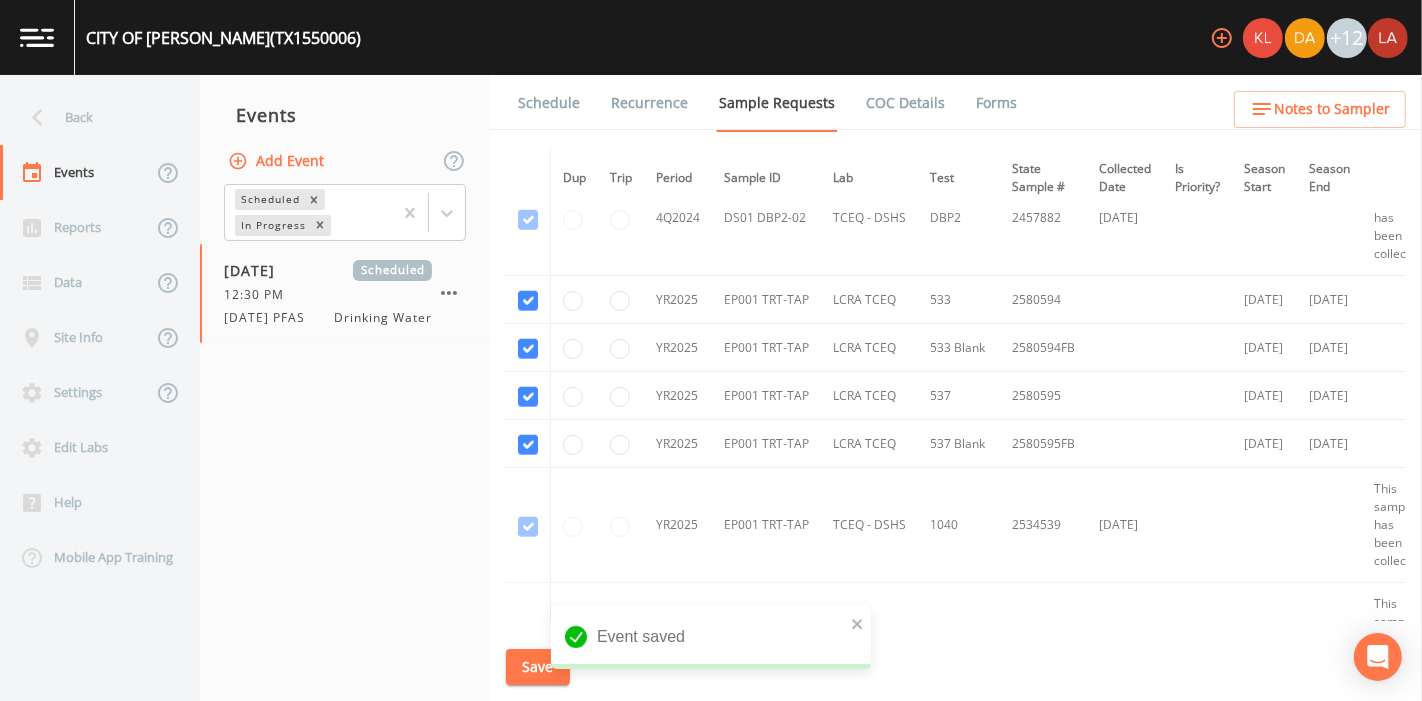 click on "Schedule" at bounding box center [549, 103] 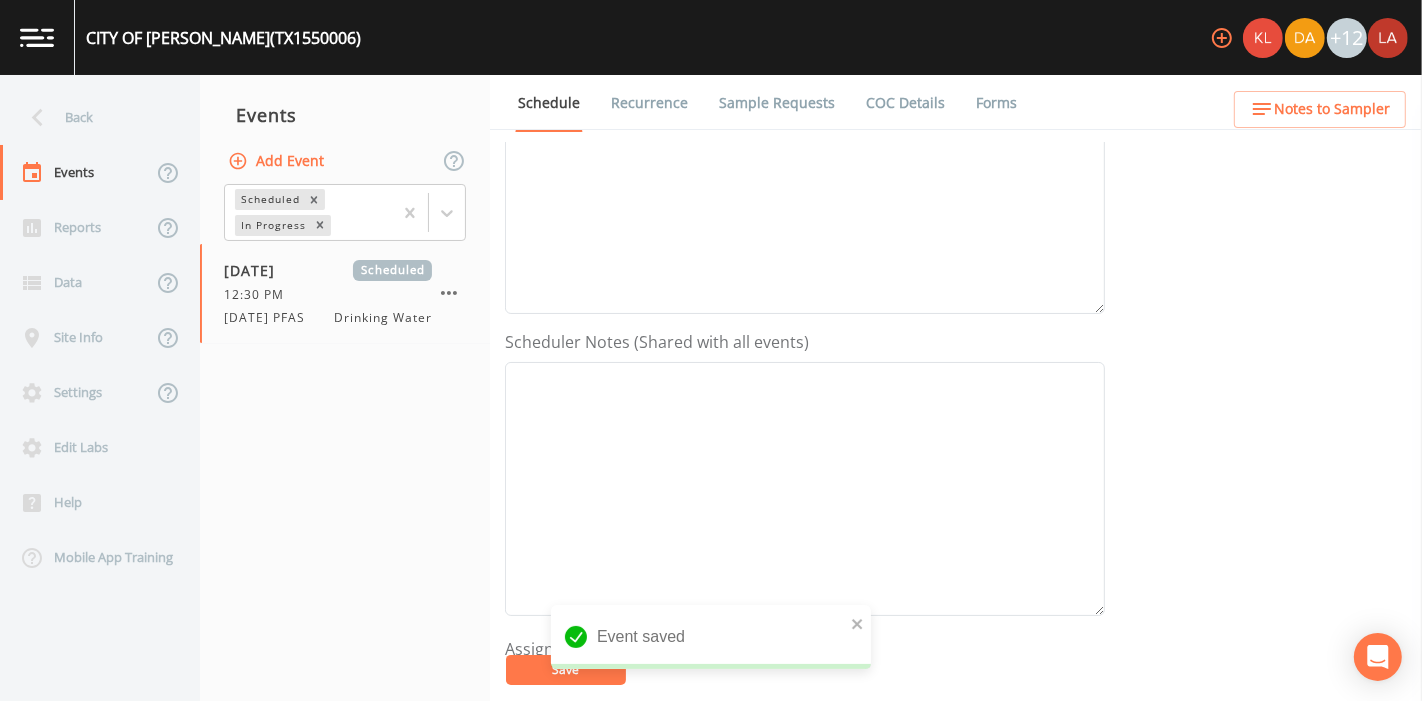 scroll, scrollTop: 555, scrollLeft: 0, axis: vertical 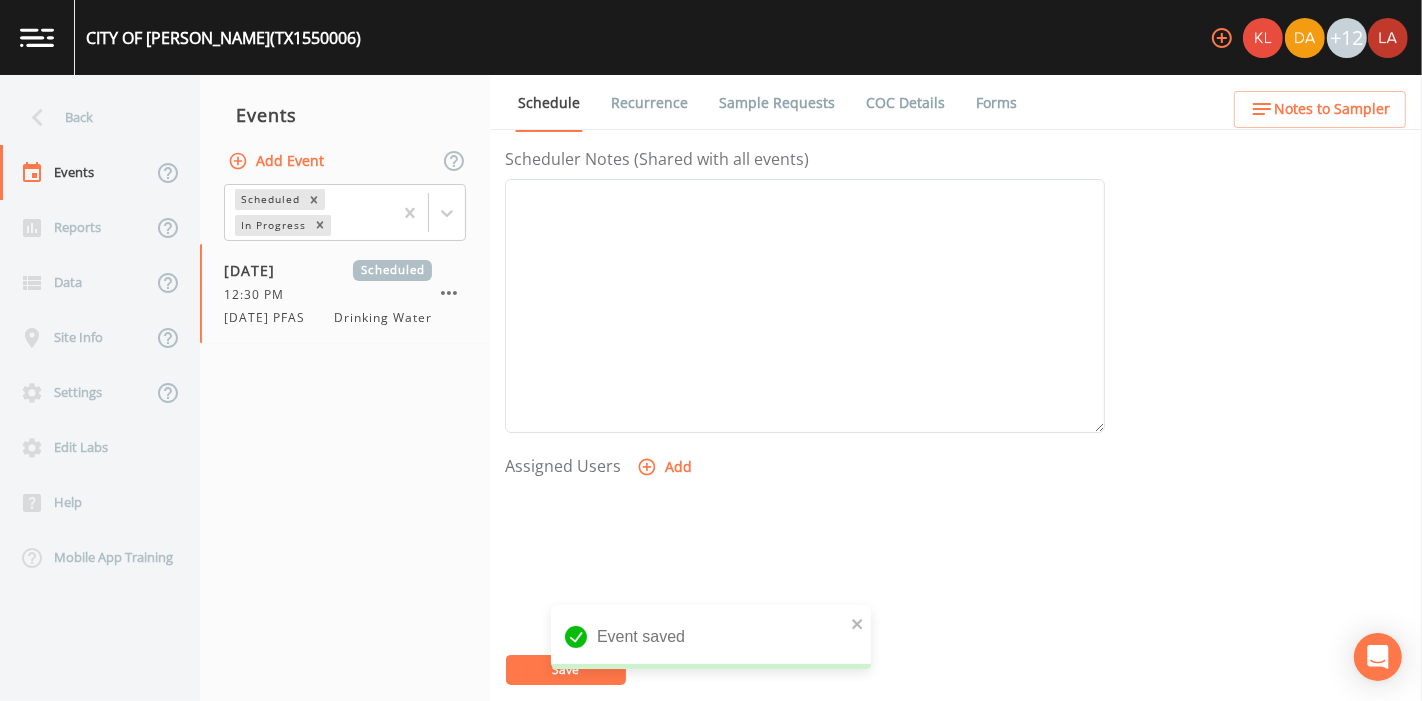 click on "Add" at bounding box center (666, 467) 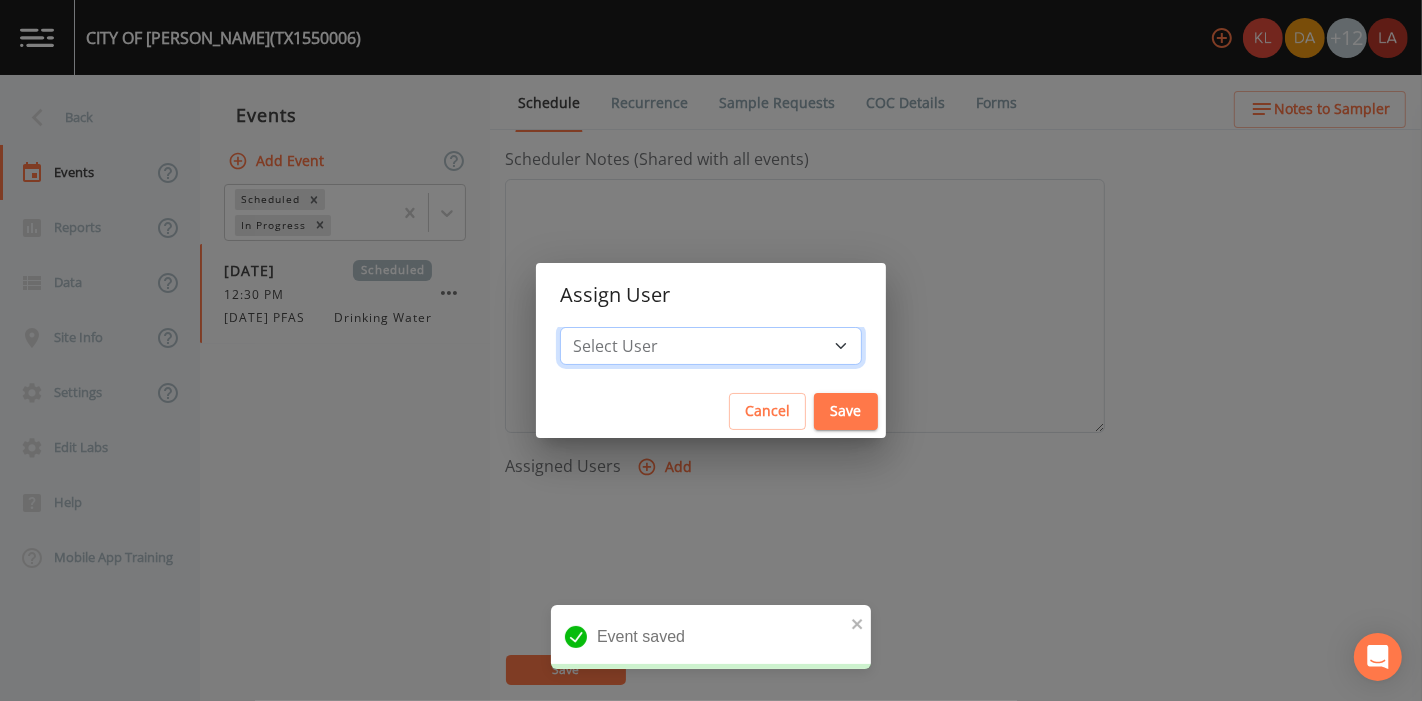 click on "Select User Kler  Teran David  Weber Joshua gere  Paul Mike  Franklin Rodolfo  Ramirez Zachary  Evans Stafford  Johnson Miriaha  Caddie Annie  Huebner Baley  Jones Reagan  Janecek Lauren  Saenz Sloan  Rigamonti Paul  Vann" at bounding box center [711, 346] 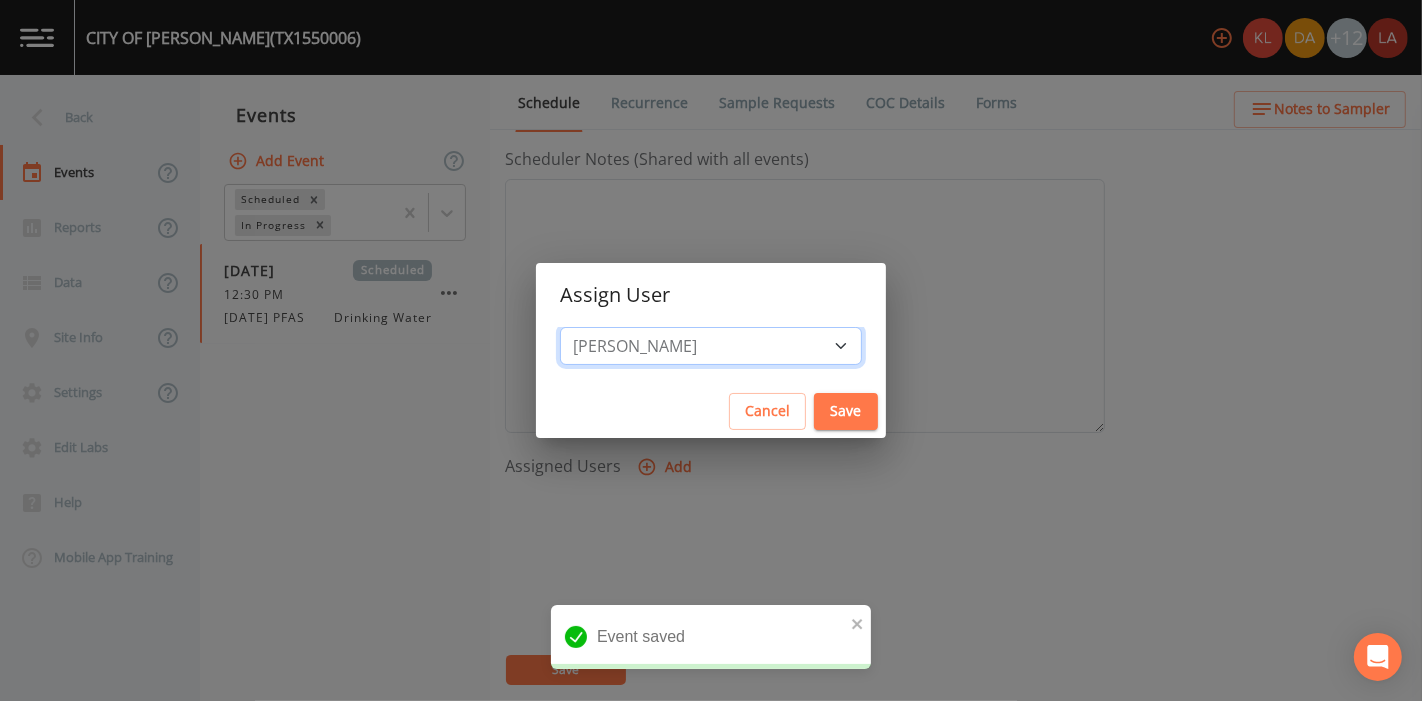 click on "Select User Kler  Teran David  Weber Joshua gere  Paul Mike  Franklin Rodolfo  Ramirez Zachary  Evans Stafford  Johnson Miriaha  Caddie Annie  Huebner Baley  Jones Reagan  Janecek Lauren  Saenz Sloan  Rigamonti Paul  Vann" at bounding box center (711, 346) 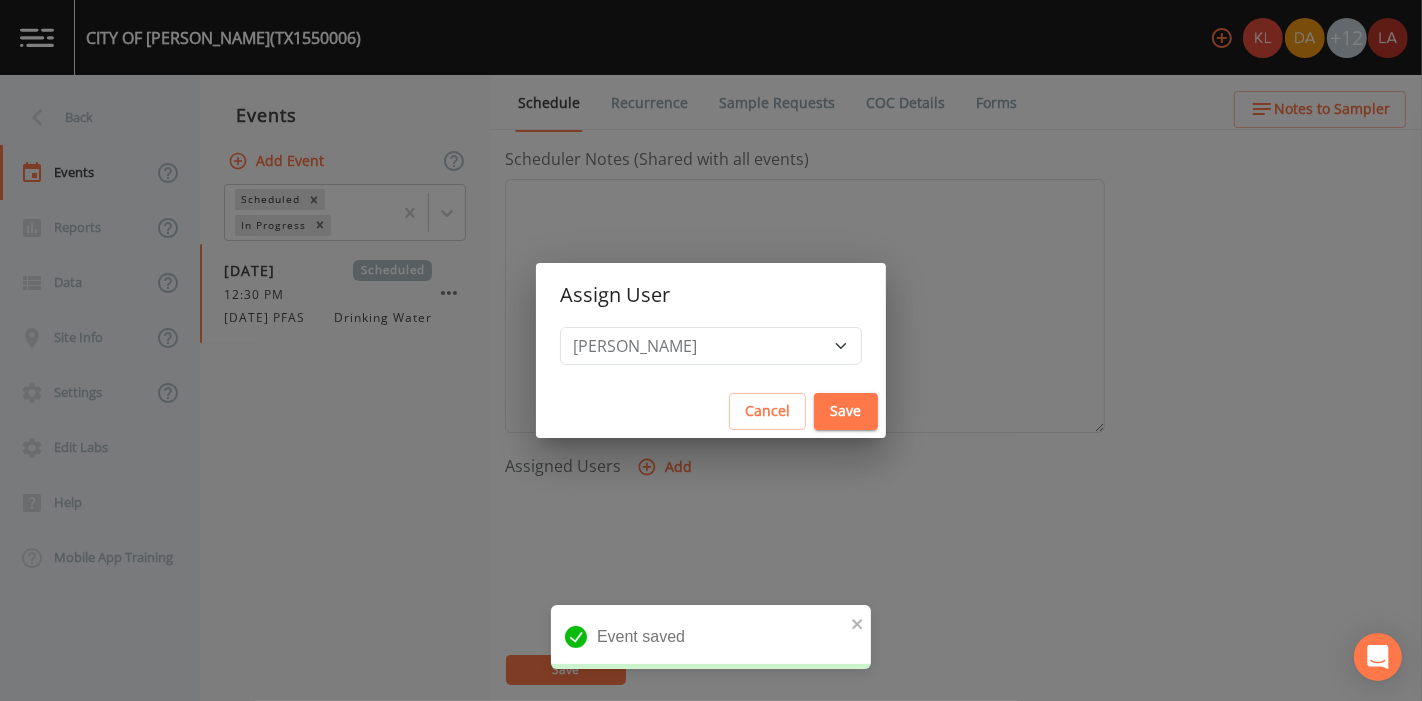 click on "Save" at bounding box center [846, 411] 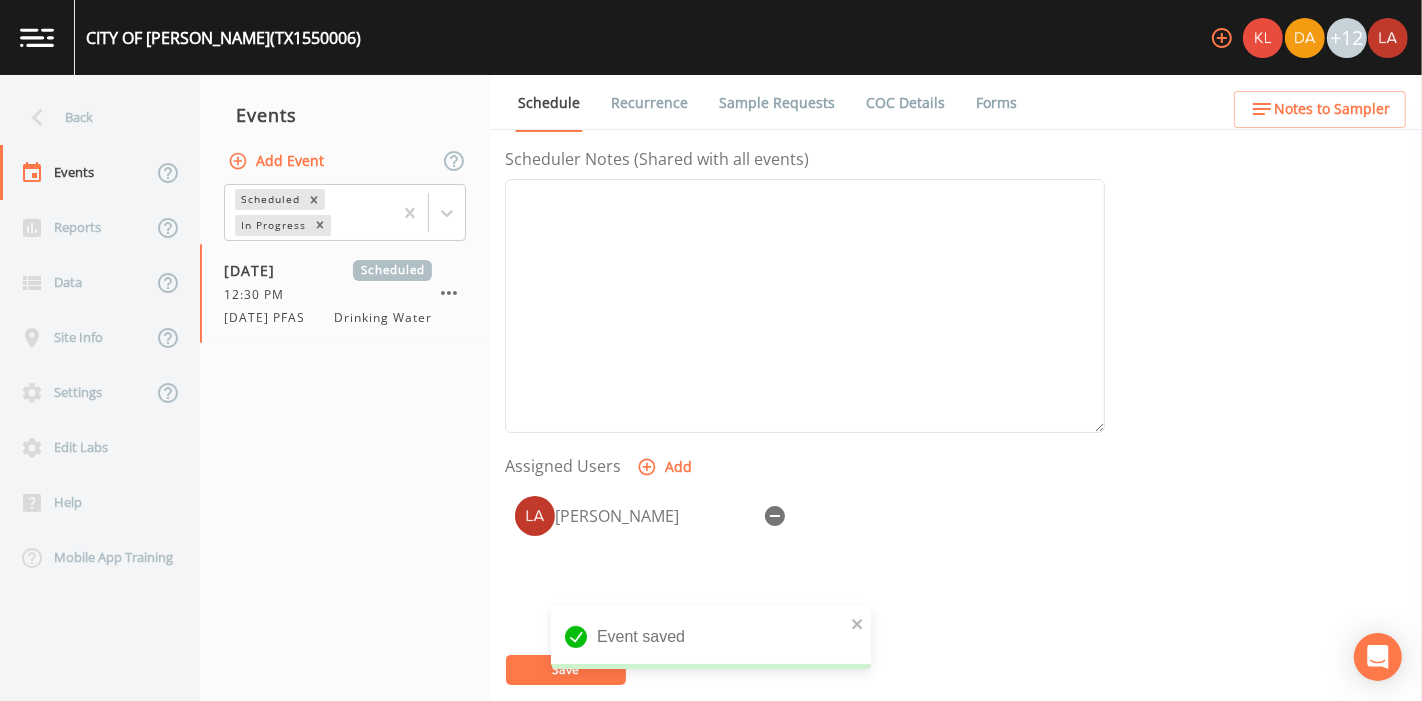 click on "Save" at bounding box center [566, 670] 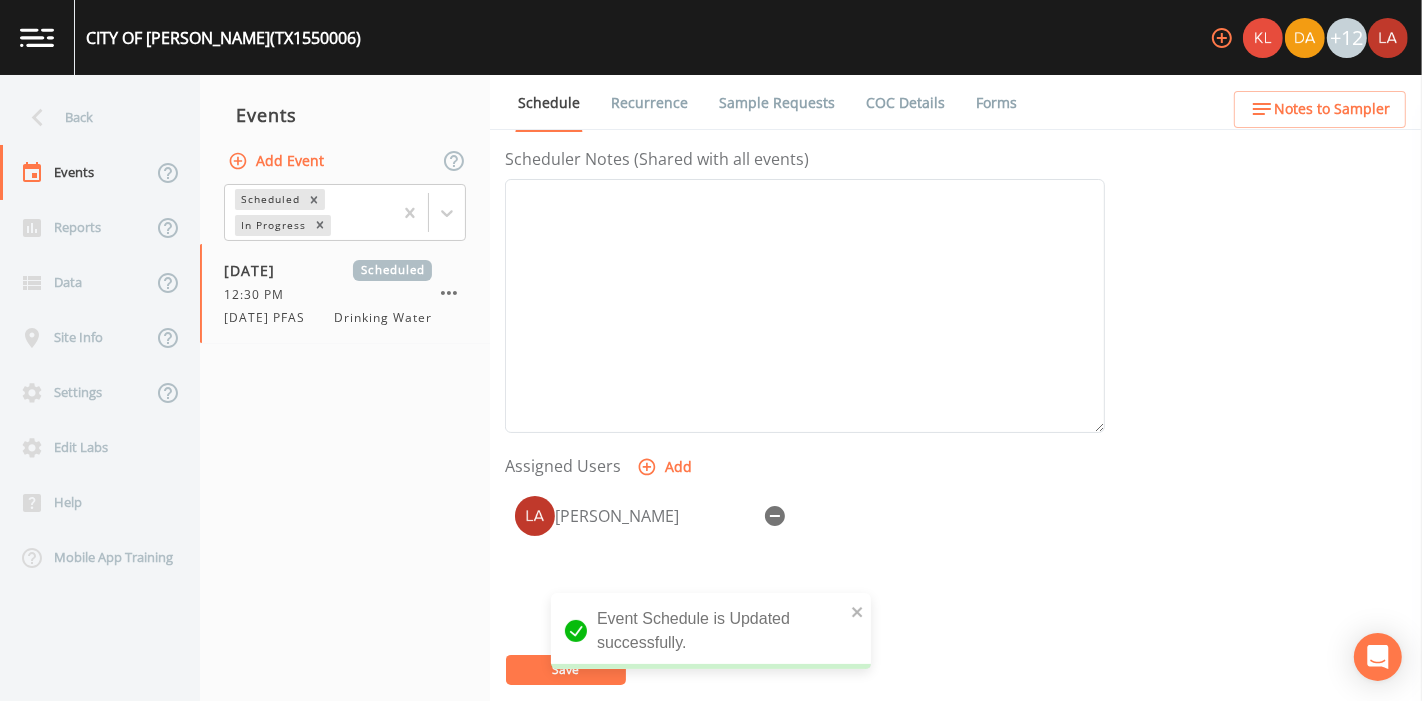 click on "Events Add Event Scheduled In Progress 07/16/2025 Scheduled 12:30 PM 7/16/25 PFAS Drinking Water" at bounding box center [345, 388] 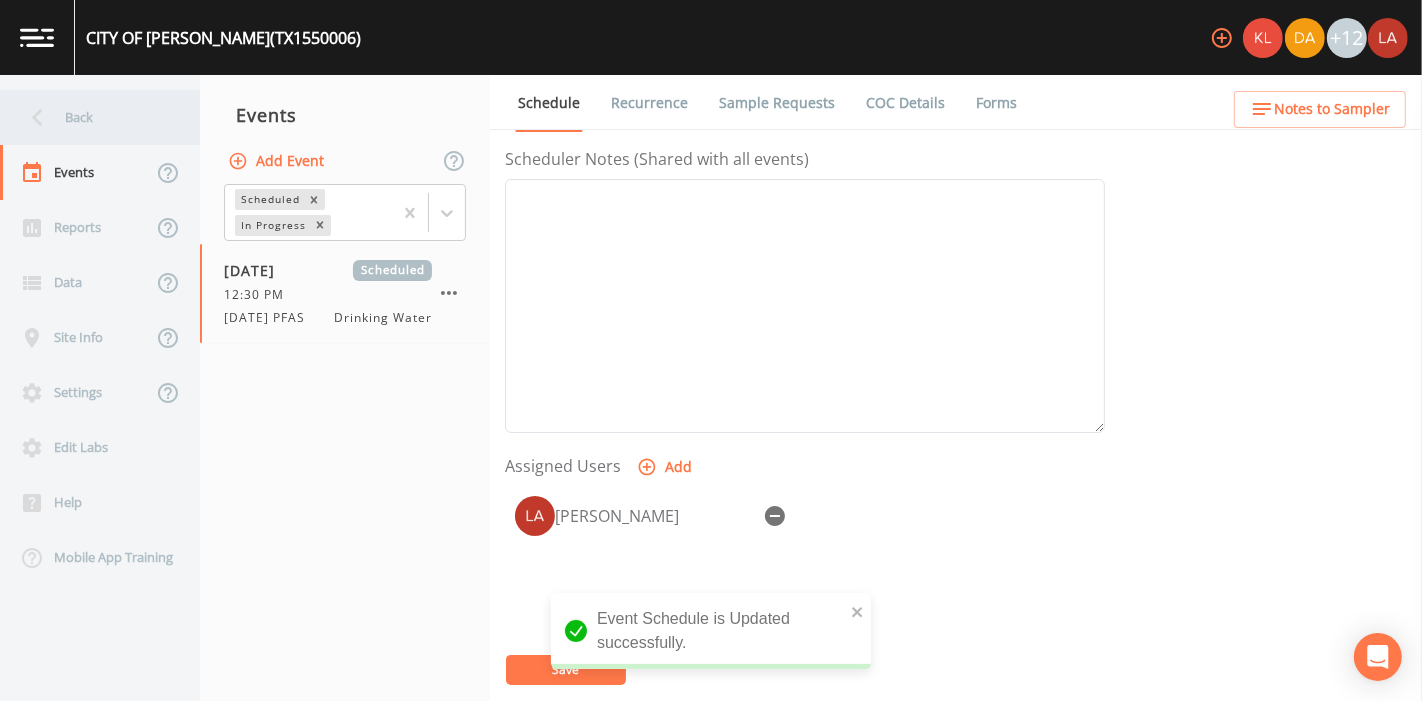click on "Back" at bounding box center (90, 117) 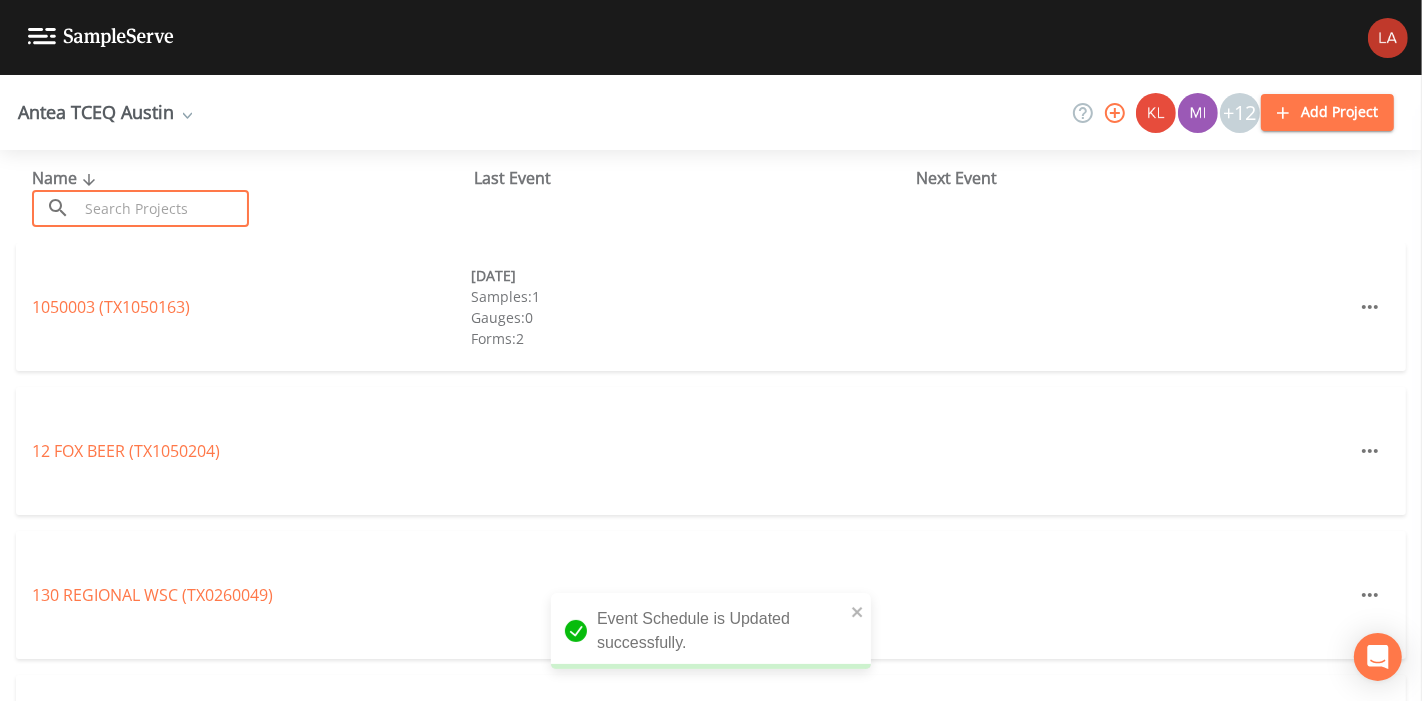 click at bounding box center (163, 208) 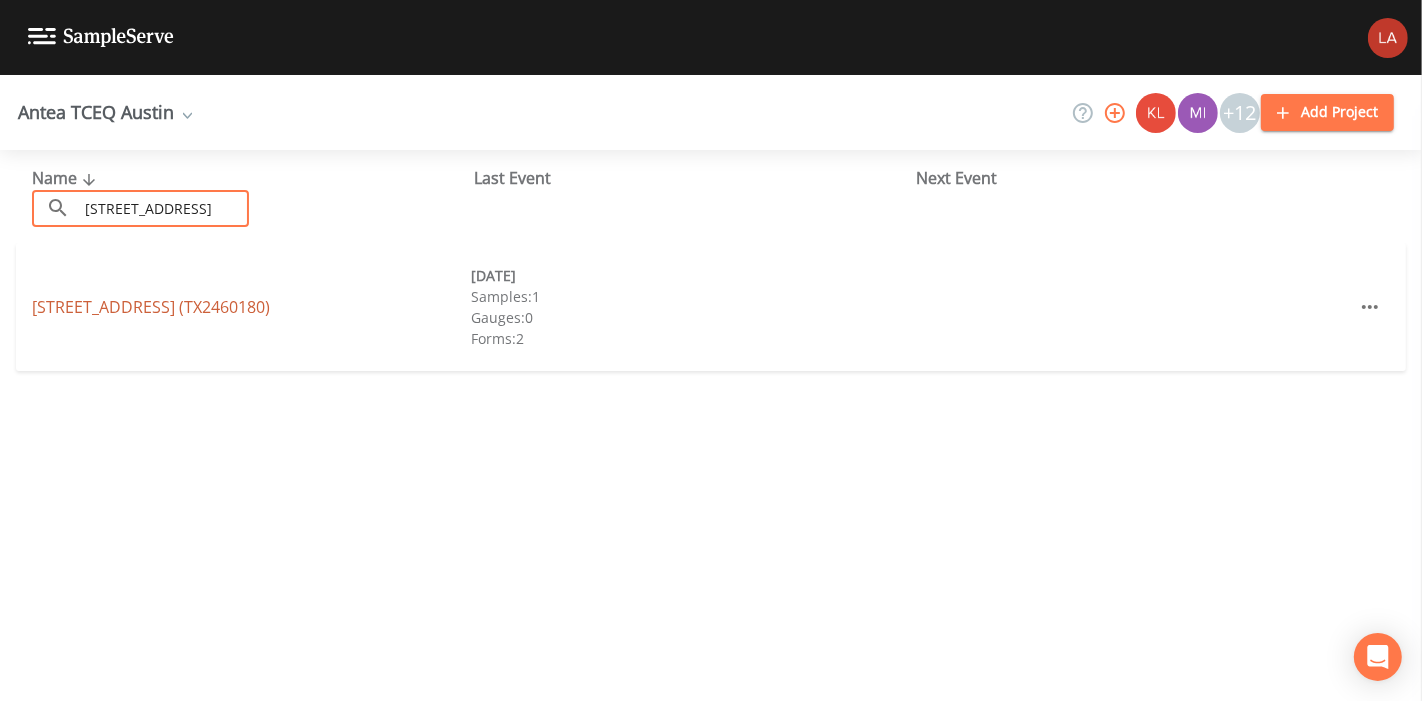 type on "200 county road" 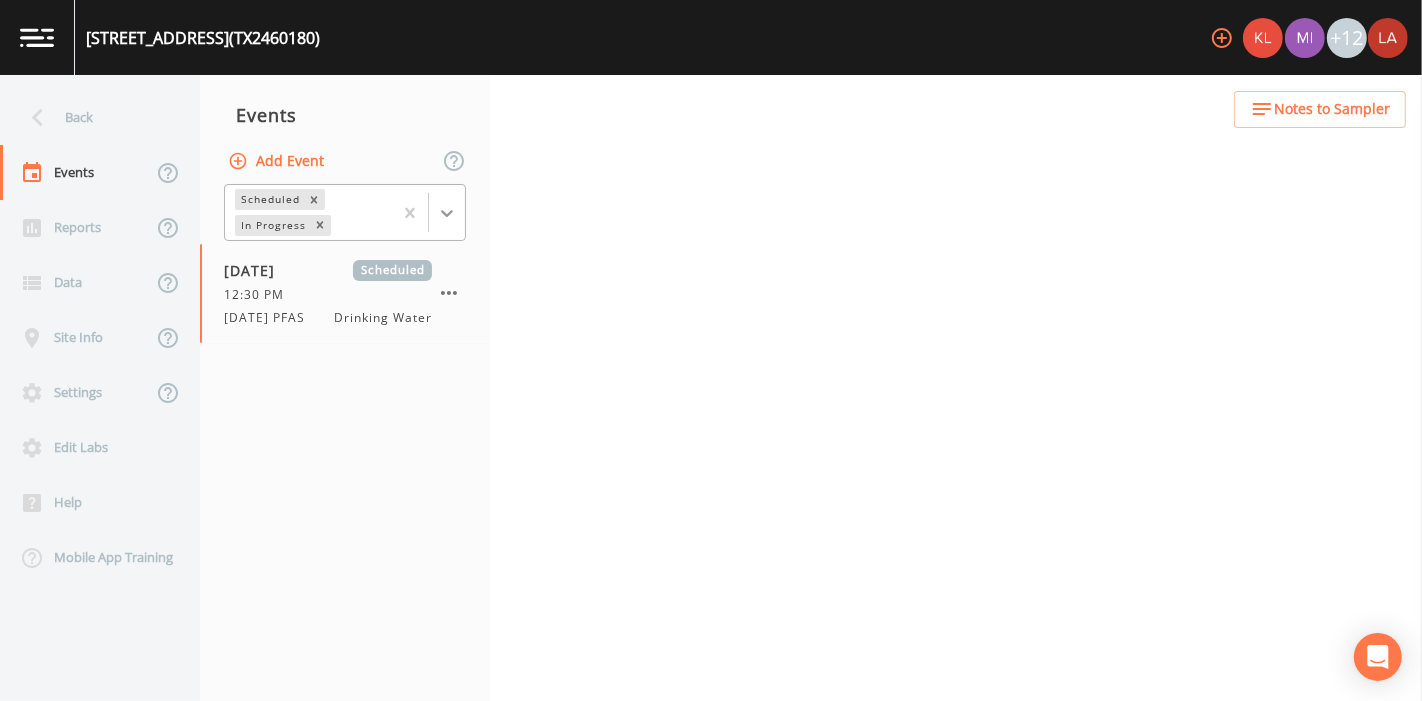 click at bounding box center (447, 213) 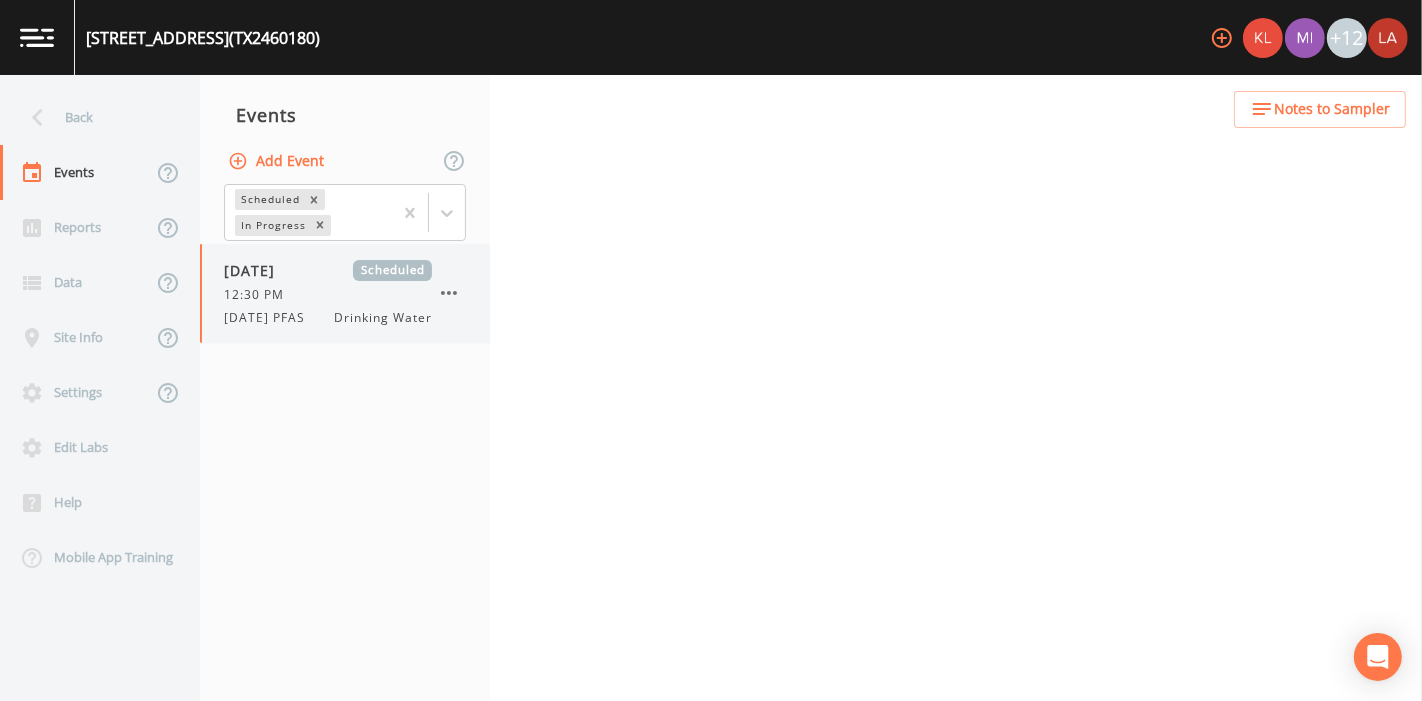click on "6/10/25 PFAS" at bounding box center (270, 318) 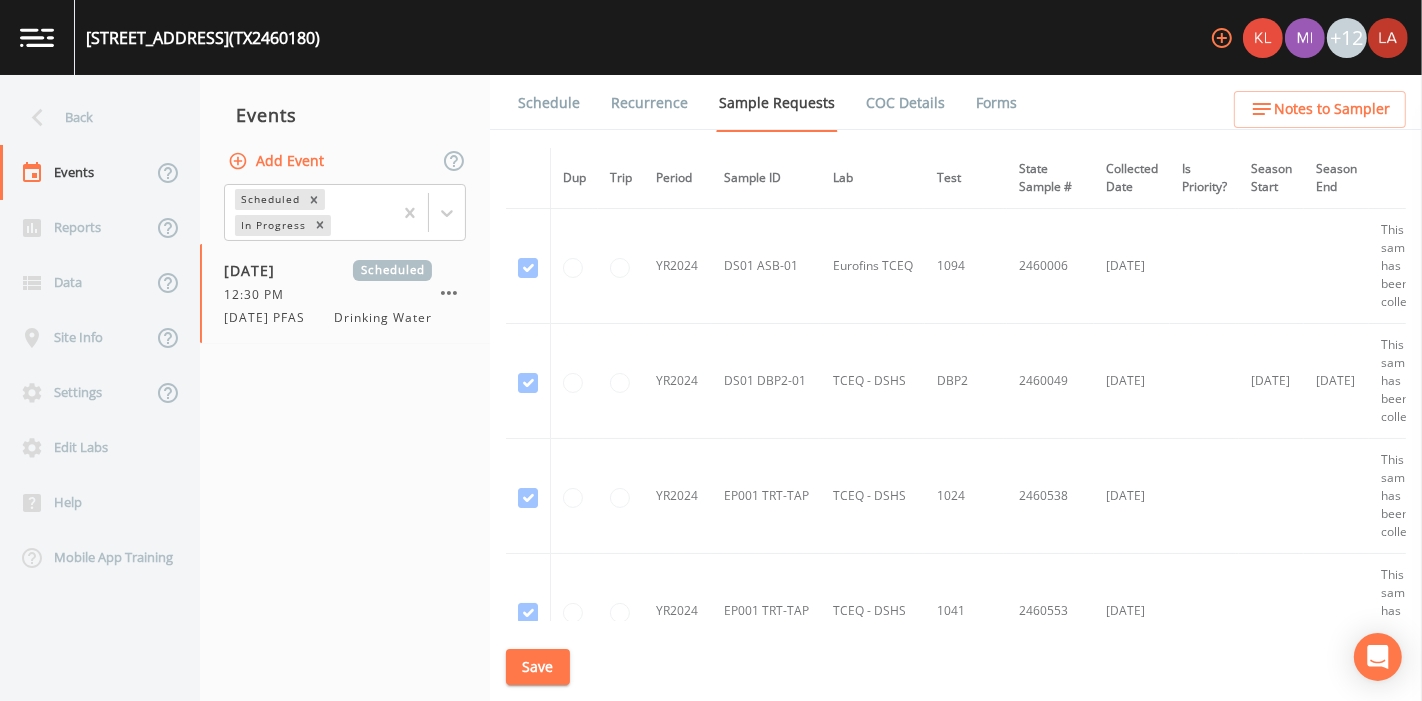 click on "Recurrence" at bounding box center (637, 103) 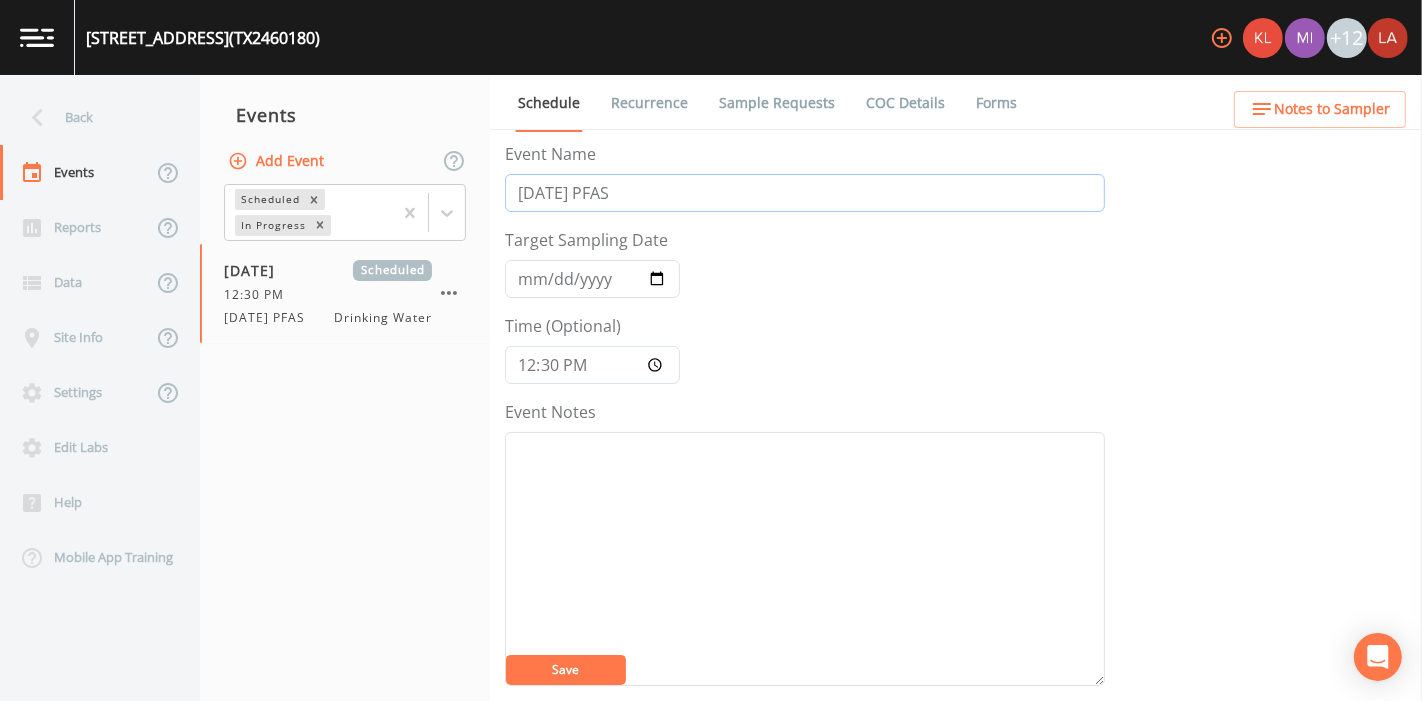 drag, startPoint x: 640, startPoint y: 187, endPoint x: 320, endPoint y: 124, distance: 326.1426 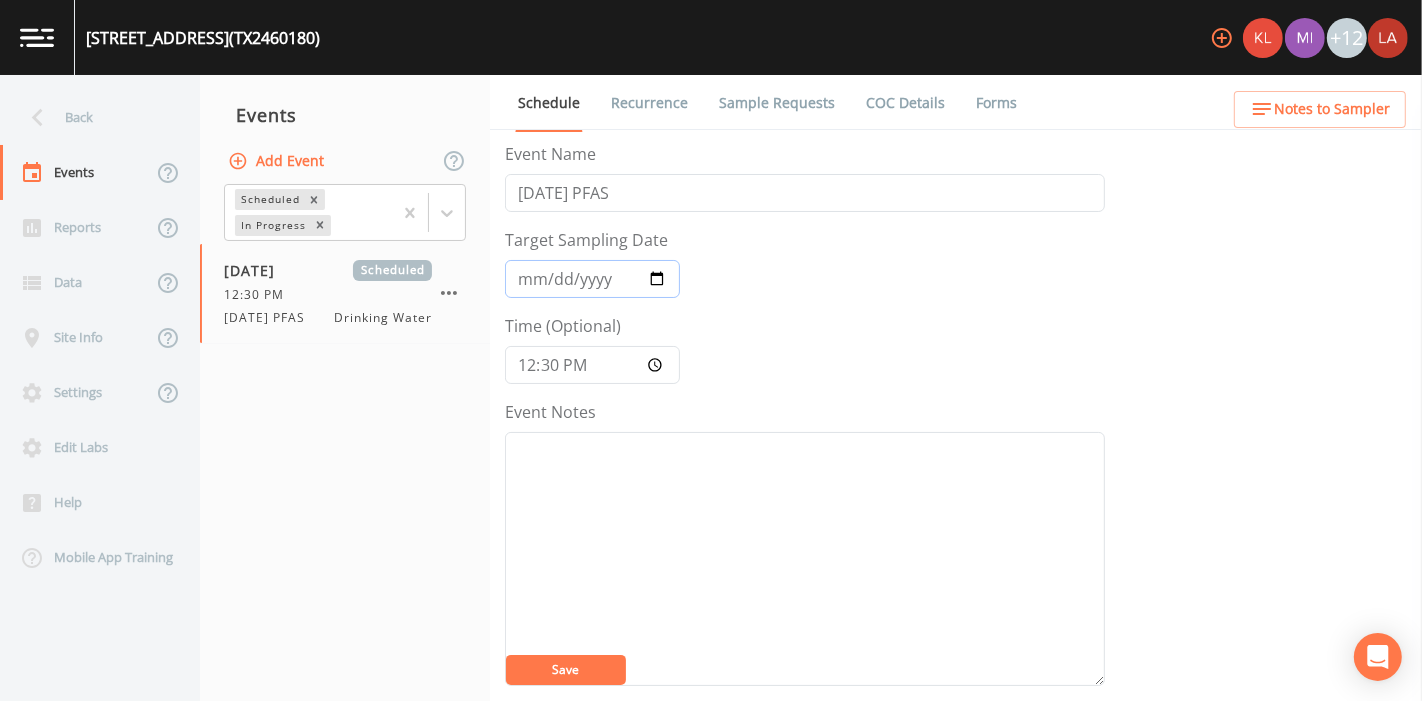 drag, startPoint x: 505, startPoint y: 269, endPoint x: 531, endPoint y: 271, distance: 26.076809 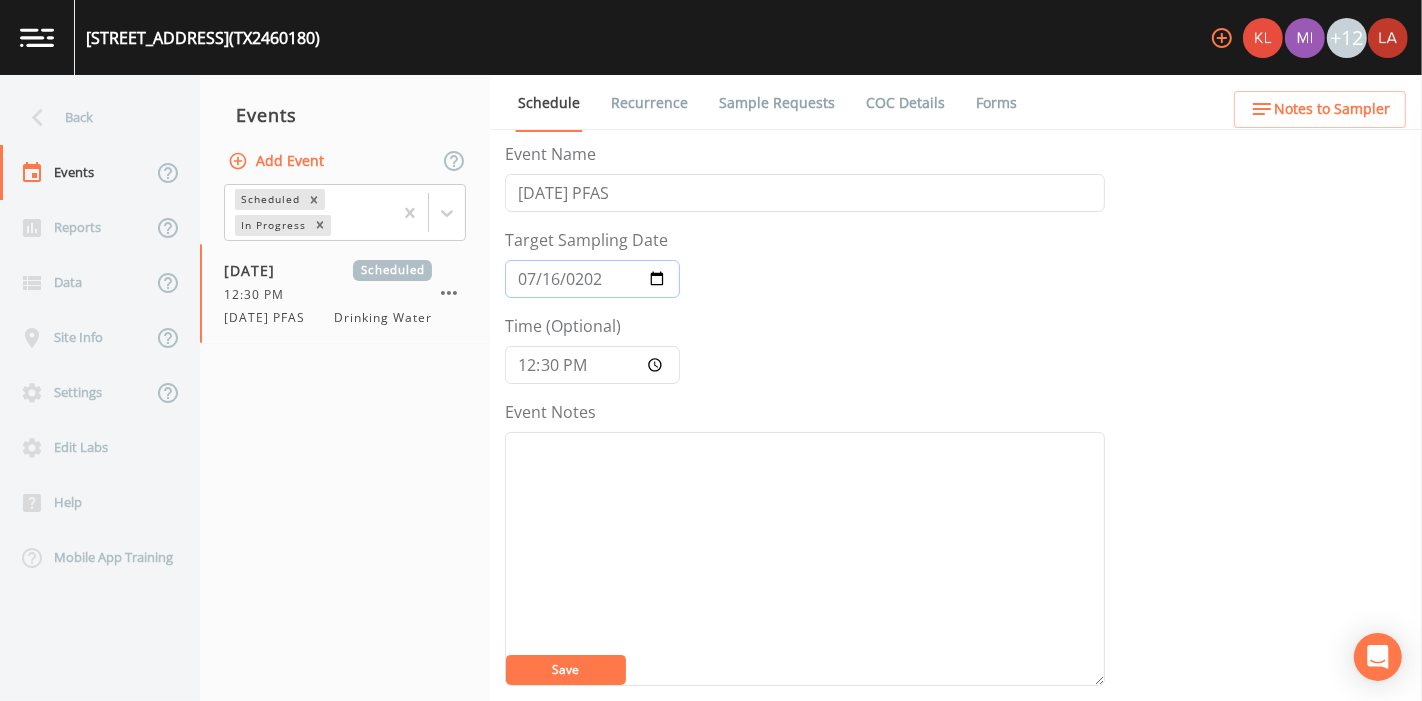 type on "2025-07-16" 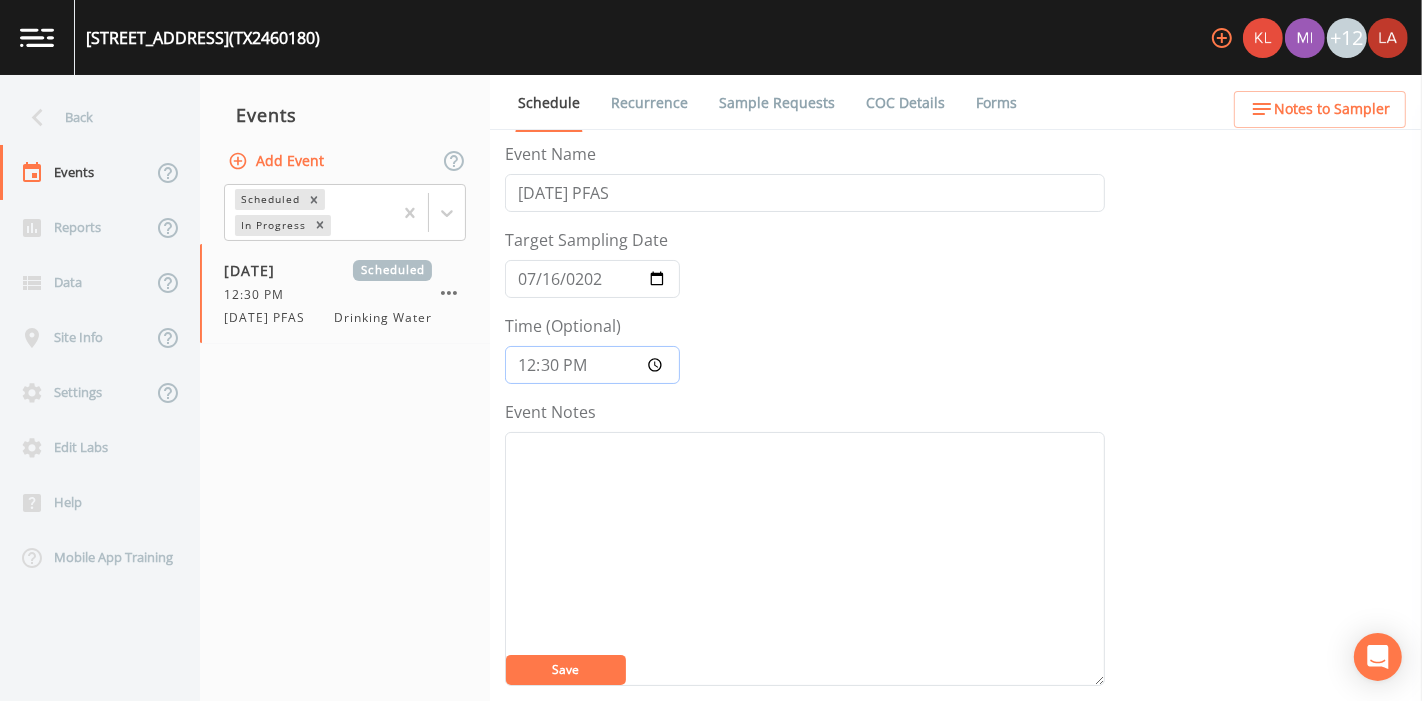 click on "12:30:00" at bounding box center (592, 365) 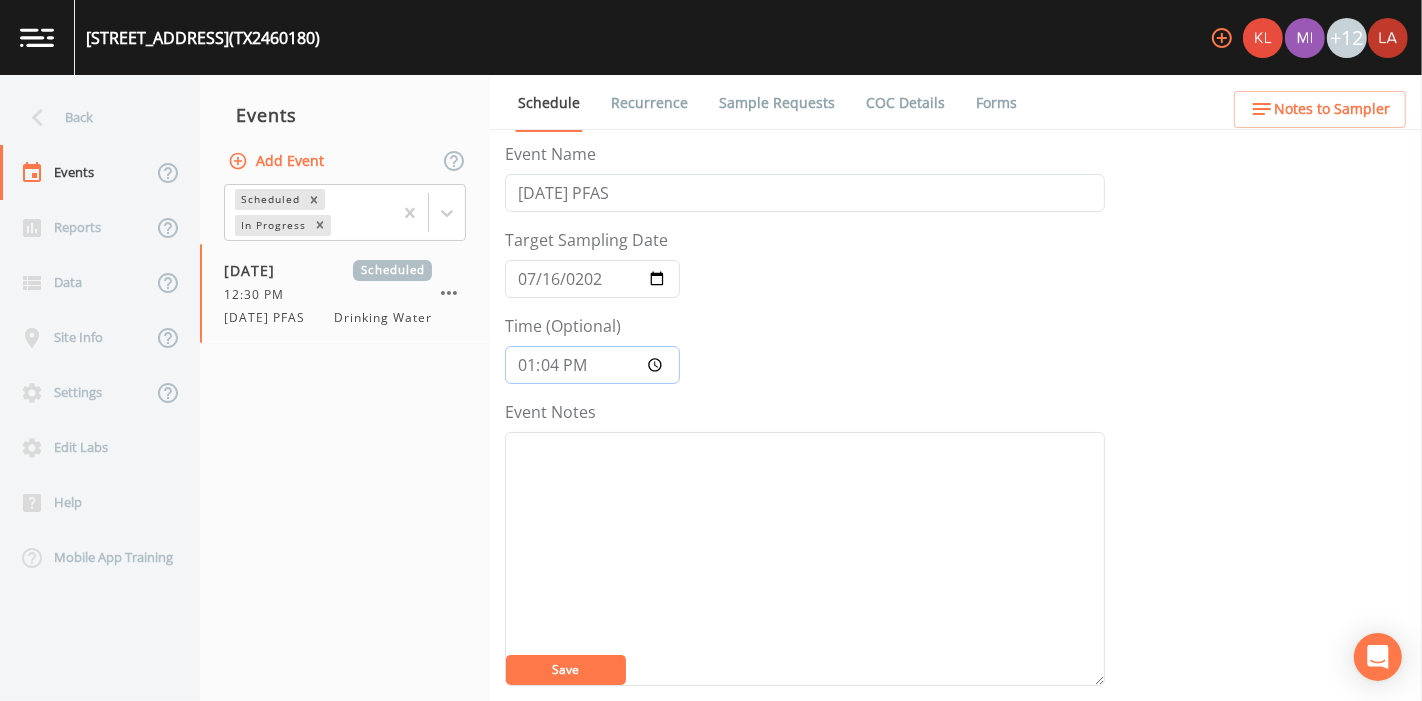 type on "13:45" 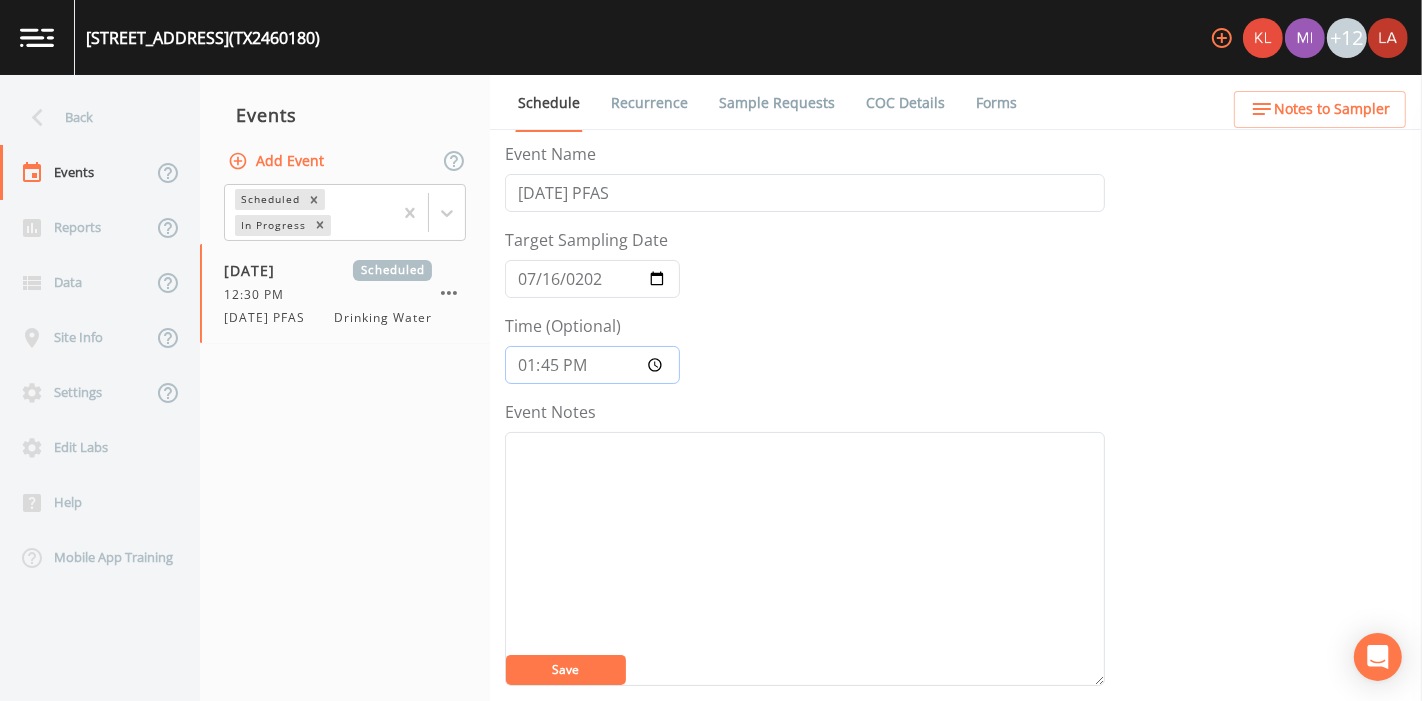 click on "Save" at bounding box center (566, 670) 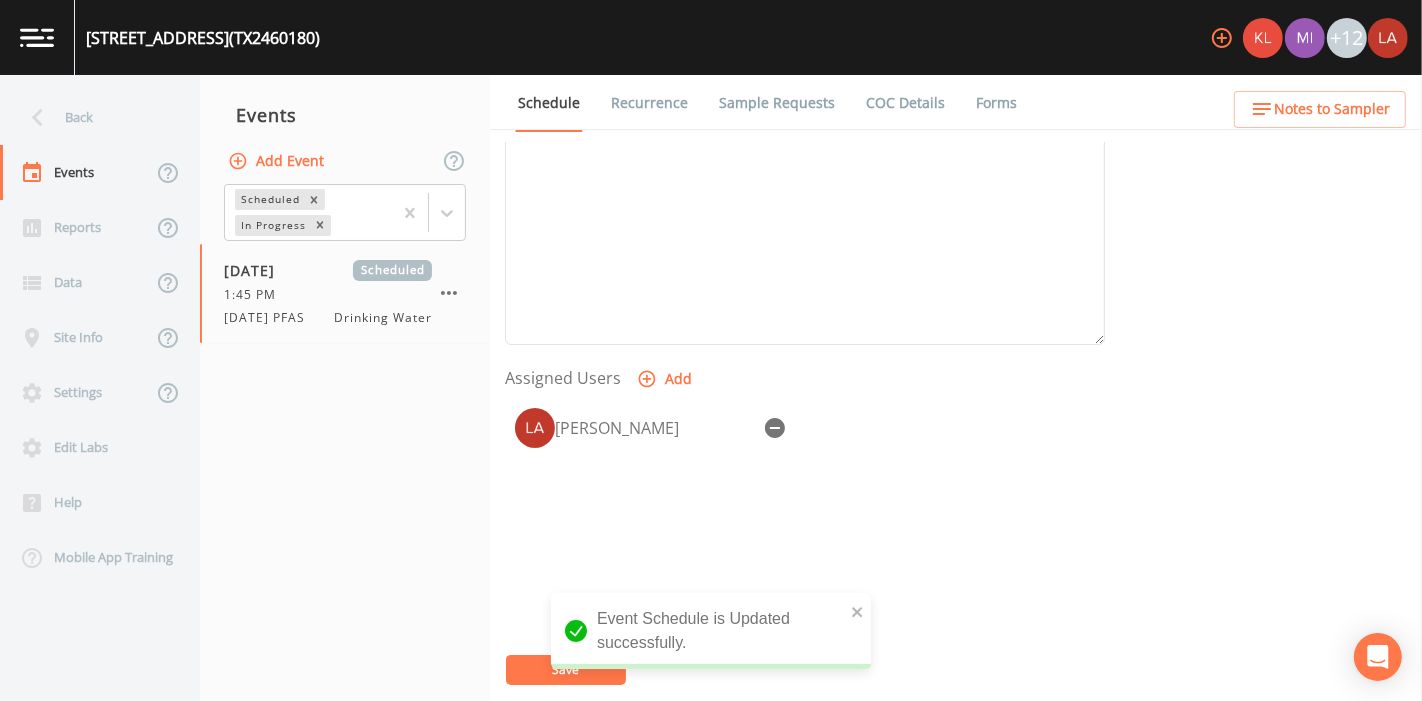 scroll, scrollTop: 666, scrollLeft: 0, axis: vertical 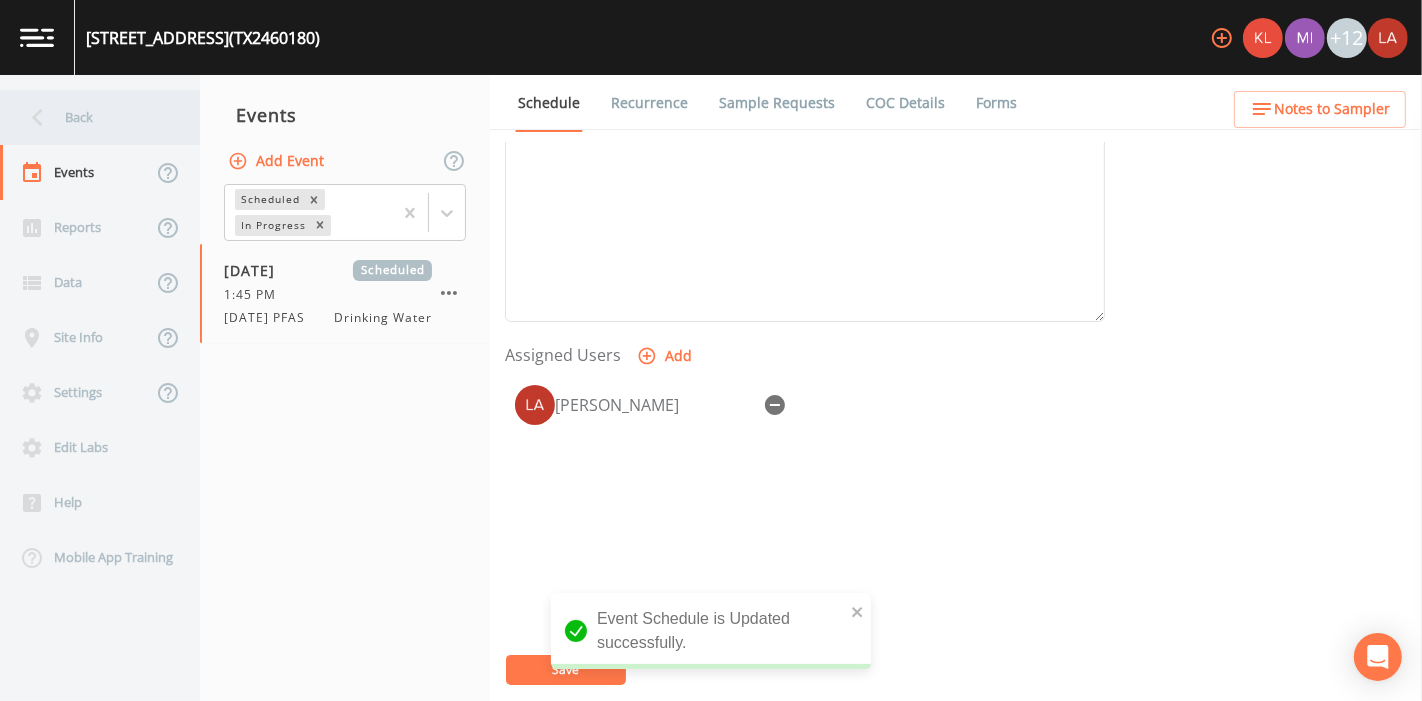 click on "Back" at bounding box center [90, 117] 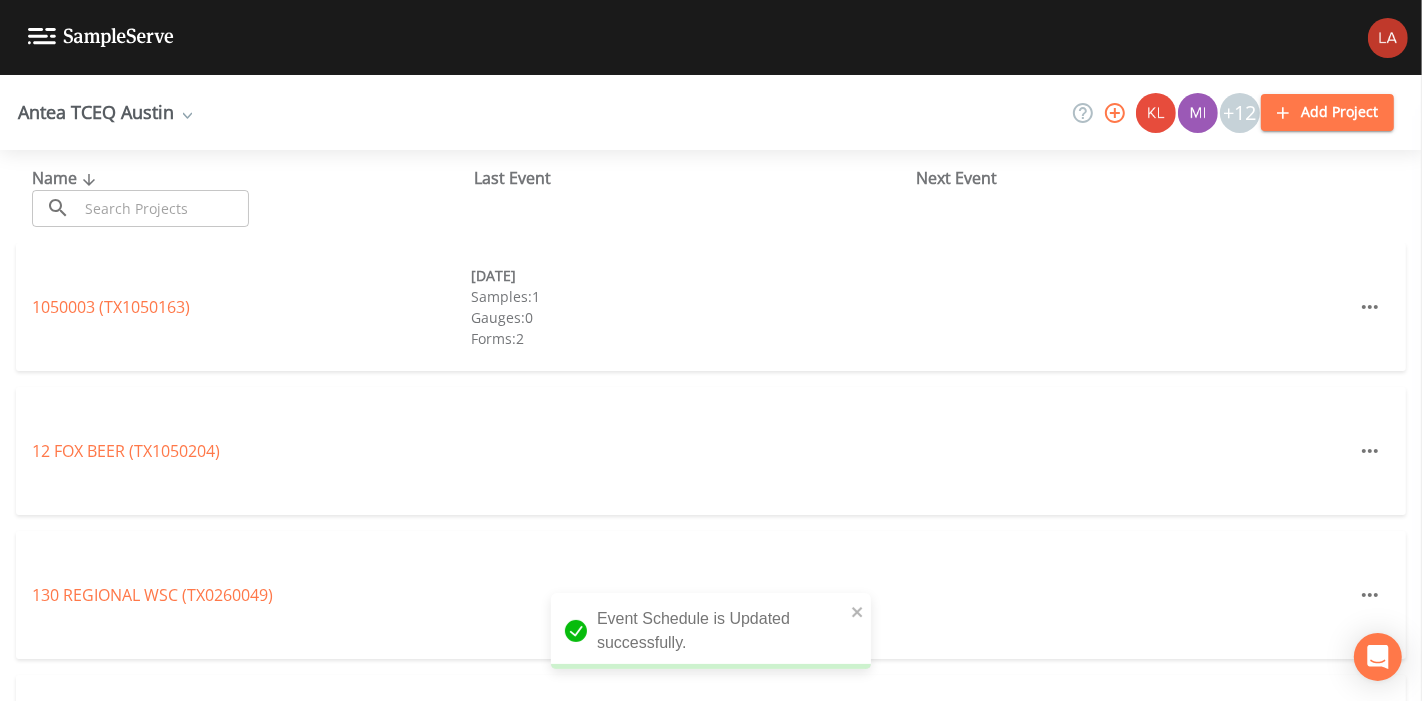 click at bounding box center (163, 208) 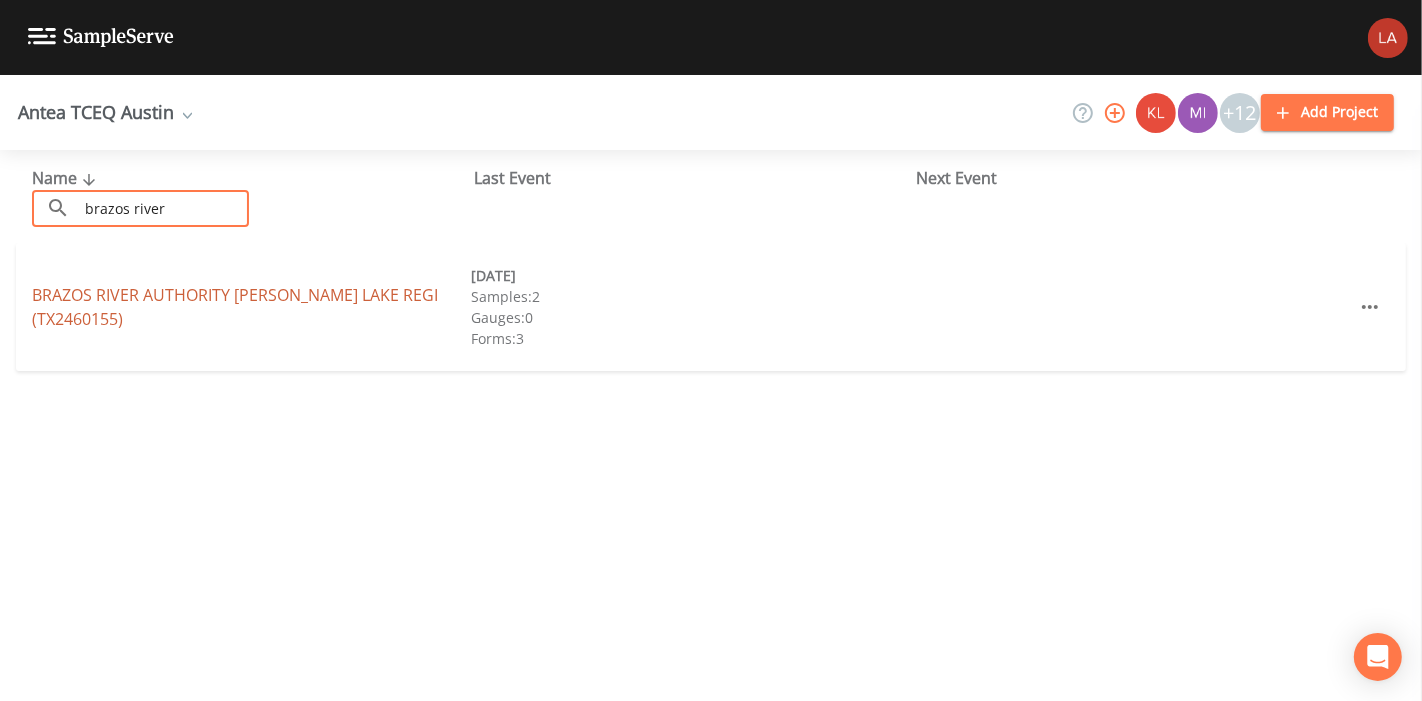 type on "brazos river" 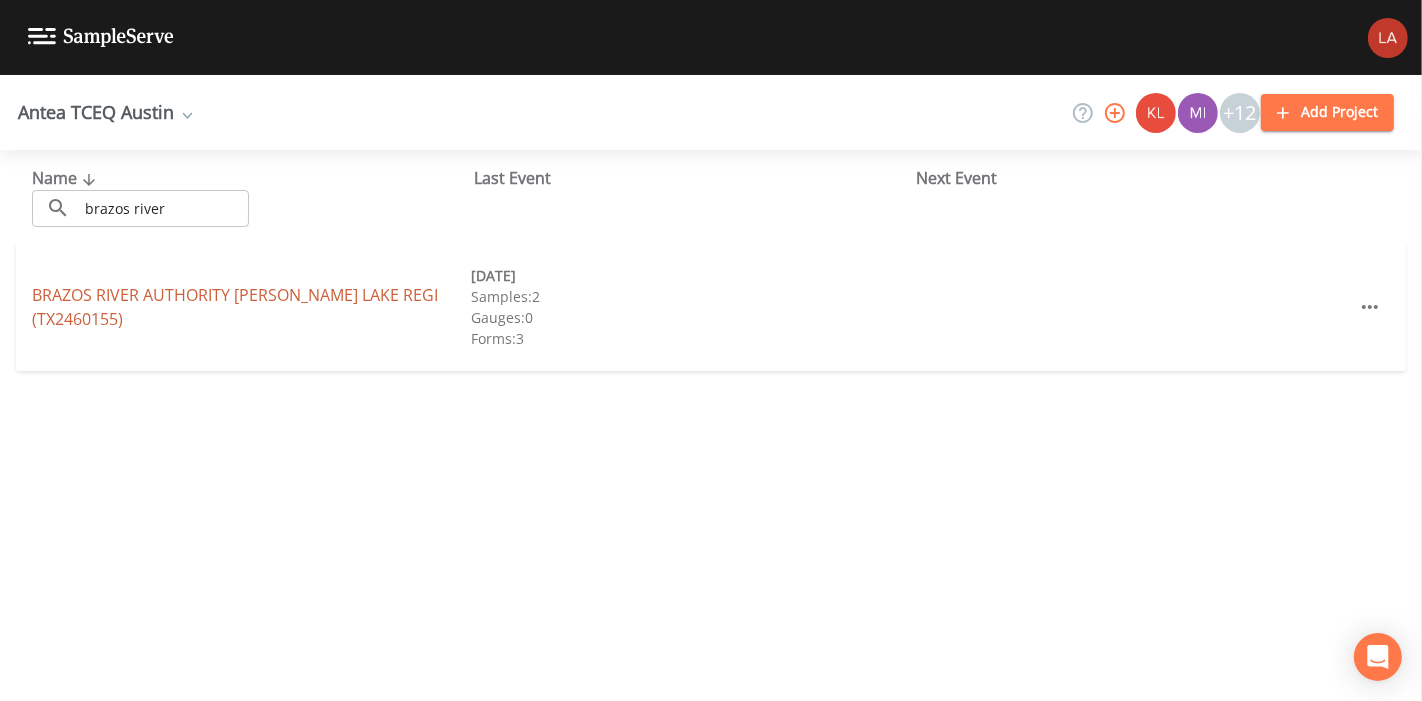 click on "BRAZOS RIVER AUTHORITY GRANGER LAKE REGI   (TX2460155)" at bounding box center (235, 307) 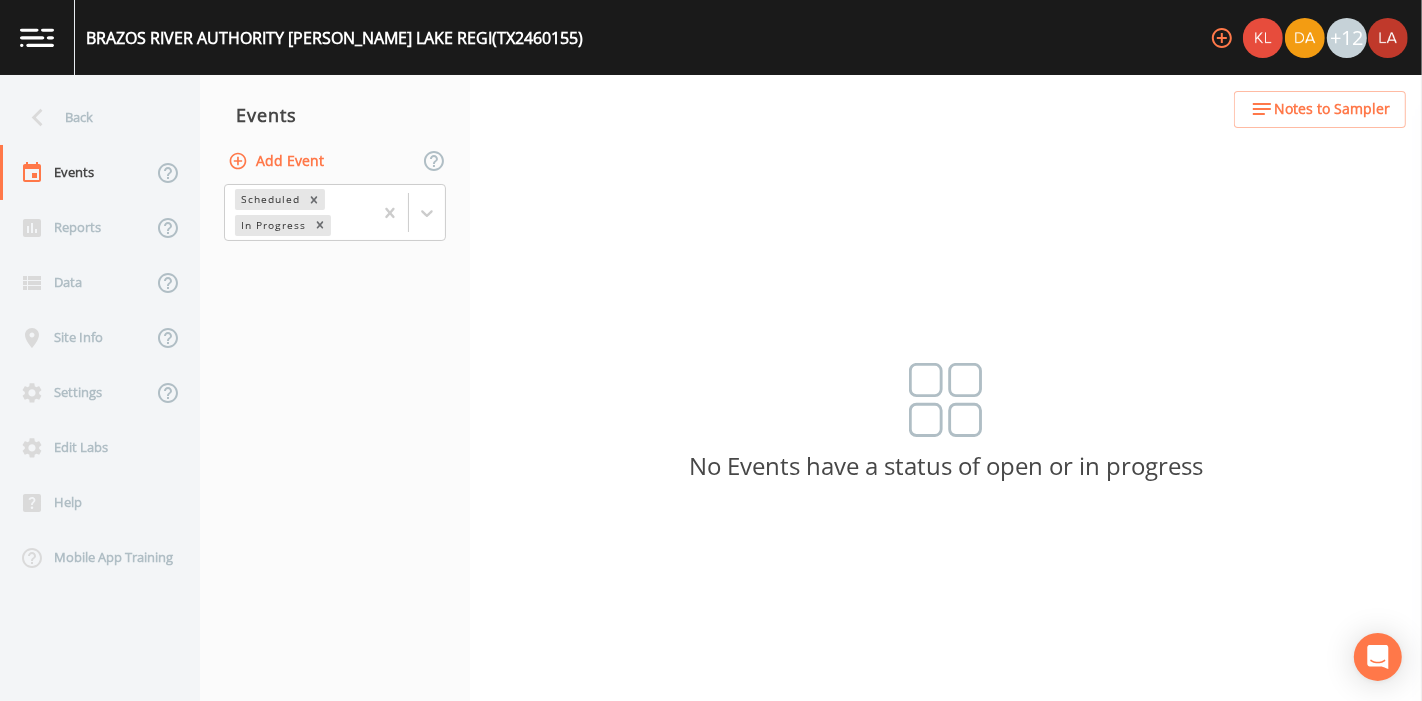 click on "Add Event" at bounding box center [278, 161] 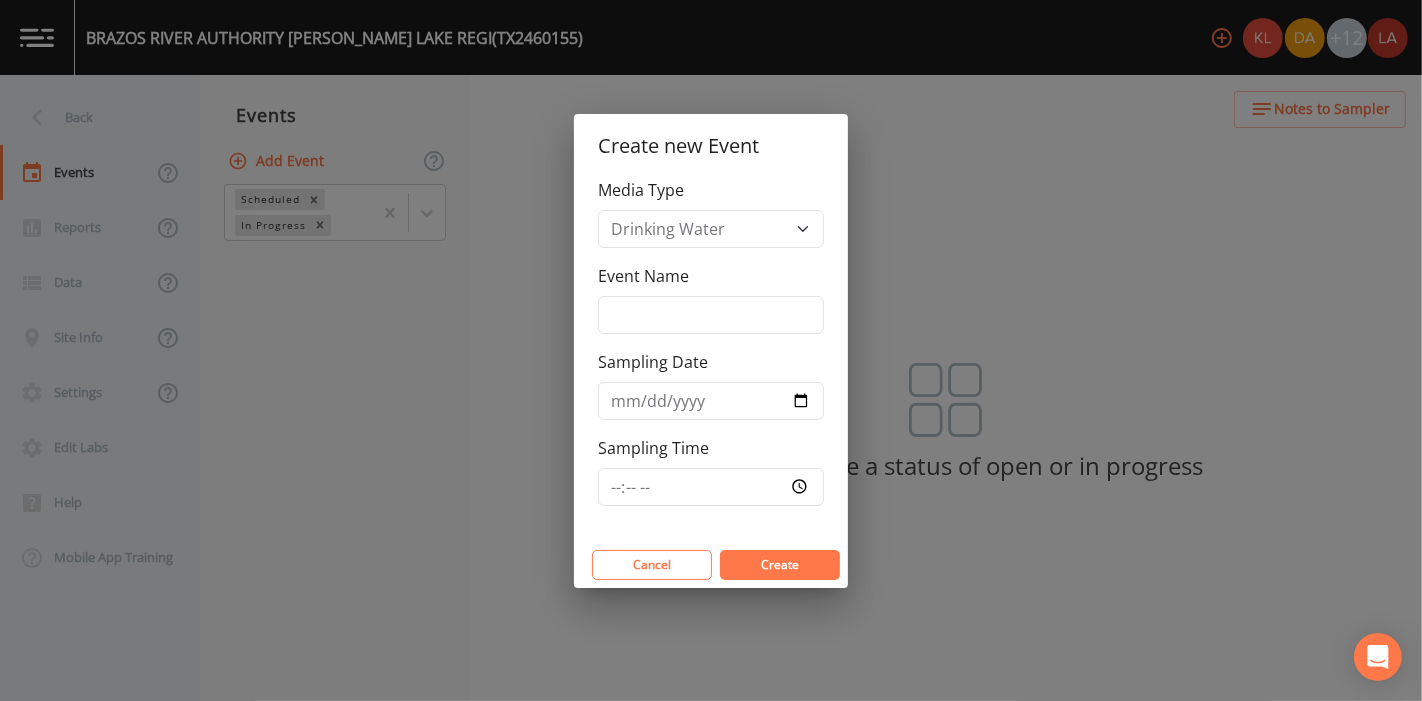 click on "Media Type Drinking Water Event Name Sampling Date Sampling Time" at bounding box center [711, 360] 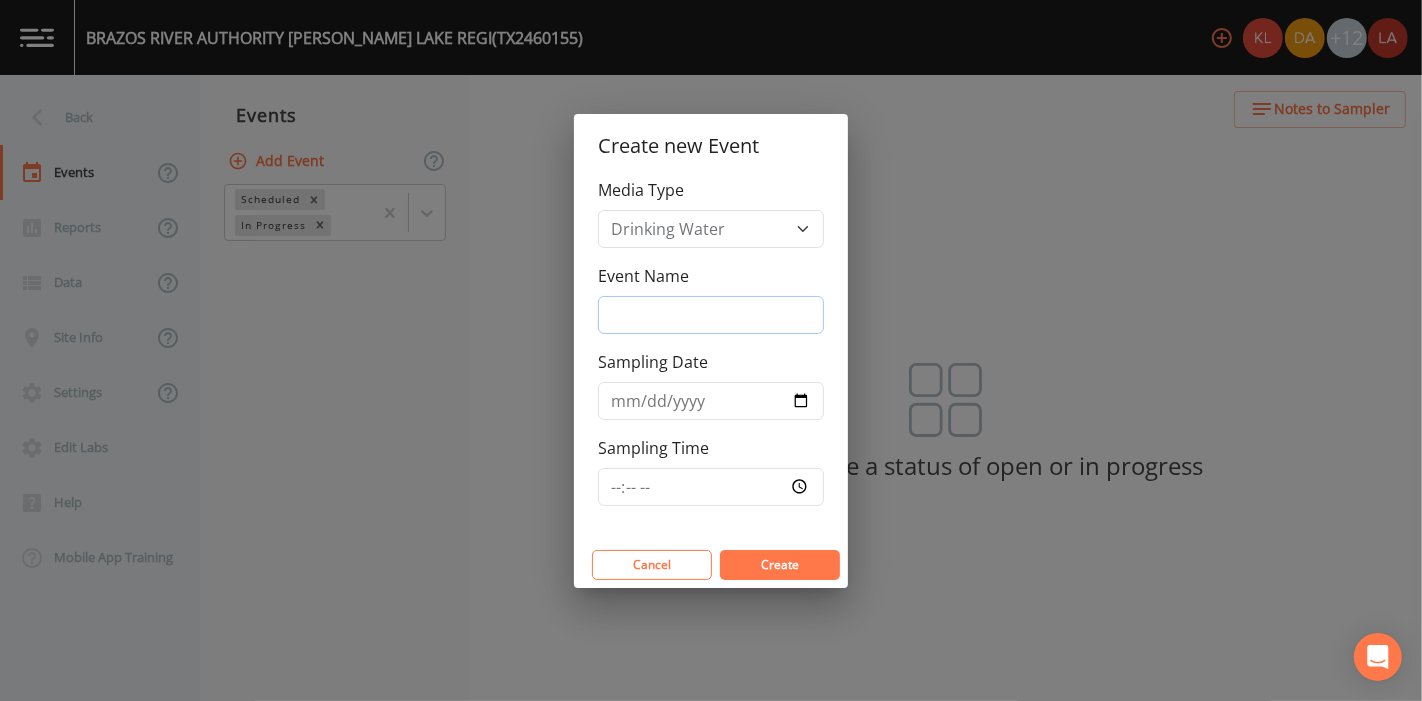 click on "Event Name" at bounding box center [711, 315] 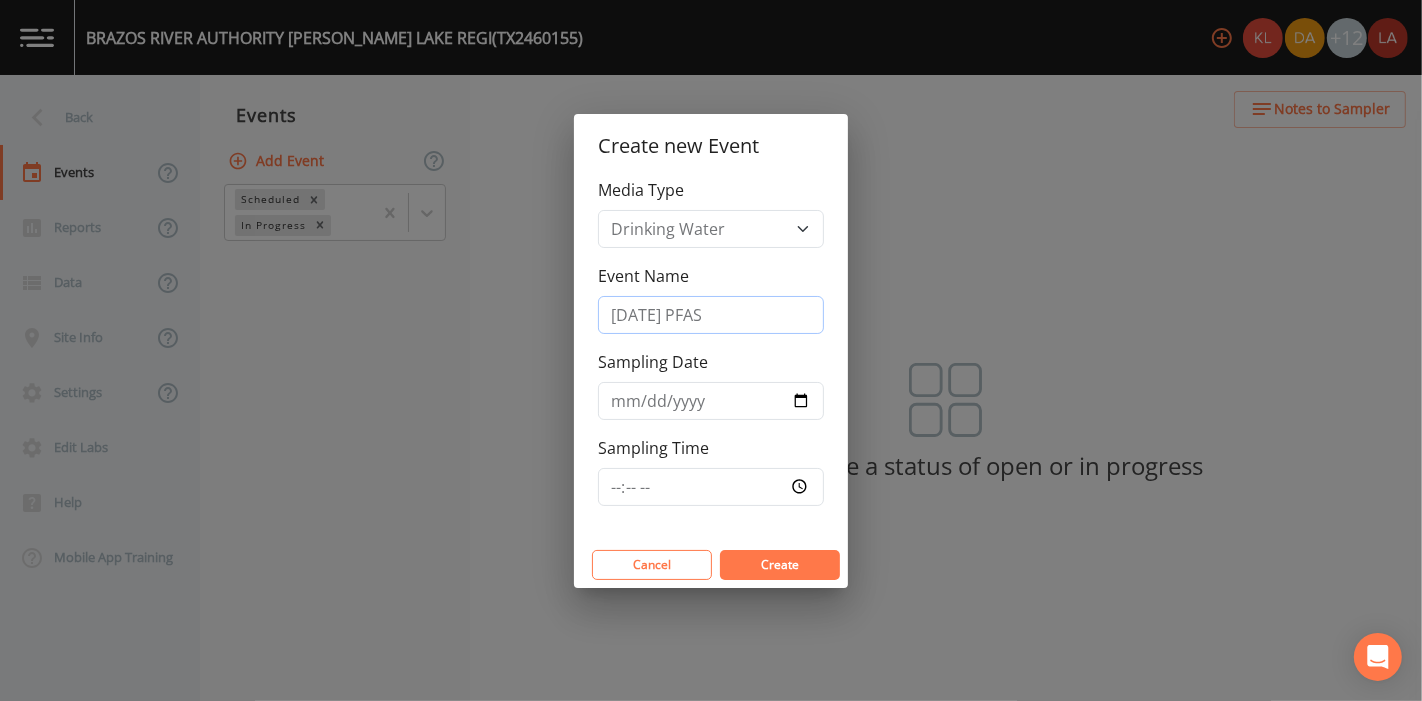 type on "7/16/25 PFAS" 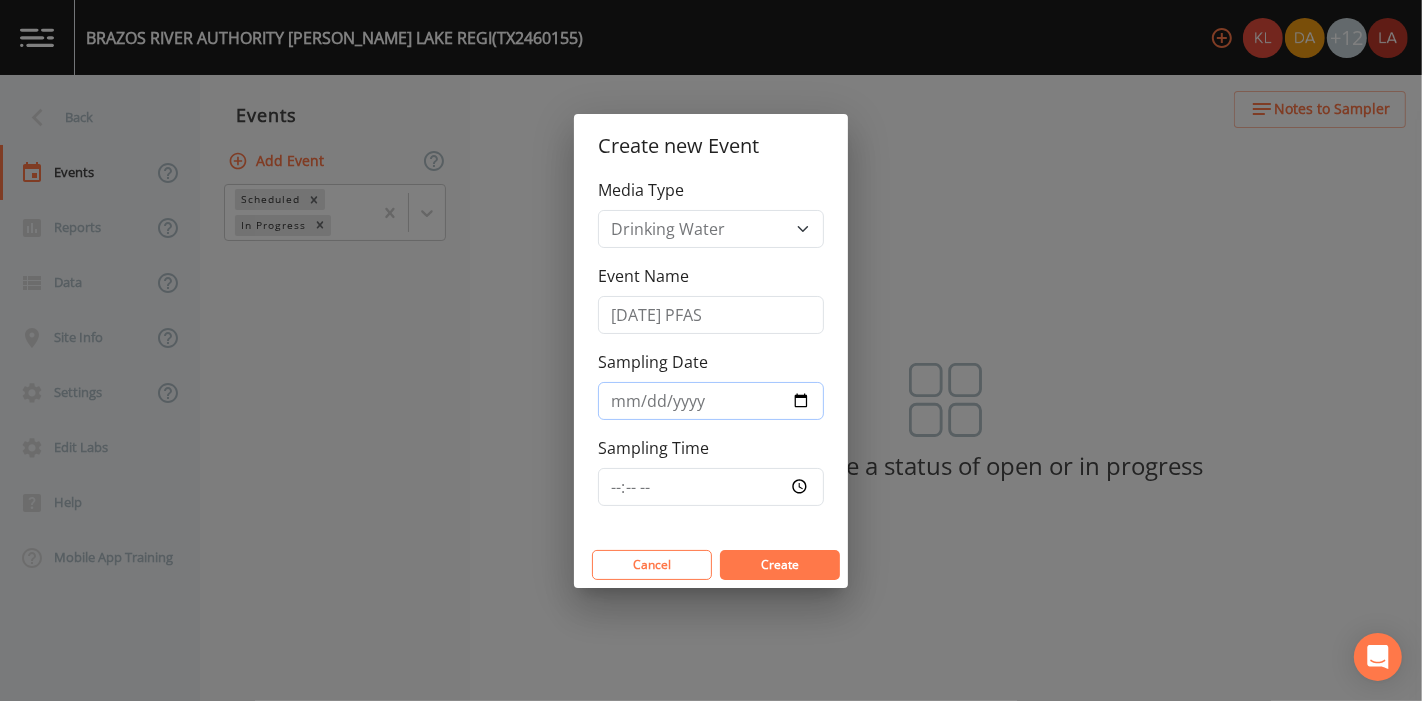click on "Sampling Date" at bounding box center (711, 401) 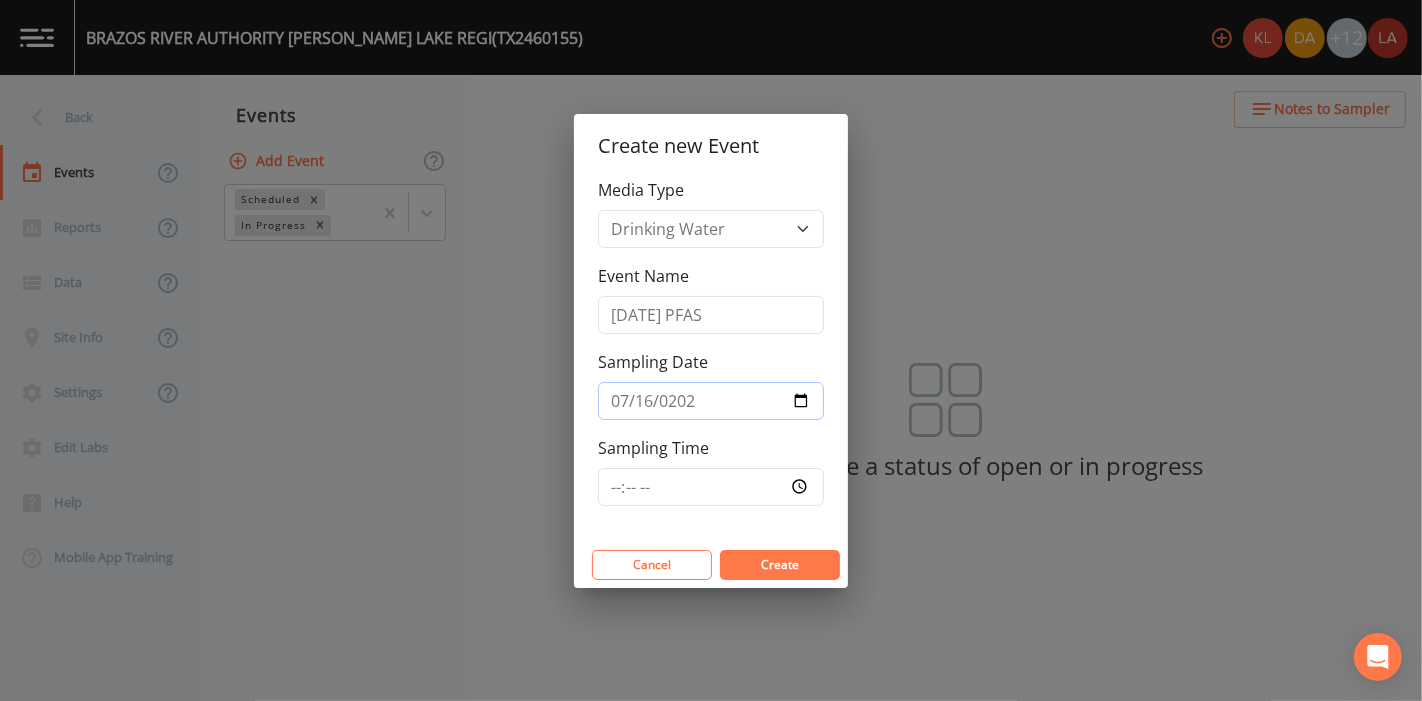 type on "2025-07-16" 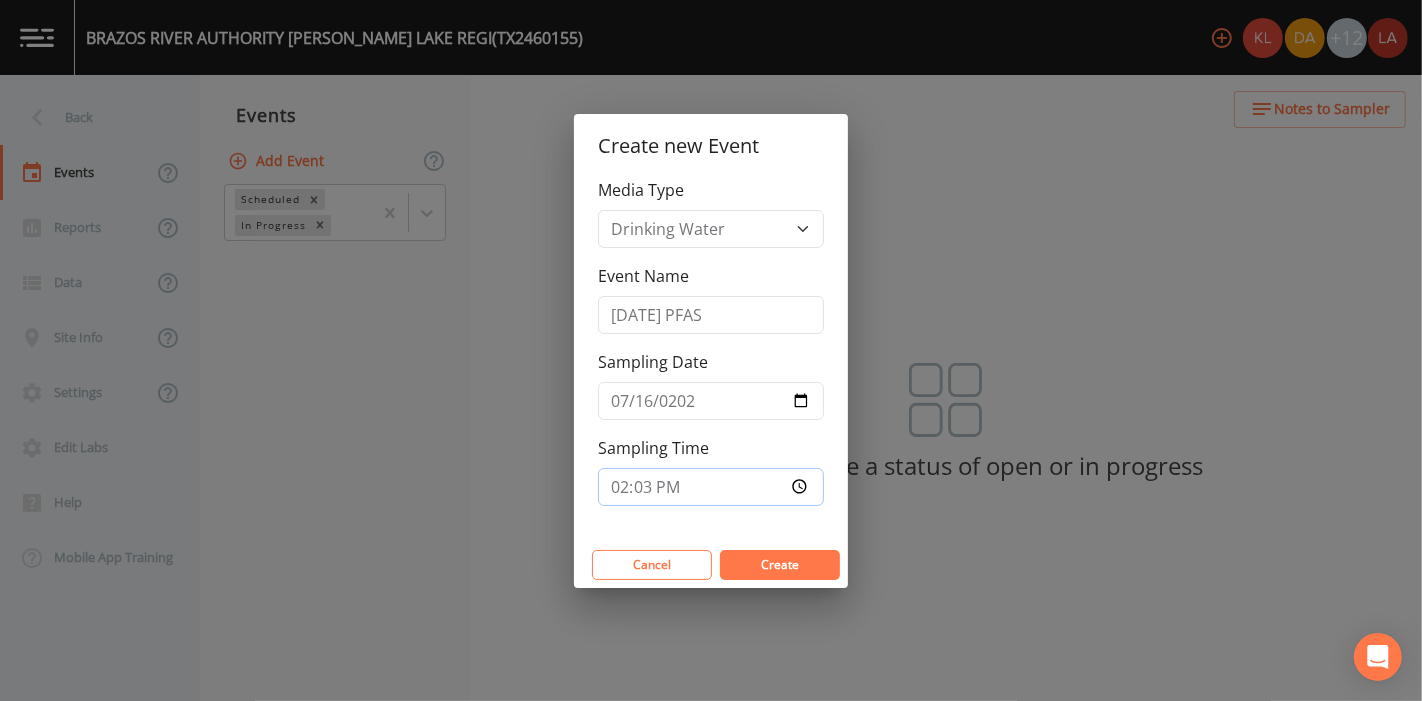 type on "14:35" 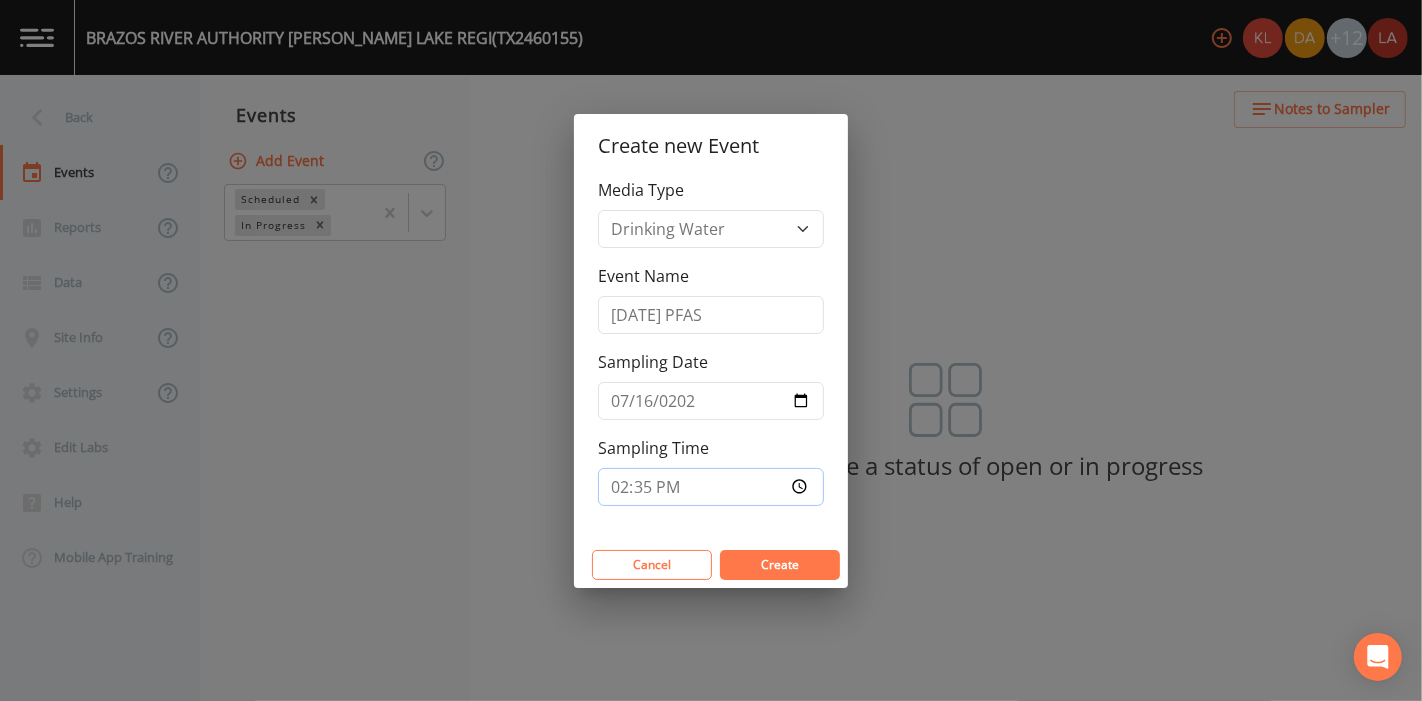 click on "Create" at bounding box center (780, 565) 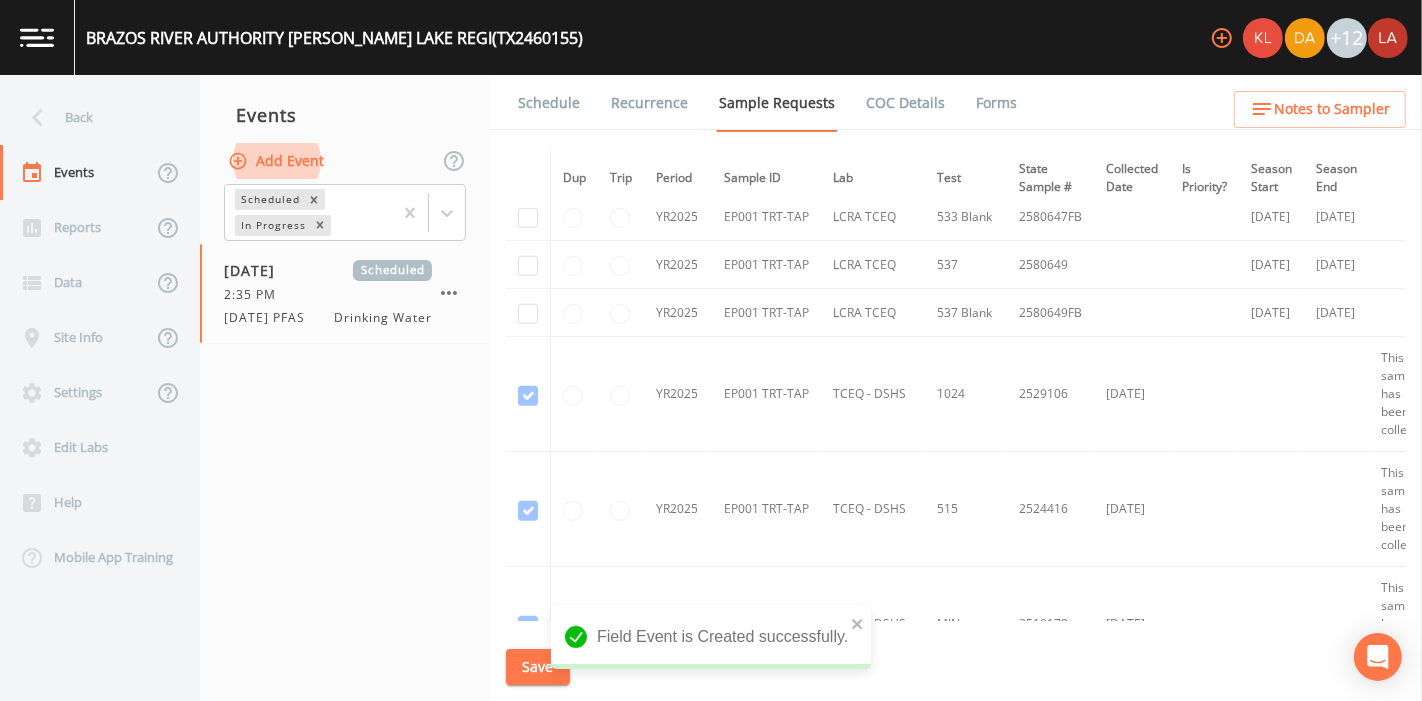 scroll, scrollTop: 1333, scrollLeft: 0, axis: vertical 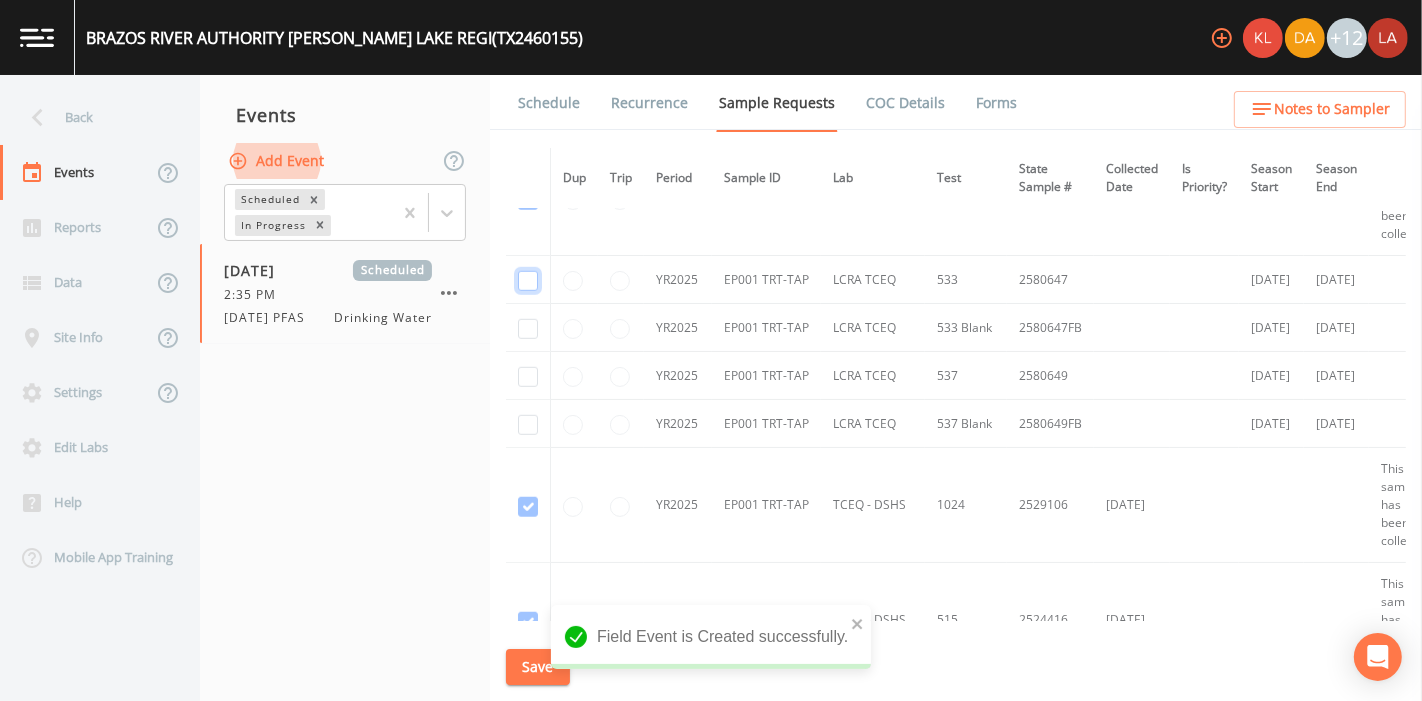 click at bounding box center (528, 281) 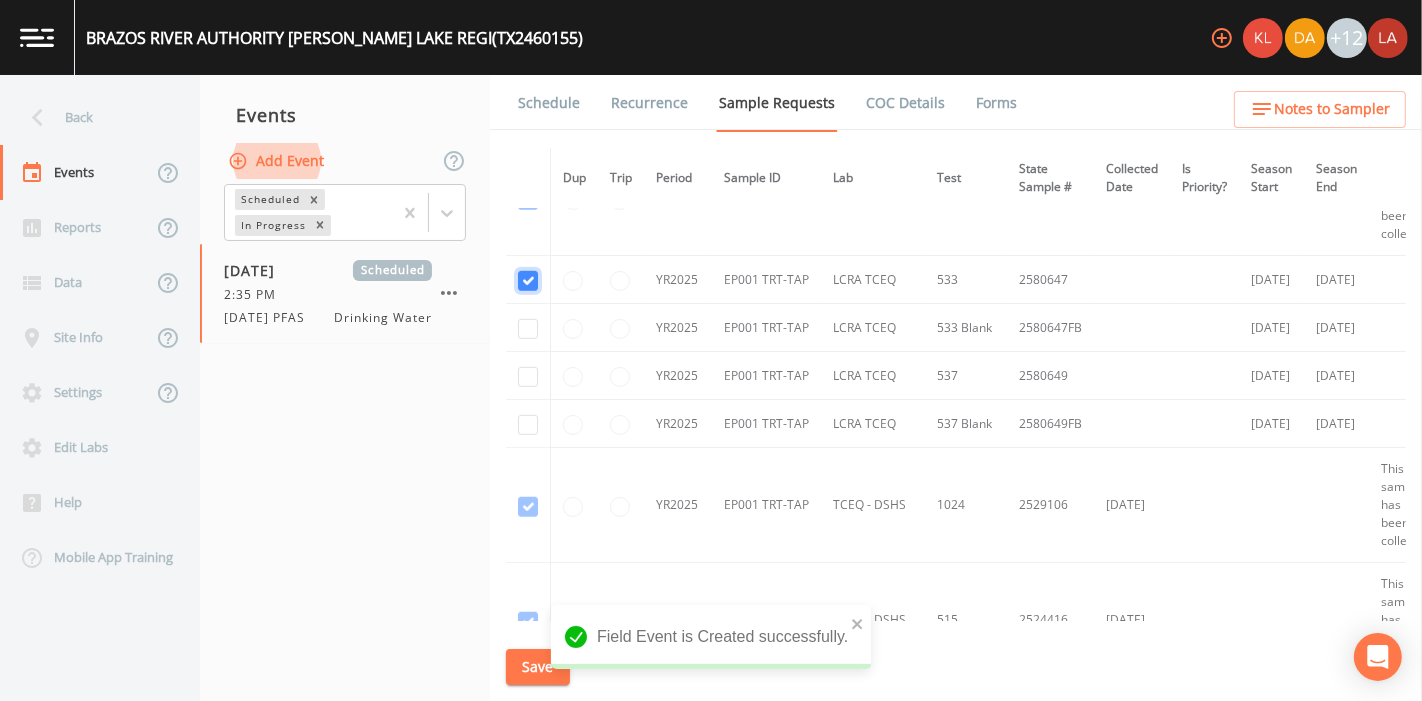 checkbox on "true" 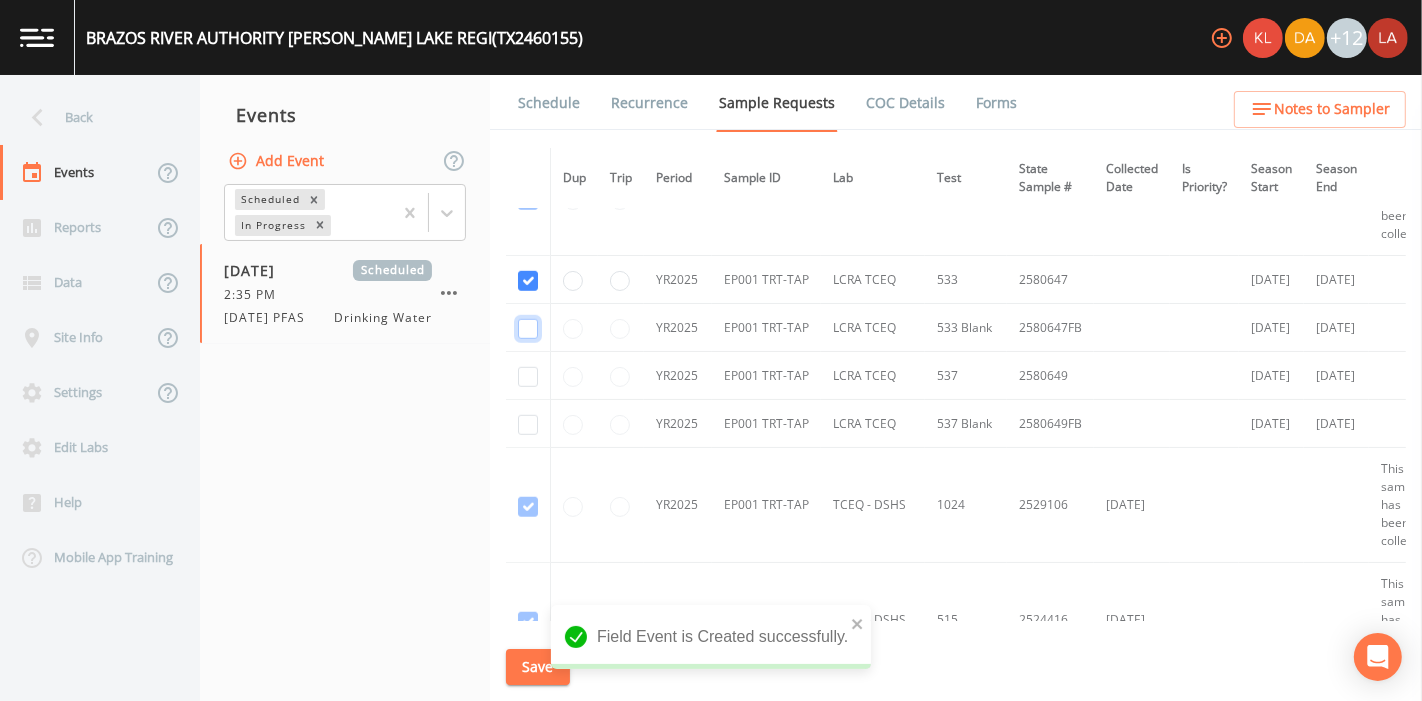 click at bounding box center (528, 329) 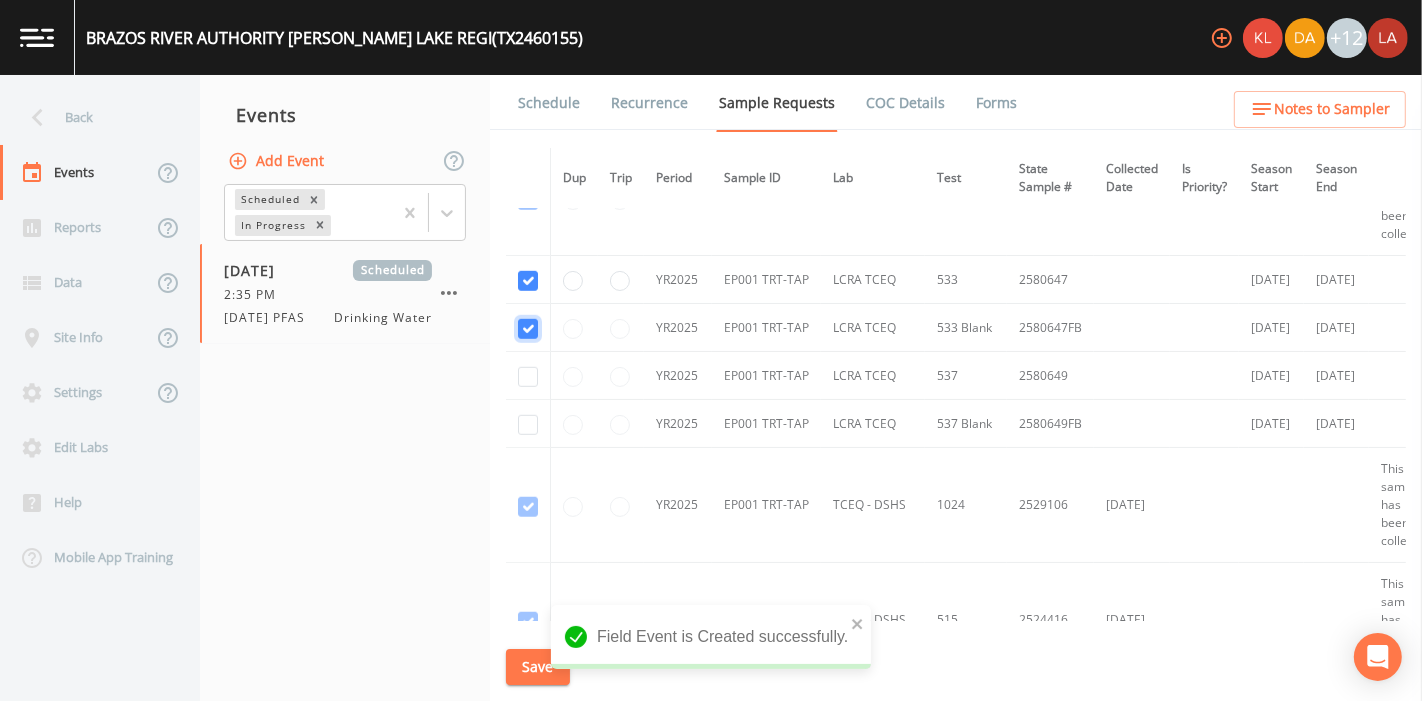 checkbox on "true" 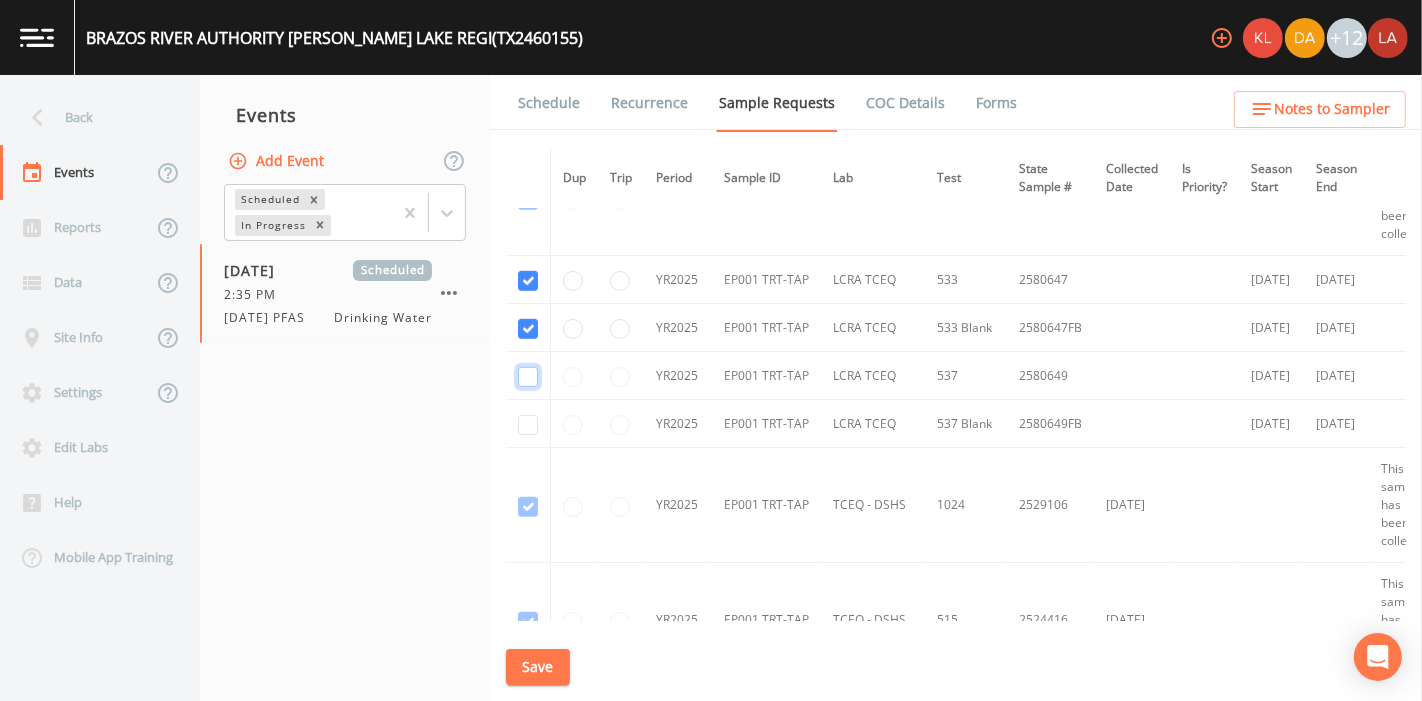 click at bounding box center [528, 377] 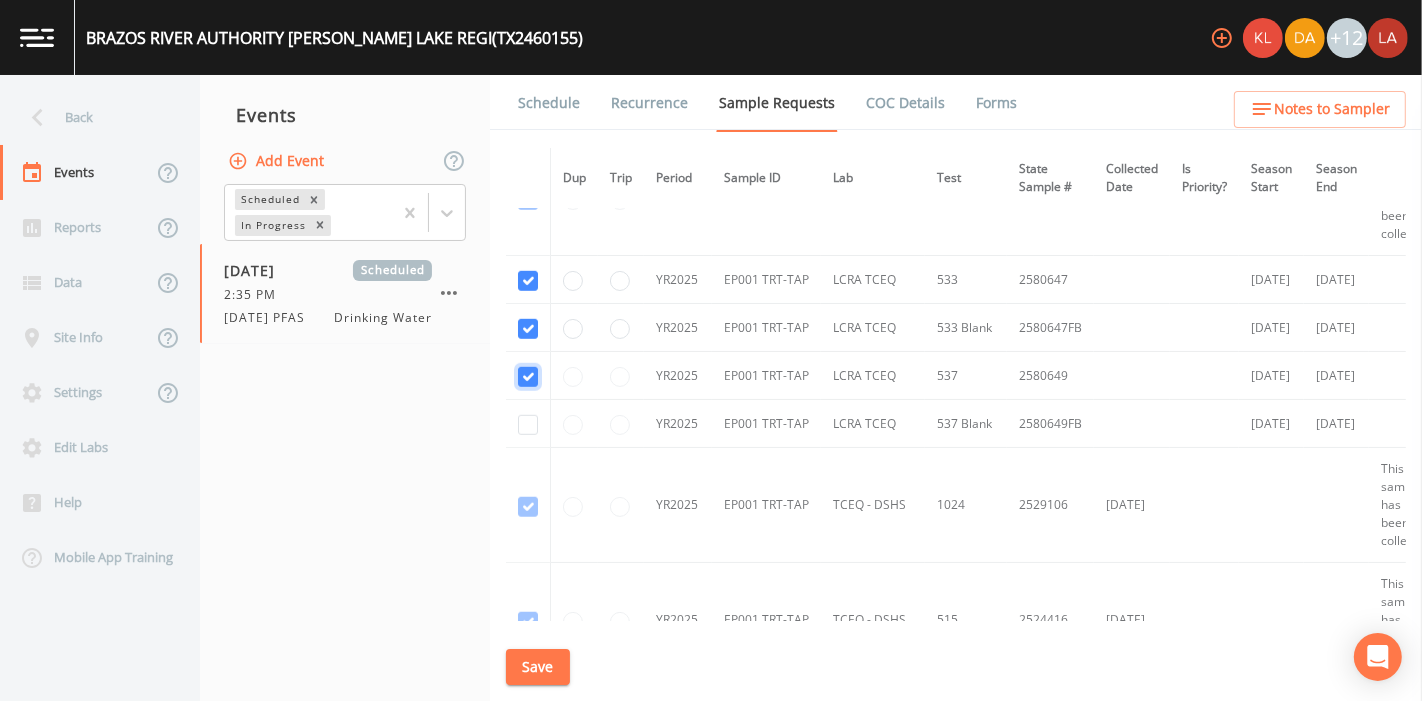checkbox on "true" 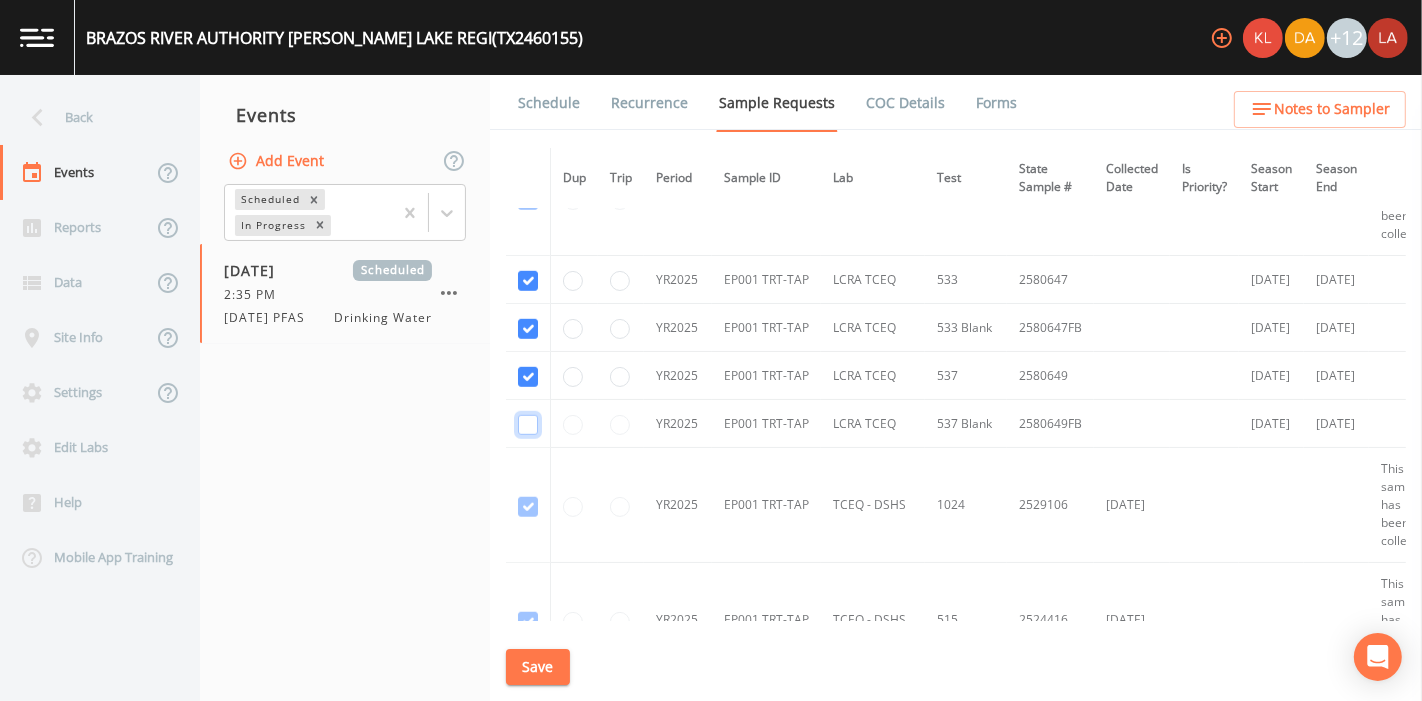 click at bounding box center (528, 425) 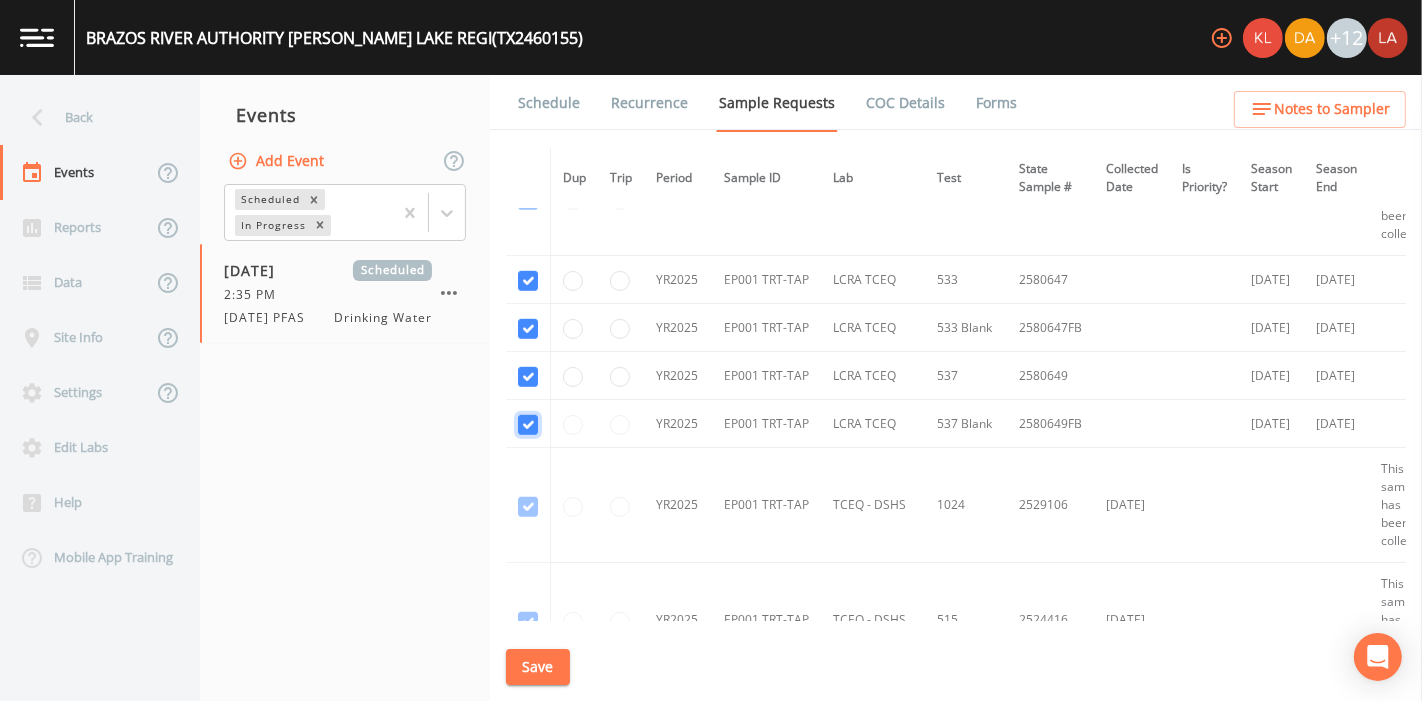 checkbox on "true" 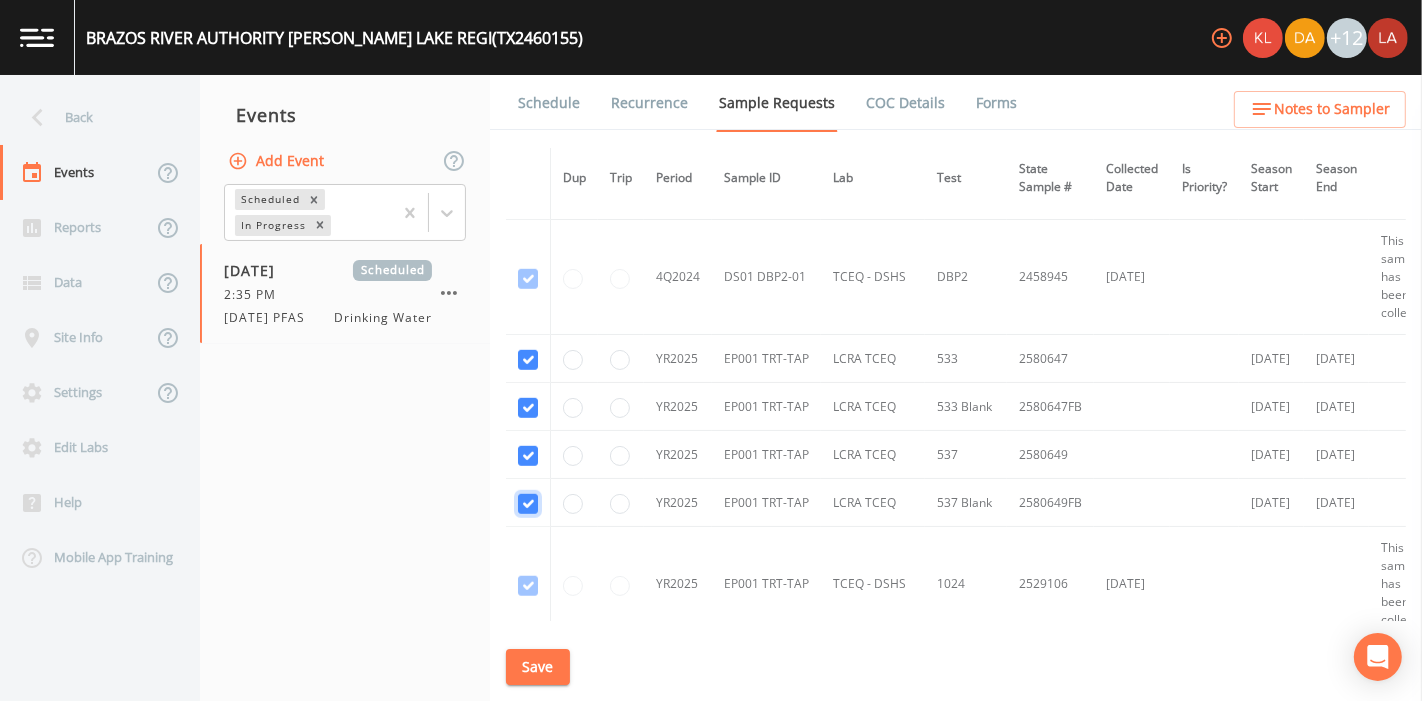 scroll, scrollTop: 1222, scrollLeft: 0, axis: vertical 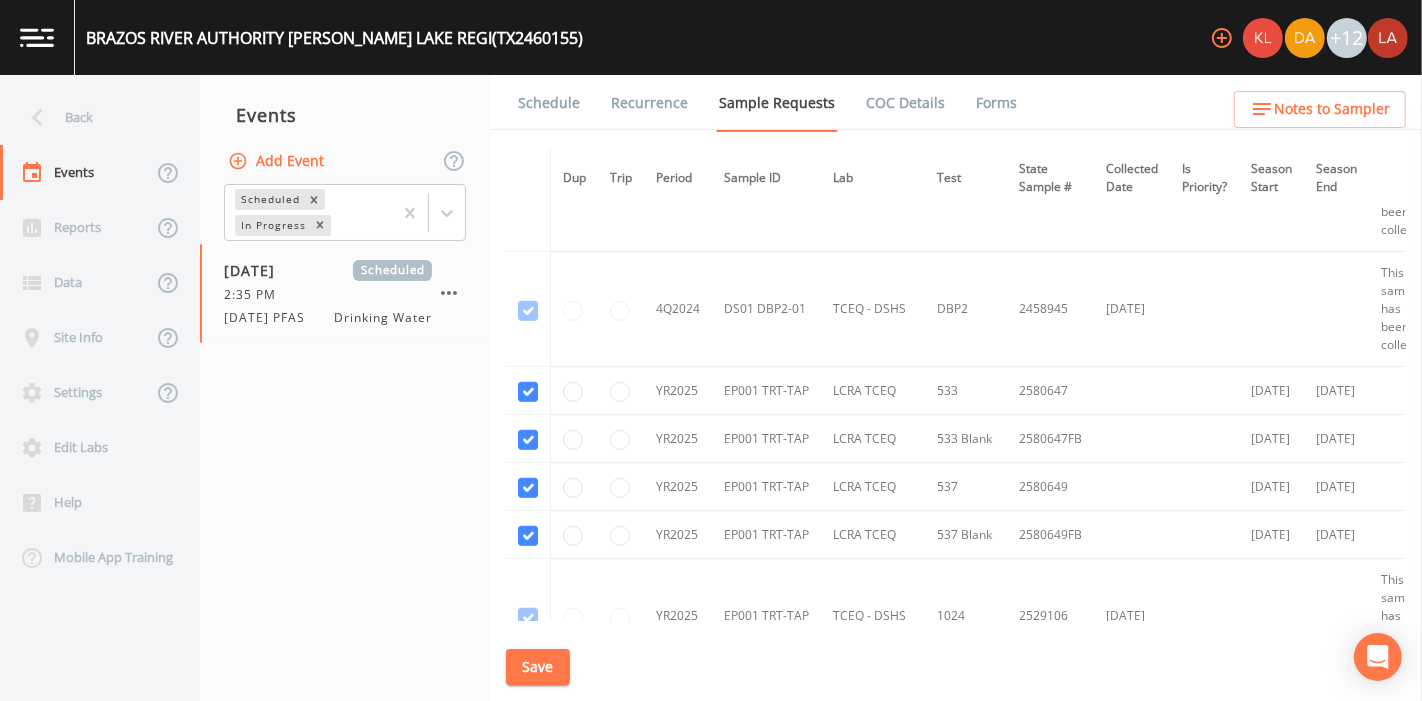 click on "Save" at bounding box center [538, 667] 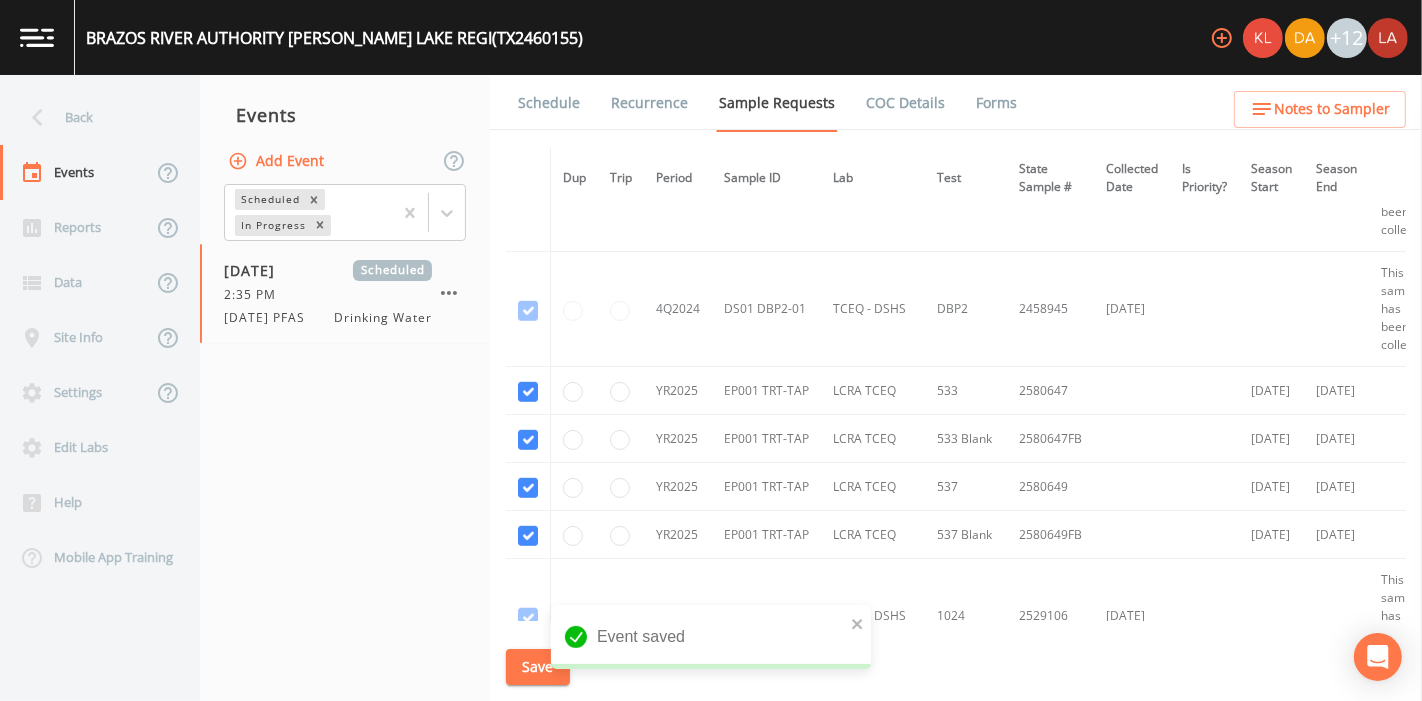 click on "Schedule" at bounding box center (549, 103) 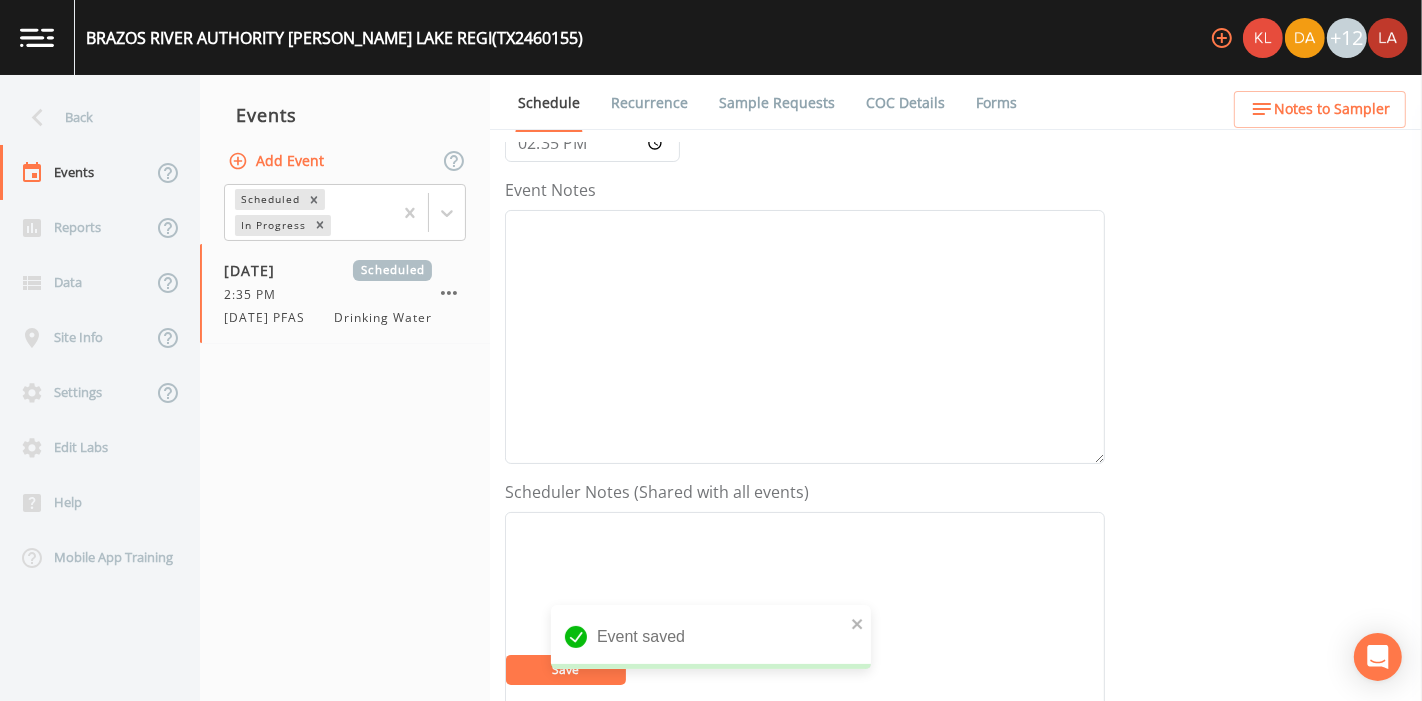 scroll, scrollTop: 555, scrollLeft: 0, axis: vertical 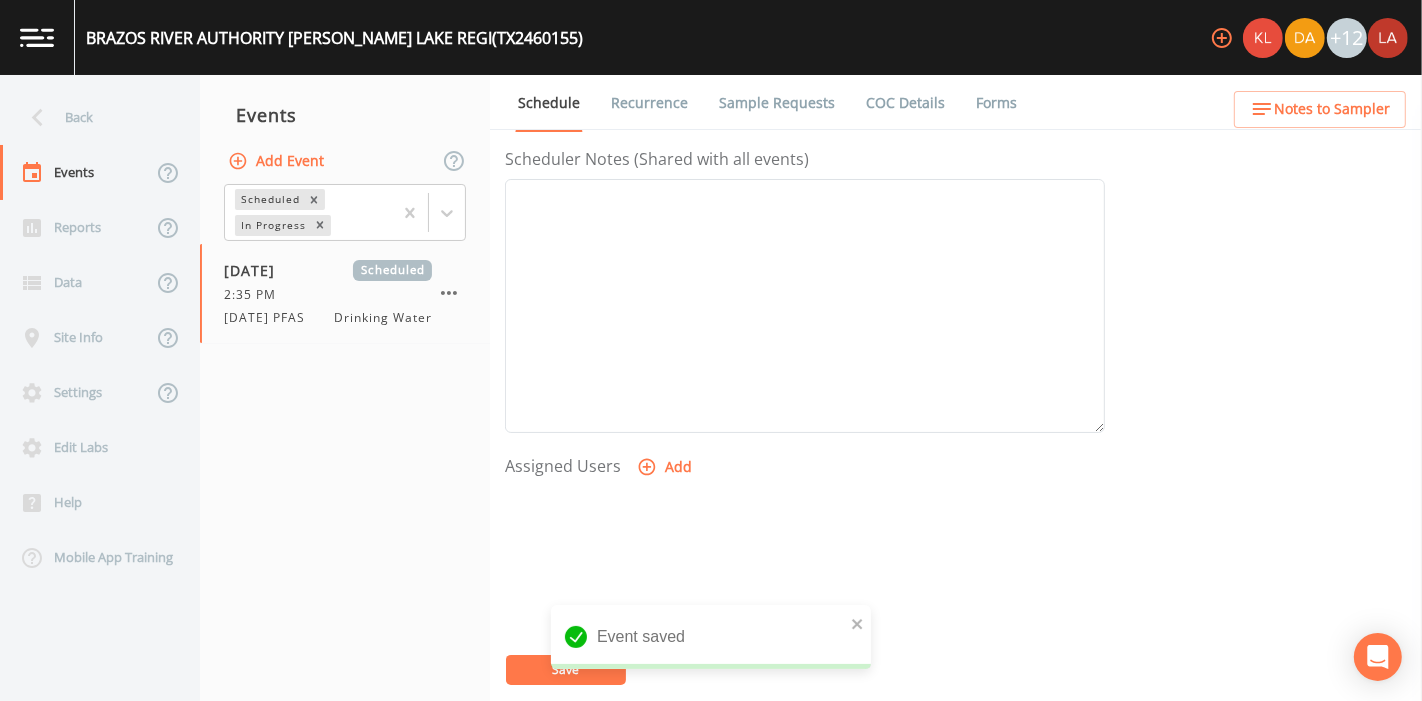 click on "Event Name 7/16/25 PFAS Target Sampling Date 2025-07-16 Time (Optional) 14:35:00 Event Notes Scheduler Notes (Shared with all events) Assigned Users Add Save" at bounding box center (805, 141) 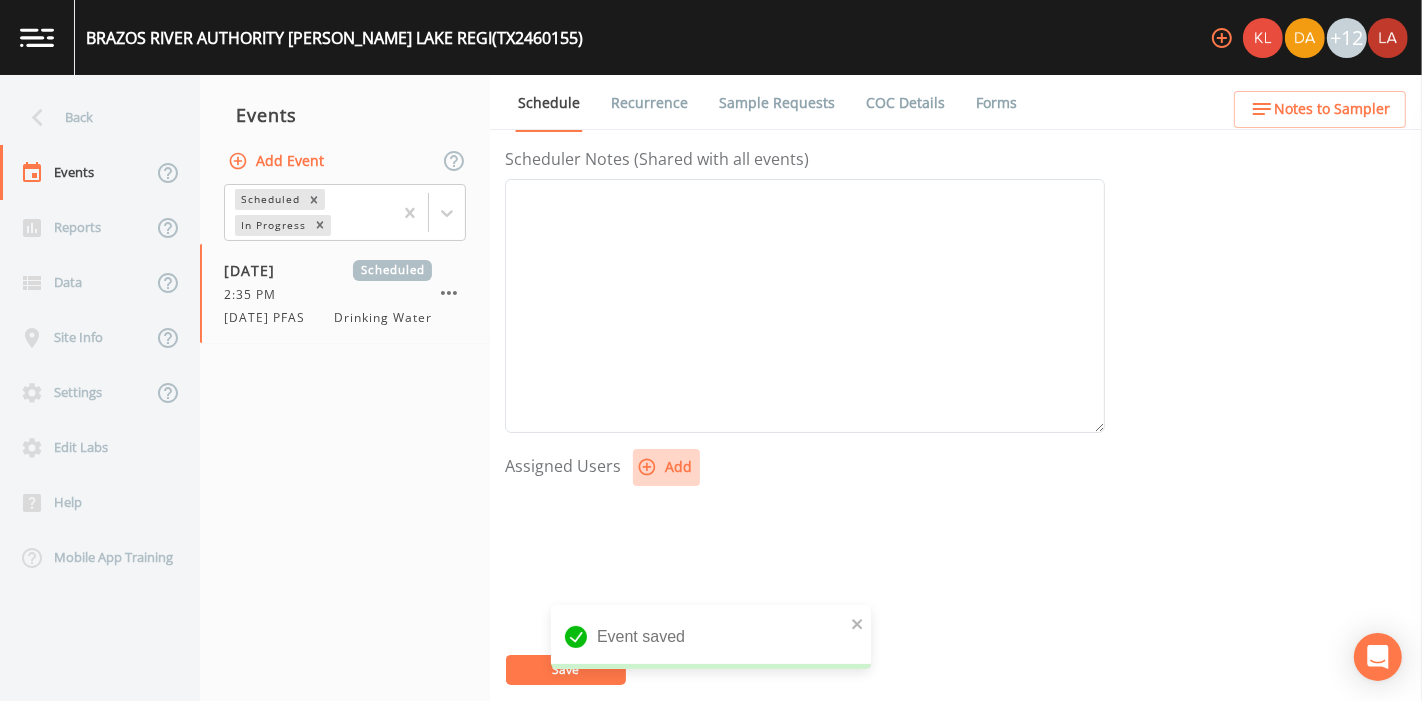 click on "Add" at bounding box center [666, 467] 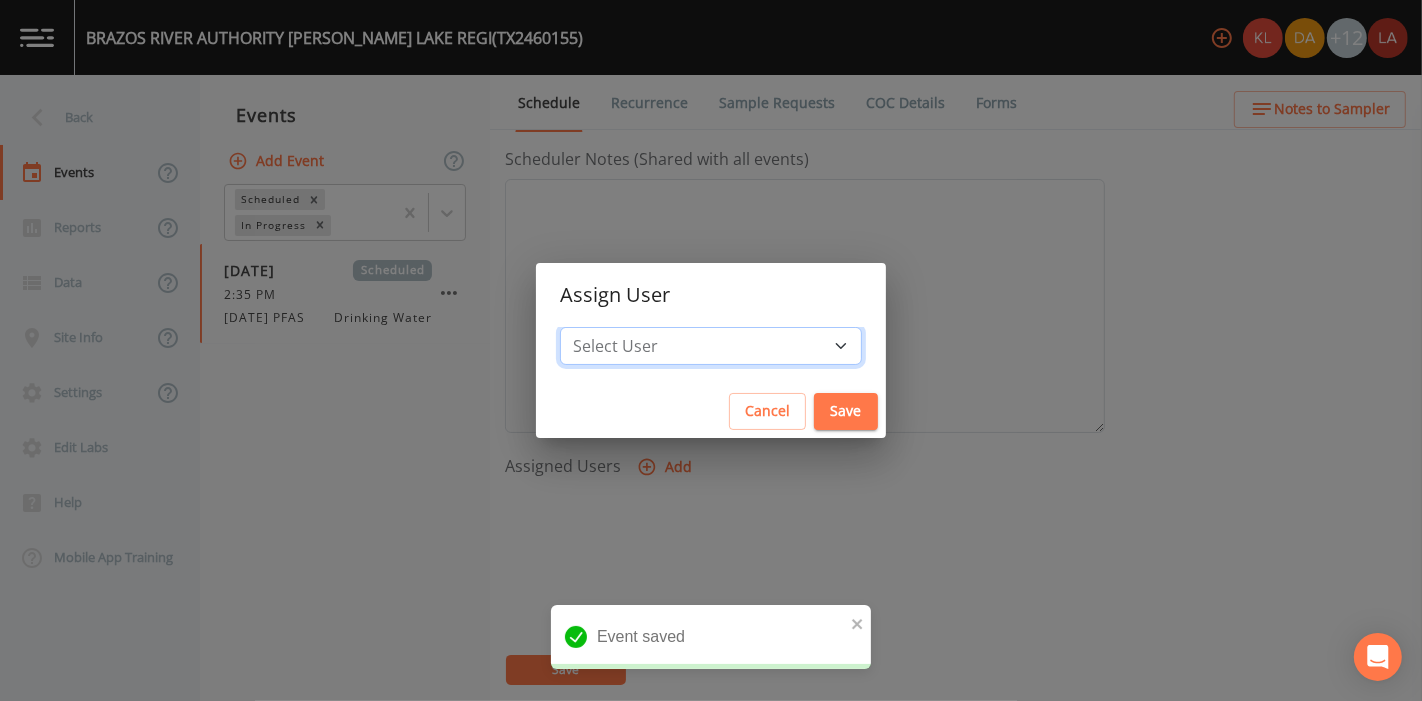 click on "Select User Kler  Teran David  Weber Joshua gere  Paul Mike  Franklin Rodolfo  Ramirez Zachary  Evans Stafford  Johnson Miriaha  Caddie Annie  Huebner Baley  Jones Reagan  Janecek Lauren  Saenz Sloan  Rigamonti Paul  Vann" at bounding box center [711, 346] 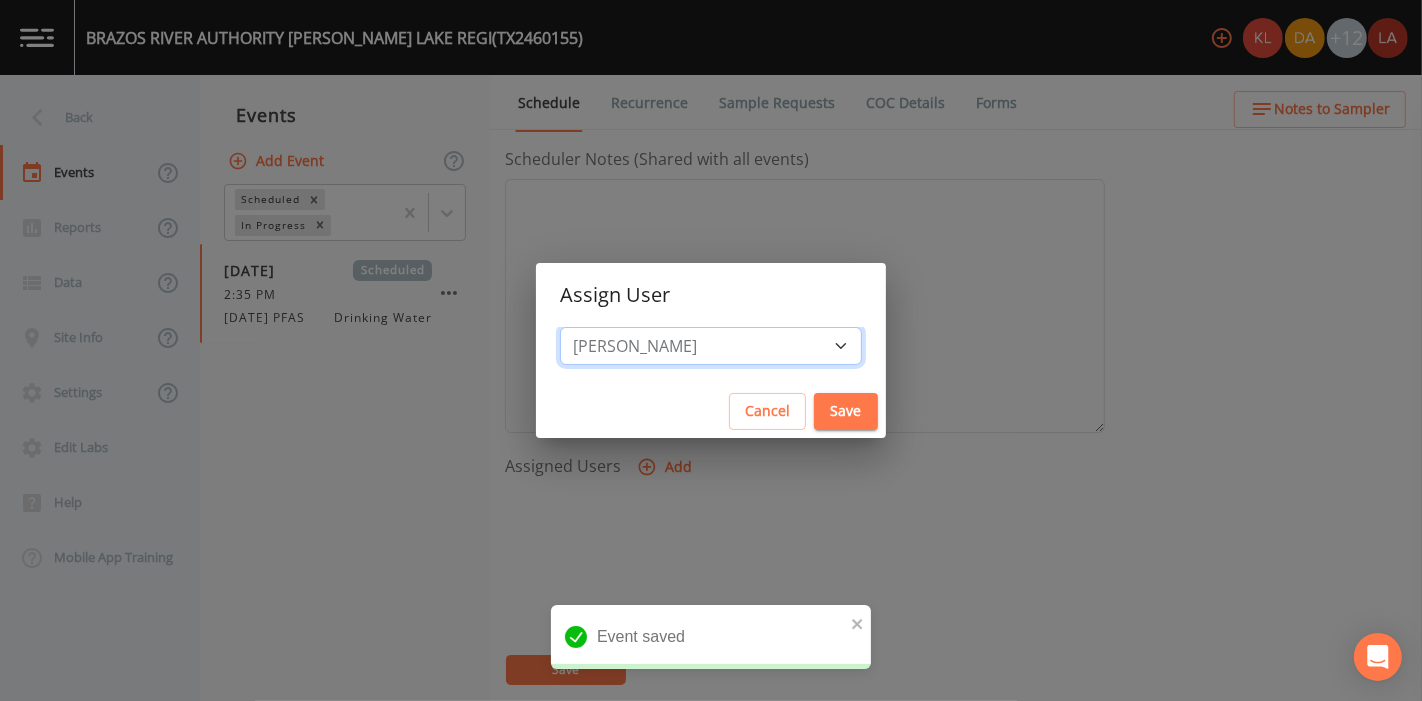 click on "Select User Kler  Teran David  Weber Joshua gere  Paul Mike  Franklin Rodolfo  Ramirez Zachary  Evans Stafford  Johnson Miriaha  Caddie Annie  Huebner Baley  Jones Reagan  Janecek Lauren  Saenz Sloan  Rigamonti Paul  Vann" at bounding box center (711, 346) 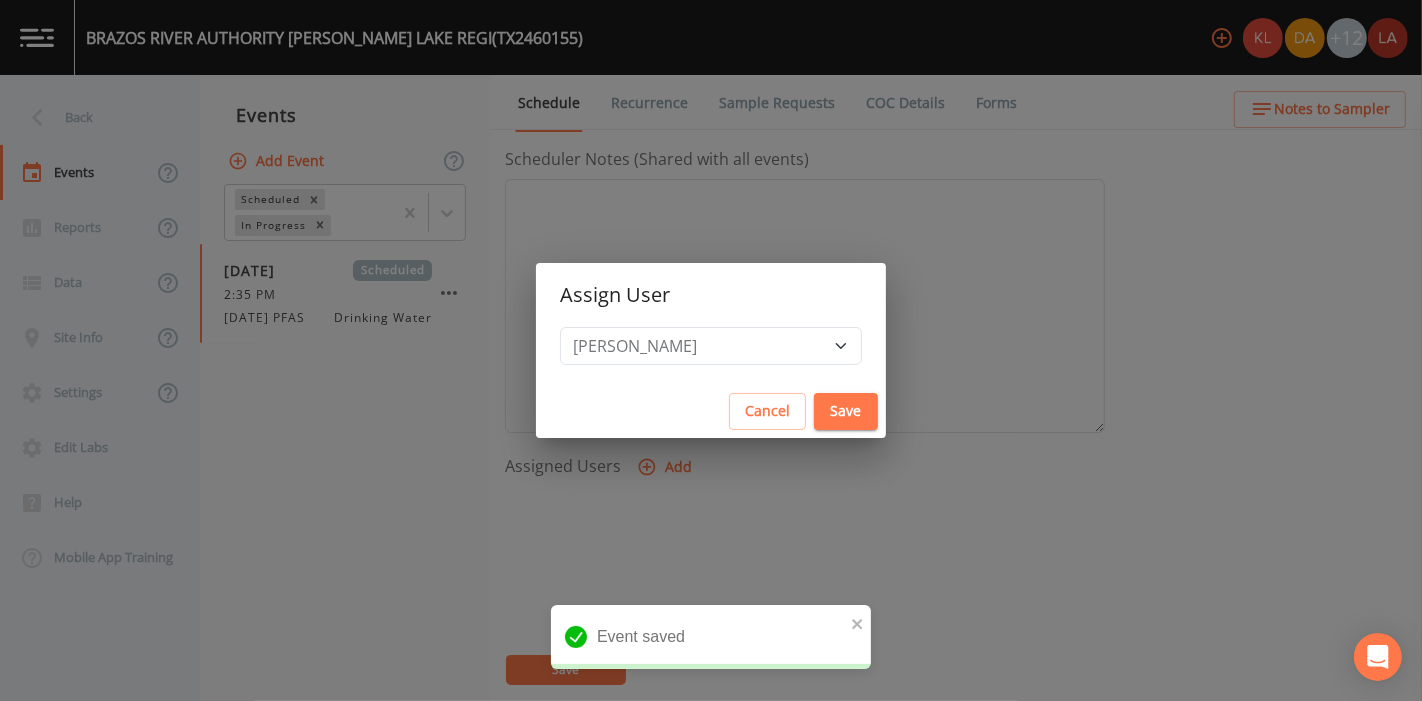 click on "Cancel Save" at bounding box center [711, 411] 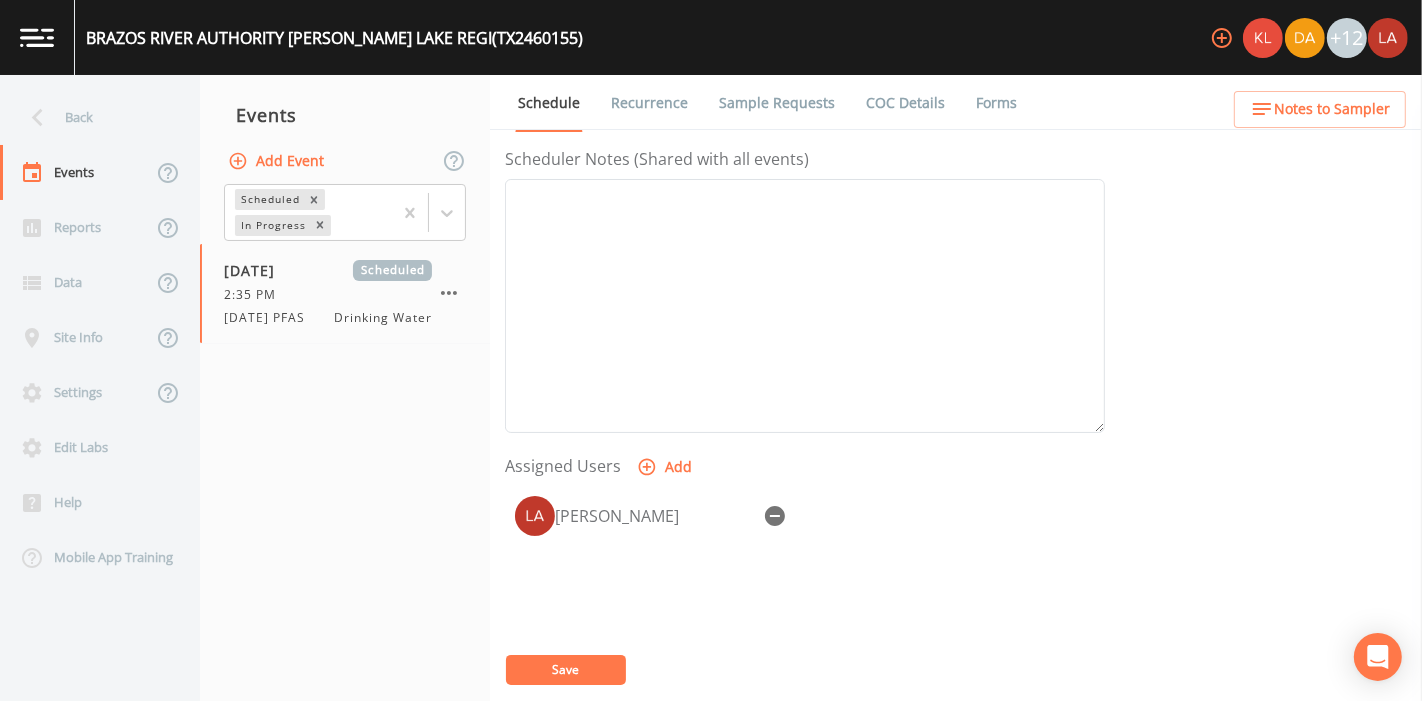 click on "Save" at bounding box center (566, 669) 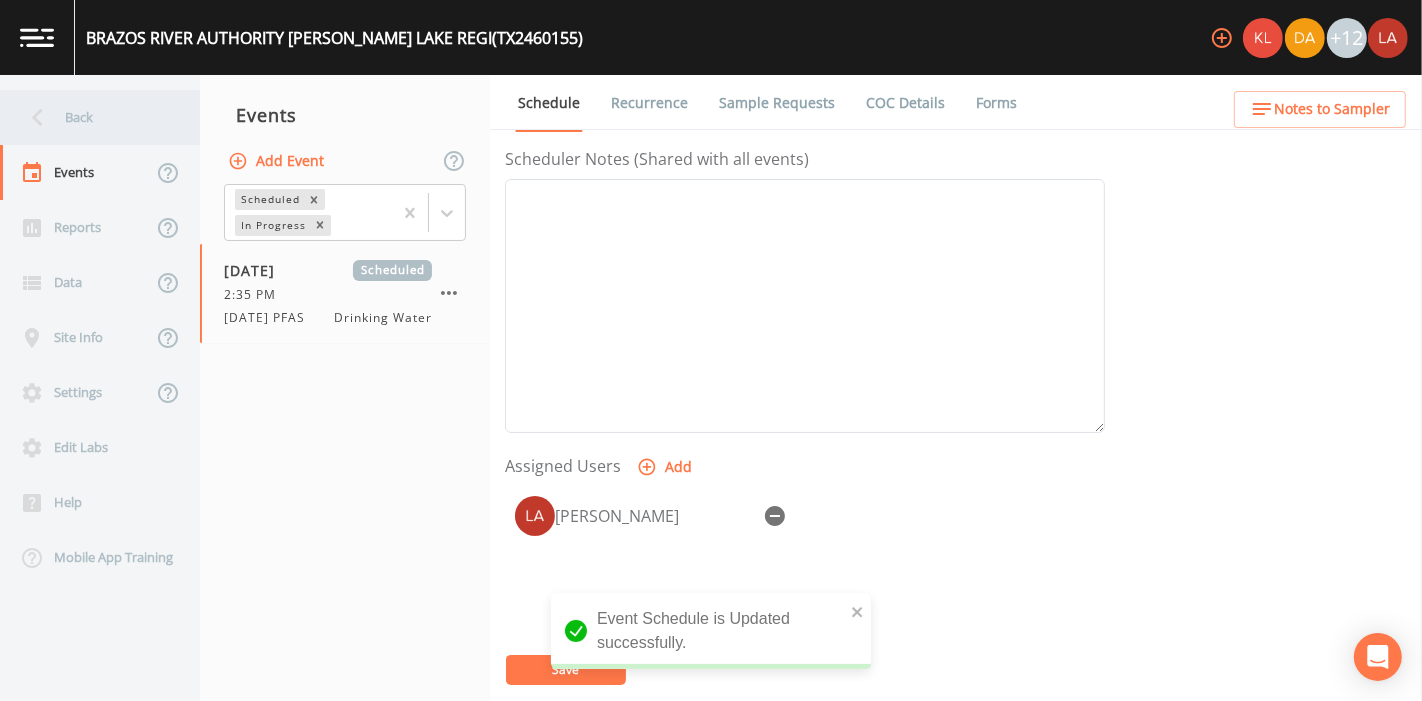 click on "Back" at bounding box center [90, 117] 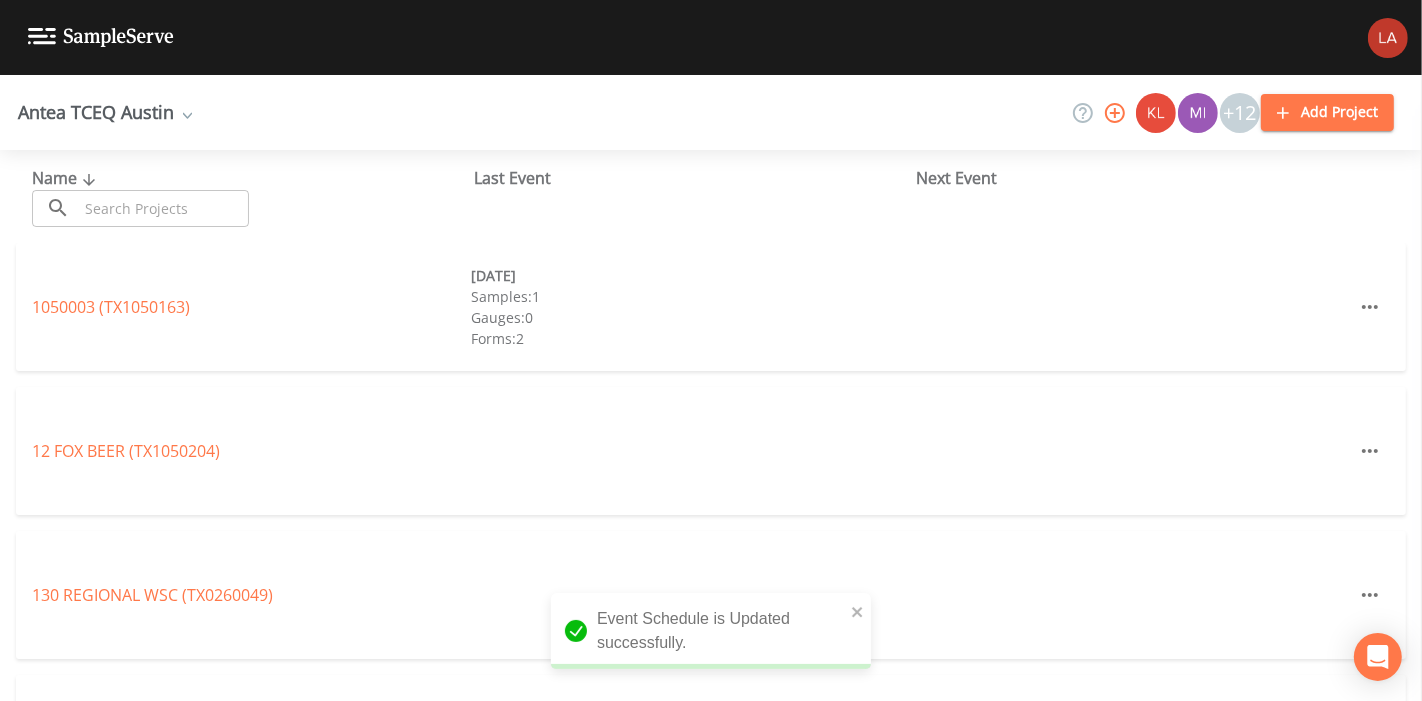 click on "Antea TCEQ Austin" at bounding box center [105, 112] 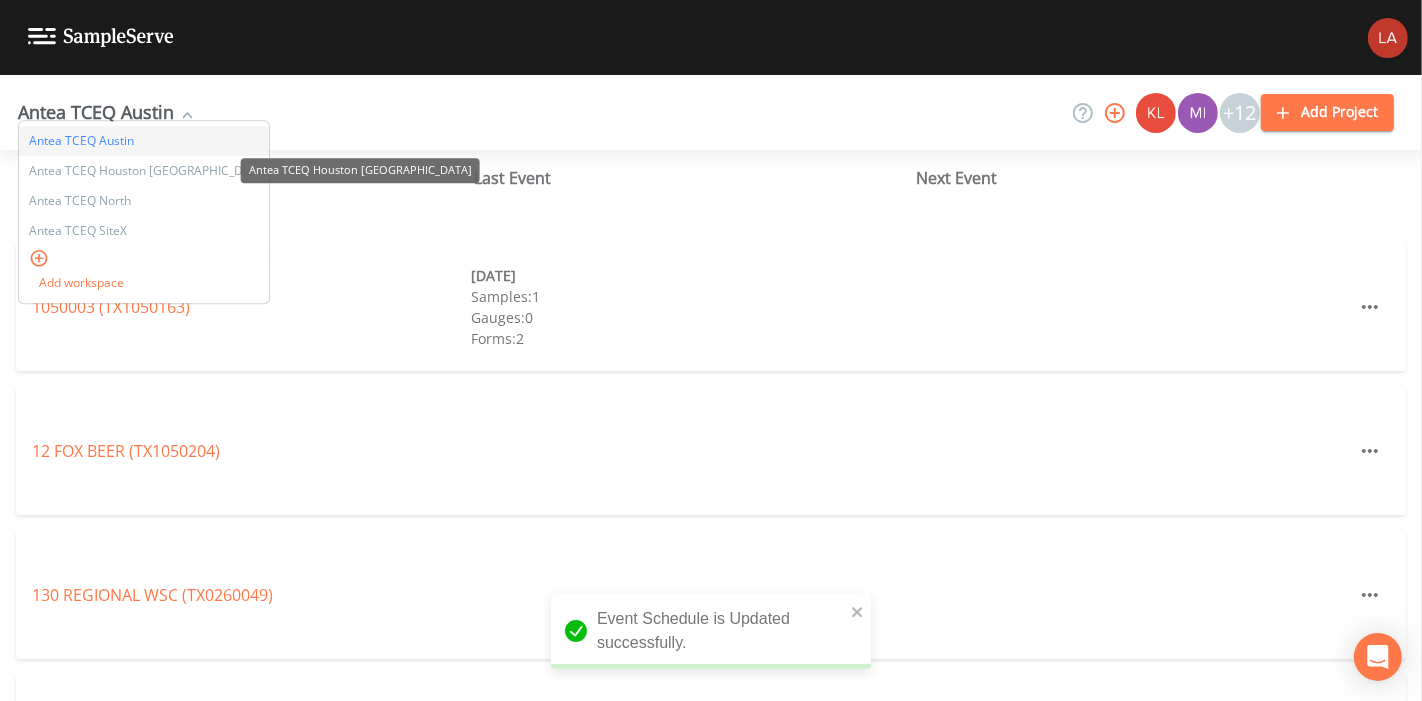 click on "Antea TCEQ Houston [GEOGRAPHIC_DATA]" at bounding box center [144, 172] 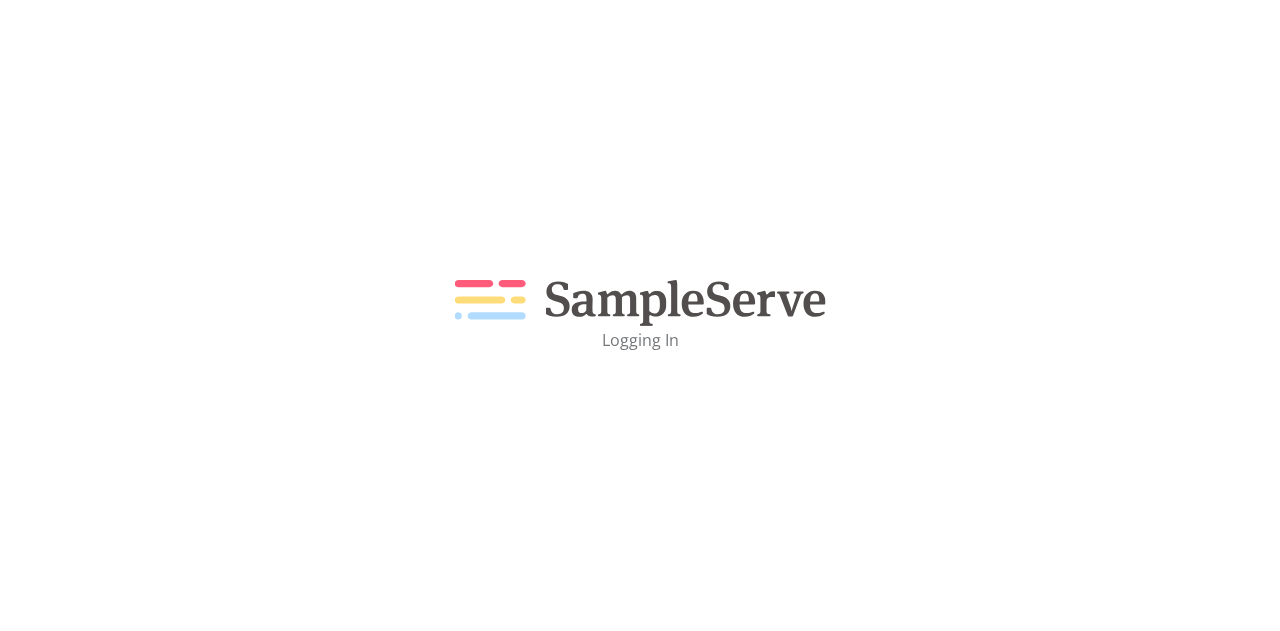 scroll, scrollTop: 0, scrollLeft: 0, axis: both 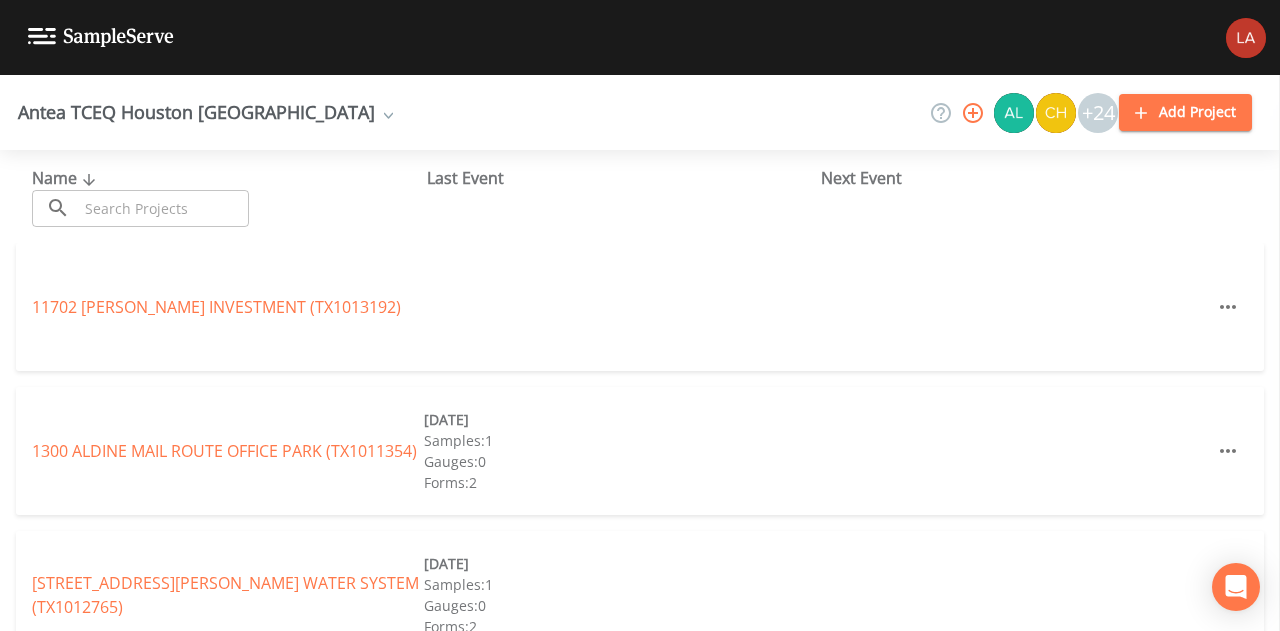 click at bounding box center [163, 208] 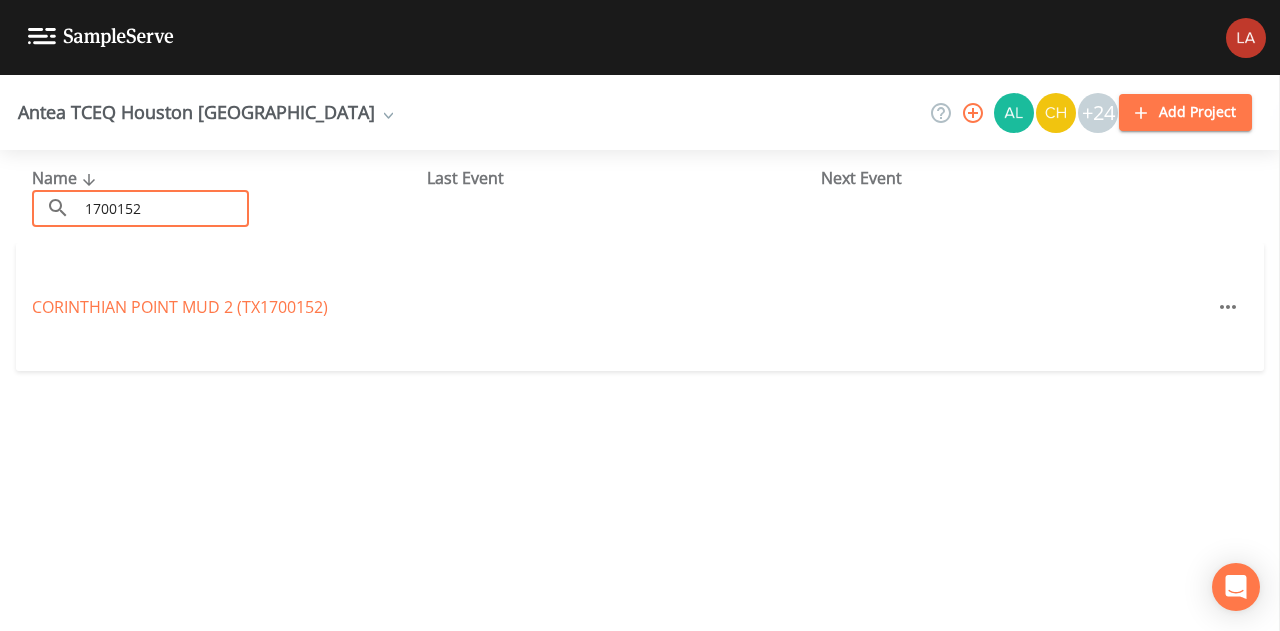 type on "1700152" 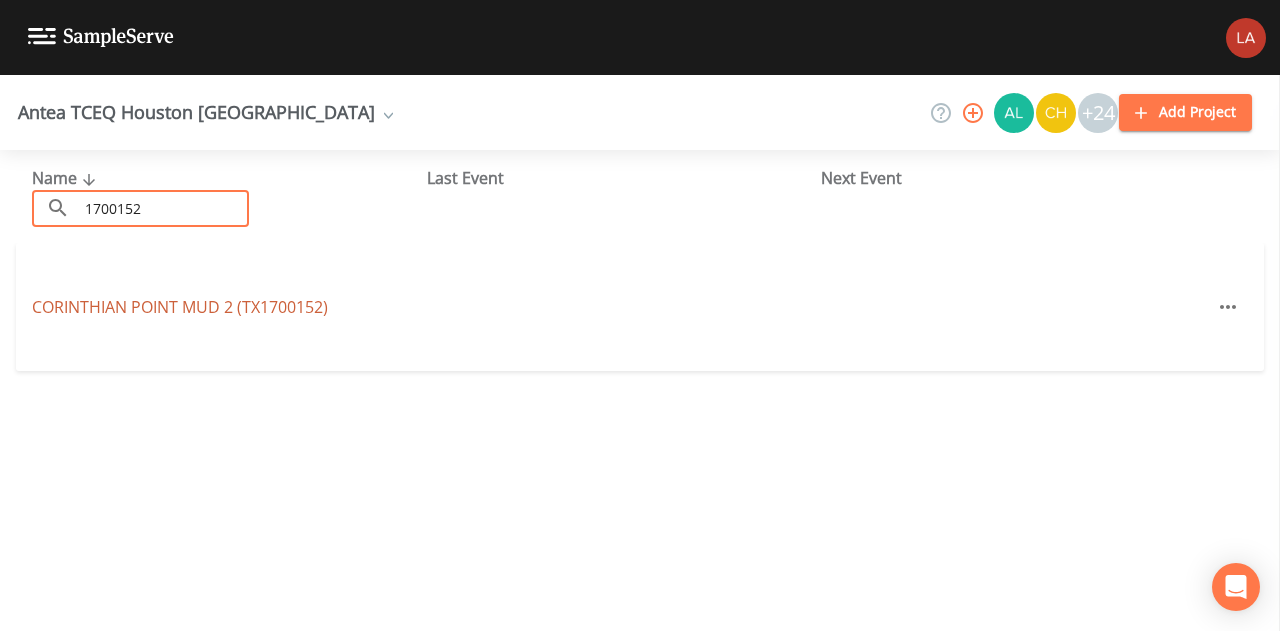 click on "[GEOGRAPHIC_DATA] 2   (TX1700152)" at bounding box center (180, 307) 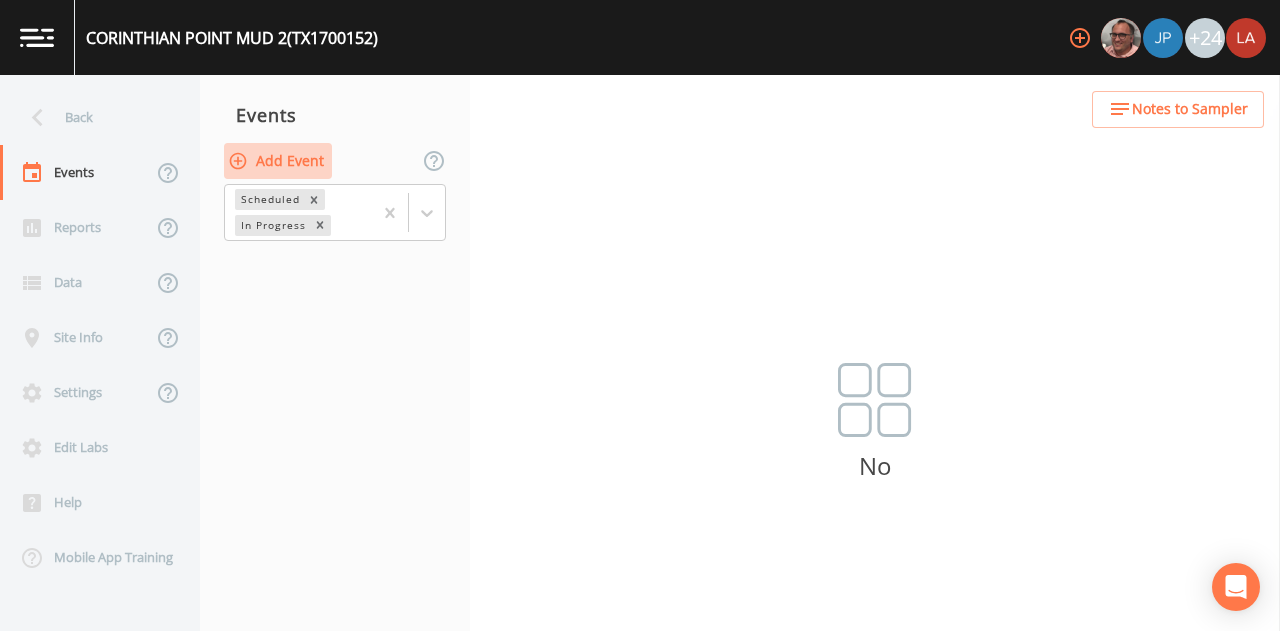 click 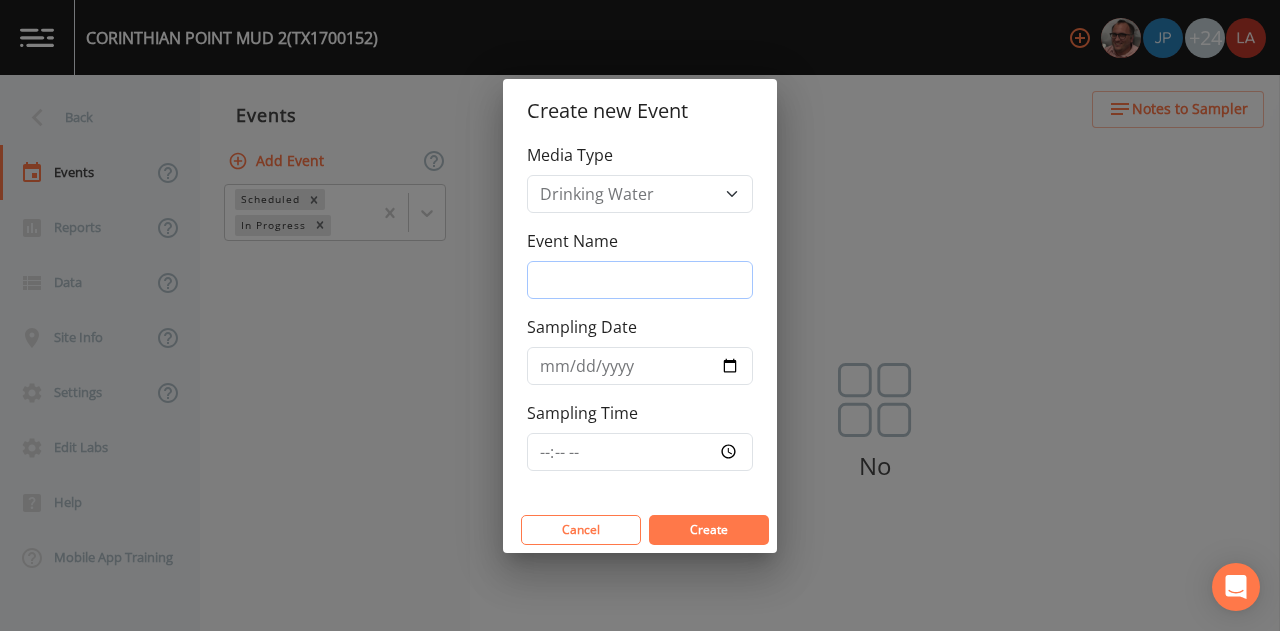 click on "Event Name" at bounding box center (640, 280) 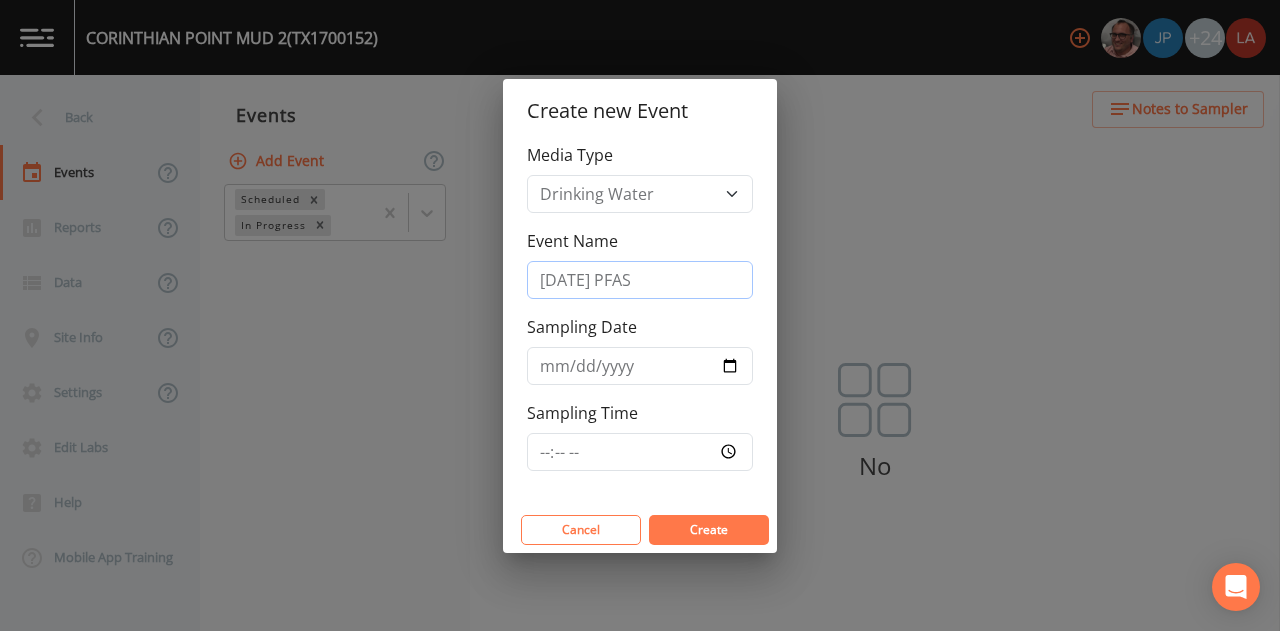 drag, startPoint x: 644, startPoint y: 284, endPoint x: 457, endPoint y: 272, distance: 187.38463 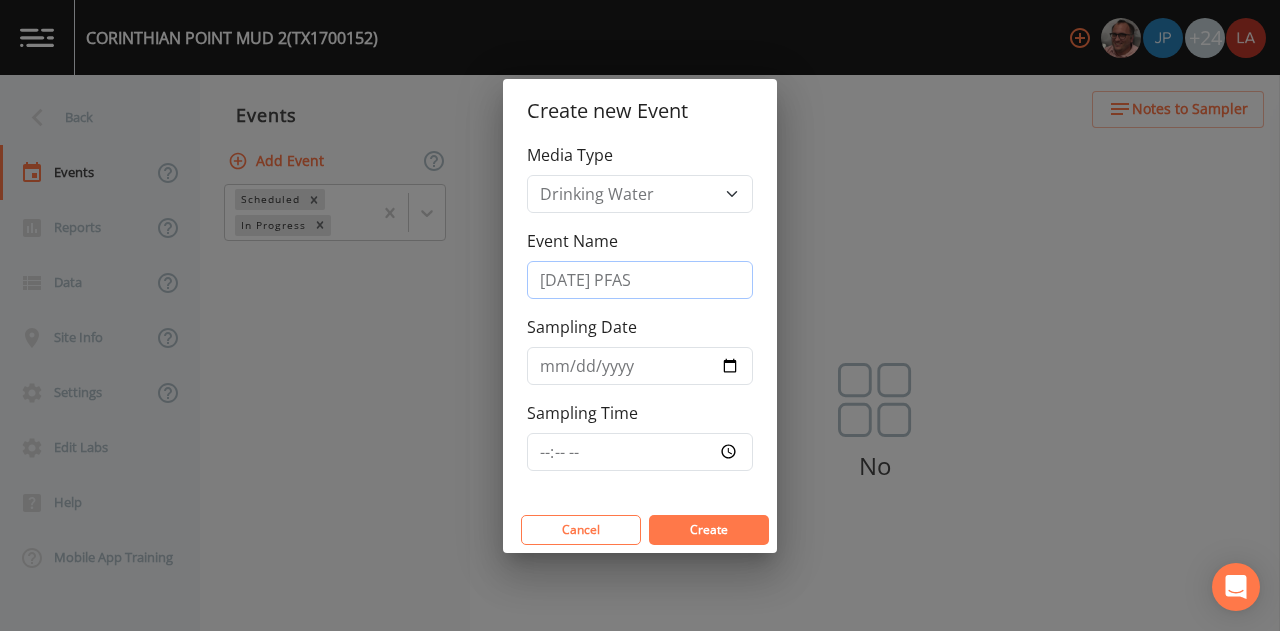type on "[DATE] PFAS" 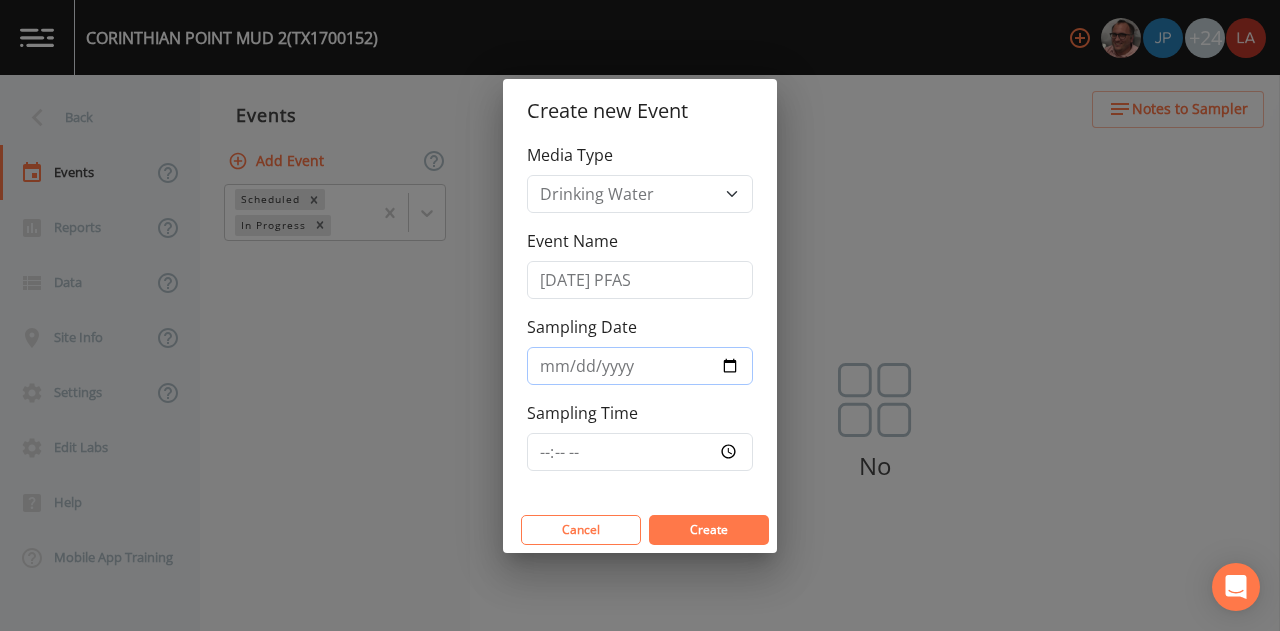 click on "Sampling Date" at bounding box center (640, 366) 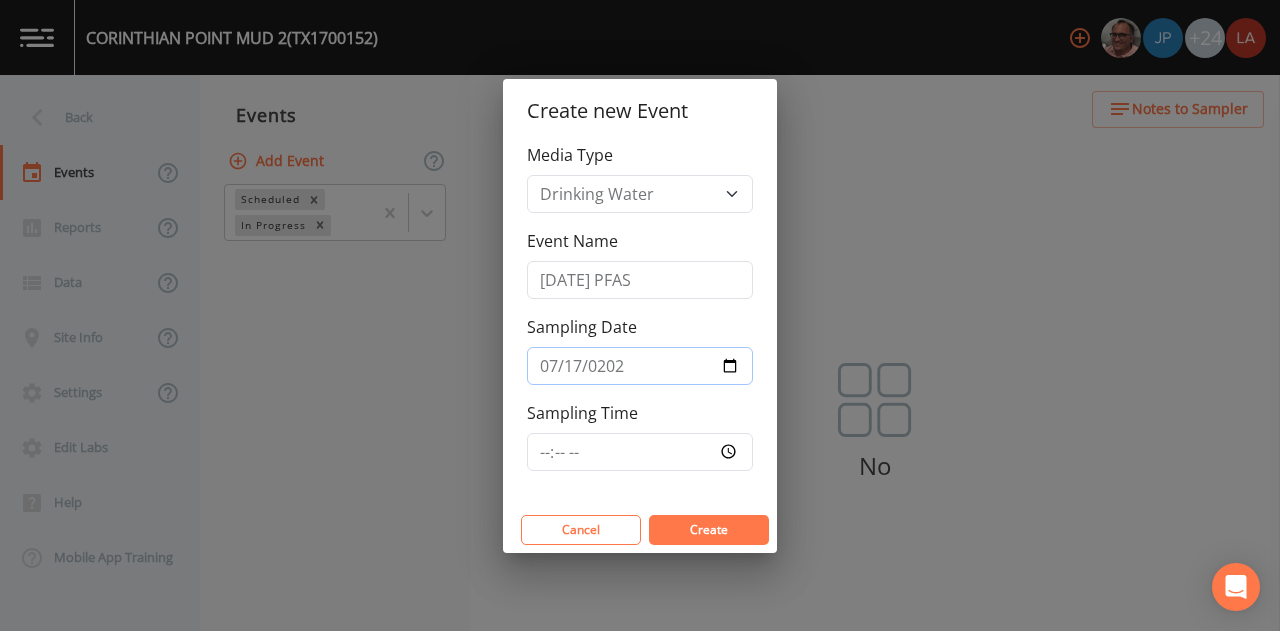 type on "[DATE]" 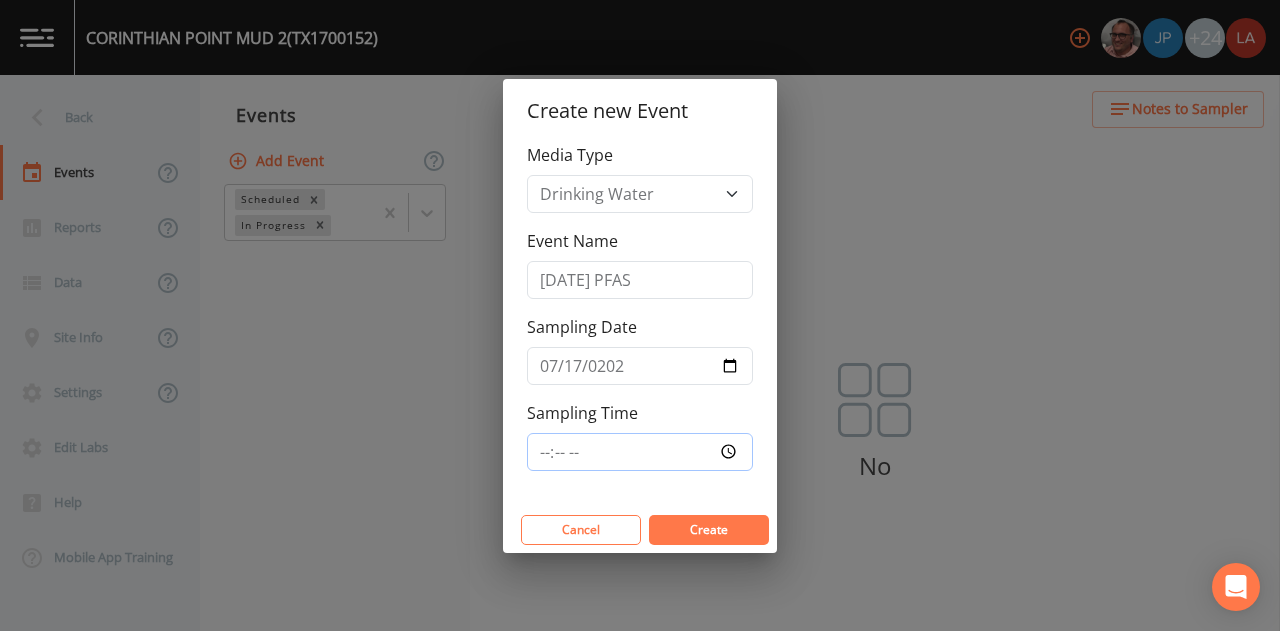 type on "10:00" 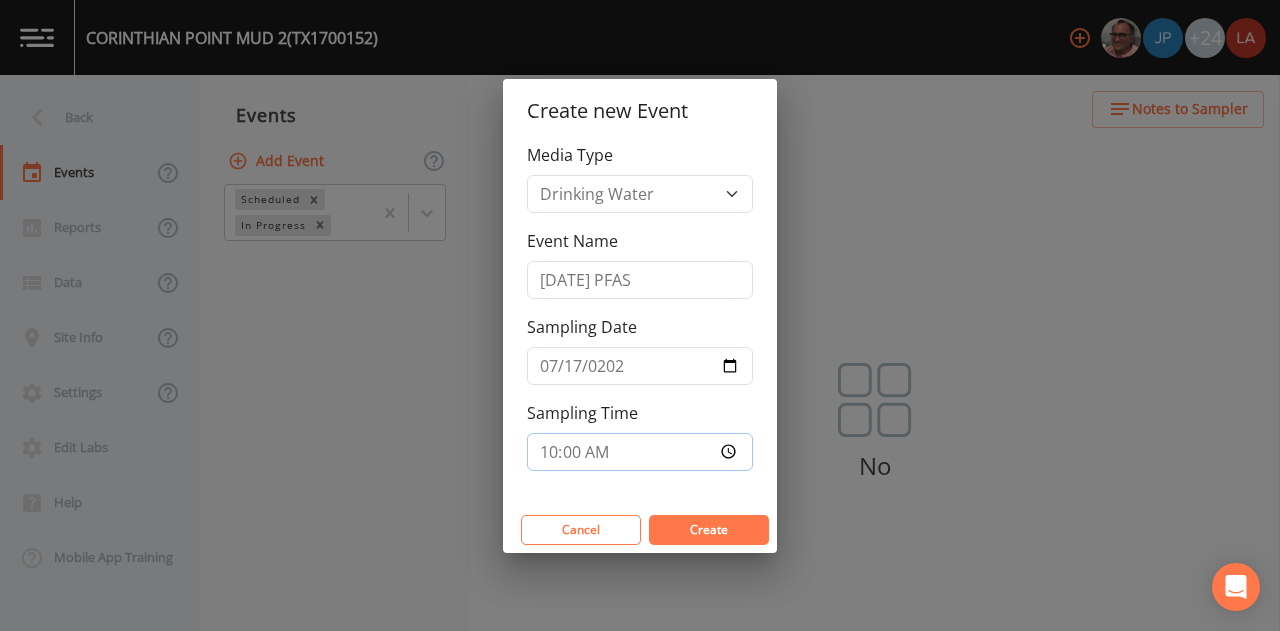 click on "Create" at bounding box center (709, 530) 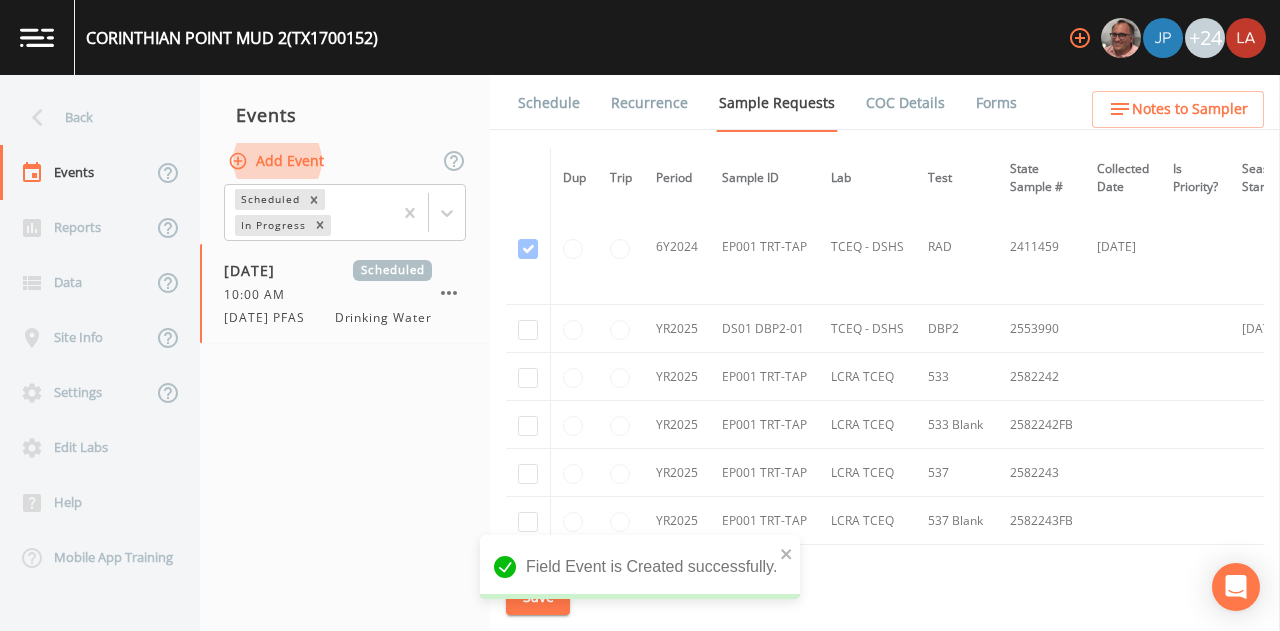 scroll, scrollTop: 1000, scrollLeft: 0, axis: vertical 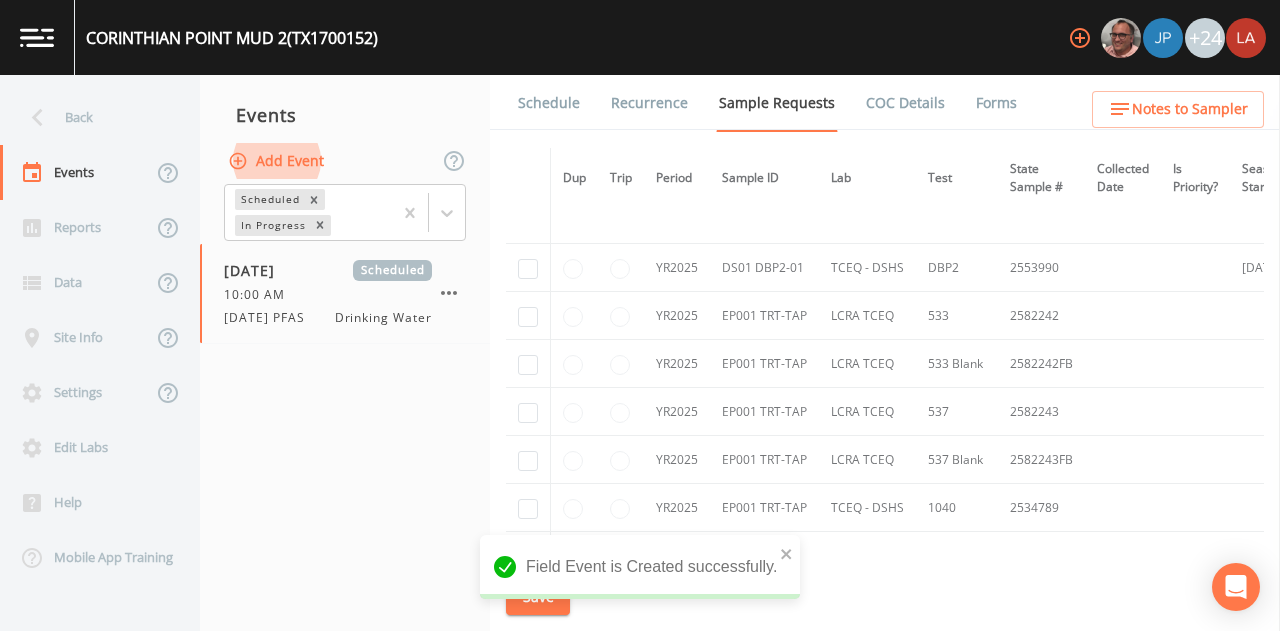 click at bounding box center (528, 316) 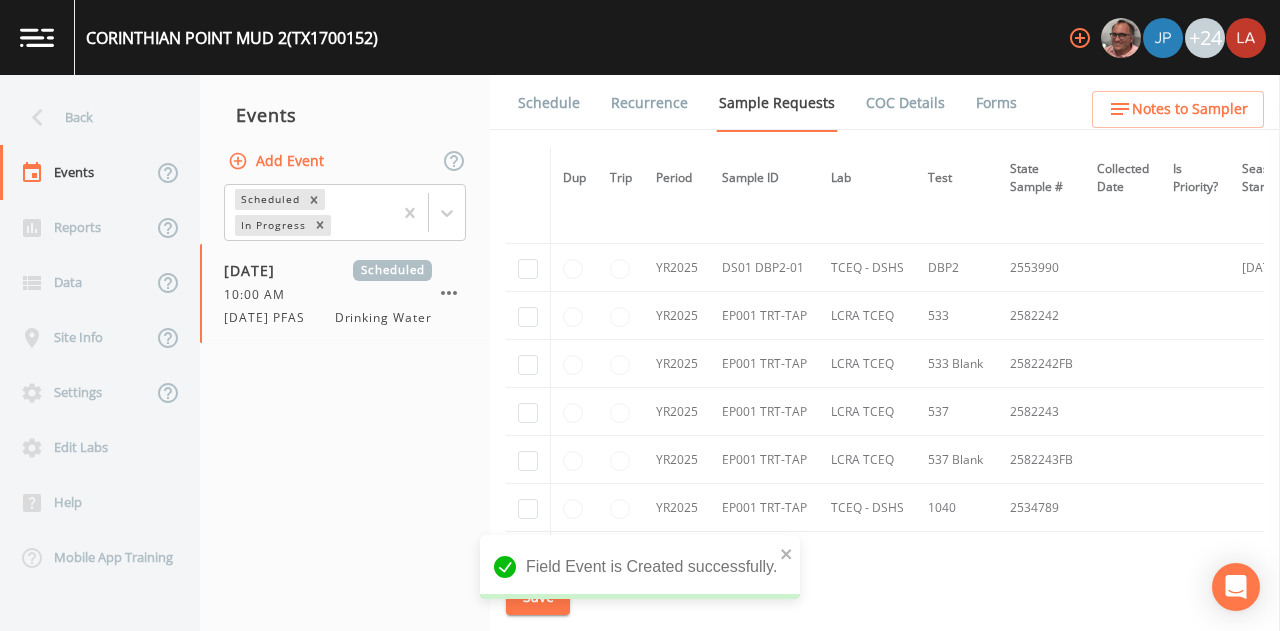 click at bounding box center (528, 316) 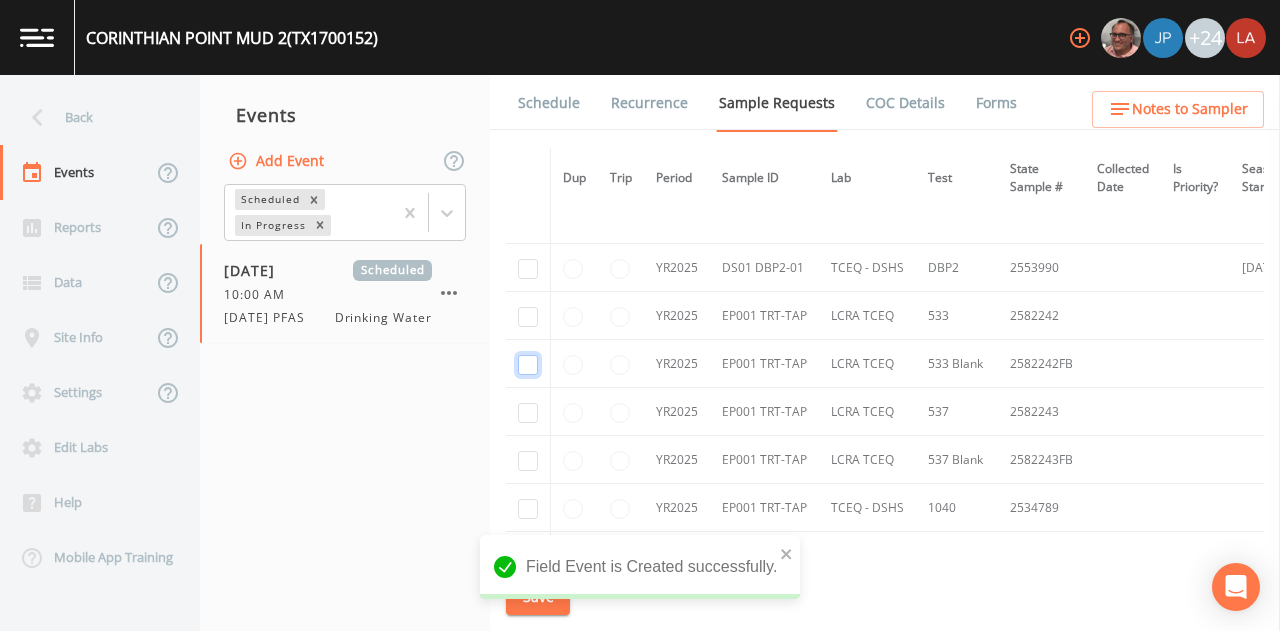 click at bounding box center (528, 365) 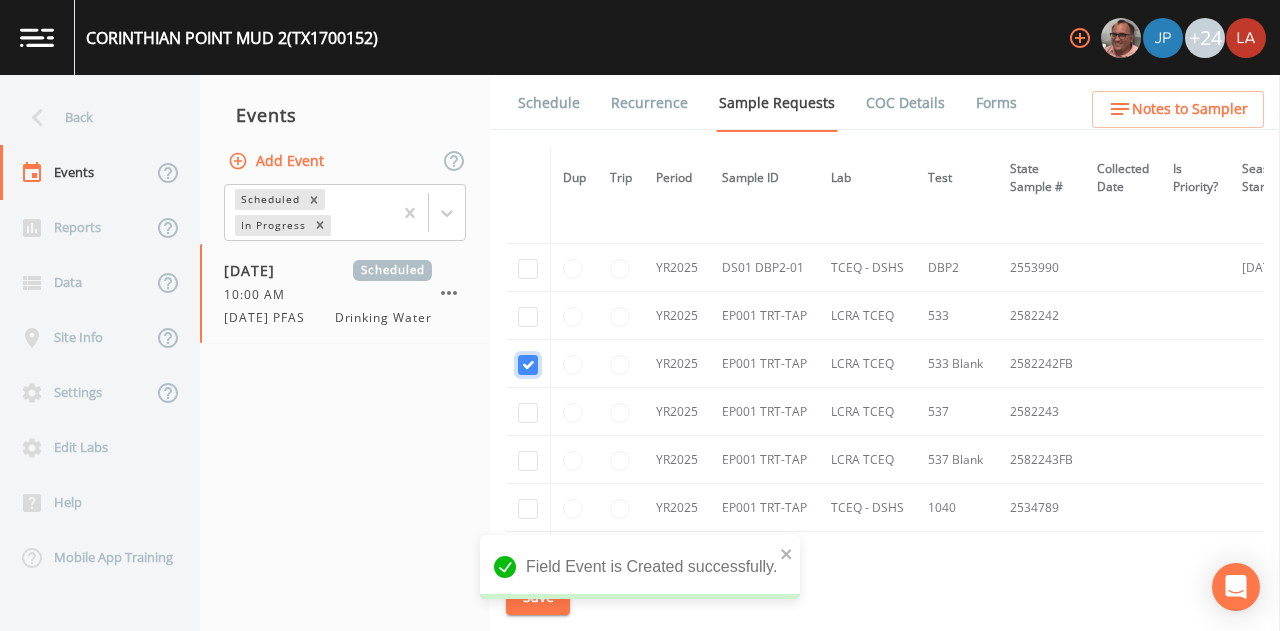 checkbox on "true" 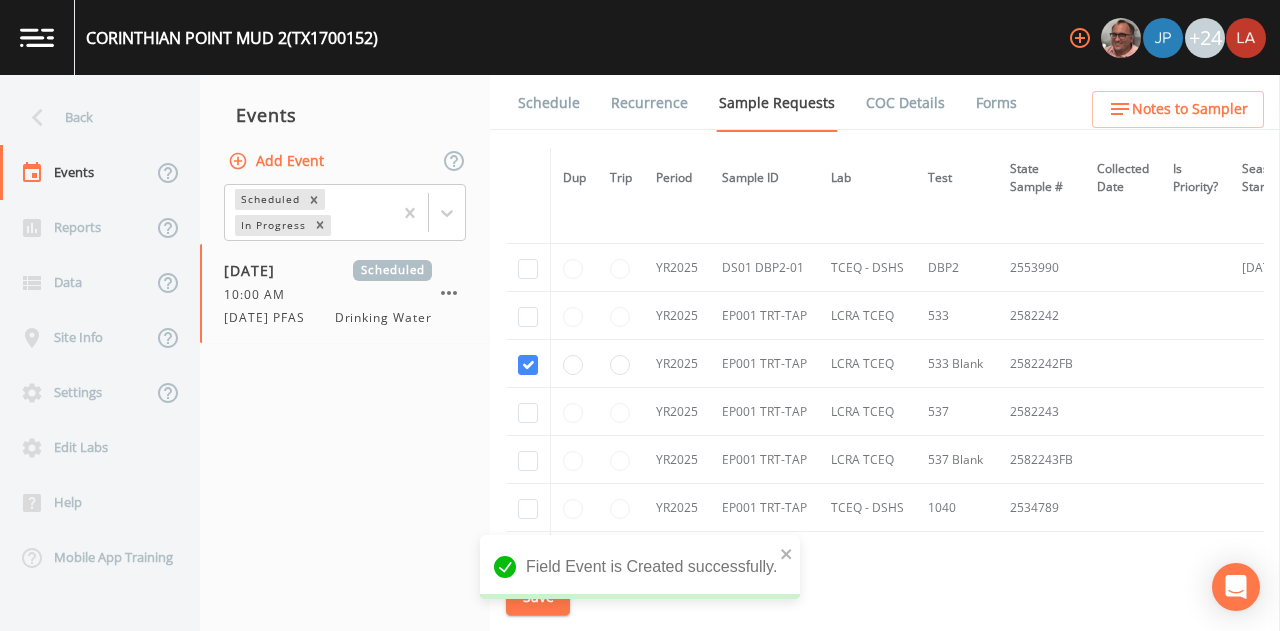 click at bounding box center (528, 316) 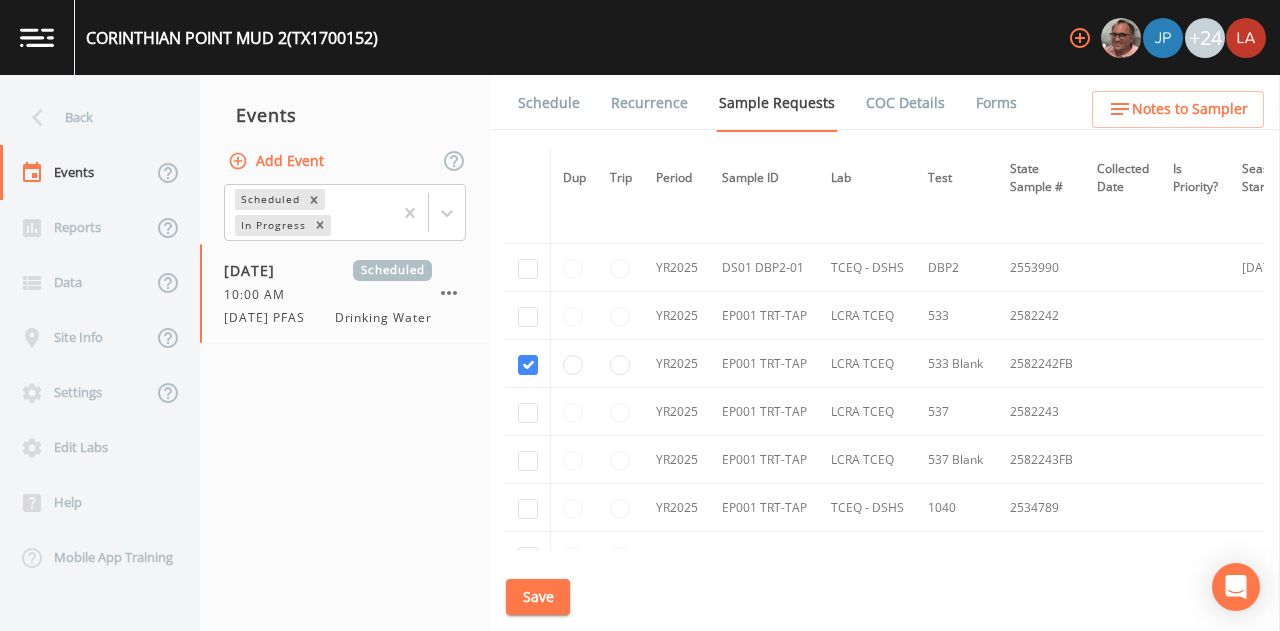 click at bounding box center (528, 316) 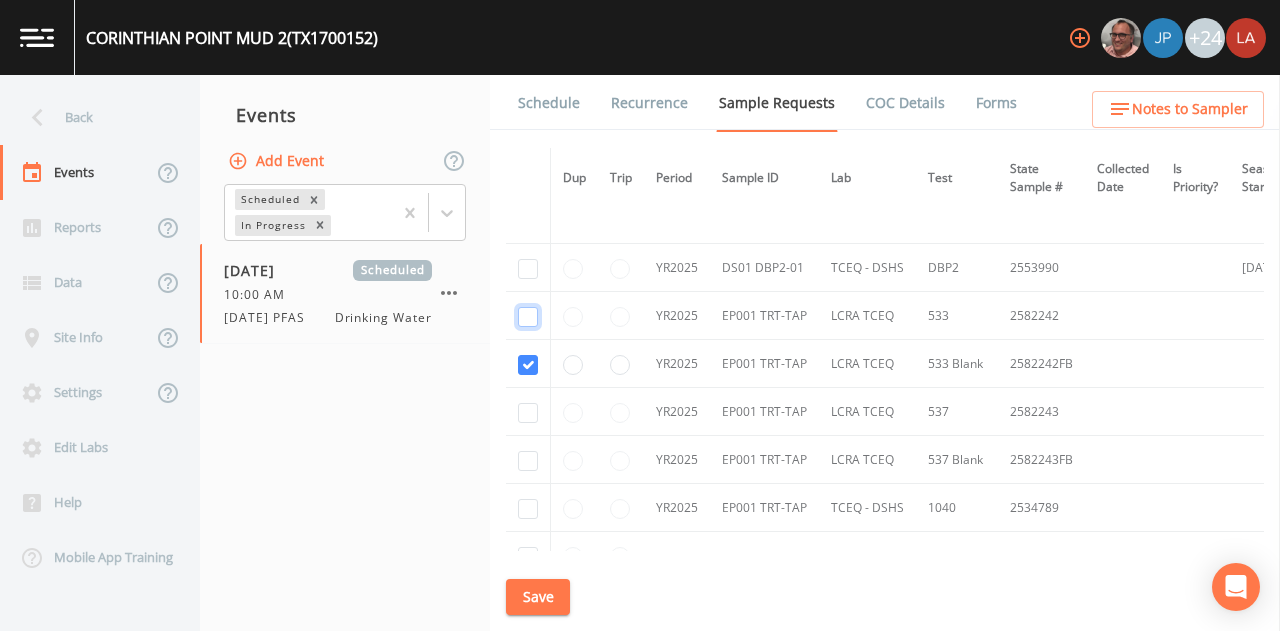 drag, startPoint x: 529, startPoint y: 310, endPoint x: 525, endPoint y: 380, distance: 70.11419 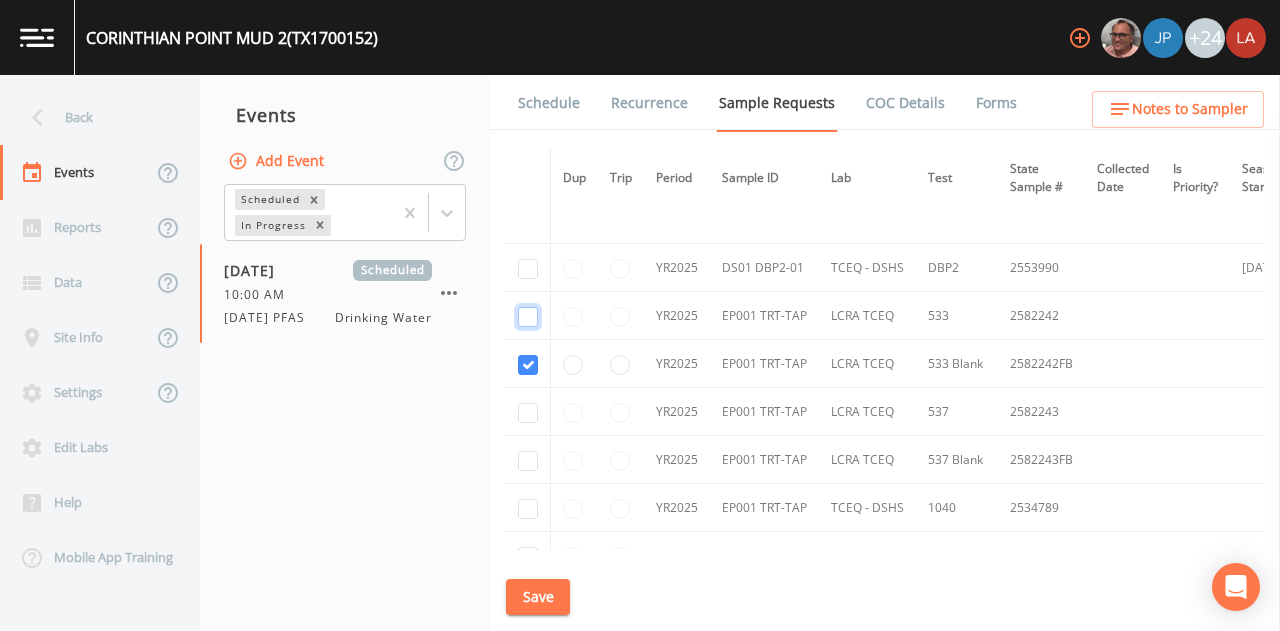 click at bounding box center [528, 317] 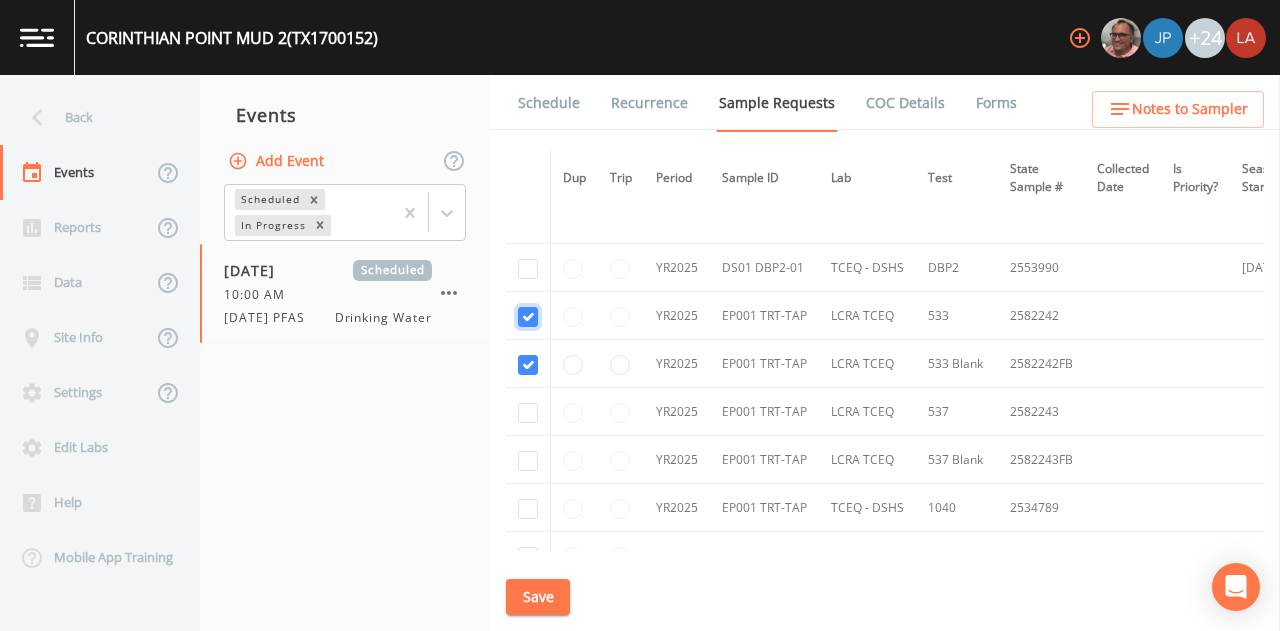 checkbox on "true" 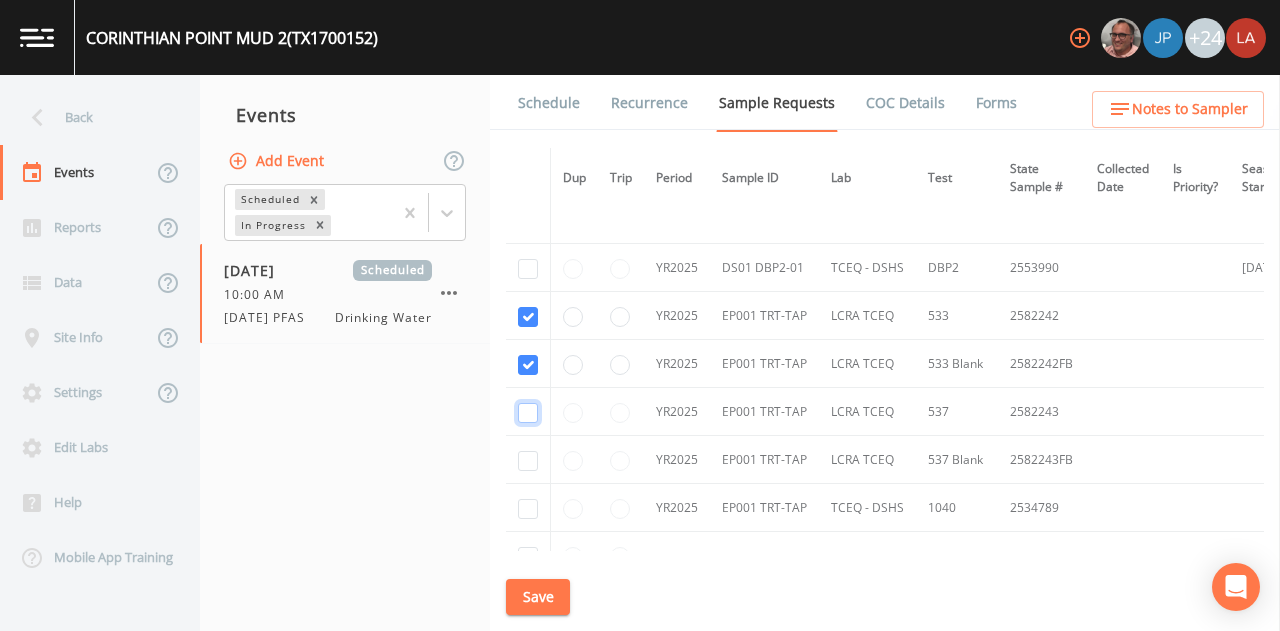 click at bounding box center [528, 413] 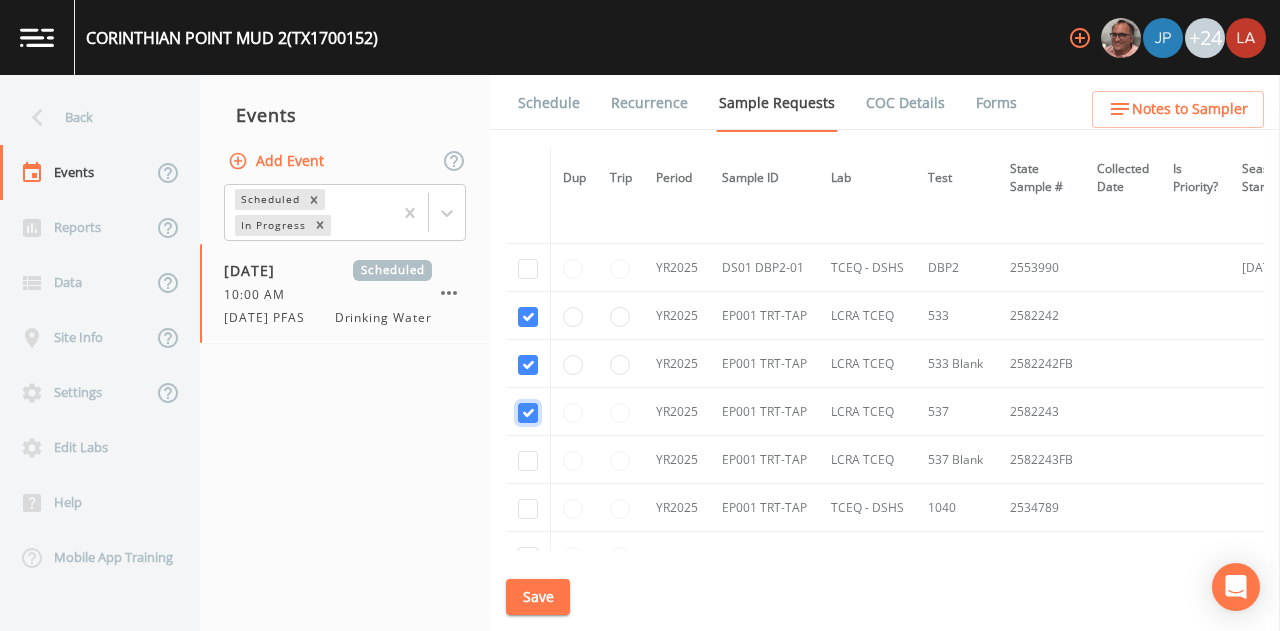 checkbox on "true" 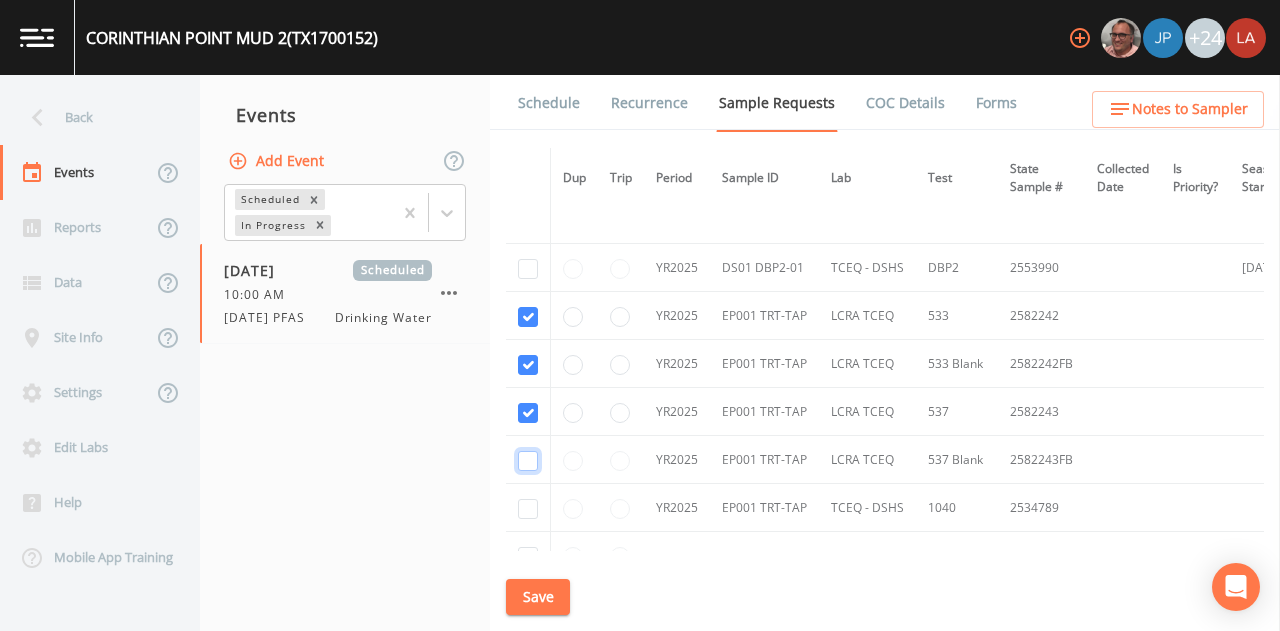 click at bounding box center (528, 461) 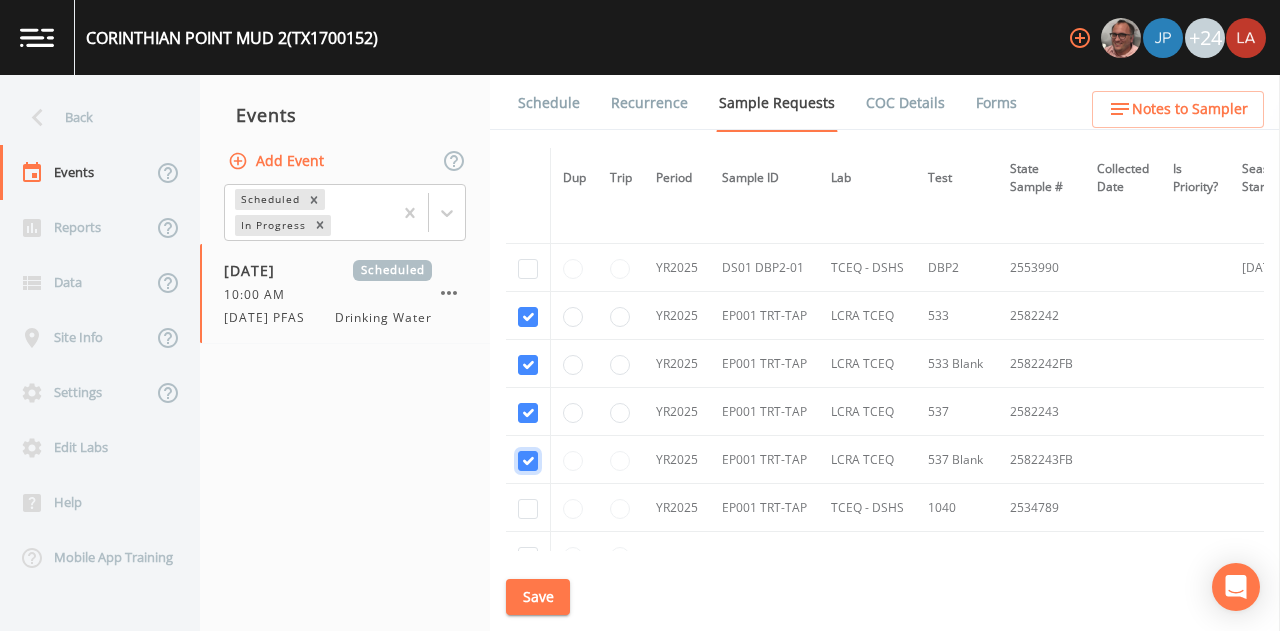 checkbox on "true" 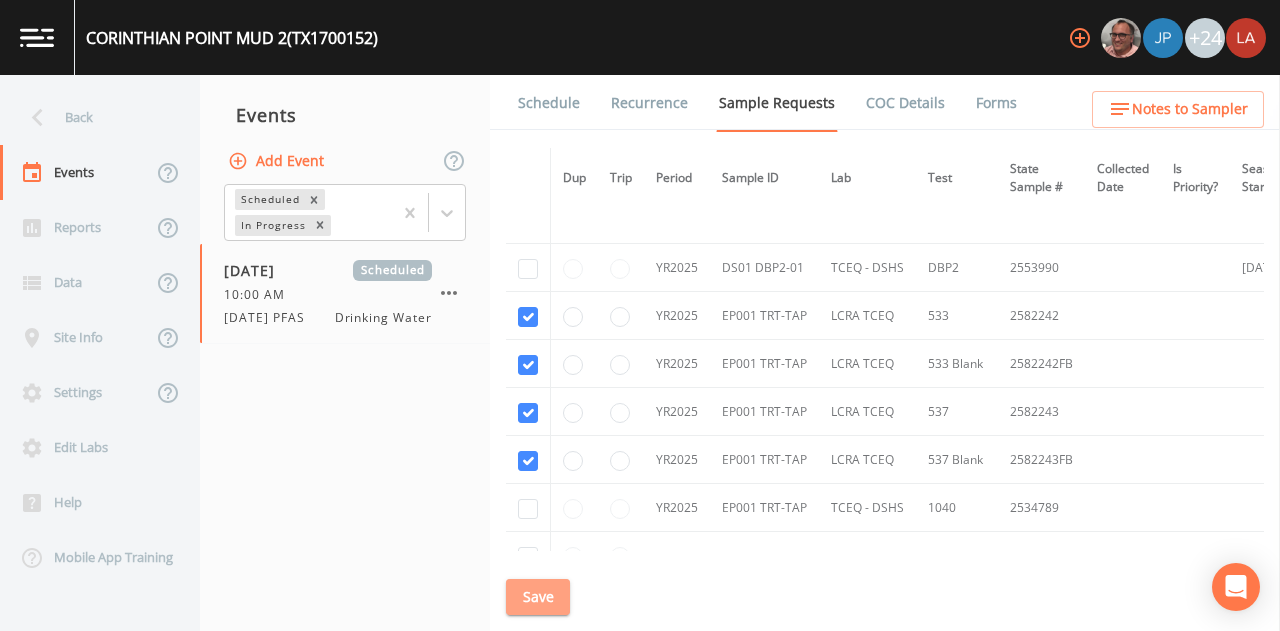 click on "Save" at bounding box center (538, 597) 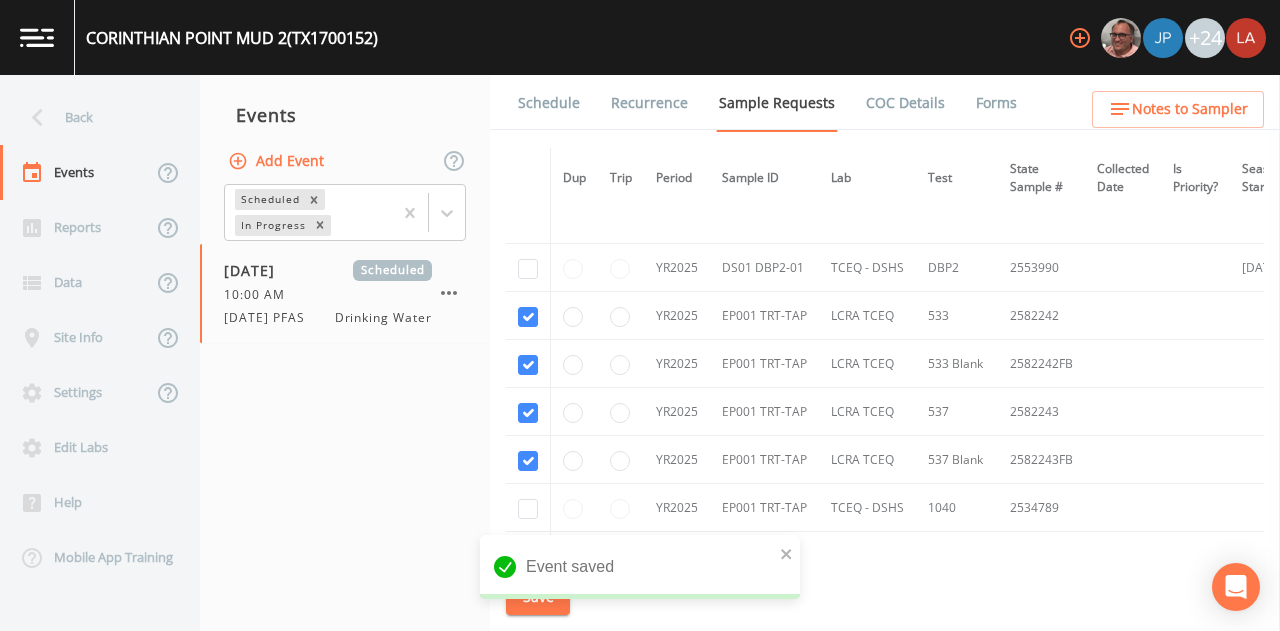 click on "Schedule" at bounding box center [549, 103] 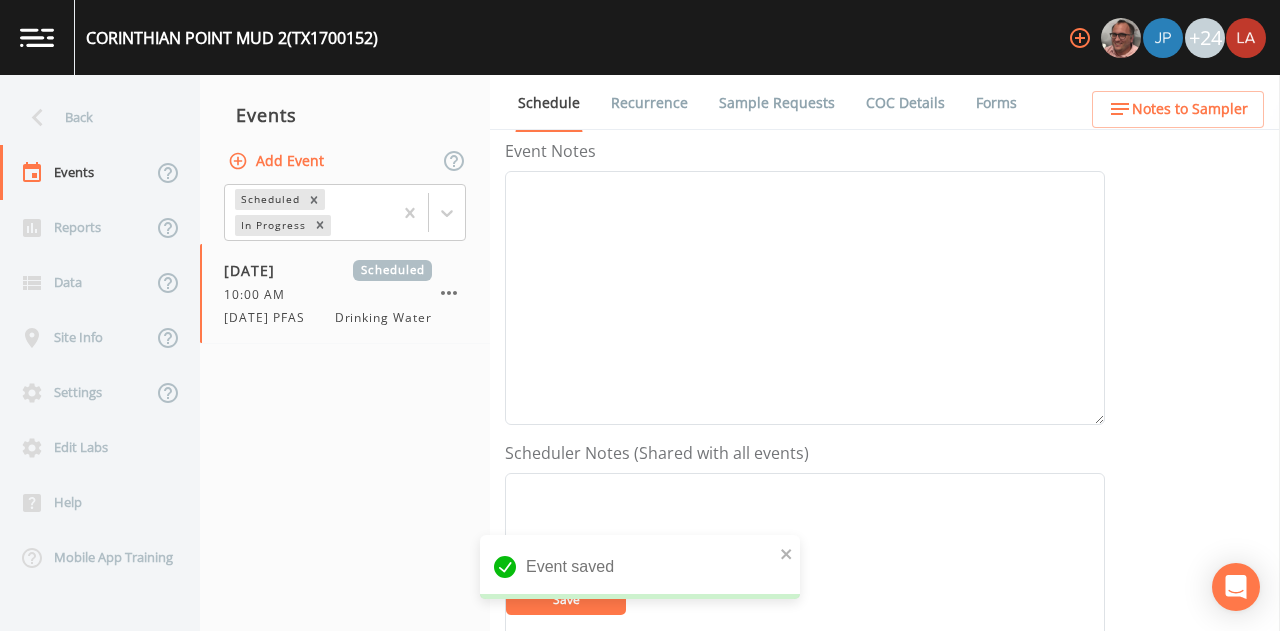scroll, scrollTop: 500, scrollLeft: 0, axis: vertical 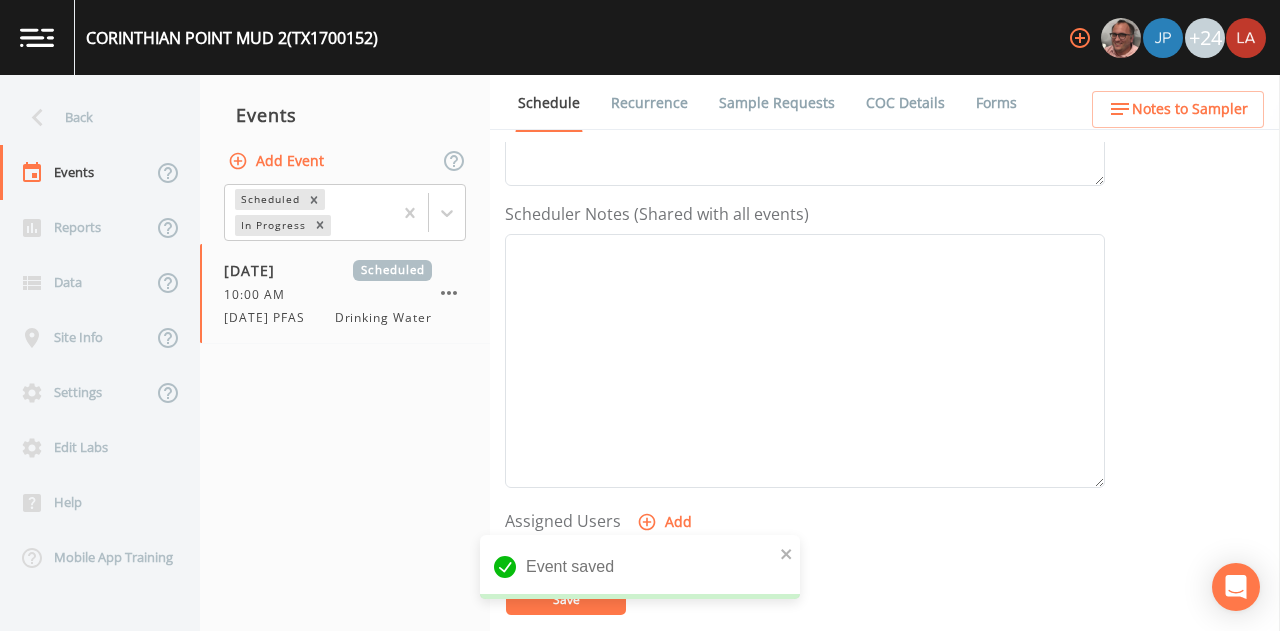 click on "Add" at bounding box center (666, 522) 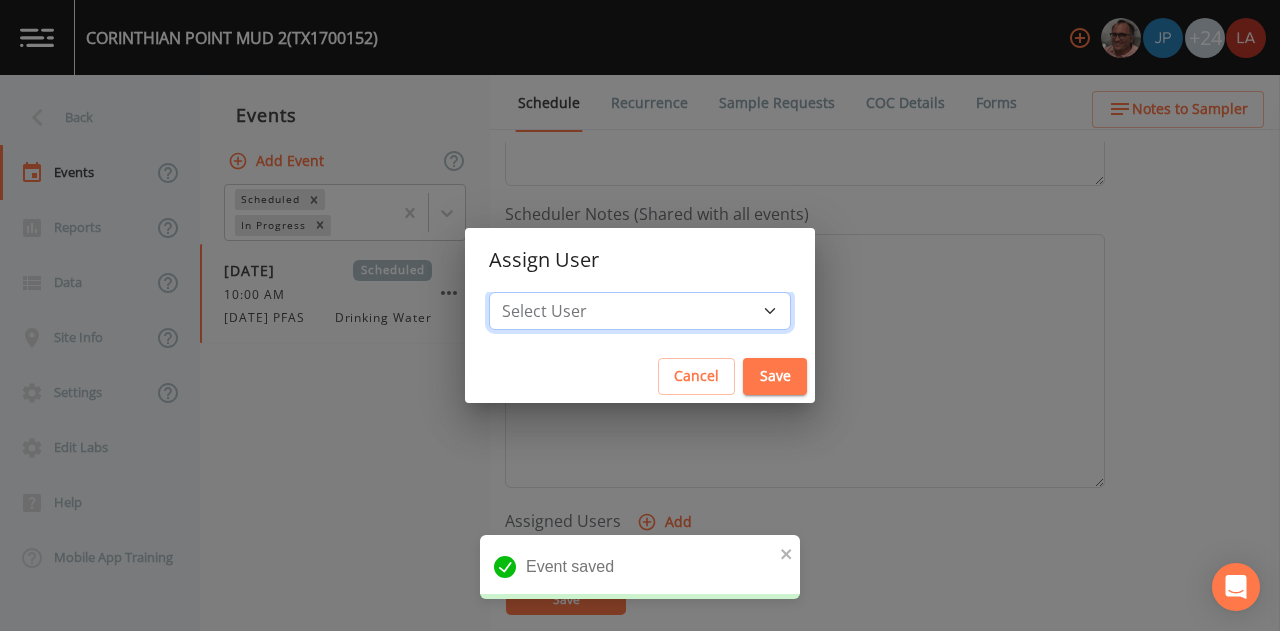click on "Select User [PERSON_NAME] [PERSON_NAME]  [PERSON_NAME] [PERSON_NAME] [PERSON_NAME] [PERSON_NAME] [PERSON_NAME] [PERSON_NAME] [PERSON_NAME] [PERSON_NAME] [PERSON_NAME]   [PERSON_NAME] [PERSON_NAME] [PERSON_NAME] [PERSON_NAME] [PERSON_NAME] [PERSON_NAME]   [PERSON_NAME] [PERSON_NAME]   [PERSON_NAME] [PERSON_NAME] [PERSON_NAME] [PERSON_NAME] [PERSON_NAME] [PERSON_NAME] [PERSON_NAME] [PERSON_NAME]" at bounding box center [640, 311] 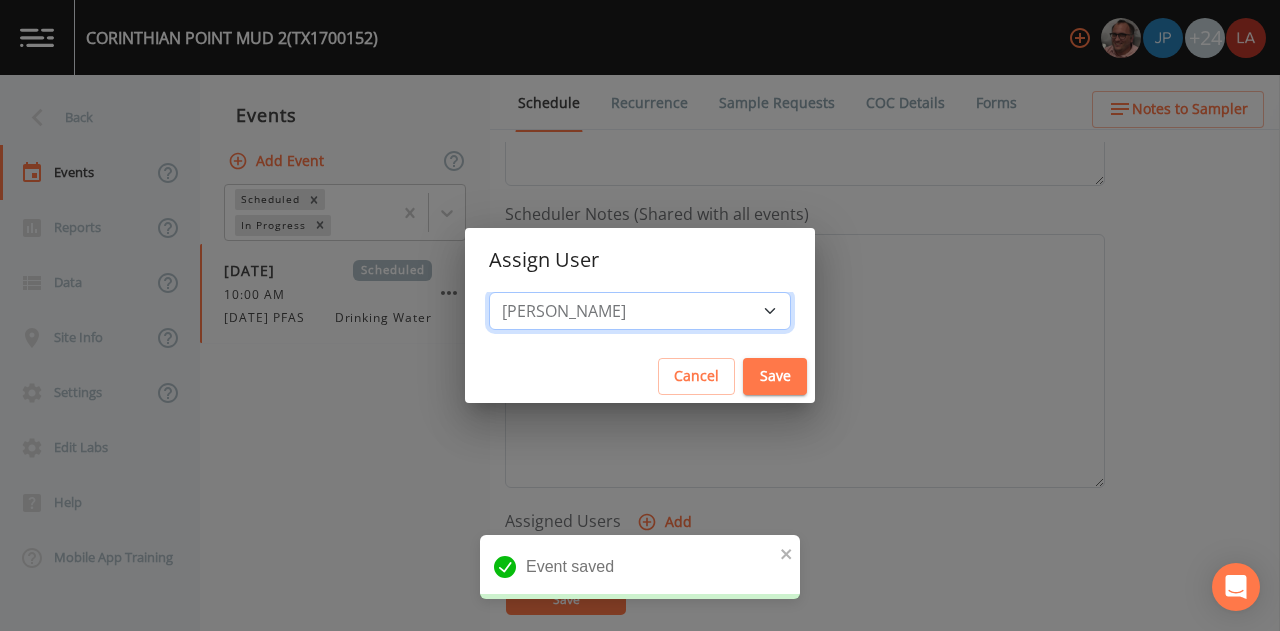 click on "Select User [PERSON_NAME] [PERSON_NAME]  [PERSON_NAME] [PERSON_NAME] [PERSON_NAME] [PERSON_NAME] [PERSON_NAME] [PERSON_NAME] [PERSON_NAME] [PERSON_NAME] [PERSON_NAME]   [PERSON_NAME] [PERSON_NAME] [PERSON_NAME] [PERSON_NAME] [PERSON_NAME] [PERSON_NAME]   [PERSON_NAME] [PERSON_NAME]   [PERSON_NAME] [PERSON_NAME] [PERSON_NAME] [PERSON_NAME] [PERSON_NAME] [PERSON_NAME] [PERSON_NAME] [PERSON_NAME]" at bounding box center (640, 311) 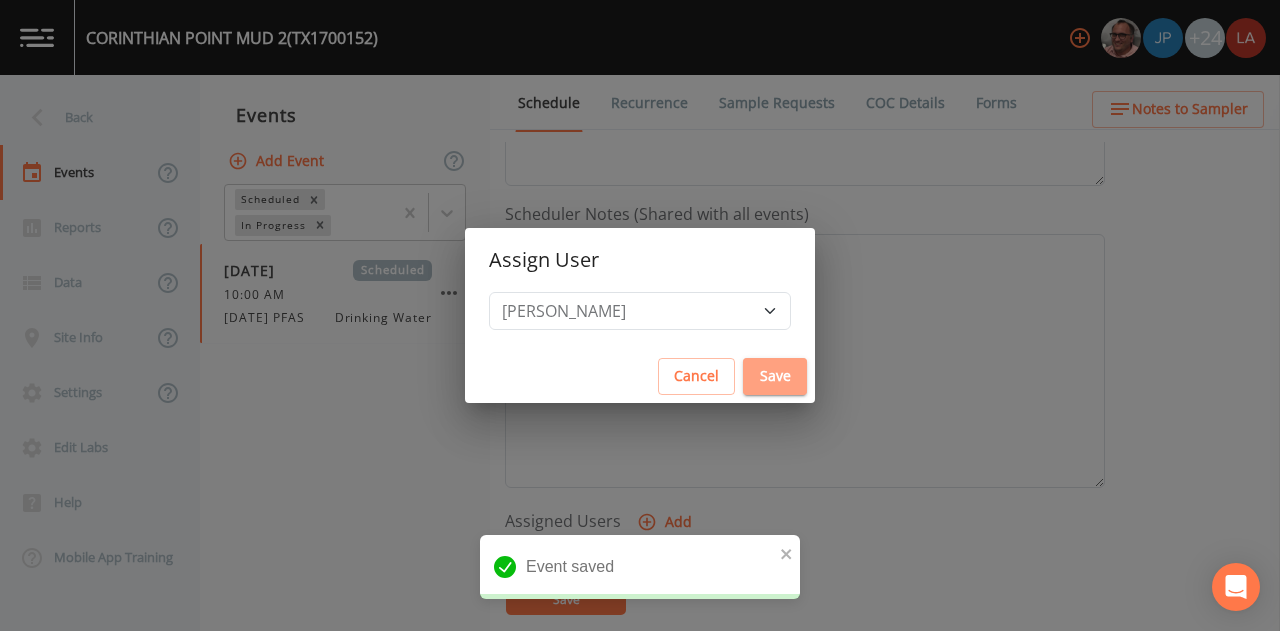 drag, startPoint x: 707, startPoint y: 381, endPoint x: 746, endPoint y: 427, distance: 60.307545 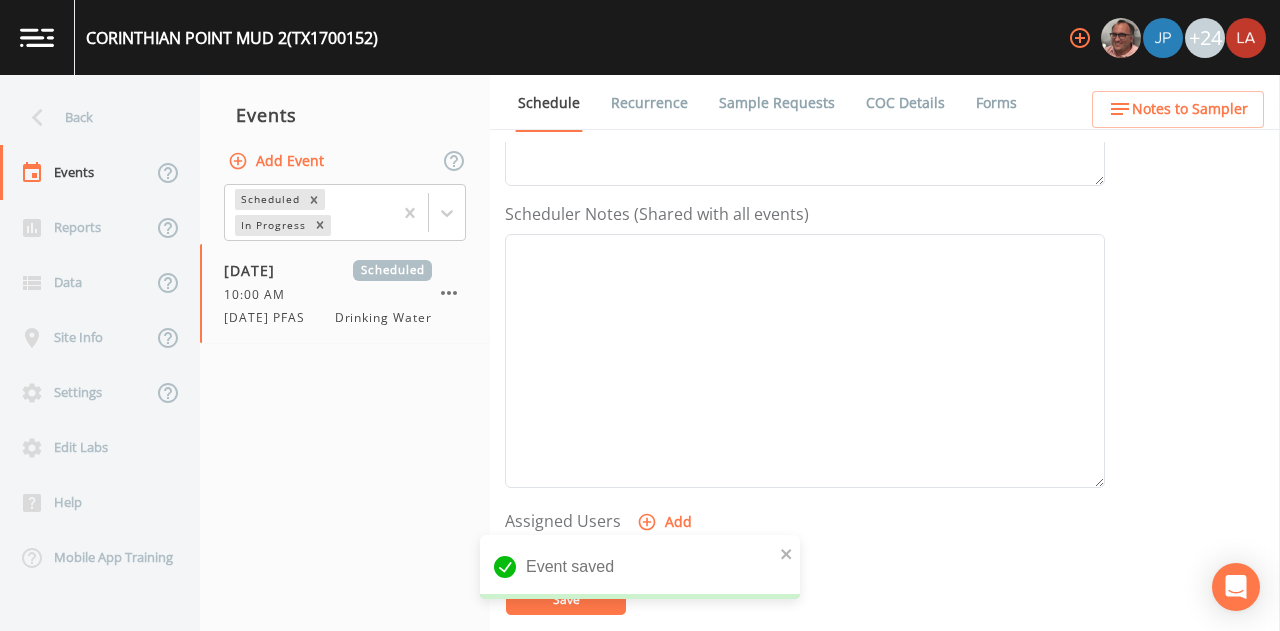 drag, startPoint x: 296, startPoint y: 451, endPoint x: 315, endPoint y: 450, distance: 19.026299 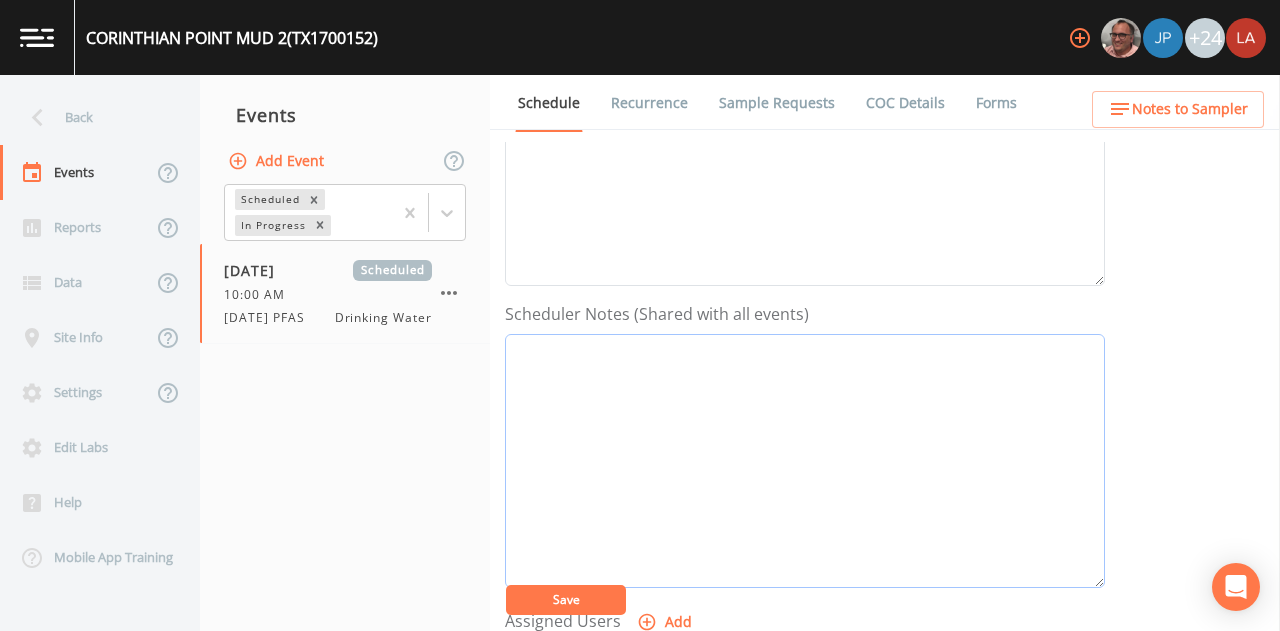 click on "Event Notes" at bounding box center [805, 461] 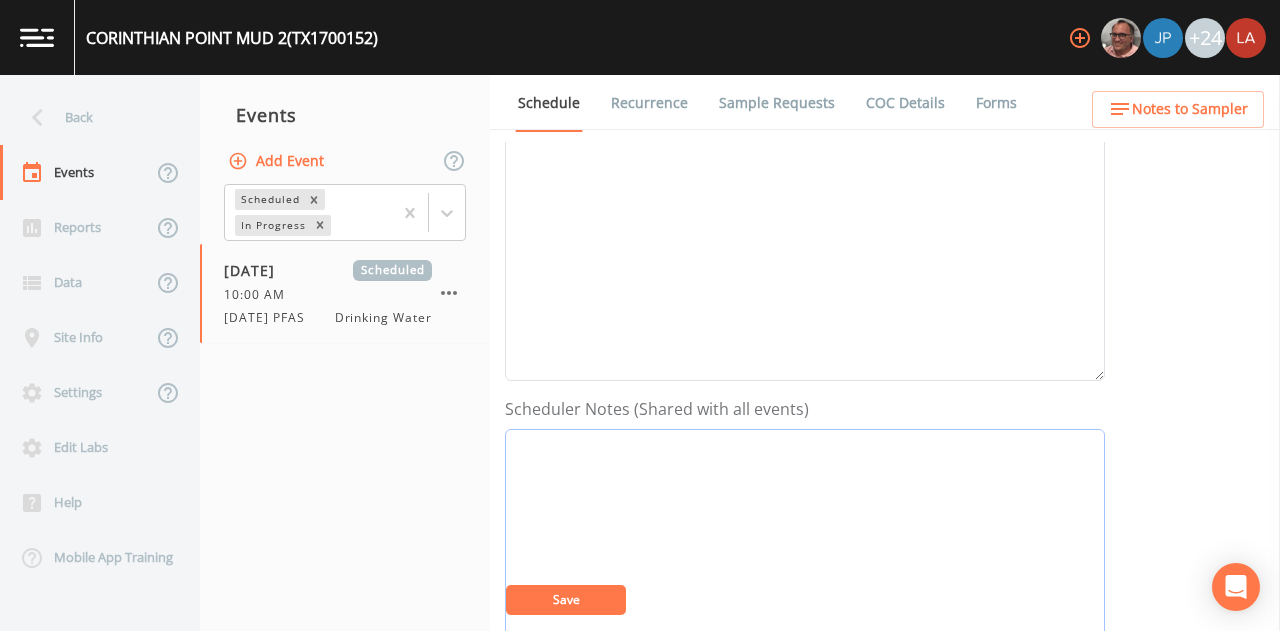 scroll, scrollTop: 200, scrollLeft: 0, axis: vertical 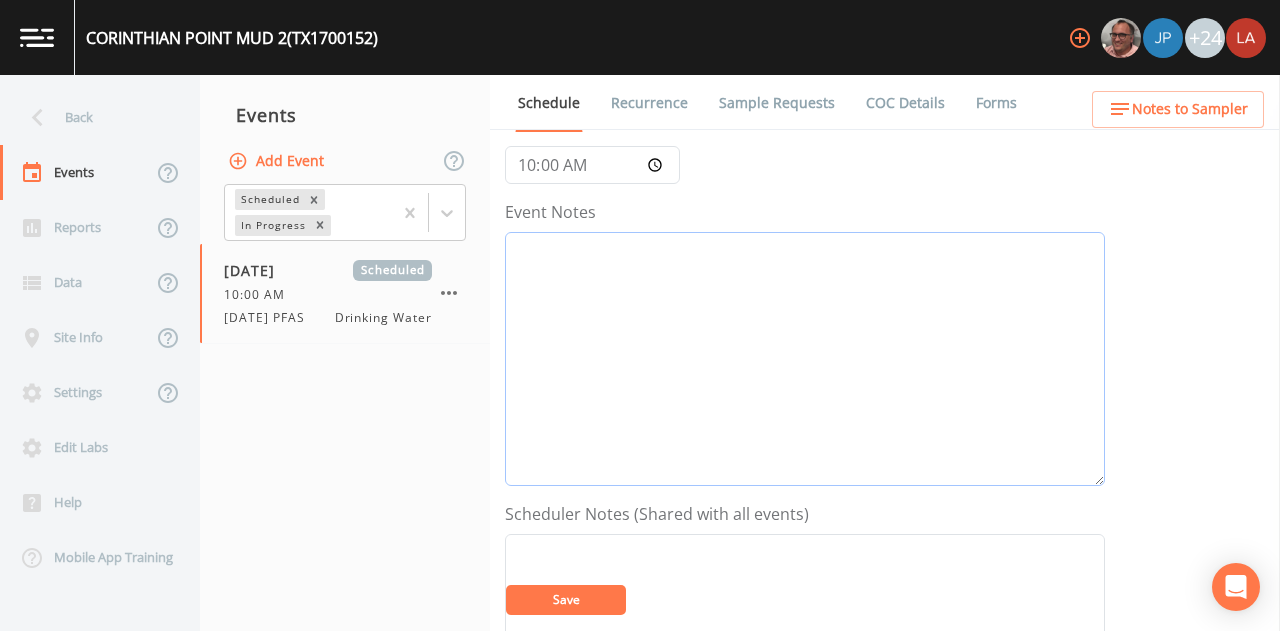 click on "Event Notes" at bounding box center (805, 359) 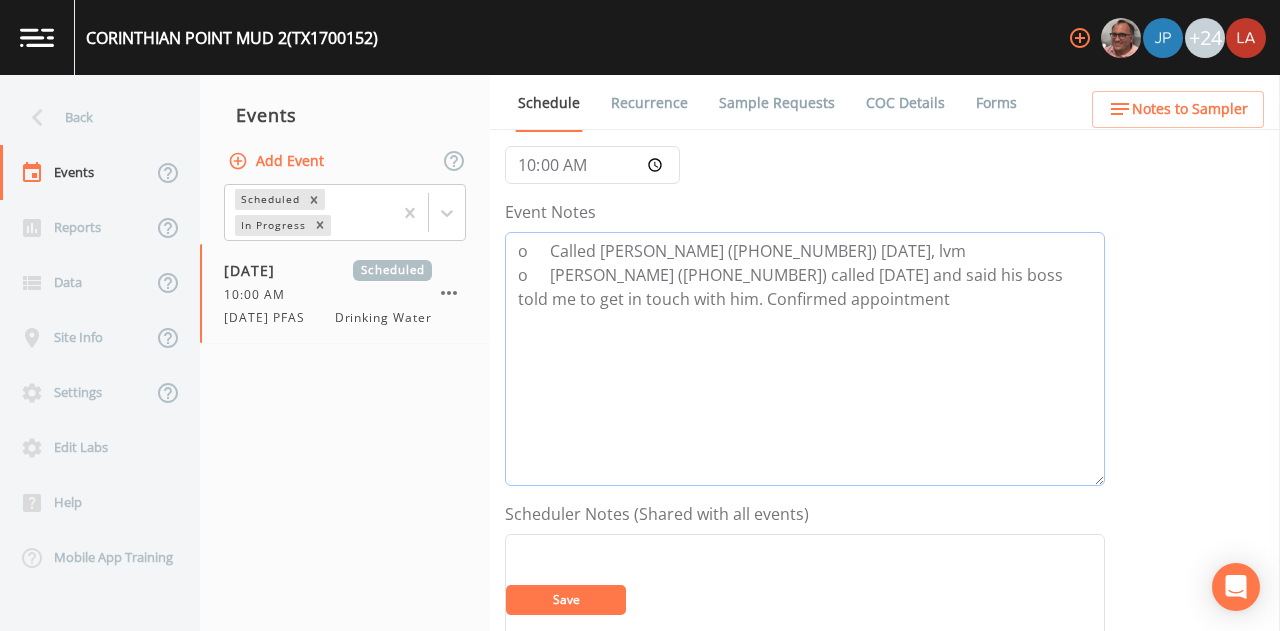 click on "o	Called [PERSON_NAME] ([PHONE_NUMBER]) [DATE], lvm
o	[PERSON_NAME] ([PHONE_NUMBER]) called [DATE] and said his boss told me to get in touch with him. Confirmed appointment" at bounding box center (805, 359) 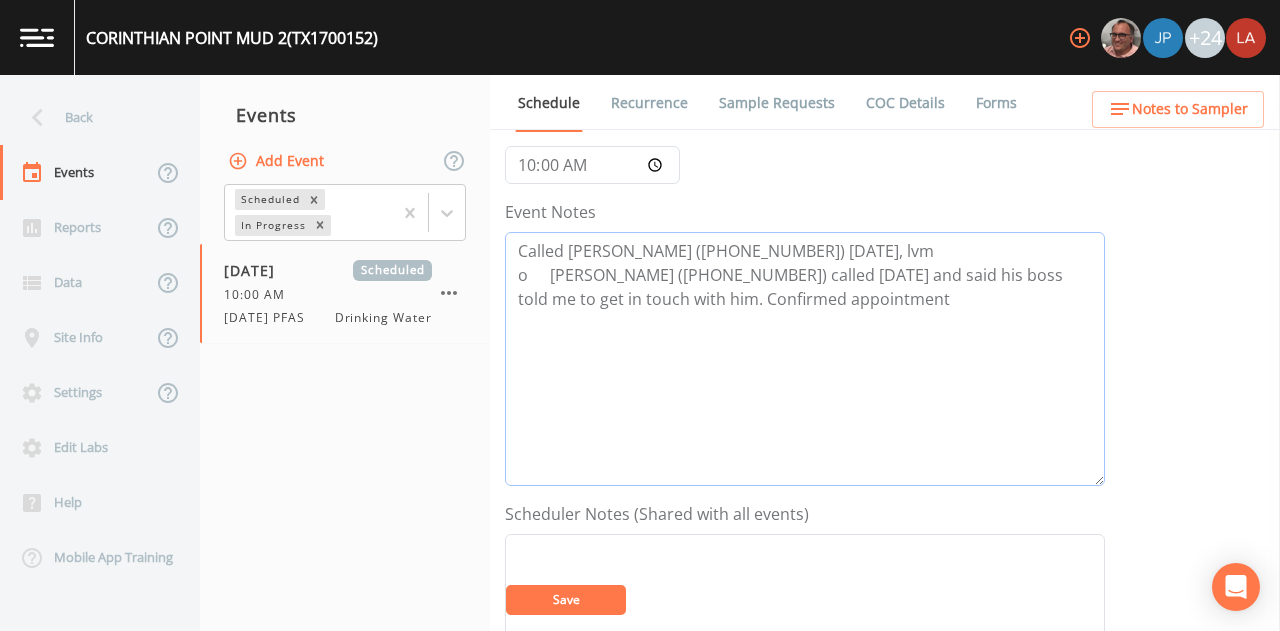click on "Called [PERSON_NAME] ([PHONE_NUMBER]) [DATE], lvm
o	[PERSON_NAME] ([PHONE_NUMBER]) called [DATE] and said his boss told me to get in touch with him. Confirmed appointment" at bounding box center [805, 359] 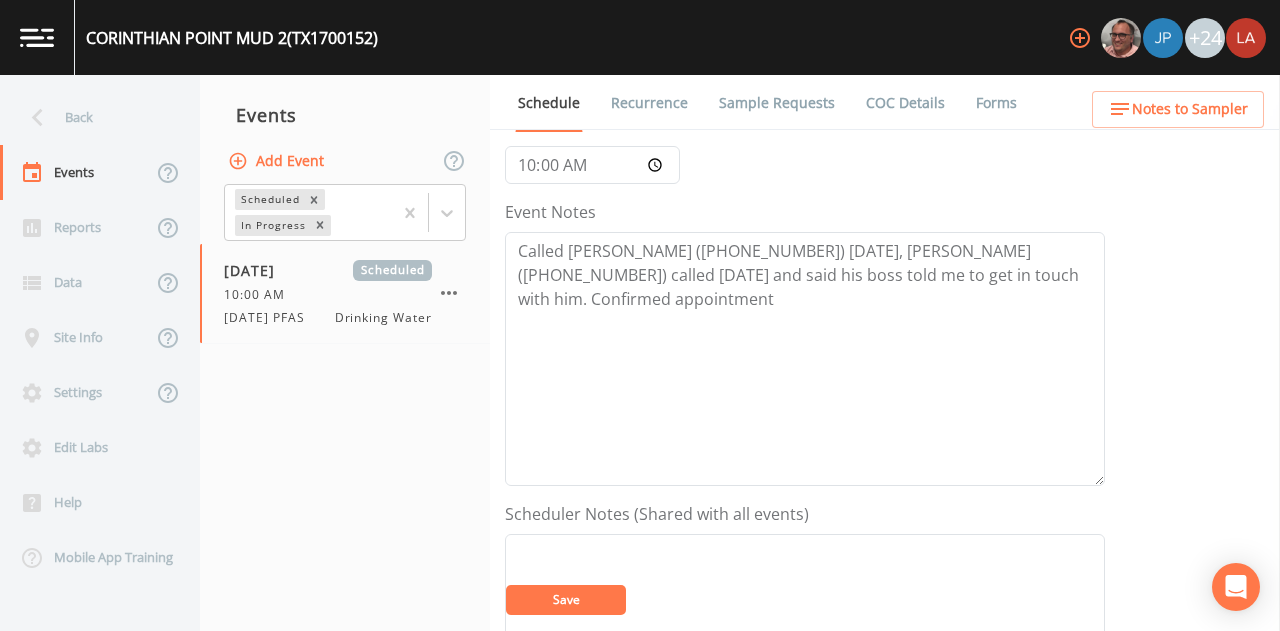 click on "Save" at bounding box center [566, 600] 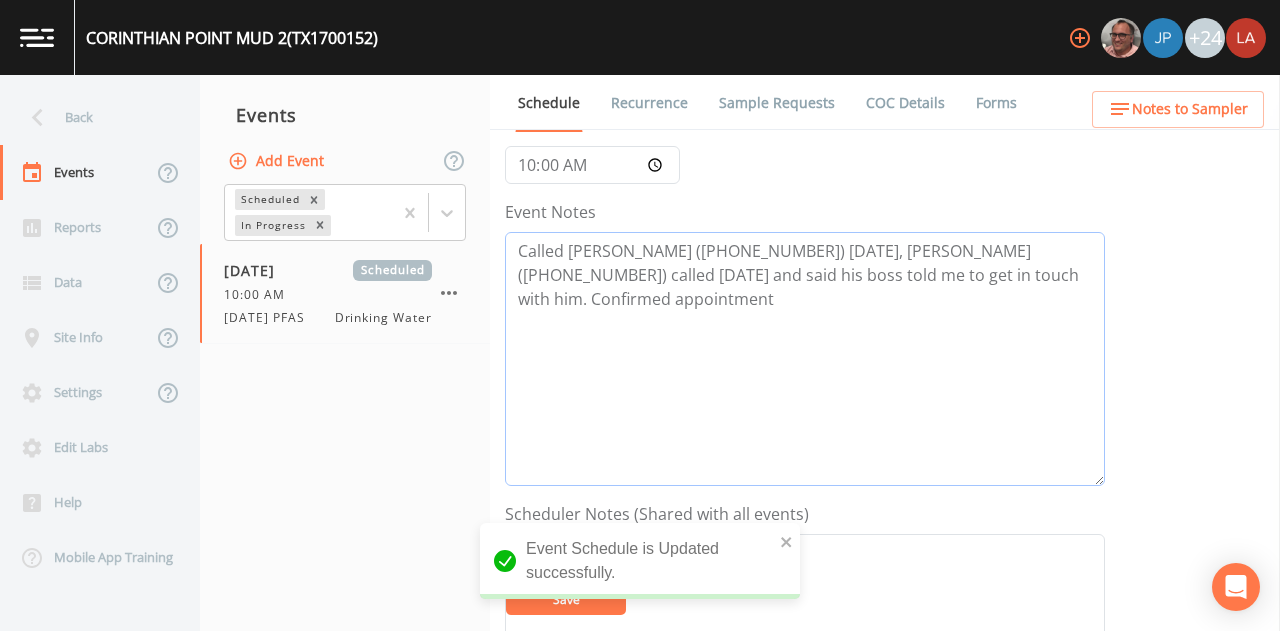 click on "Called [PERSON_NAME] ([PHONE_NUMBER]) [DATE], [PERSON_NAME] ([PHONE_NUMBER]) called [DATE] and said his boss told me to get in touch with him. Confirmed appointment" at bounding box center [805, 359] 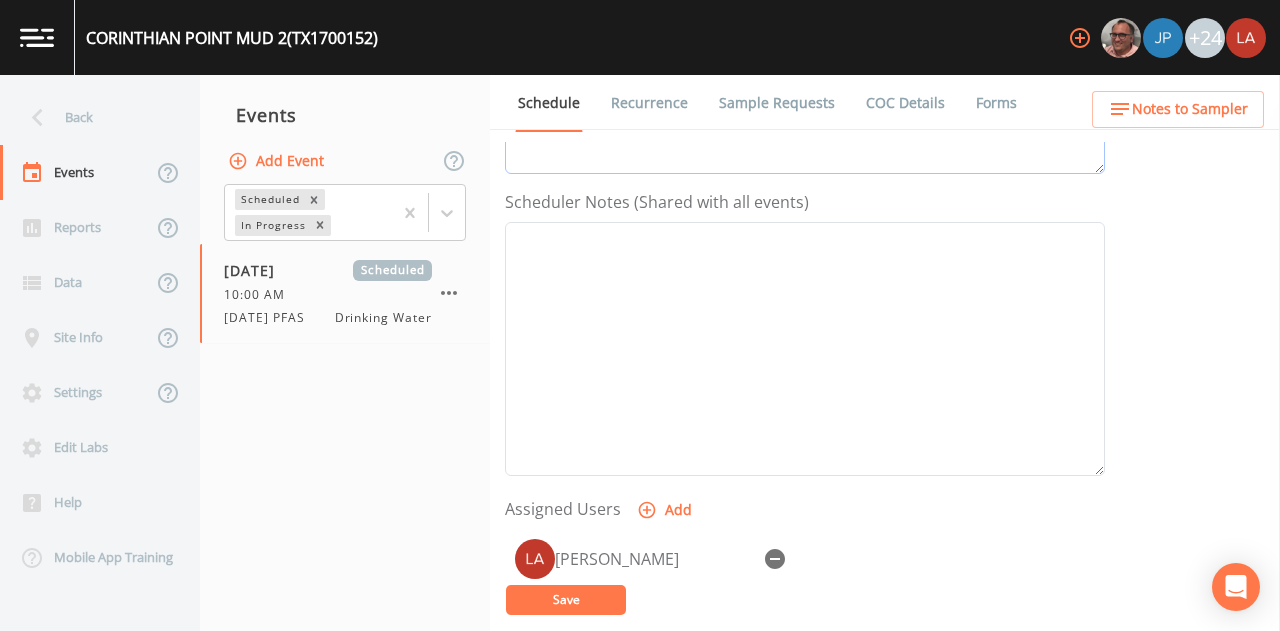 scroll, scrollTop: 700, scrollLeft: 0, axis: vertical 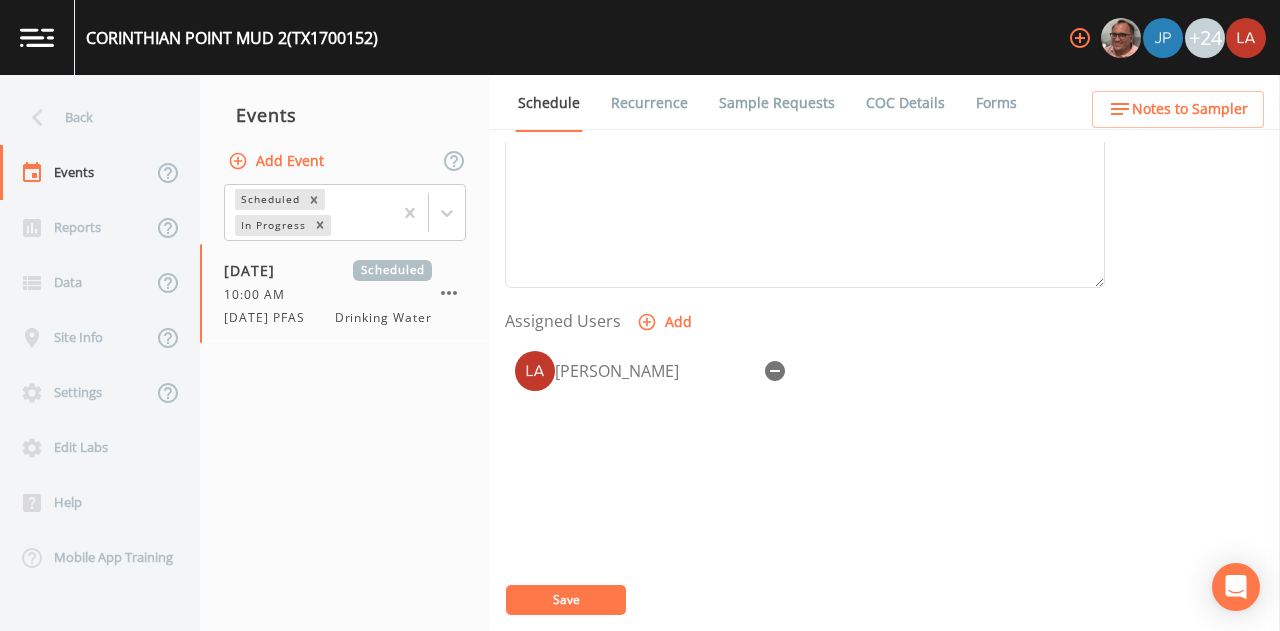type on "Called [PERSON_NAME] ([PHONE_NUMBER]) [DATE], lvm
[PERSON_NAME] ([PHONE_NUMBER]) called [DATE] and said his boss told me to get in touch with him. Confirmed appointment" 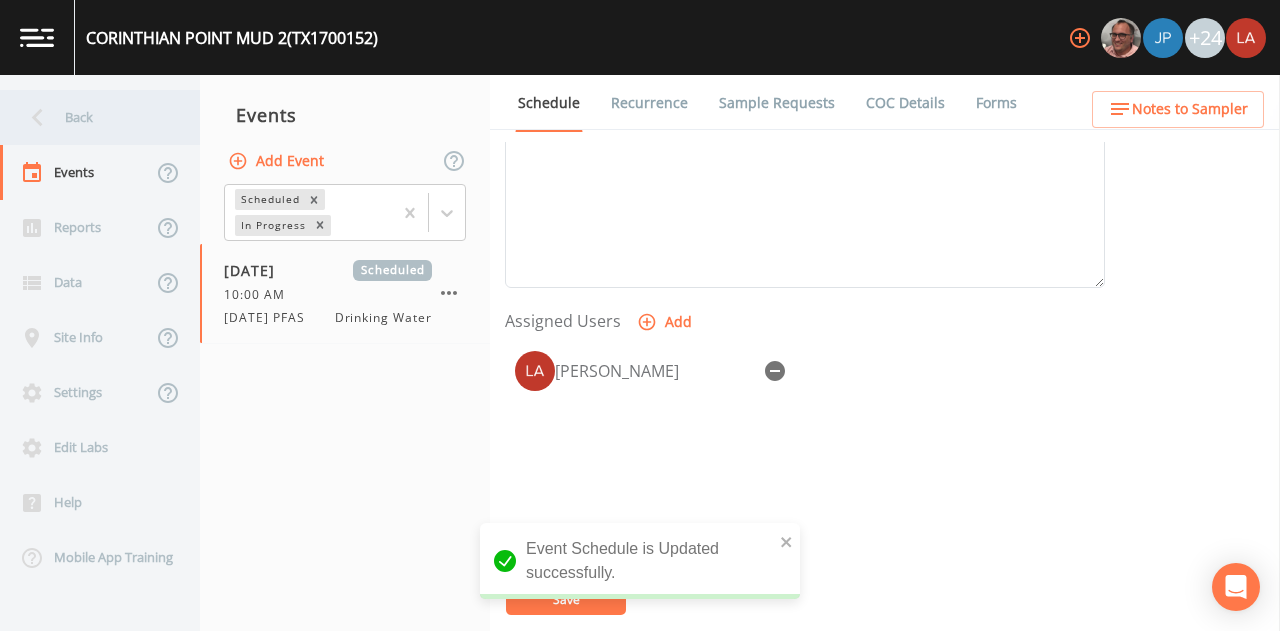 click on "Back" at bounding box center (90, 117) 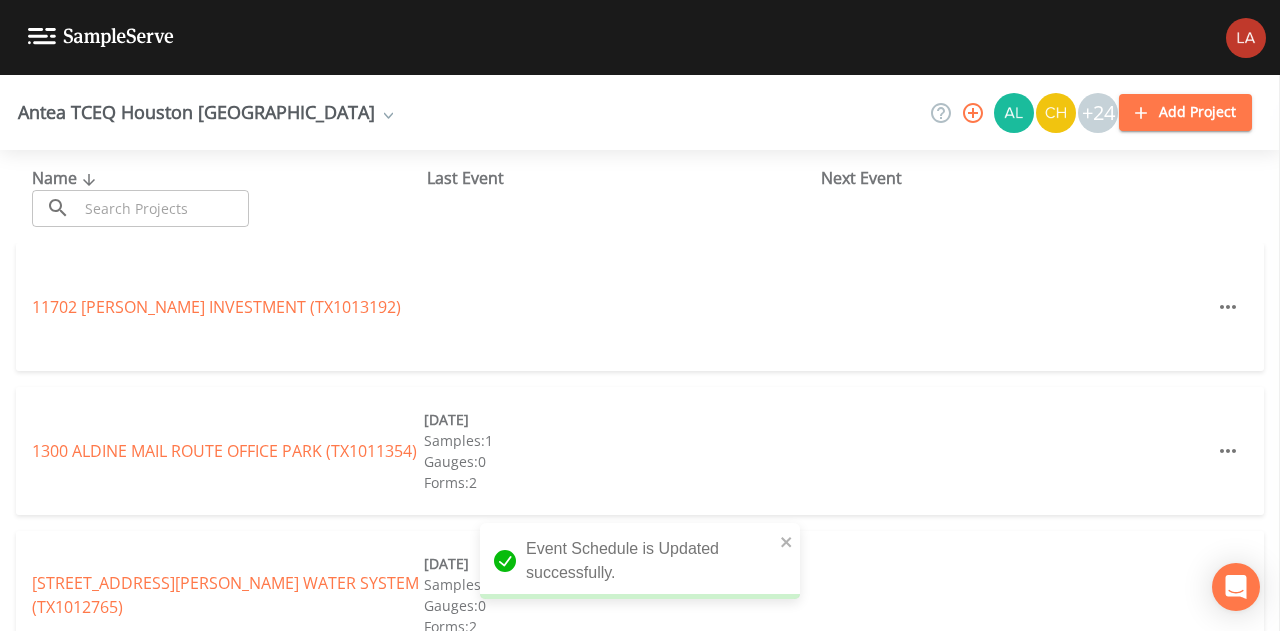 click at bounding box center (163, 208) 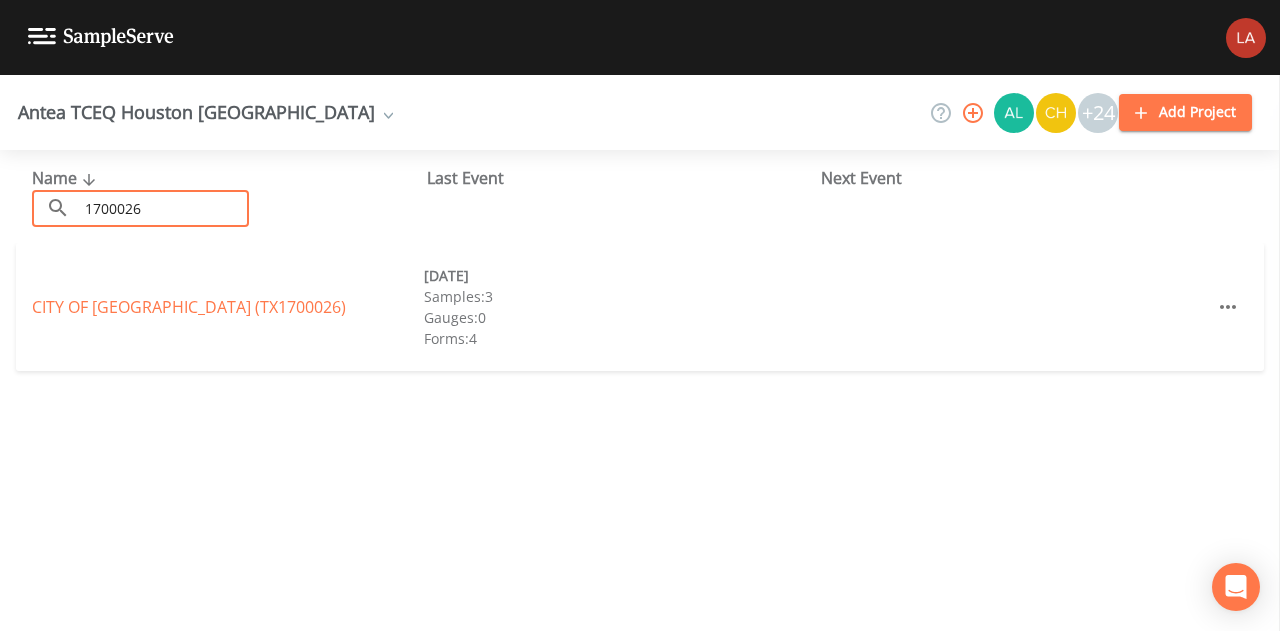 type on "1700026" 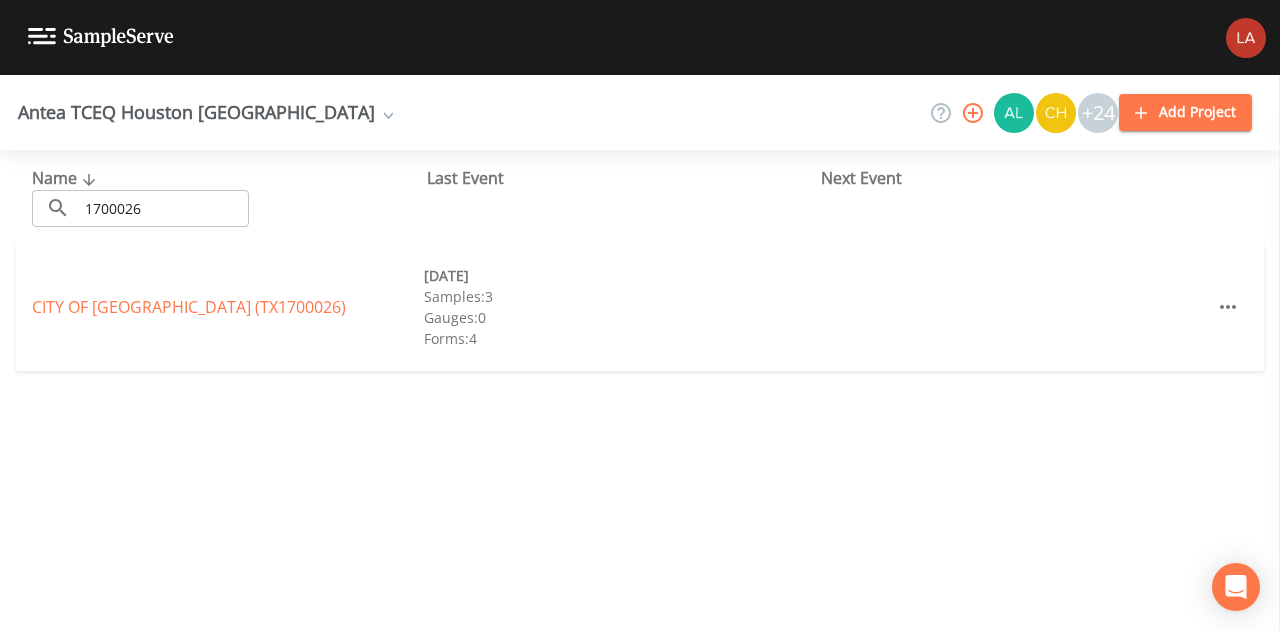 click on "CITY OF [GEOGRAPHIC_DATA]   (TX1700026)" at bounding box center (189, 307) 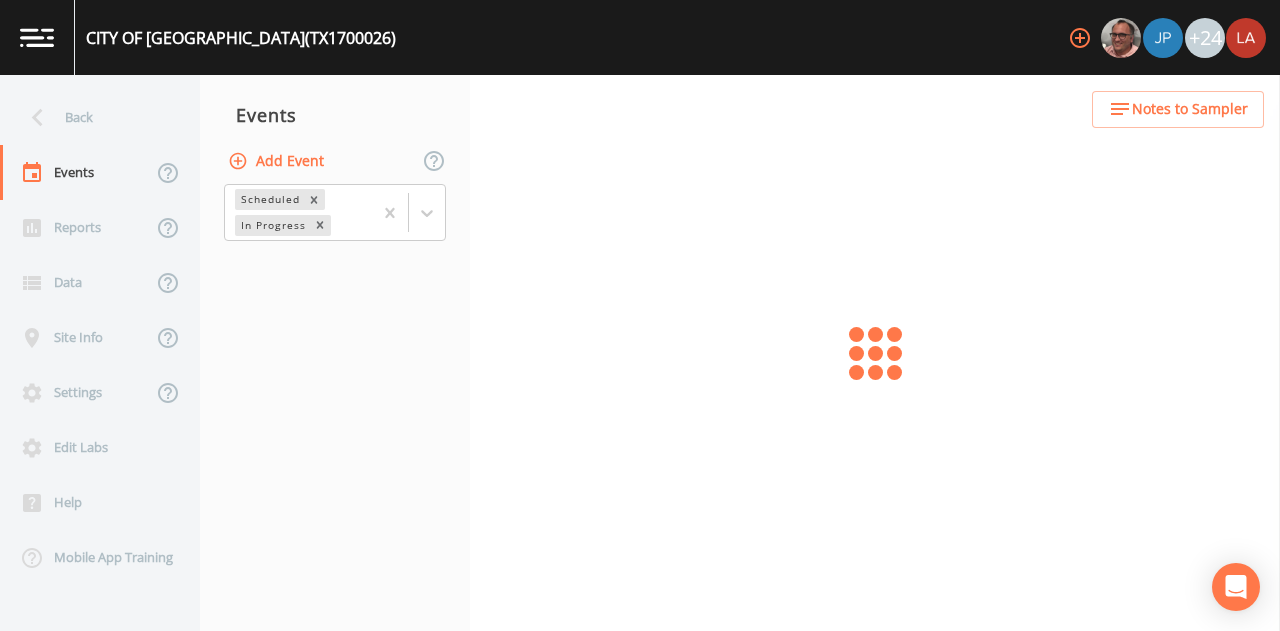 click on "Add Event" at bounding box center (278, 161) 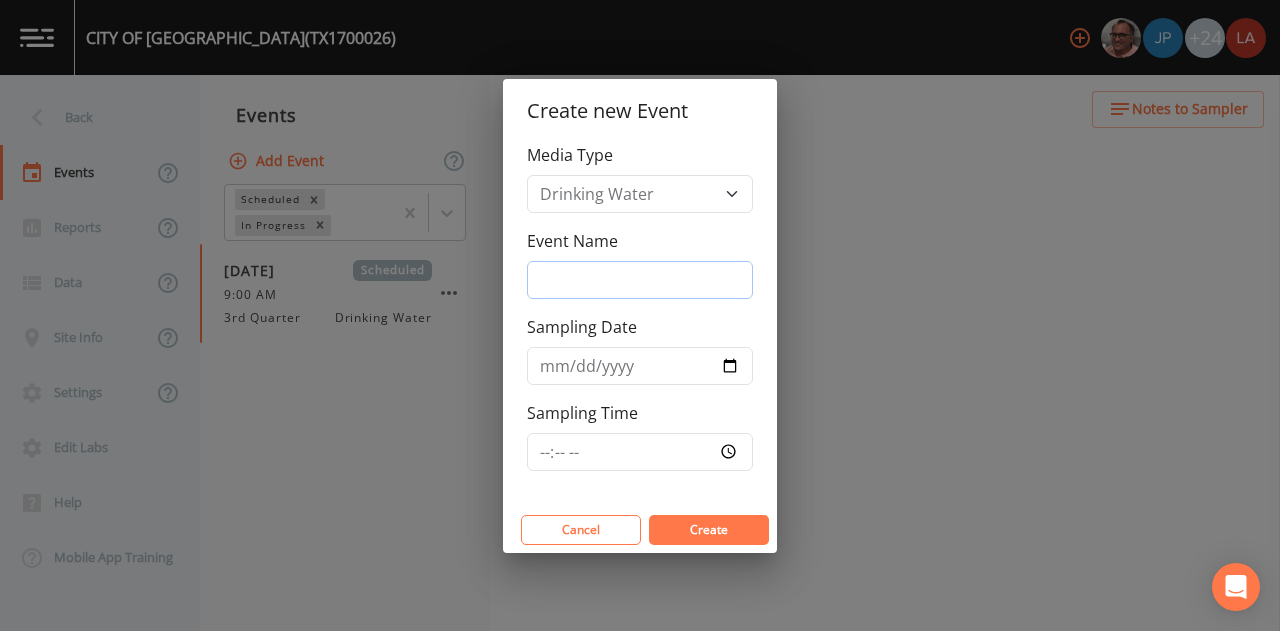 click on "Event Name" at bounding box center (640, 280) 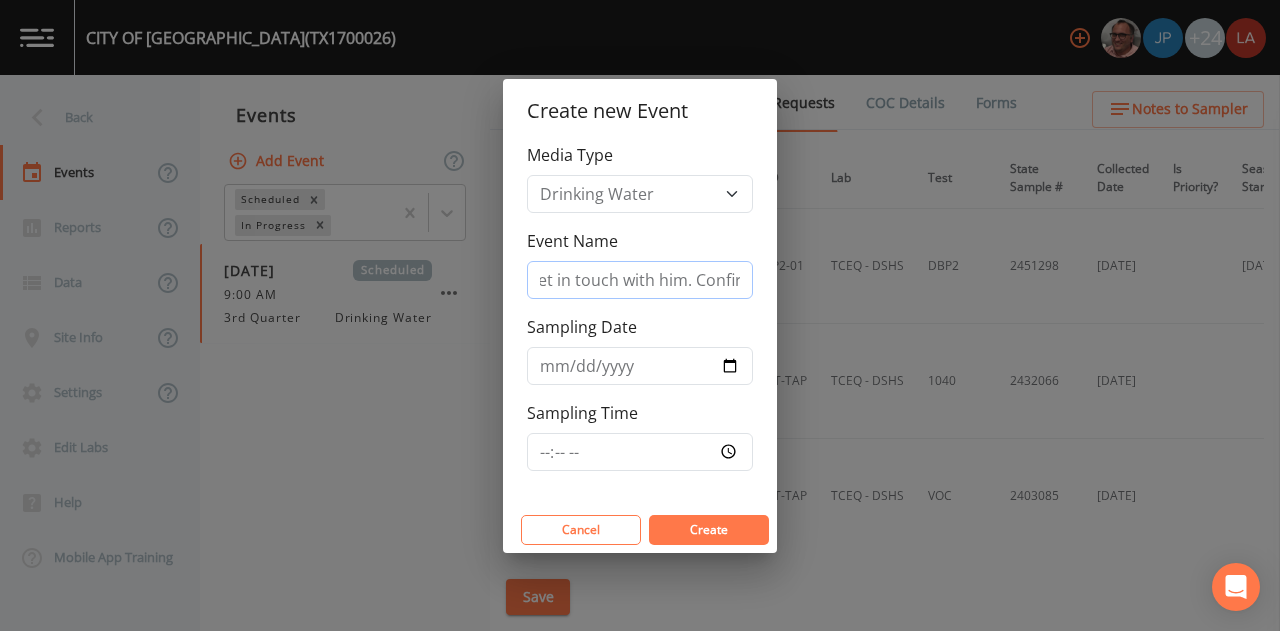 scroll, scrollTop: 0, scrollLeft: 0, axis: both 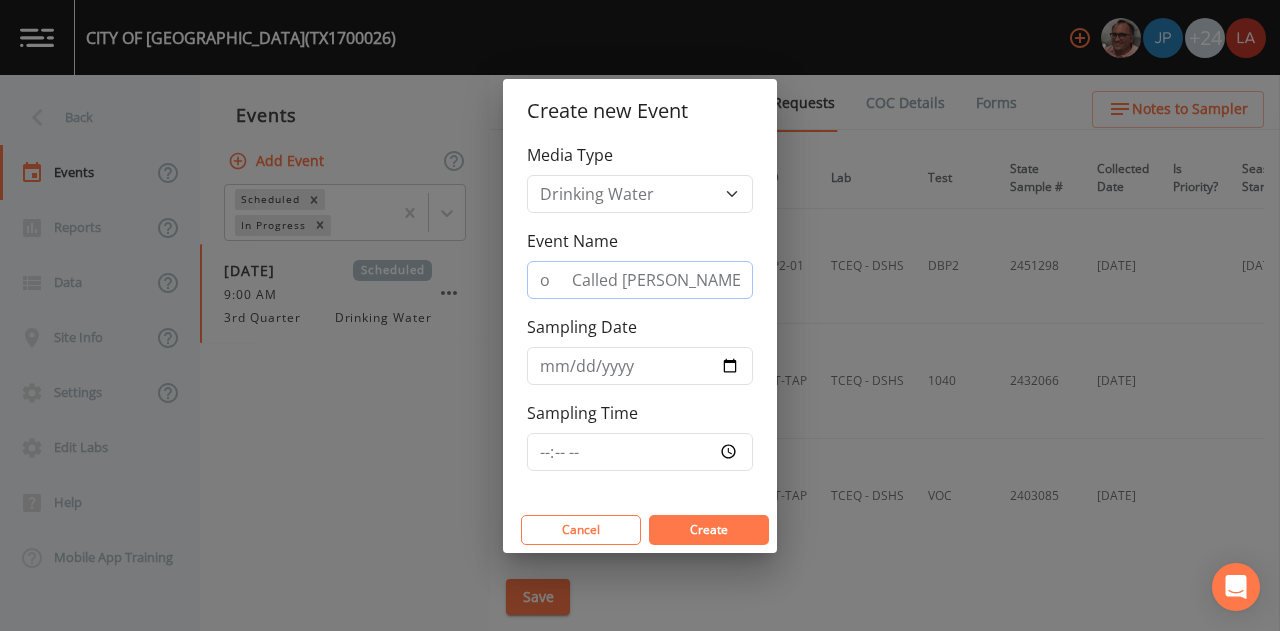 drag, startPoint x: 748, startPoint y: 283, endPoint x: 0, endPoint y: 159, distance: 758.20844 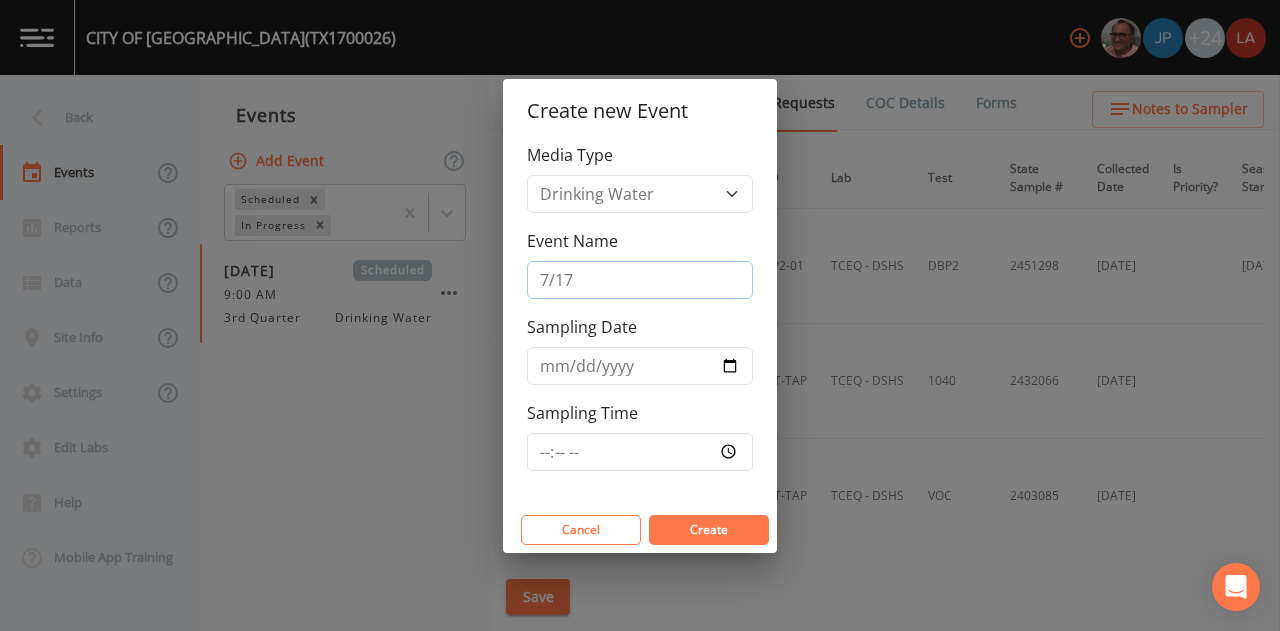 type on "[DATE] PFAS" 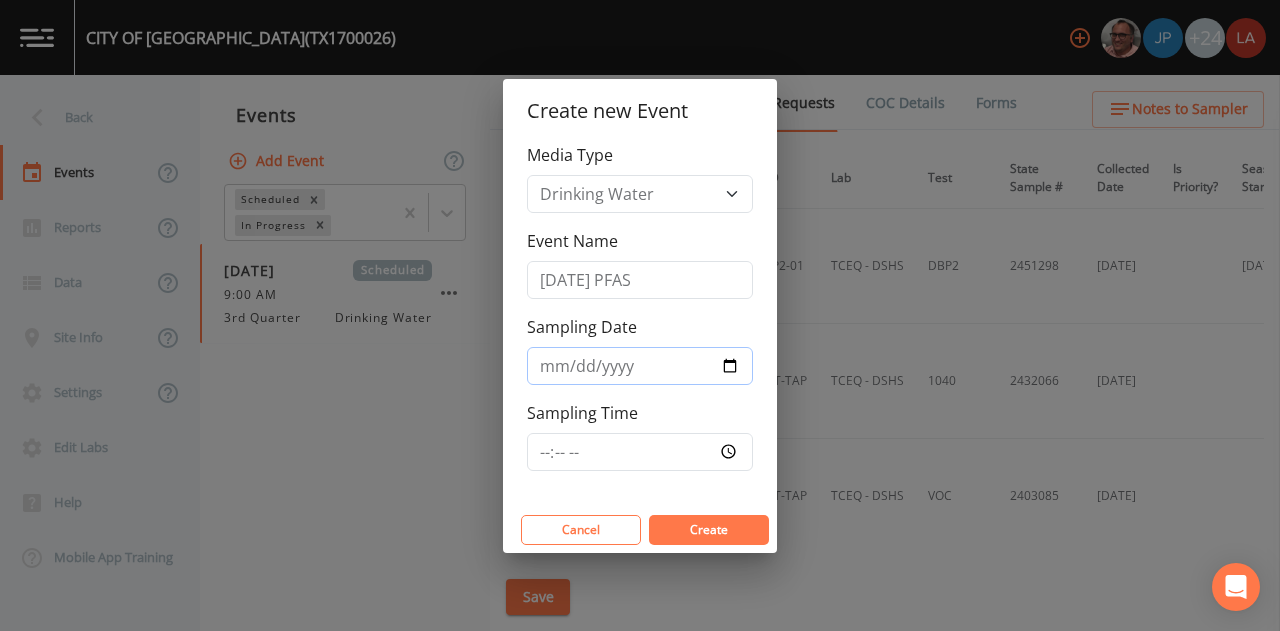 click on "Sampling Date" at bounding box center (640, 366) 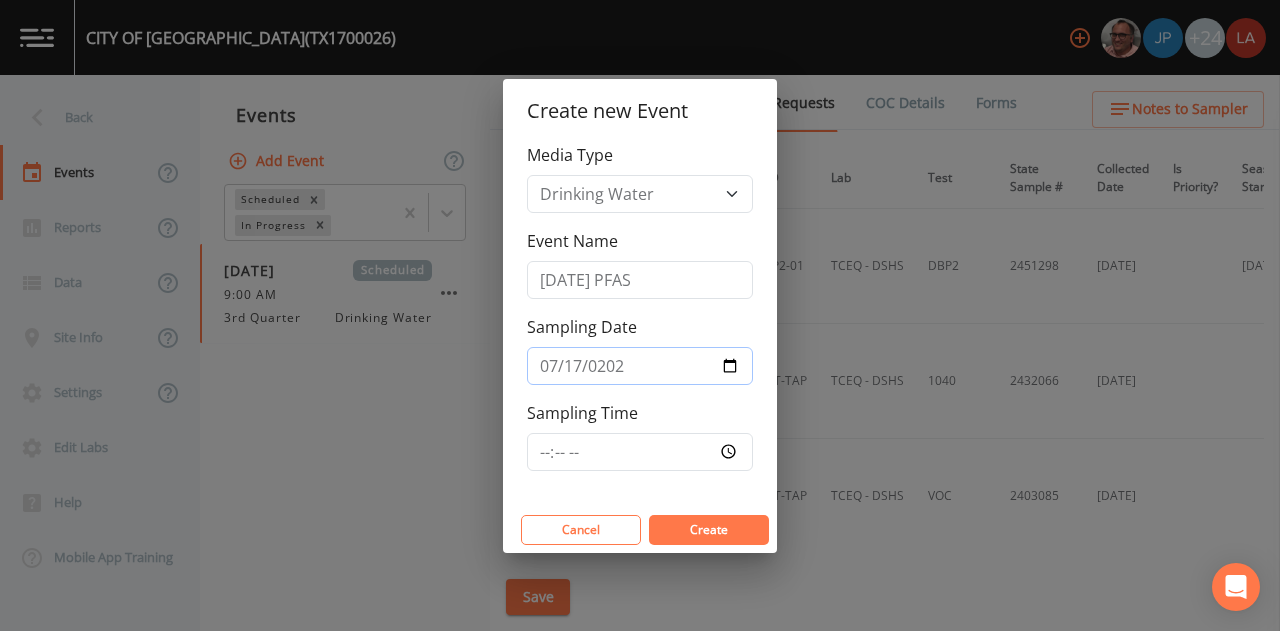 type on "[DATE]" 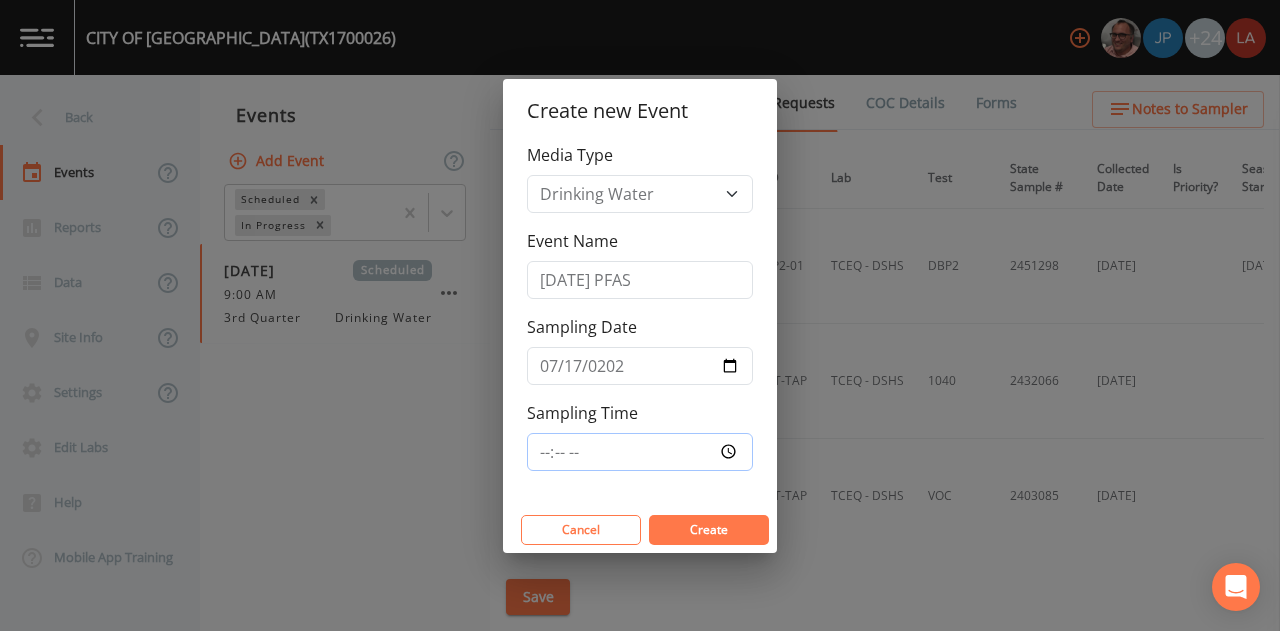 type on "10:30" 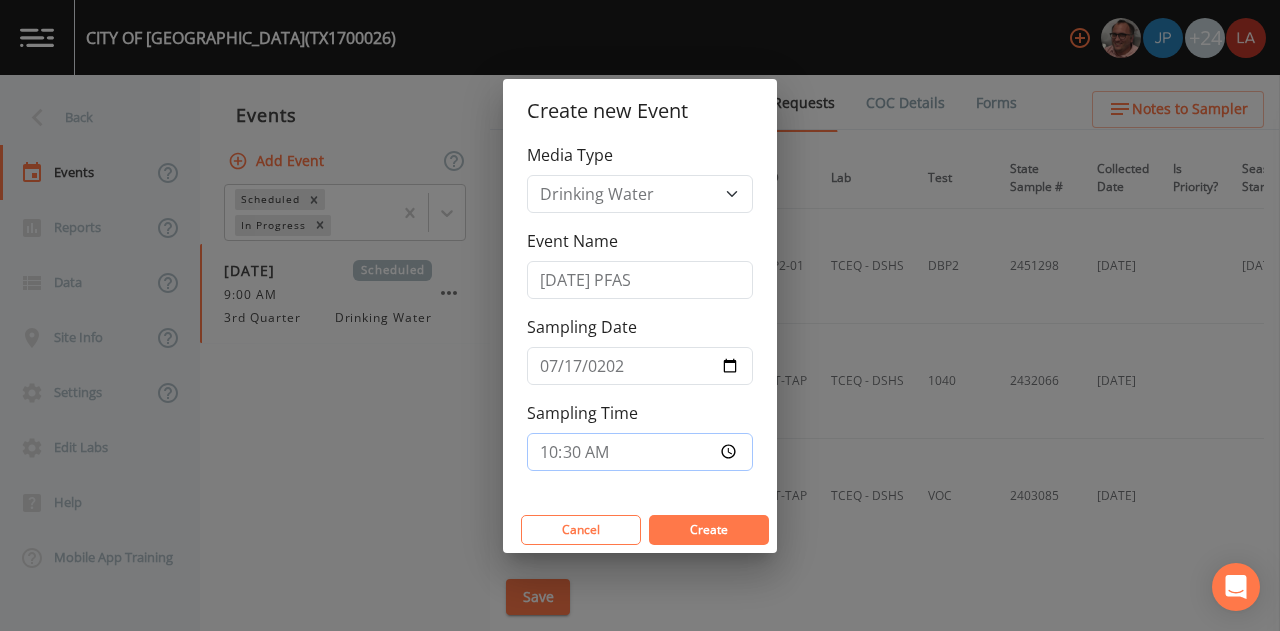 click on "Create" at bounding box center (709, 530) 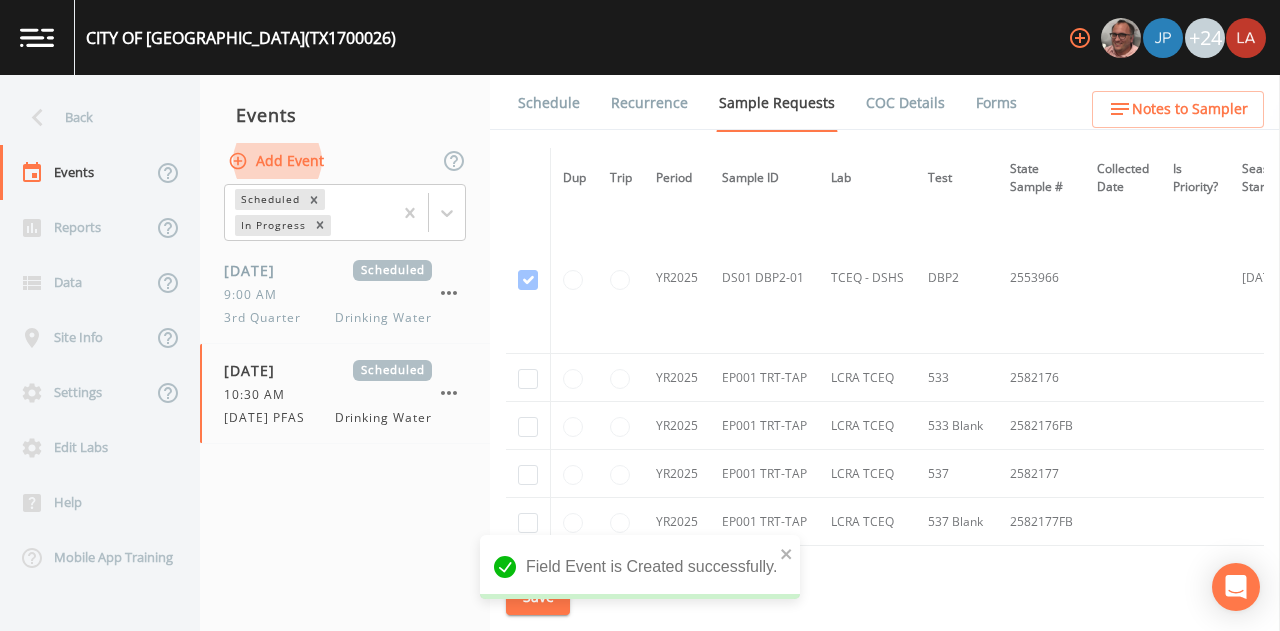 scroll, scrollTop: 1200, scrollLeft: 0, axis: vertical 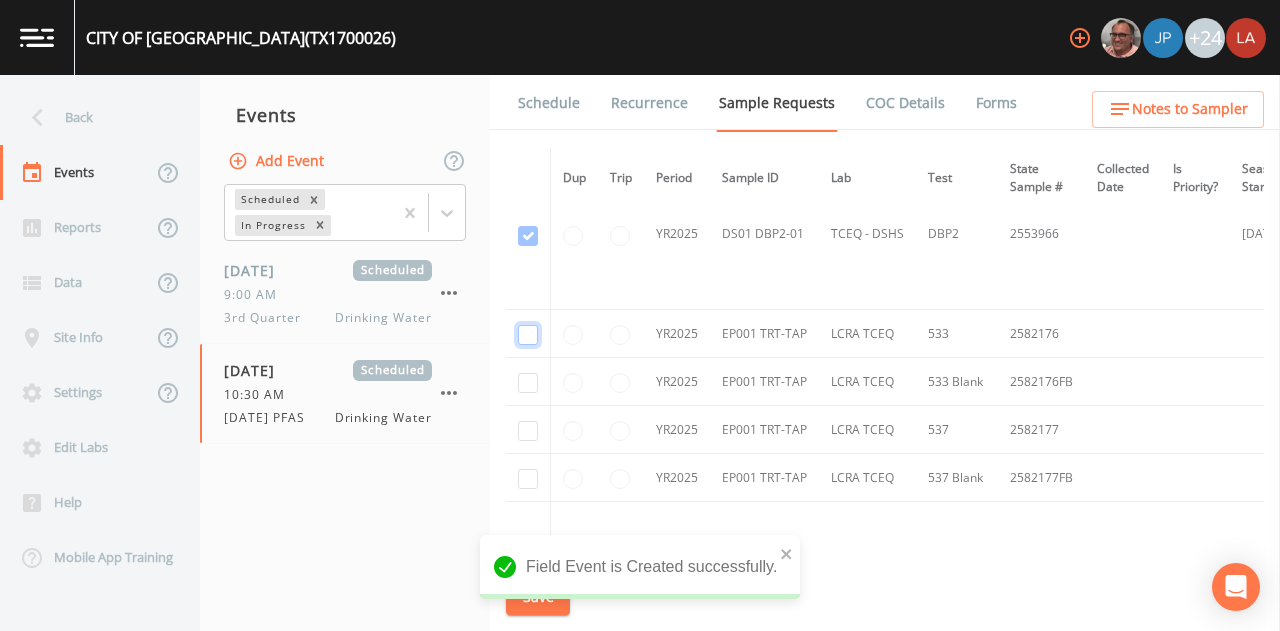 click at bounding box center (528, 335) 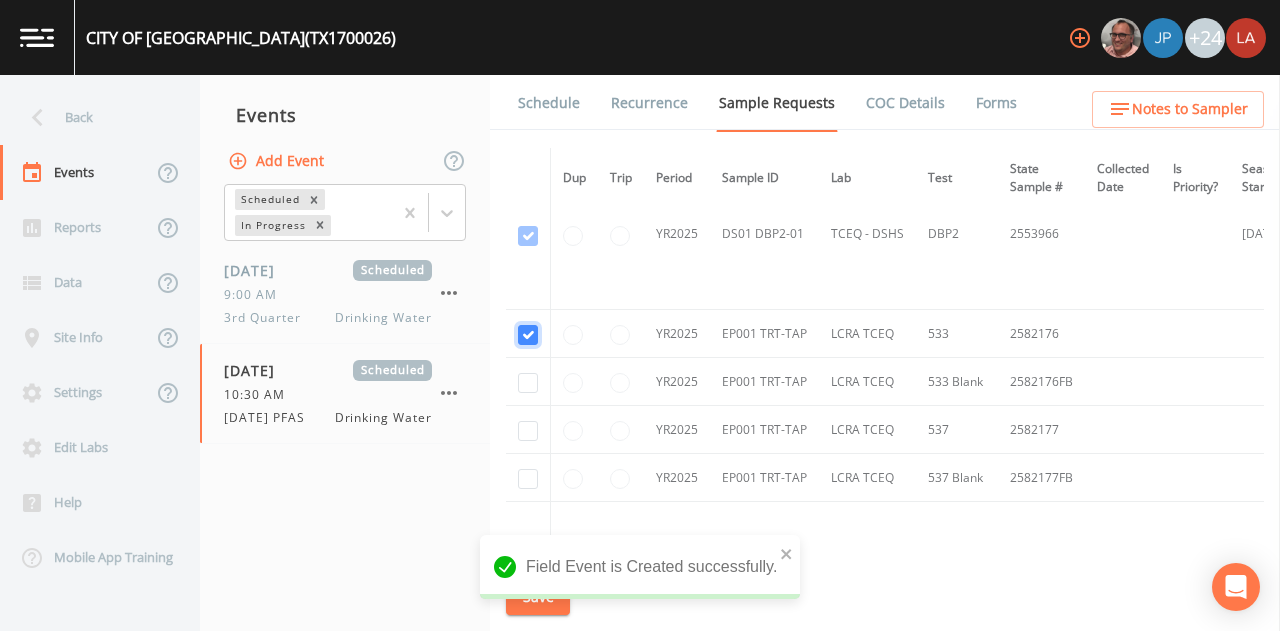 checkbox on "true" 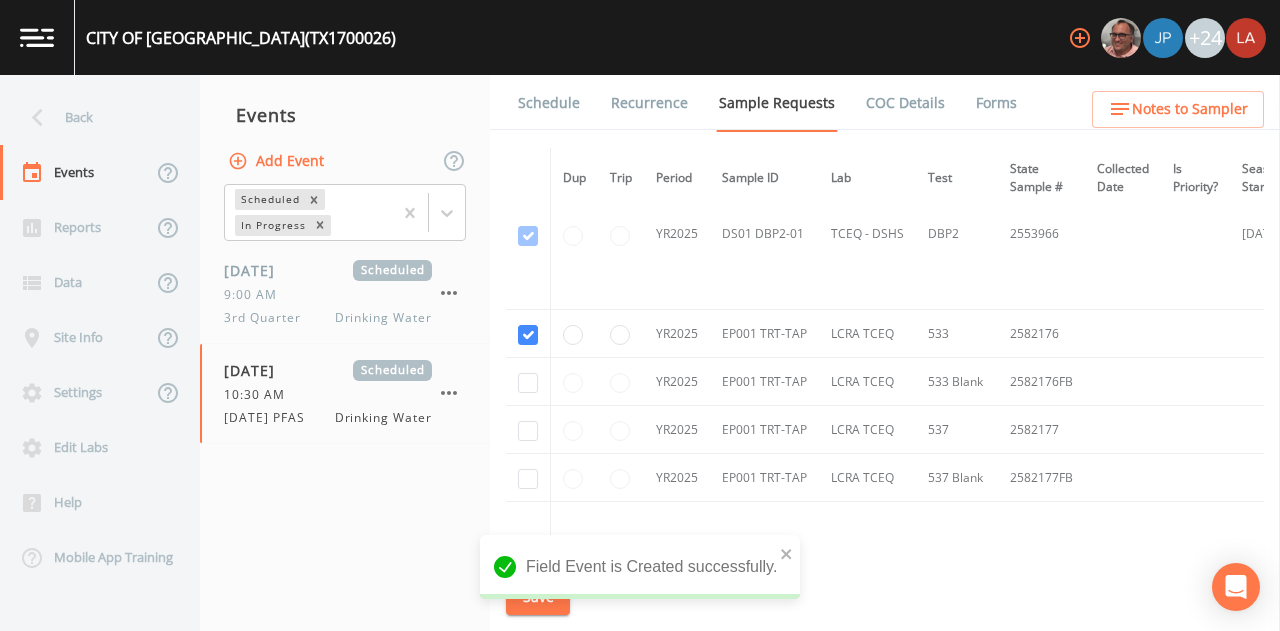 click at bounding box center (528, 382) 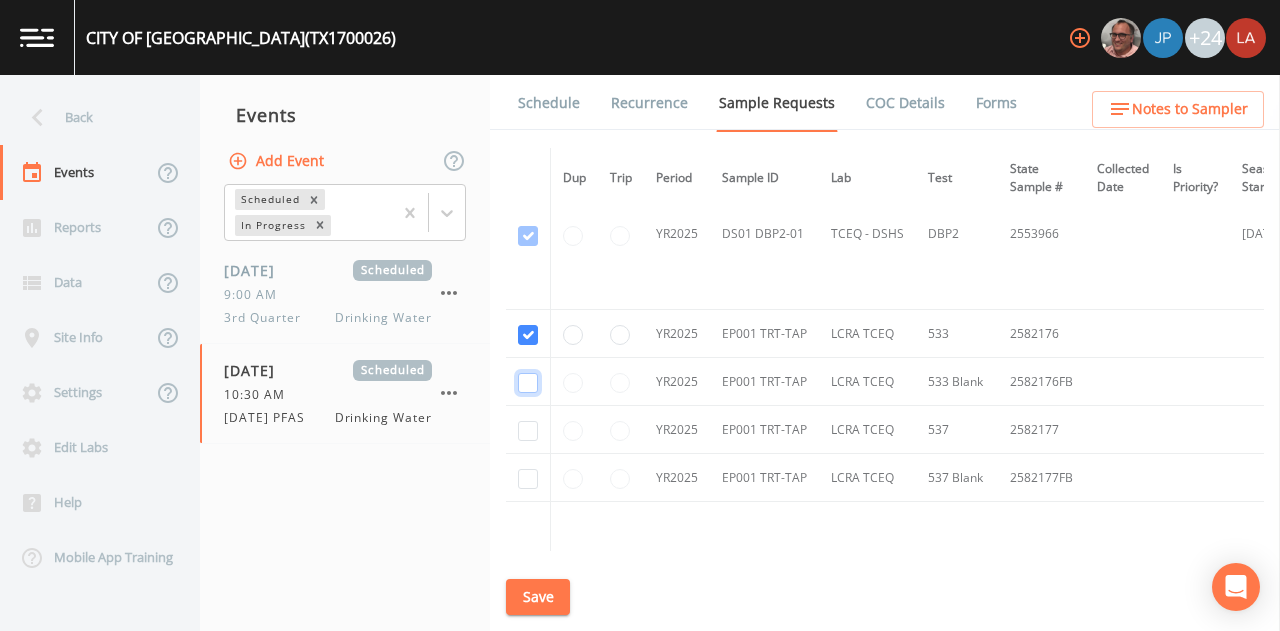 click at bounding box center (528, 383) 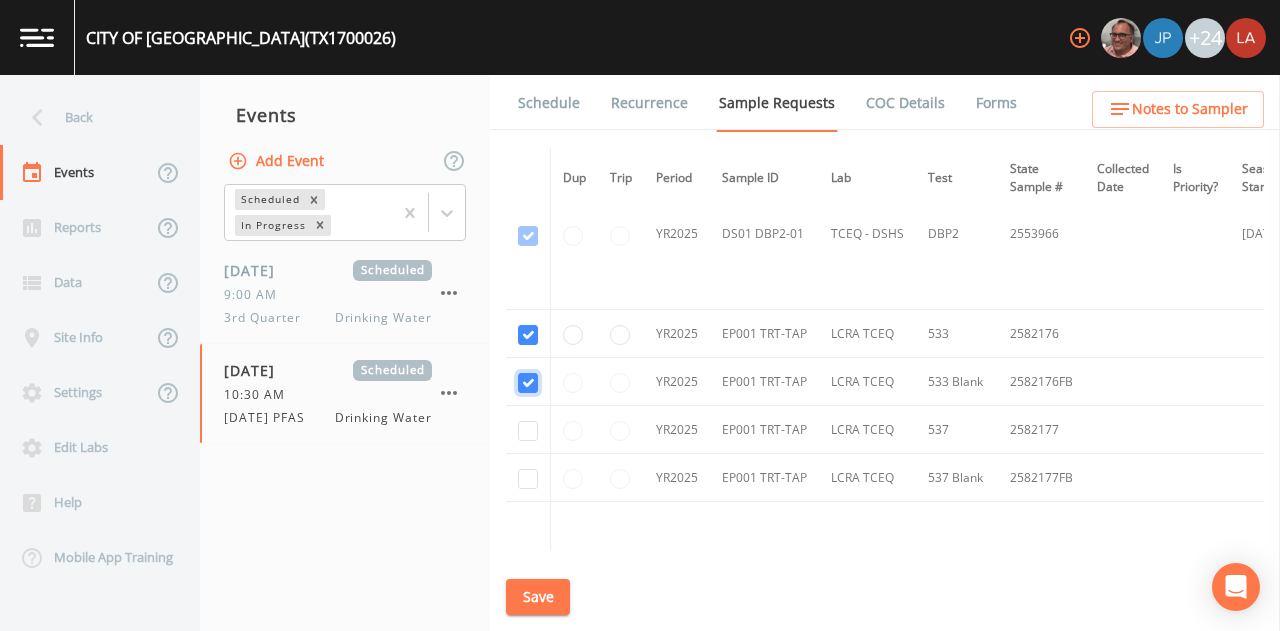 checkbox on "true" 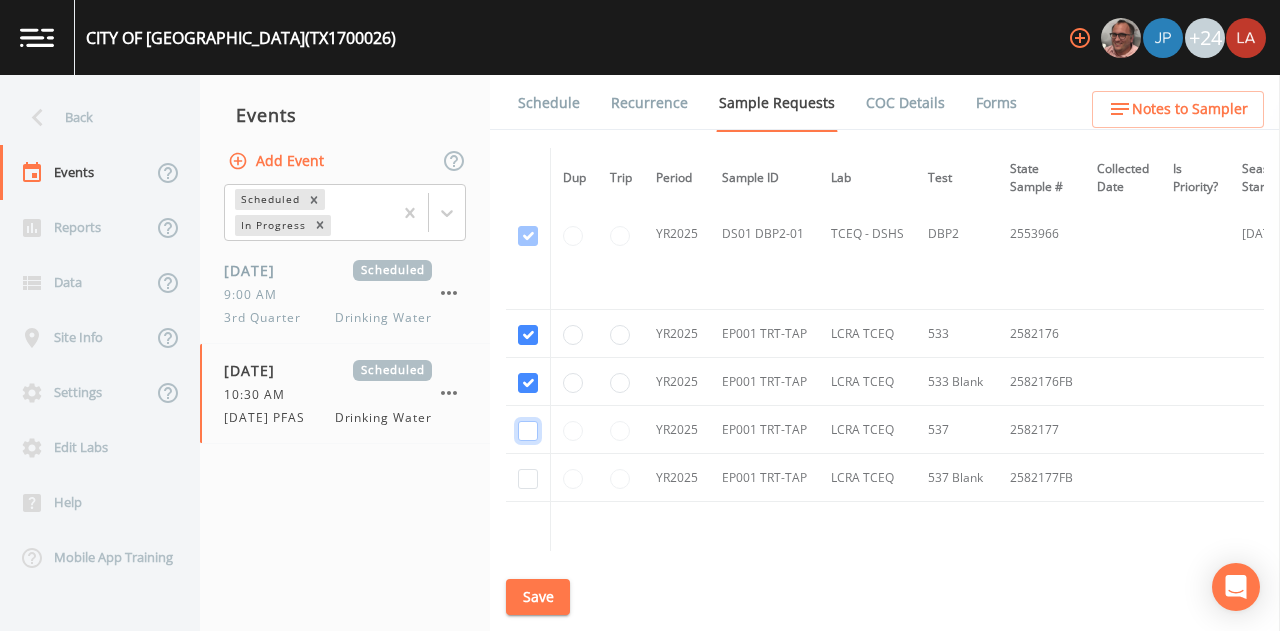 drag, startPoint x: 531, startPoint y: 421, endPoint x: 532, endPoint y: 447, distance: 26.019224 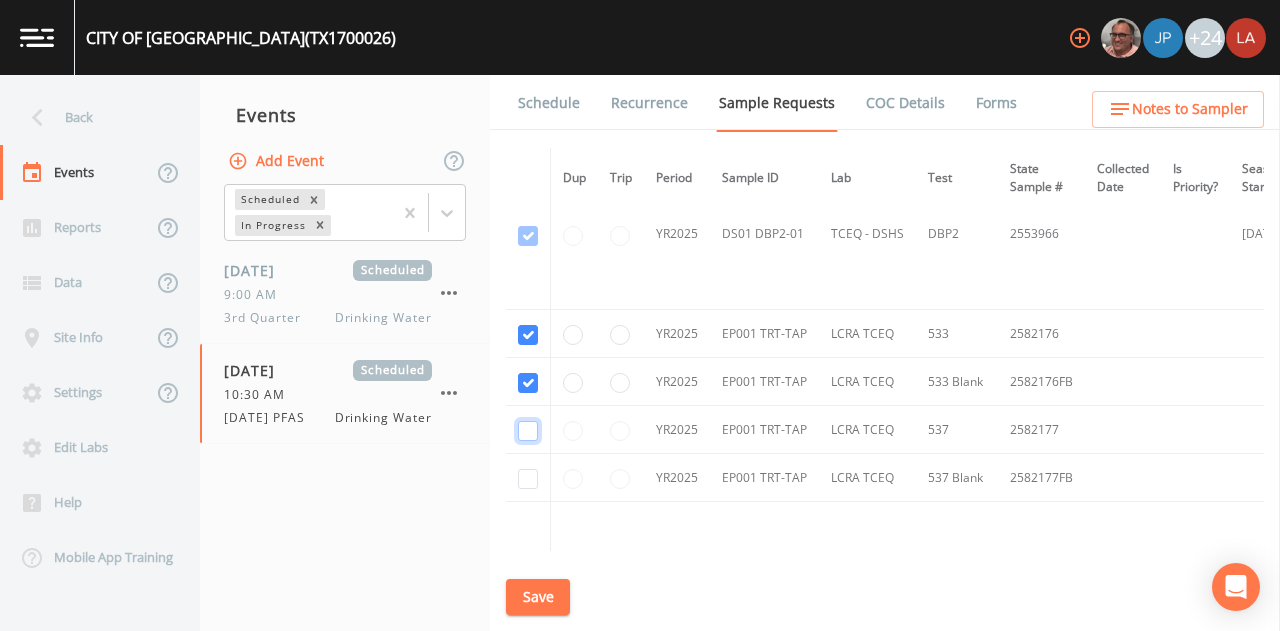 click at bounding box center (528, 431) 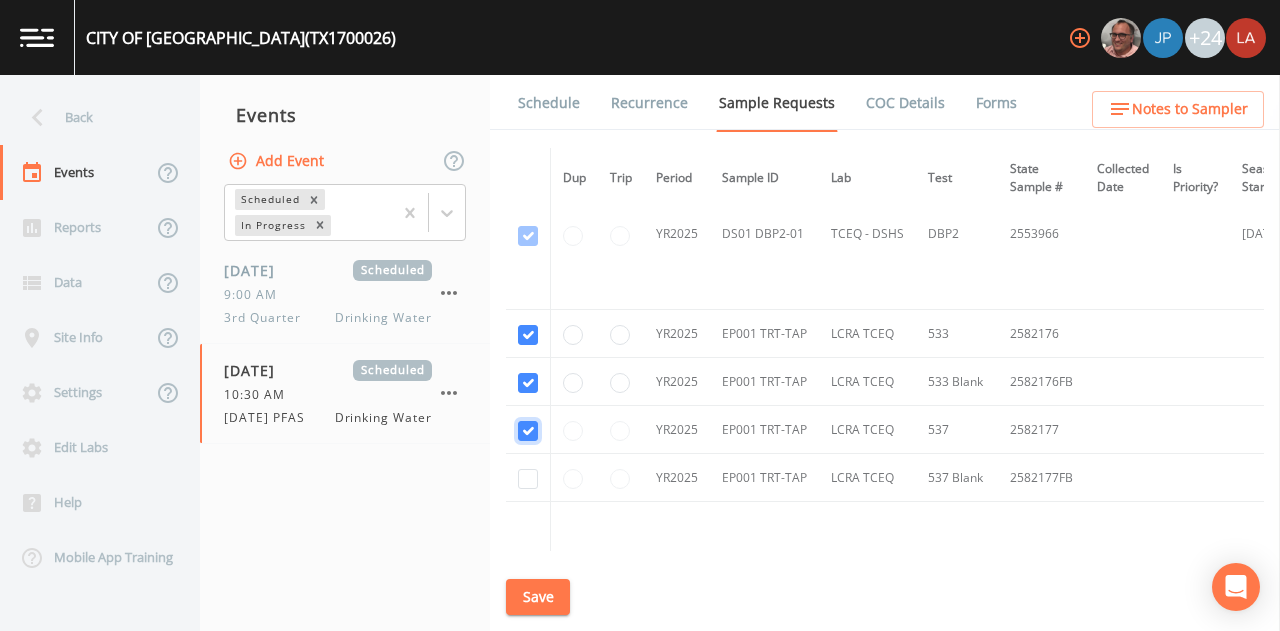 checkbox on "true" 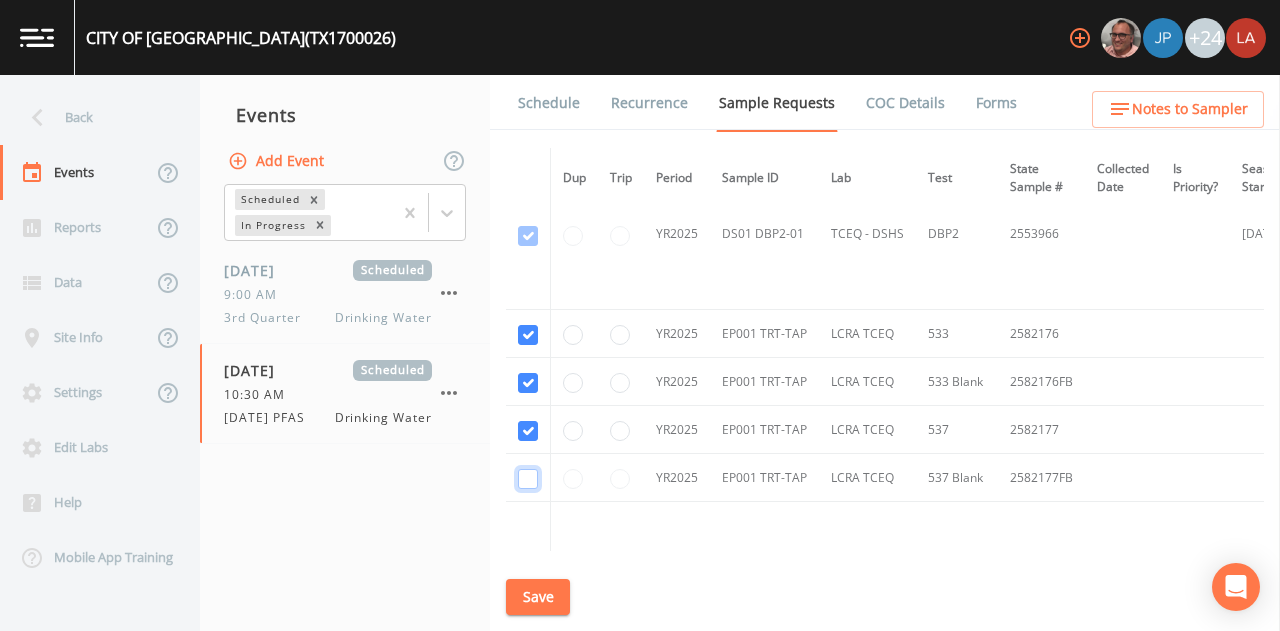 drag, startPoint x: 530, startPoint y: 469, endPoint x: 534, endPoint y: 457, distance: 12.649111 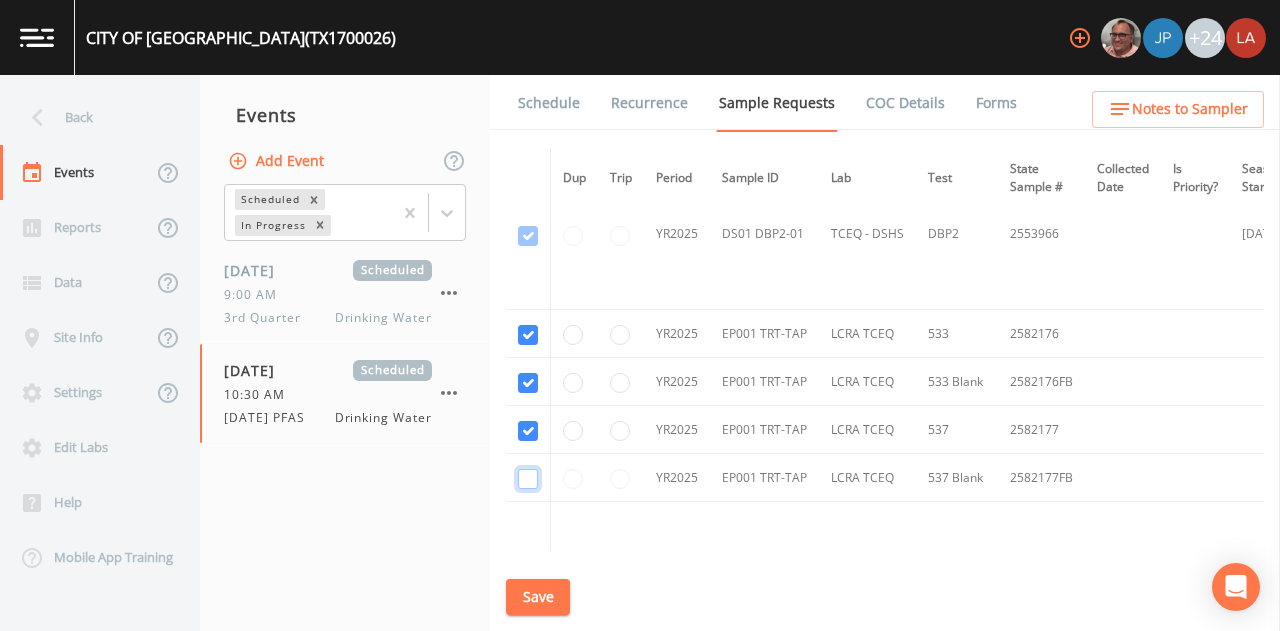 click at bounding box center (528, 479) 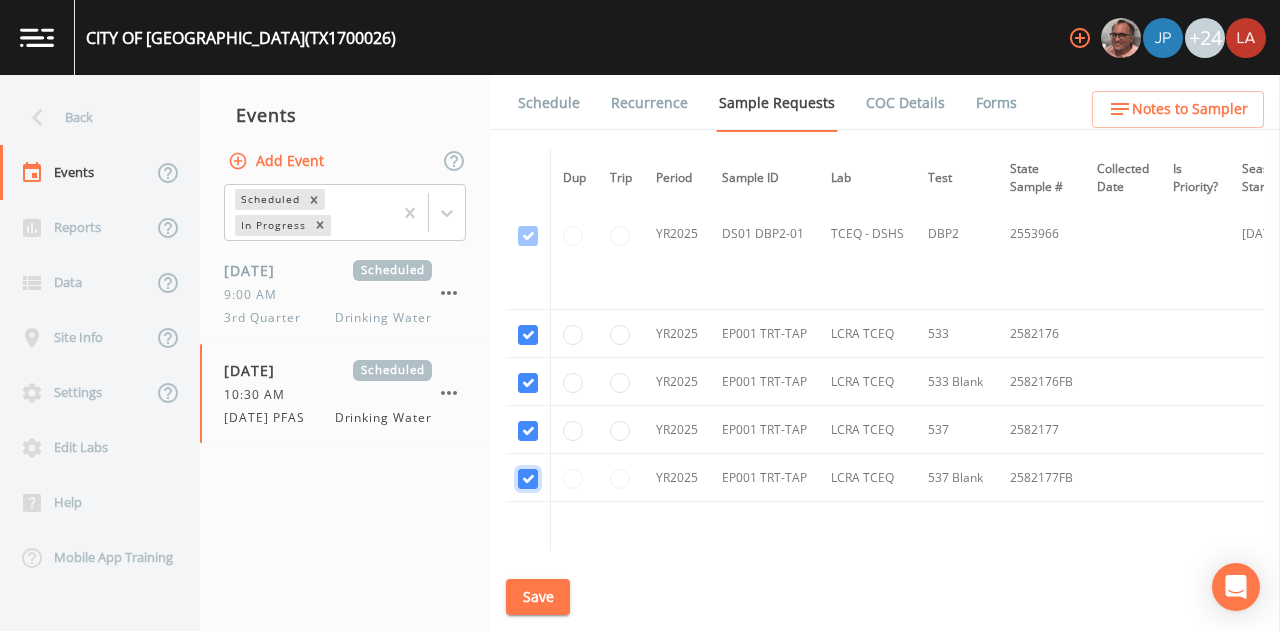 checkbox on "true" 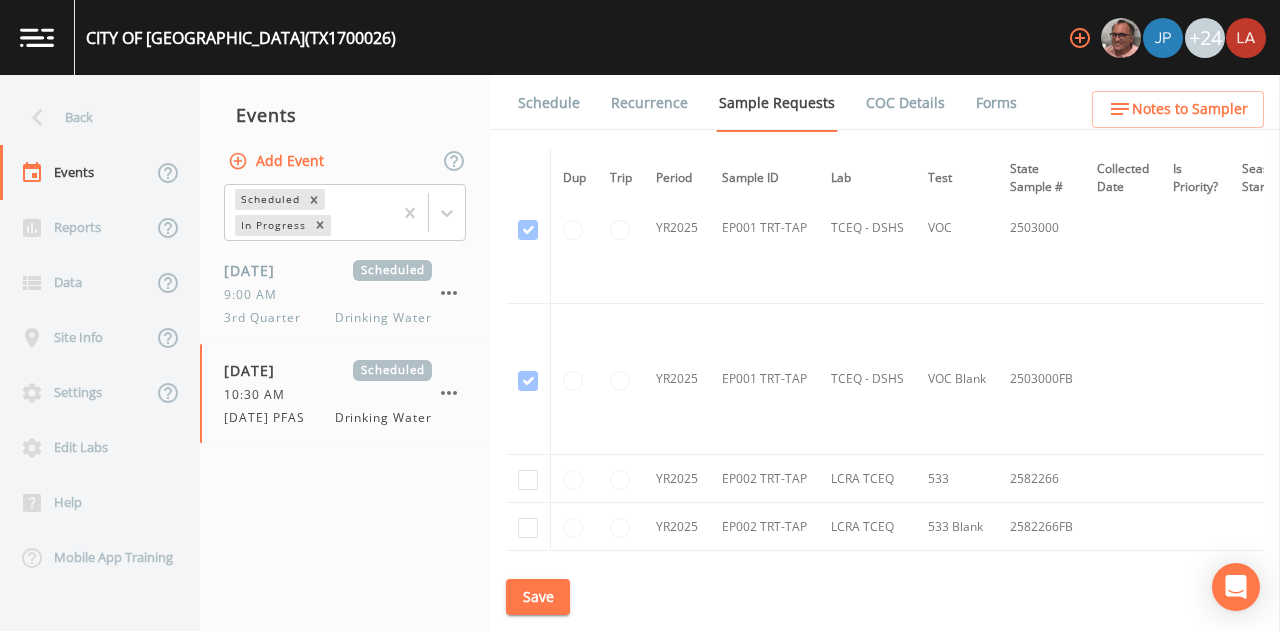 scroll, scrollTop: 1800, scrollLeft: 0, axis: vertical 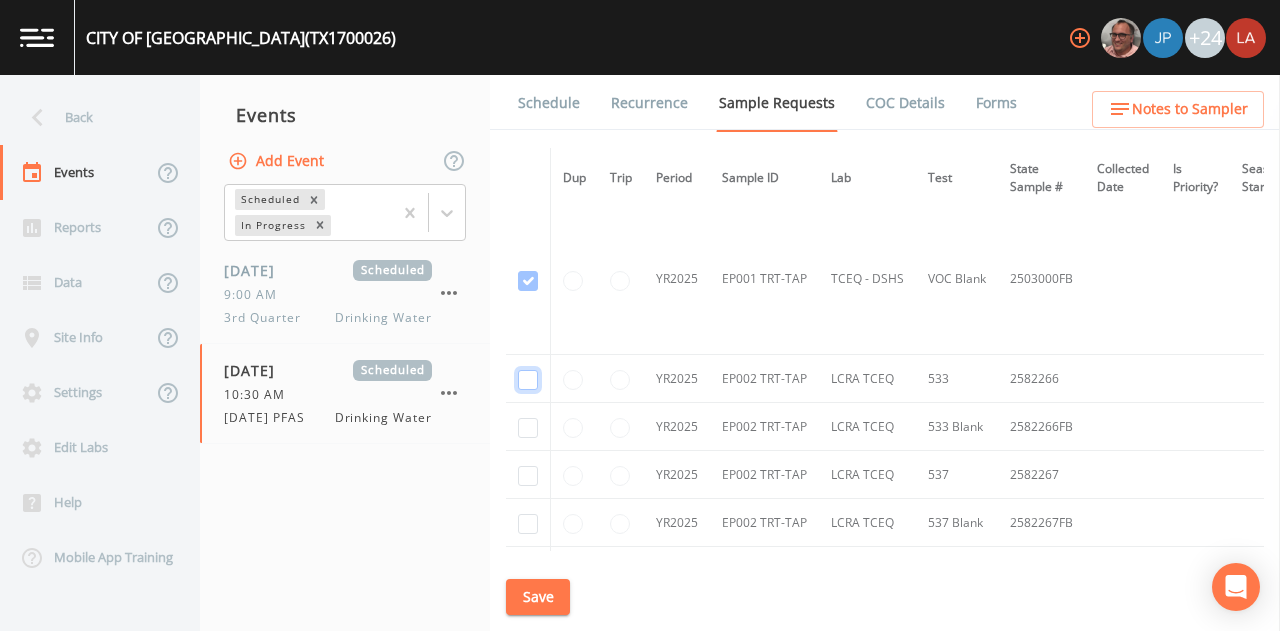 click at bounding box center (528, 380) 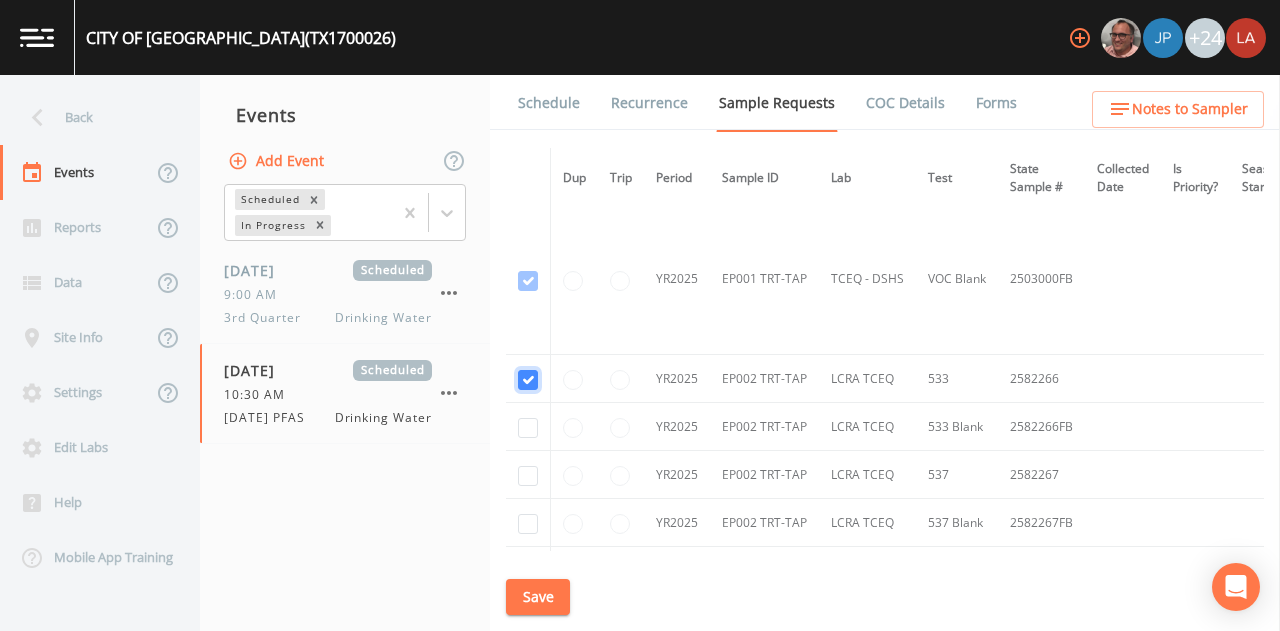 checkbox on "true" 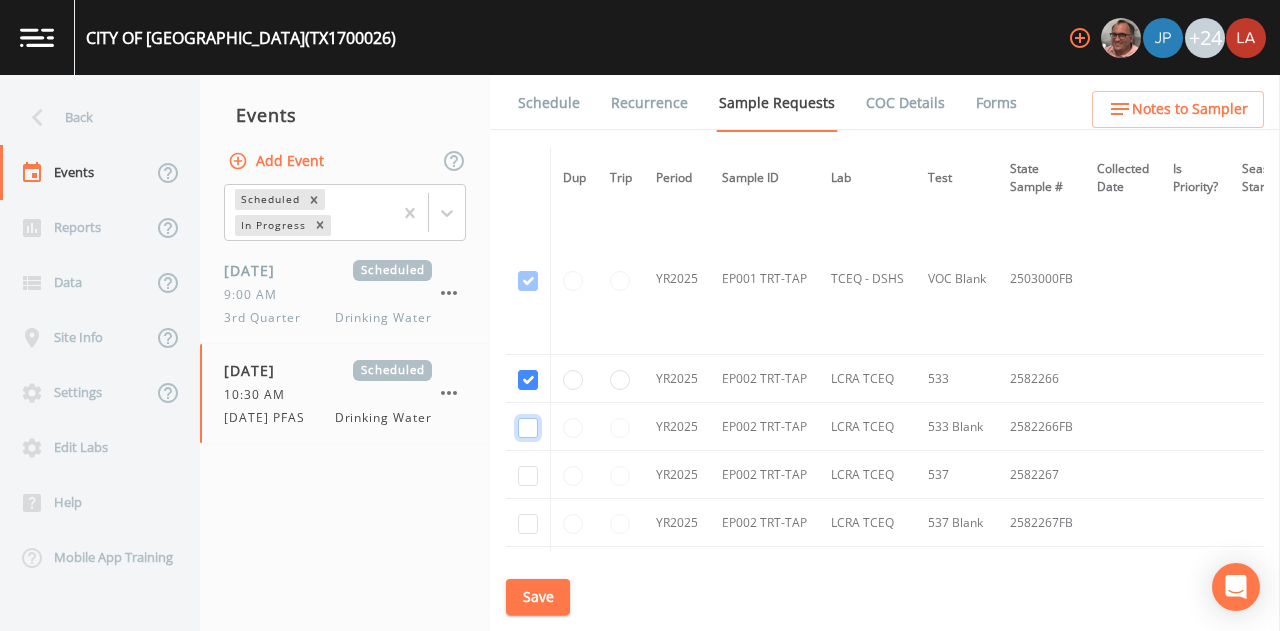 click at bounding box center [528, 428] 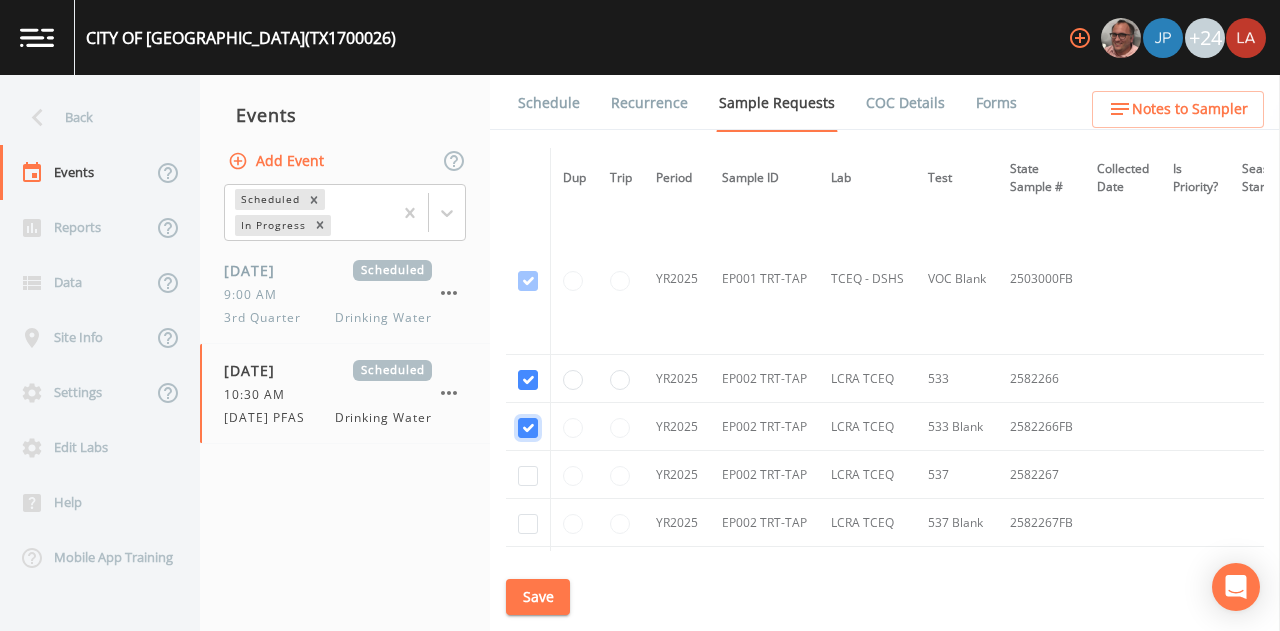 checkbox on "true" 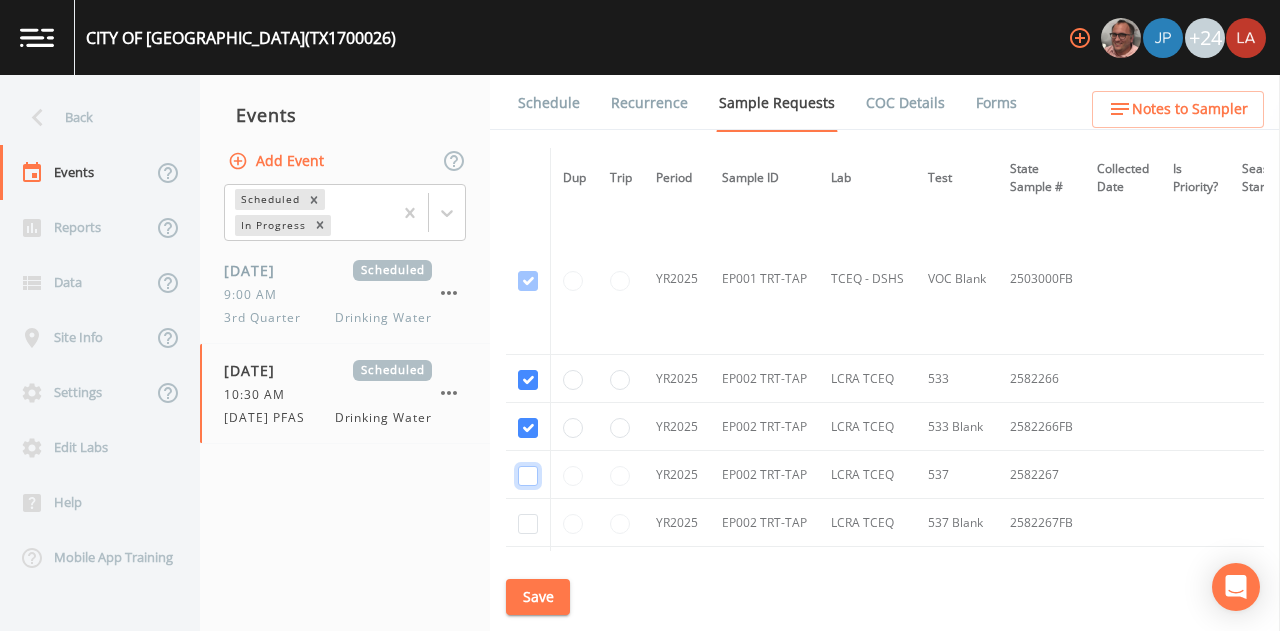 click at bounding box center [528, 476] 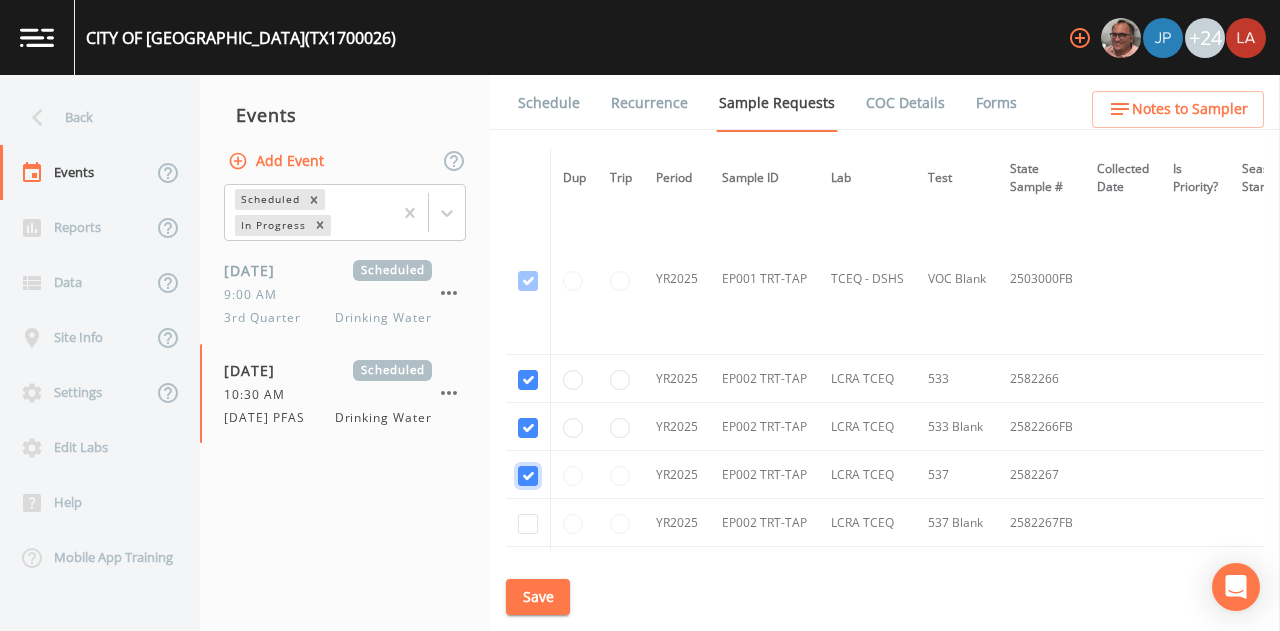 checkbox on "true" 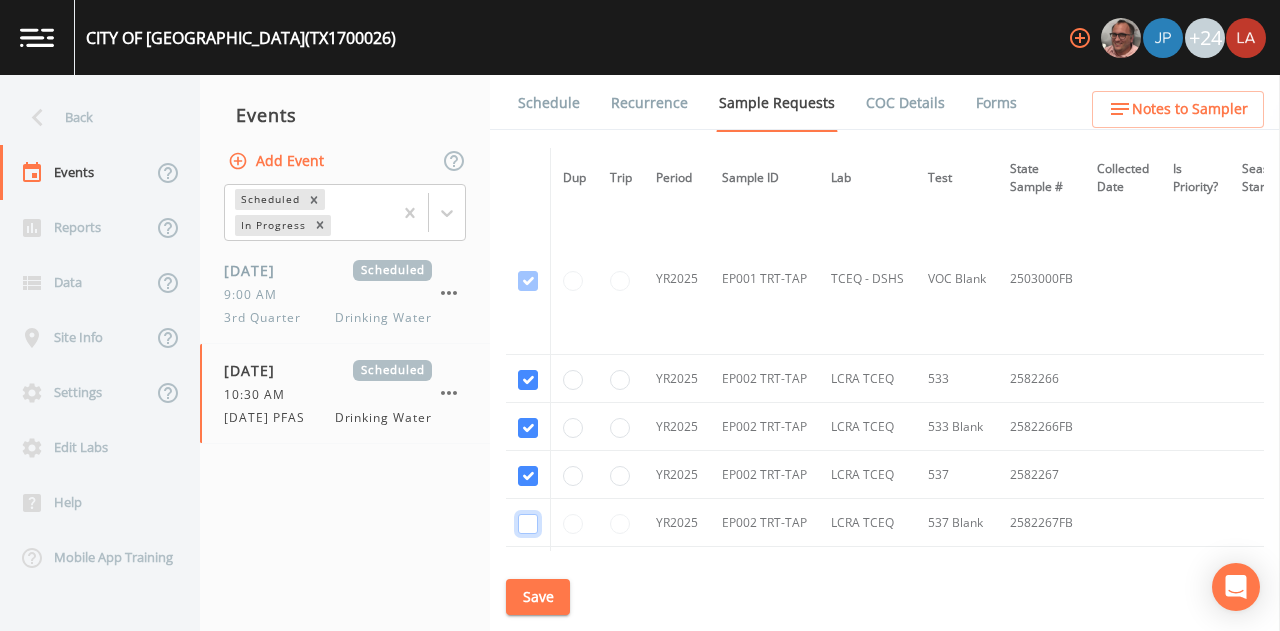 click at bounding box center [528, 524] 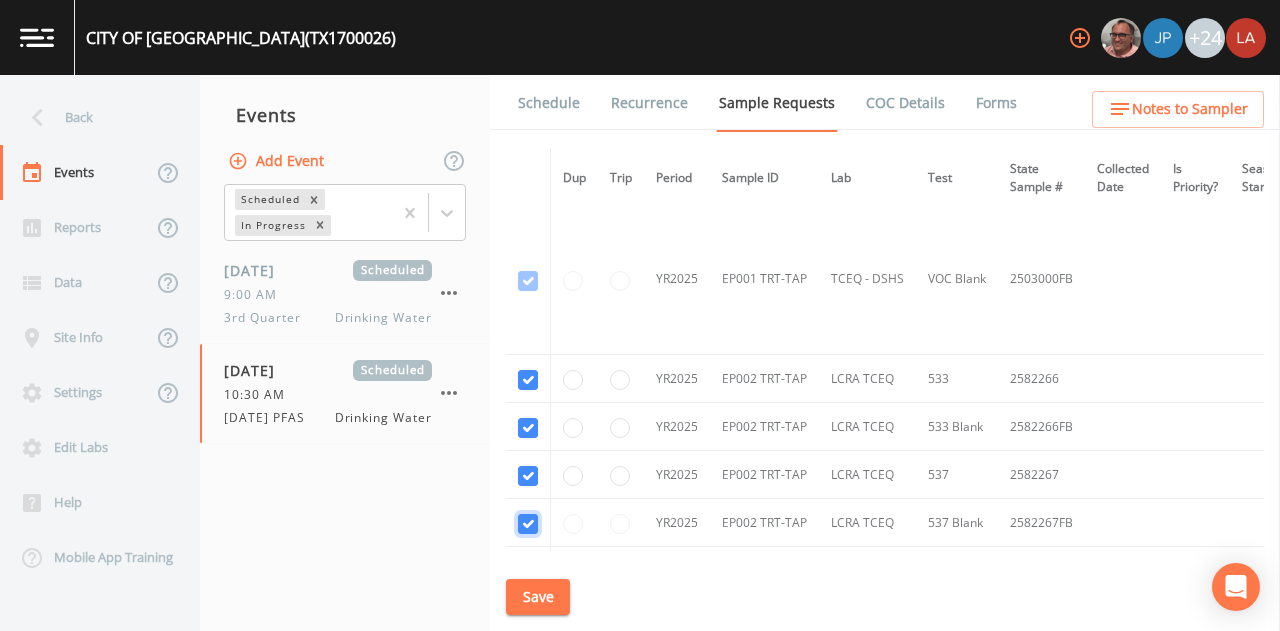 checkbox on "true" 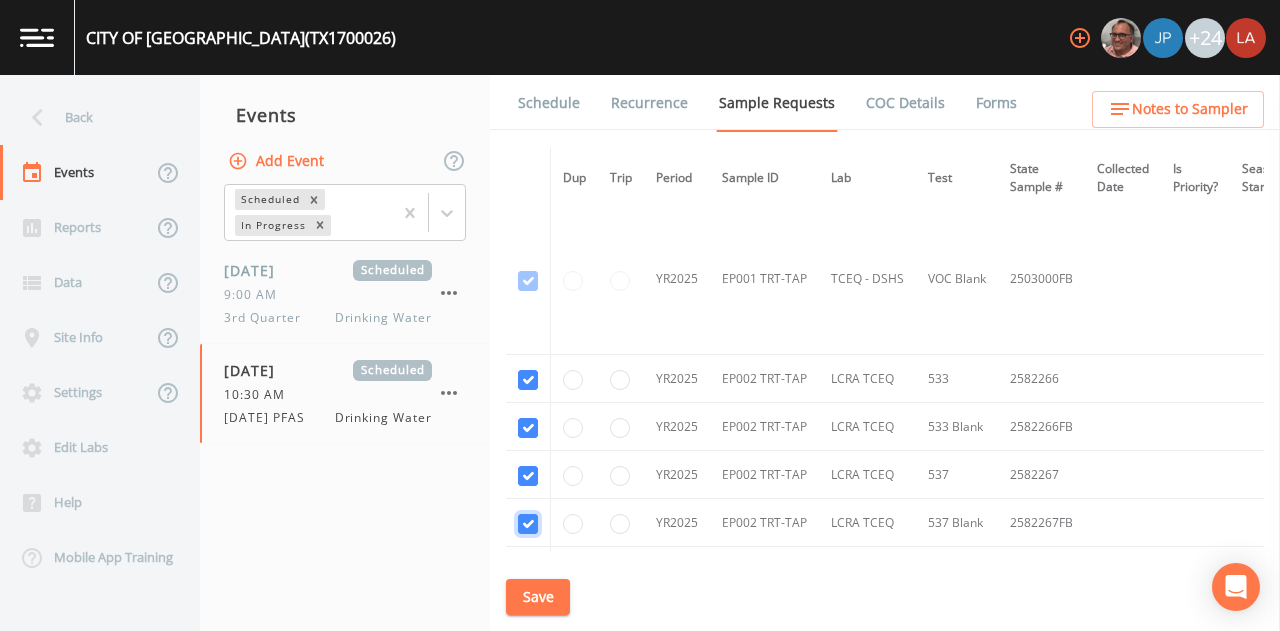 scroll, scrollTop: 1900, scrollLeft: 0, axis: vertical 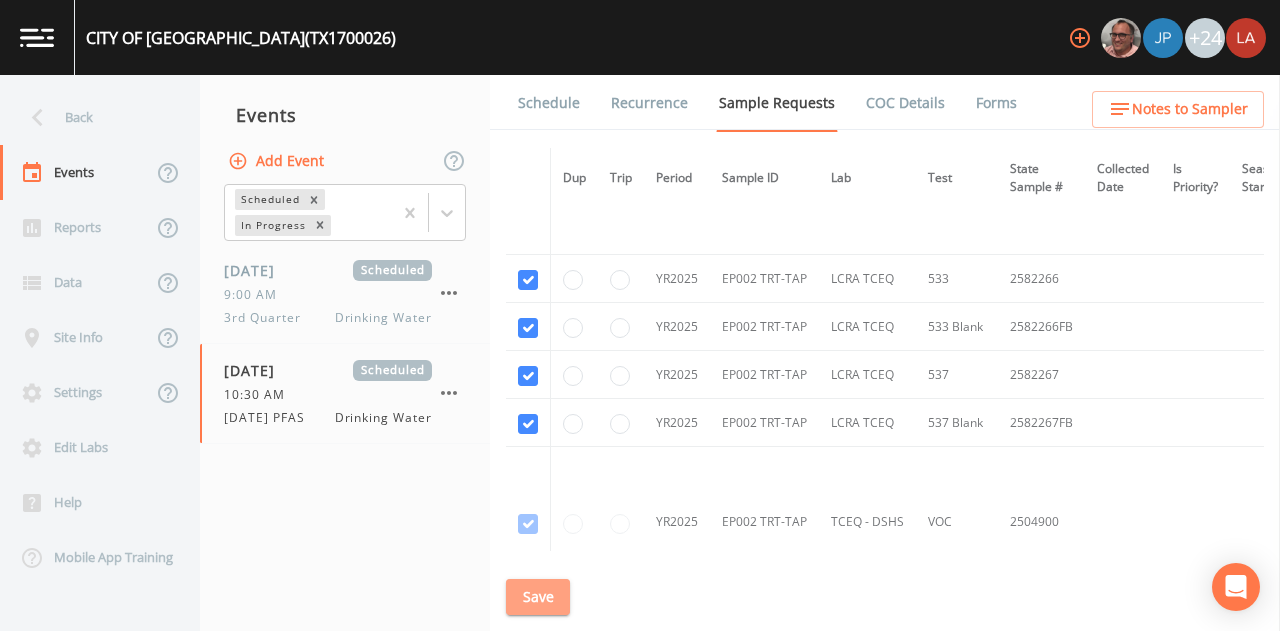 click on "Save" at bounding box center (538, 597) 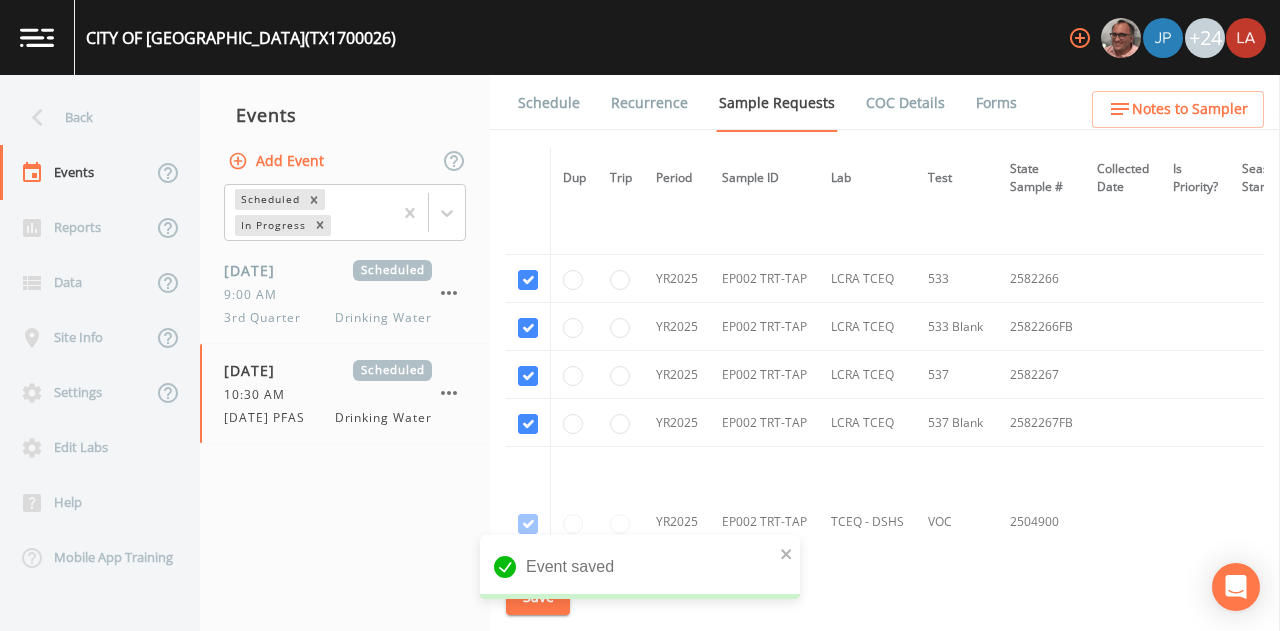 click on "Events Add Event Scheduled In Progress [DATE] Scheduled 9:00 AM 3rd Quarter Drinking Water [DATE] Scheduled 10:30 AM [DATE] PFAS Drinking Water" at bounding box center [345, 353] 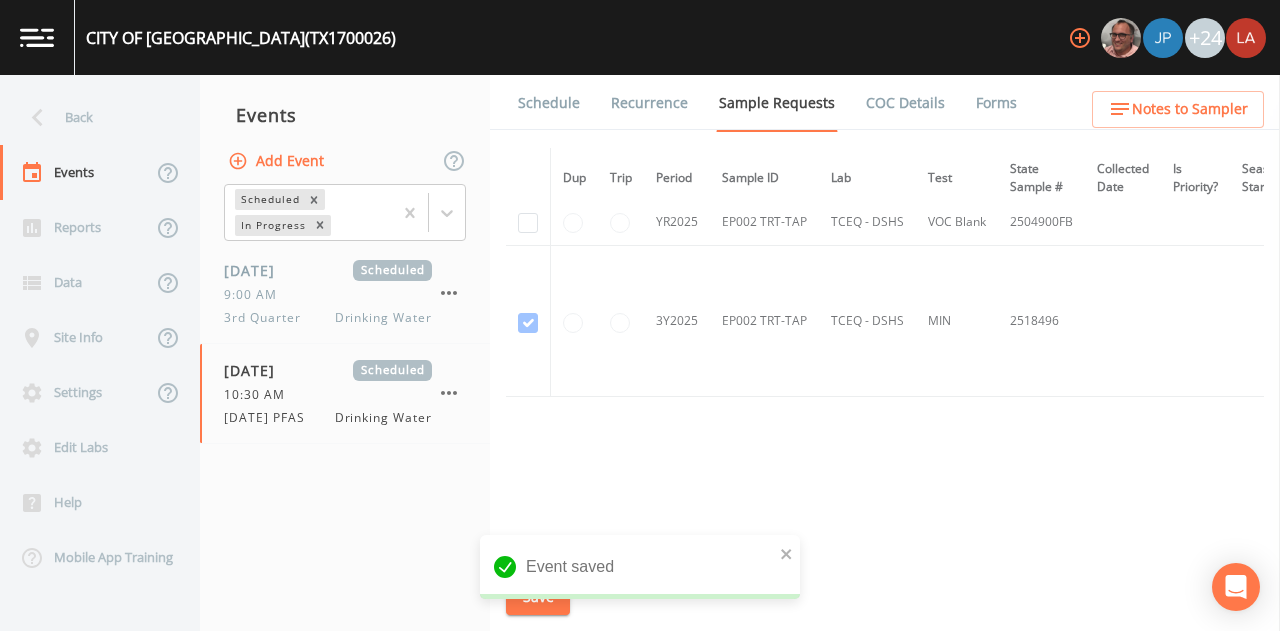 click on "Schedule" at bounding box center (549, 103) 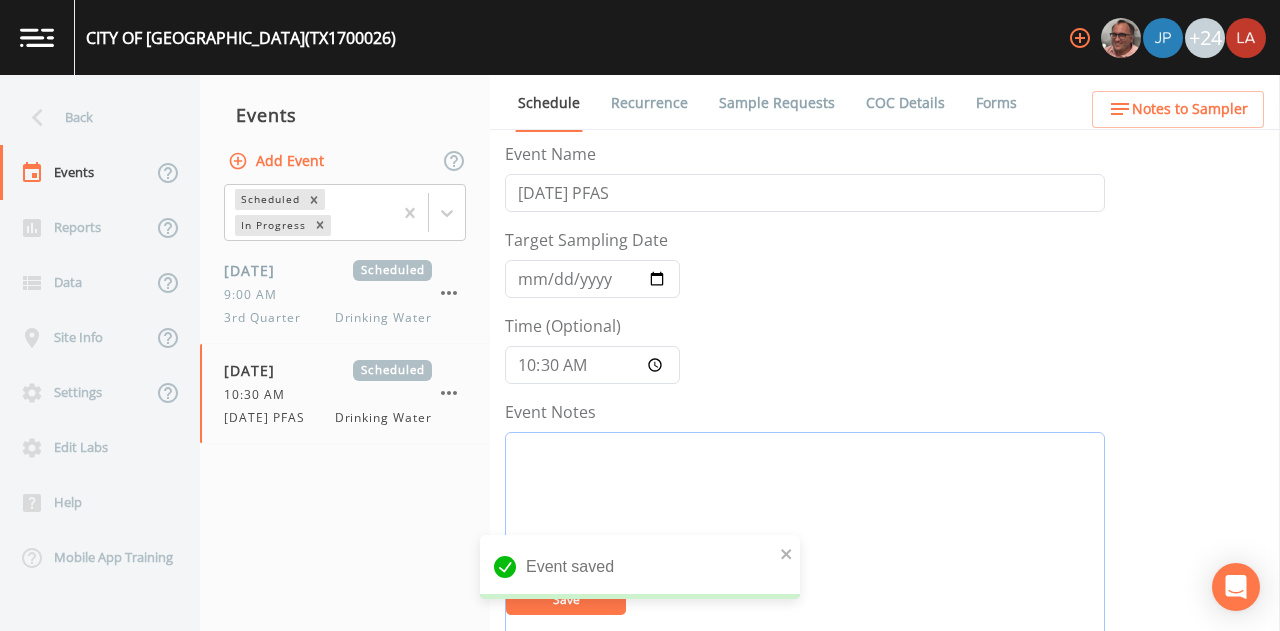 click on "Event Notes" at bounding box center (805, 559) 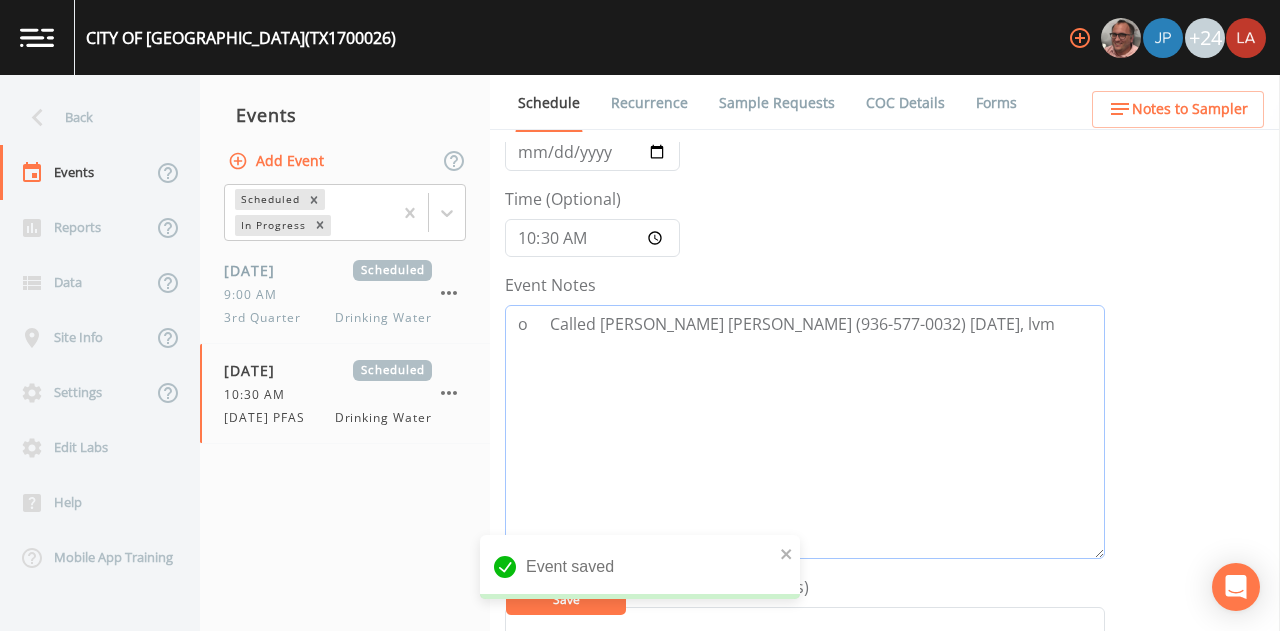 scroll, scrollTop: 200, scrollLeft: 0, axis: vertical 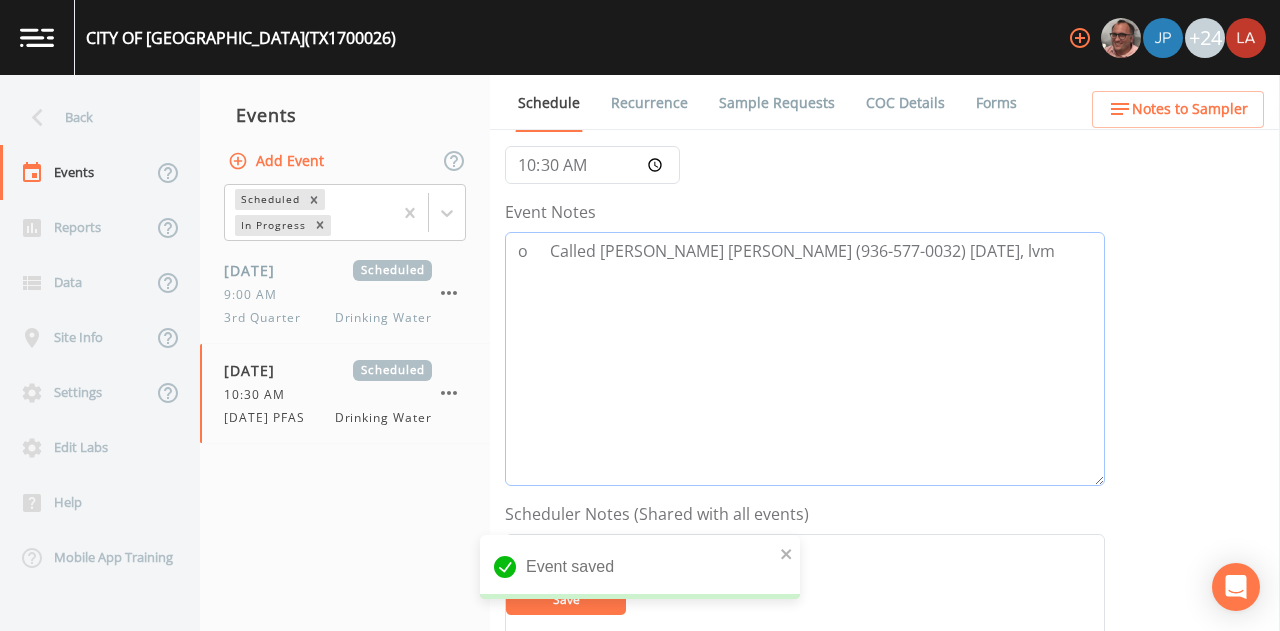 click on "o	Called [PERSON_NAME] [PERSON_NAME] (936-577-0032) [DATE], lvm" at bounding box center (805, 359) 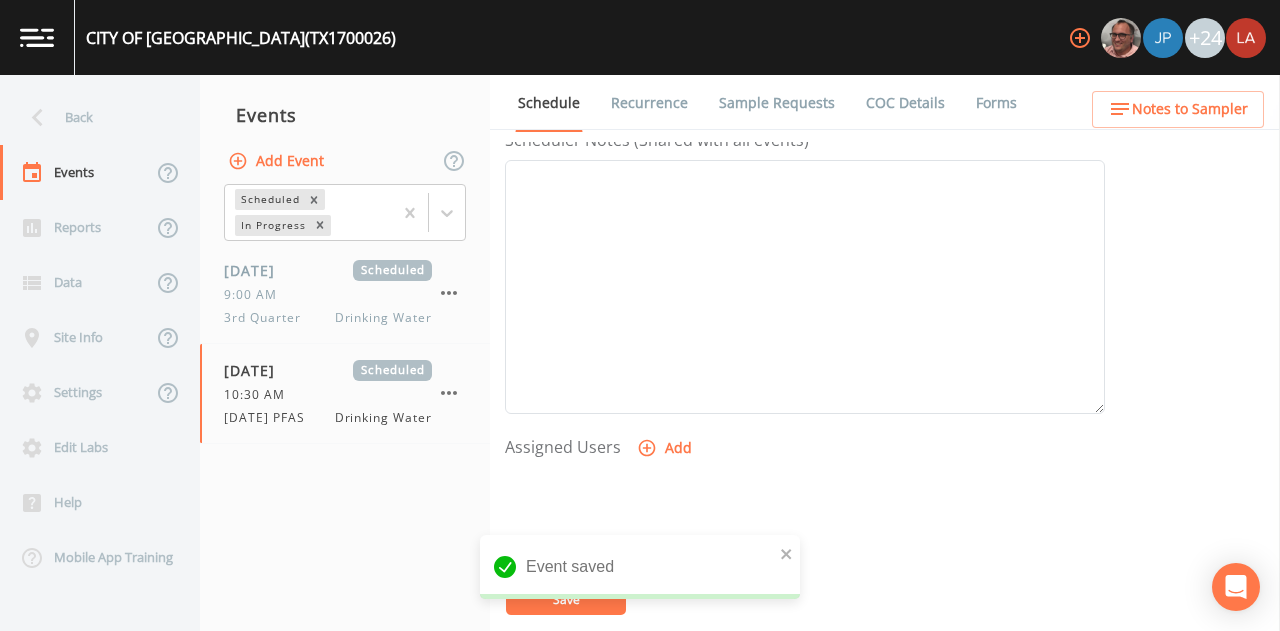 scroll, scrollTop: 600, scrollLeft: 0, axis: vertical 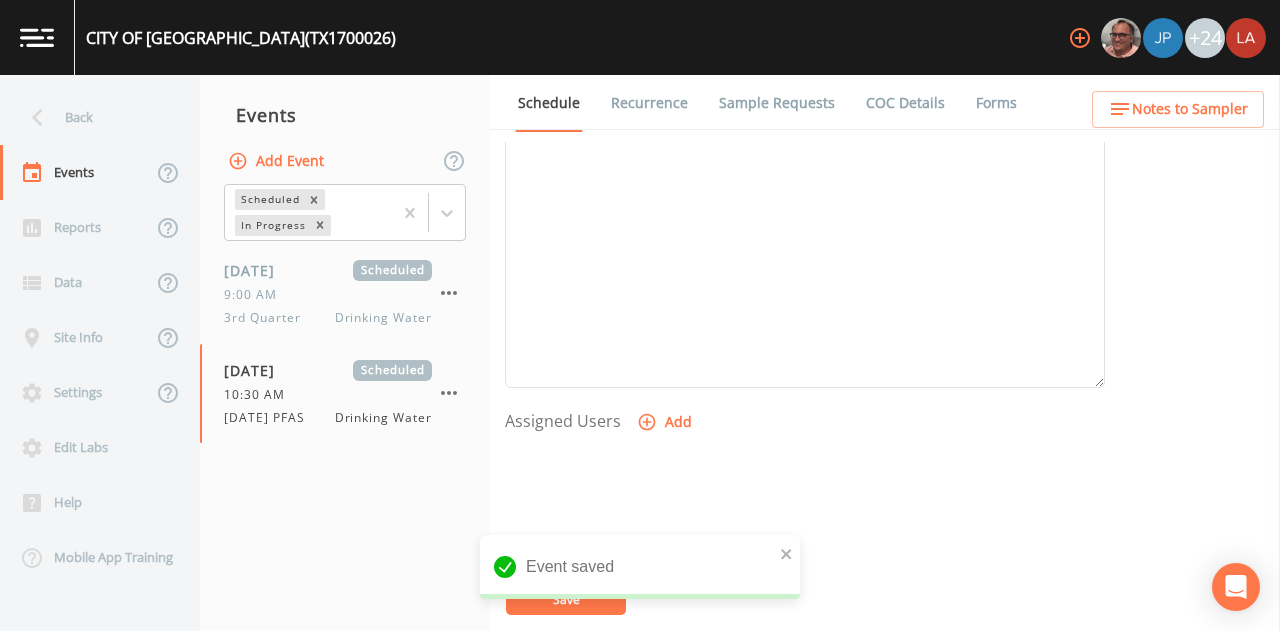 type on "Called [PERSON_NAME] [PERSON_NAME] (936-577-0032) [DATE], lvm" 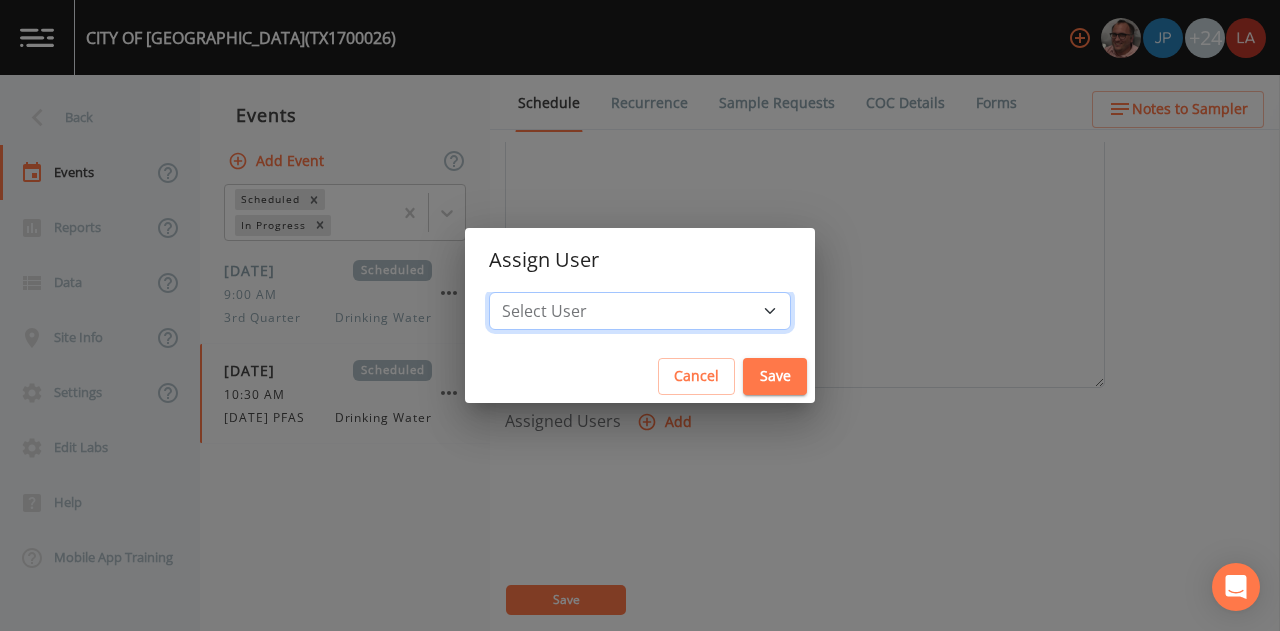 click on "Select User [PERSON_NAME] [PERSON_NAME]  [PERSON_NAME] [PERSON_NAME] [PERSON_NAME] [PERSON_NAME] [PERSON_NAME] [PERSON_NAME] [PERSON_NAME] [PERSON_NAME] [PERSON_NAME]   [PERSON_NAME] [PERSON_NAME] [PERSON_NAME] [PERSON_NAME] [PERSON_NAME] [PERSON_NAME]   [PERSON_NAME] [PERSON_NAME]   [PERSON_NAME] [PERSON_NAME] [PERSON_NAME] [PERSON_NAME] [PERSON_NAME] [PERSON_NAME] [PERSON_NAME] [PERSON_NAME]" at bounding box center [640, 311] 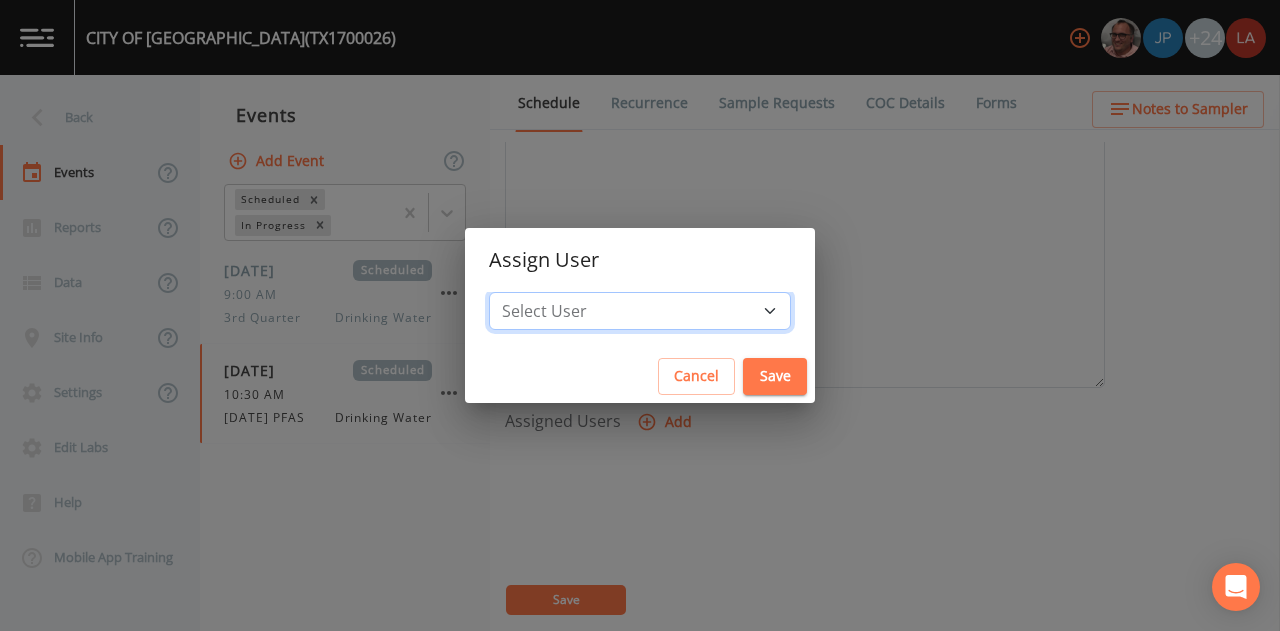 select on "0c4ac92a-2052-4971-af99-d49bdd27a7b1" 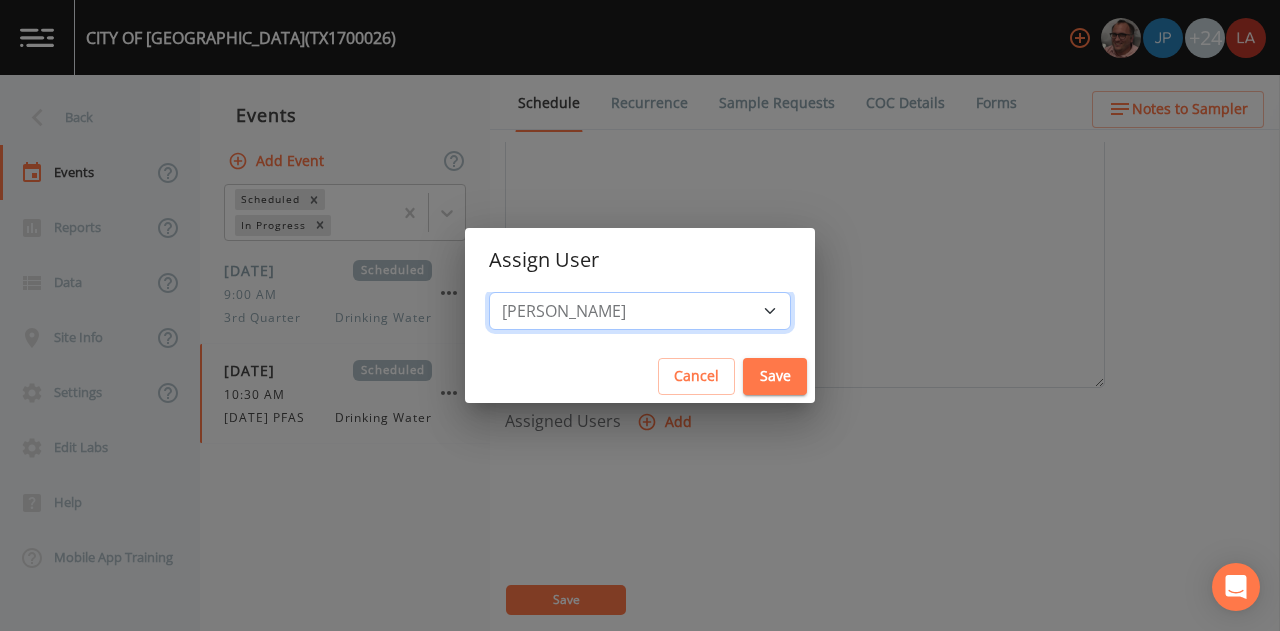 click on "Select User [PERSON_NAME] [PERSON_NAME]  [PERSON_NAME] [PERSON_NAME] [PERSON_NAME] [PERSON_NAME] [PERSON_NAME] [PERSON_NAME] [PERSON_NAME] [PERSON_NAME] [PERSON_NAME]   [PERSON_NAME] [PERSON_NAME] [PERSON_NAME] [PERSON_NAME] [PERSON_NAME] [PERSON_NAME]   [PERSON_NAME] [PERSON_NAME]   [PERSON_NAME] [PERSON_NAME] [PERSON_NAME] [PERSON_NAME] [PERSON_NAME] [PERSON_NAME] [PERSON_NAME] [PERSON_NAME]" at bounding box center (640, 311) 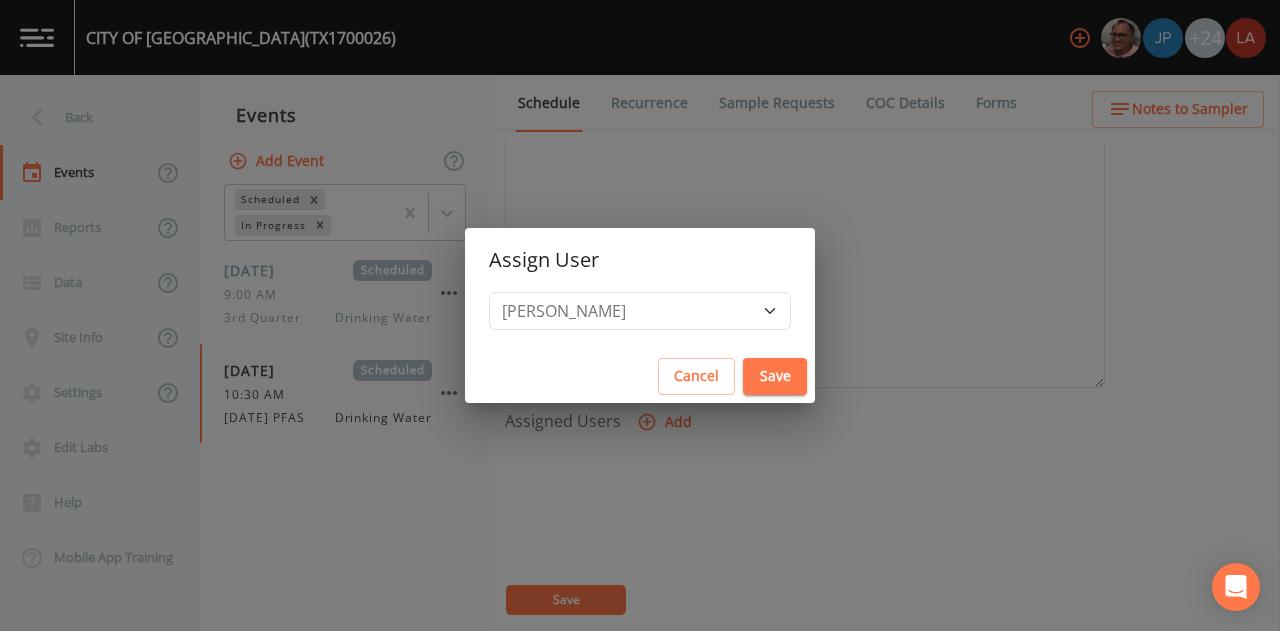 click on "Save" at bounding box center [775, 376] 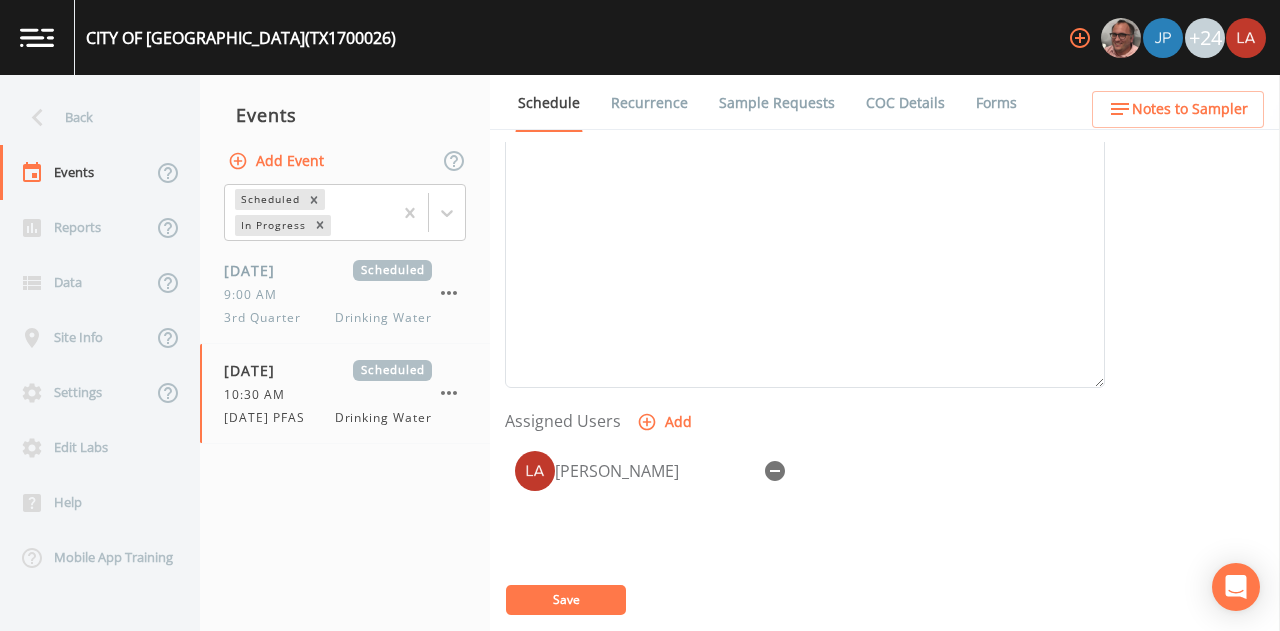 click on "Save" at bounding box center [566, 600] 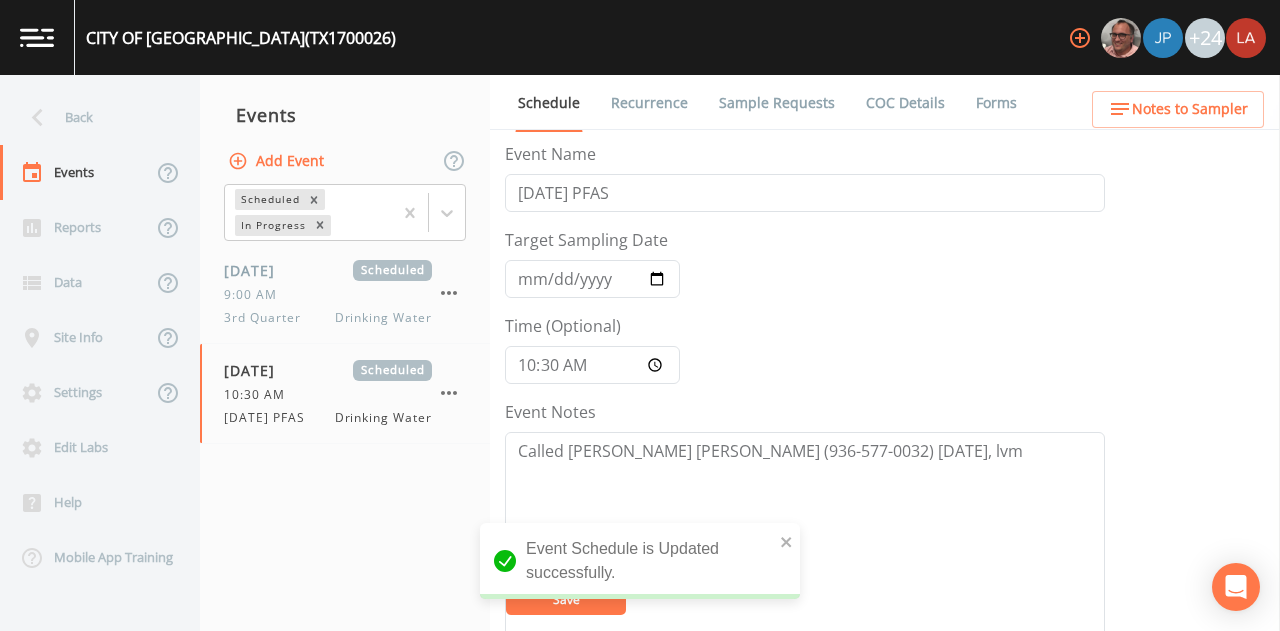 scroll, scrollTop: 0, scrollLeft: 0, axis: both 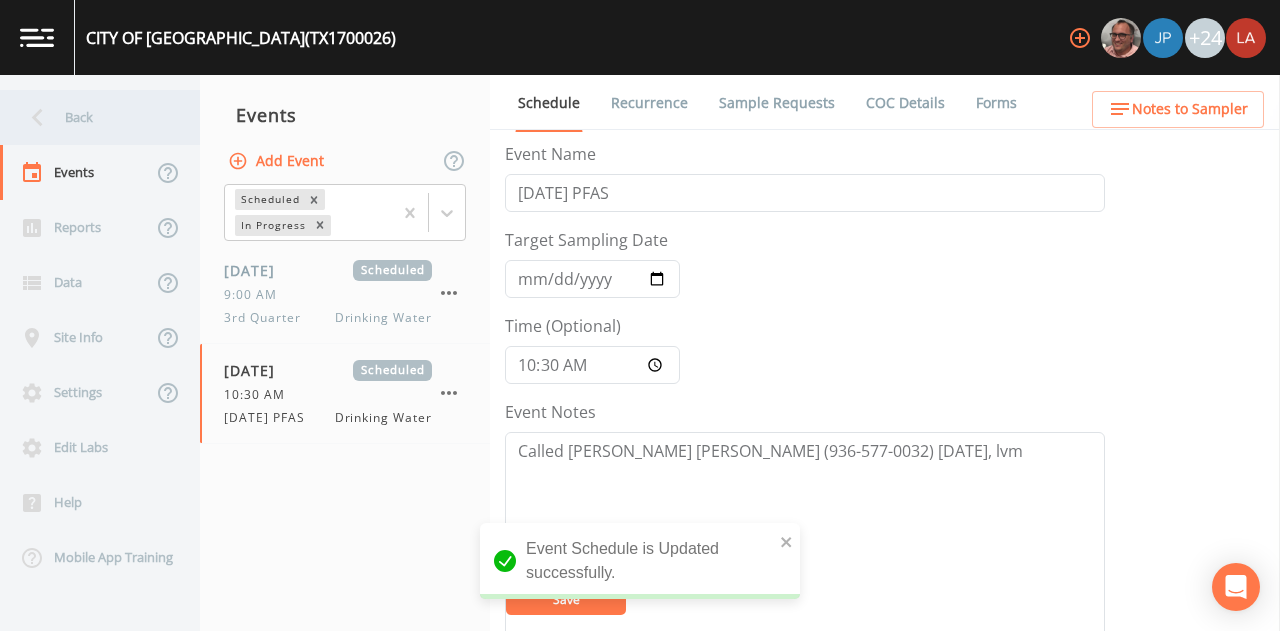 click on "Back" at bounding box center [90, 117] 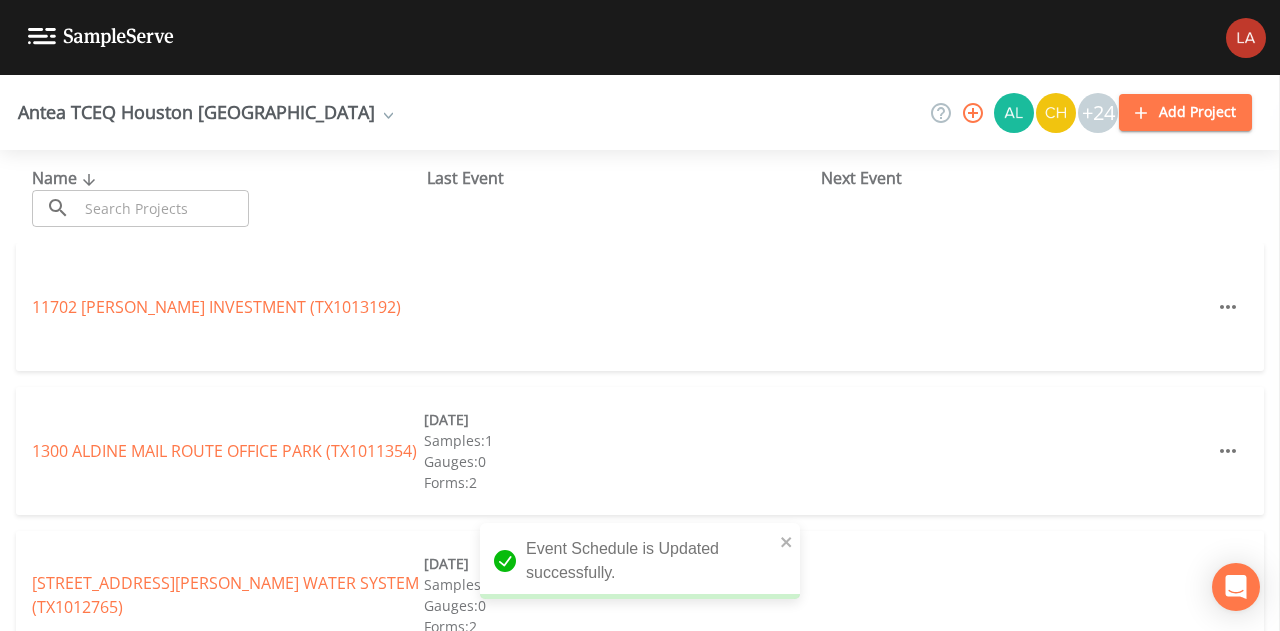 click at bounding box center (163, 208) 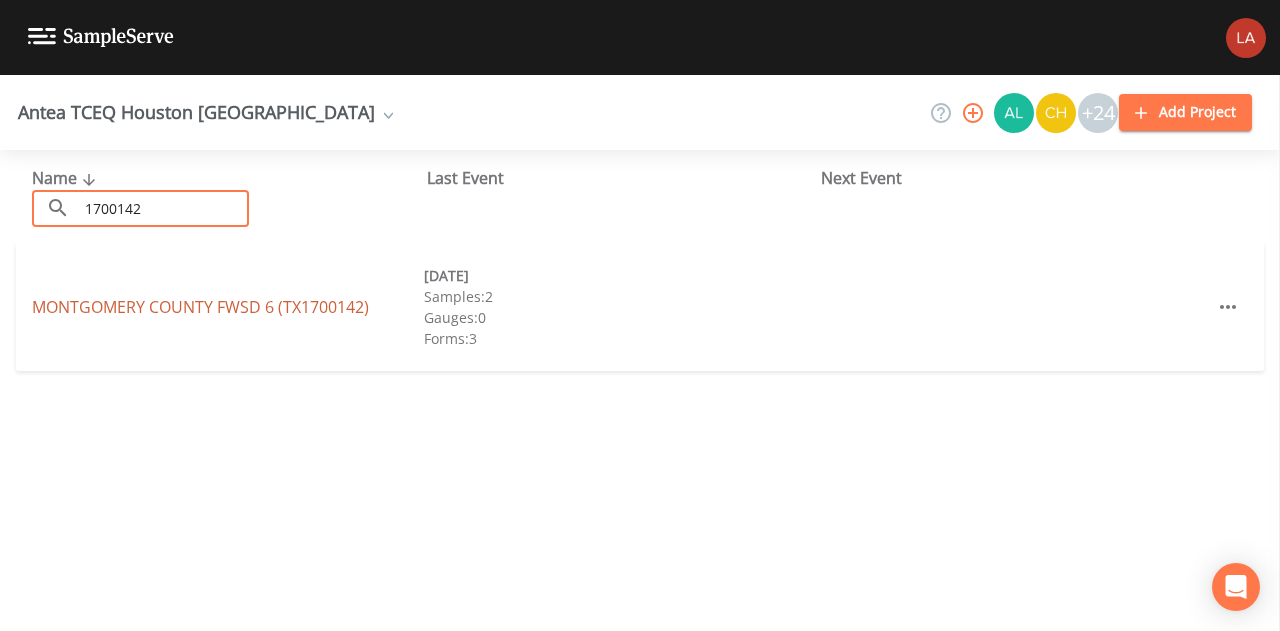 type on "1700142" 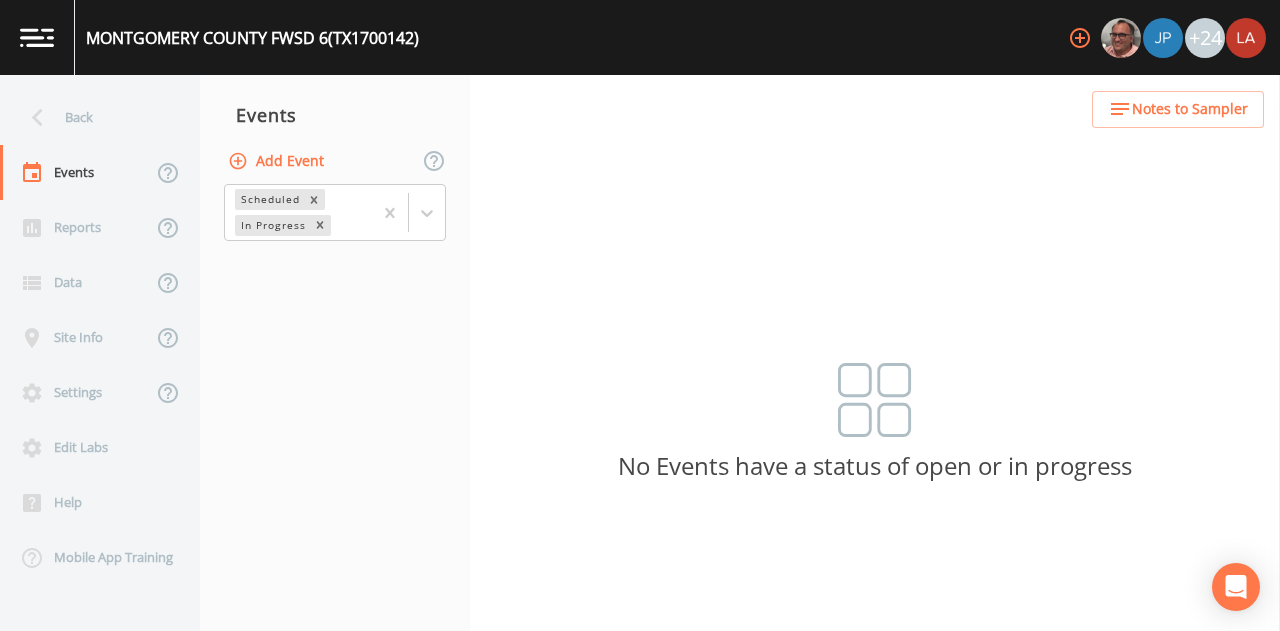 click on "Add Event" at bounding box center (278, 161) 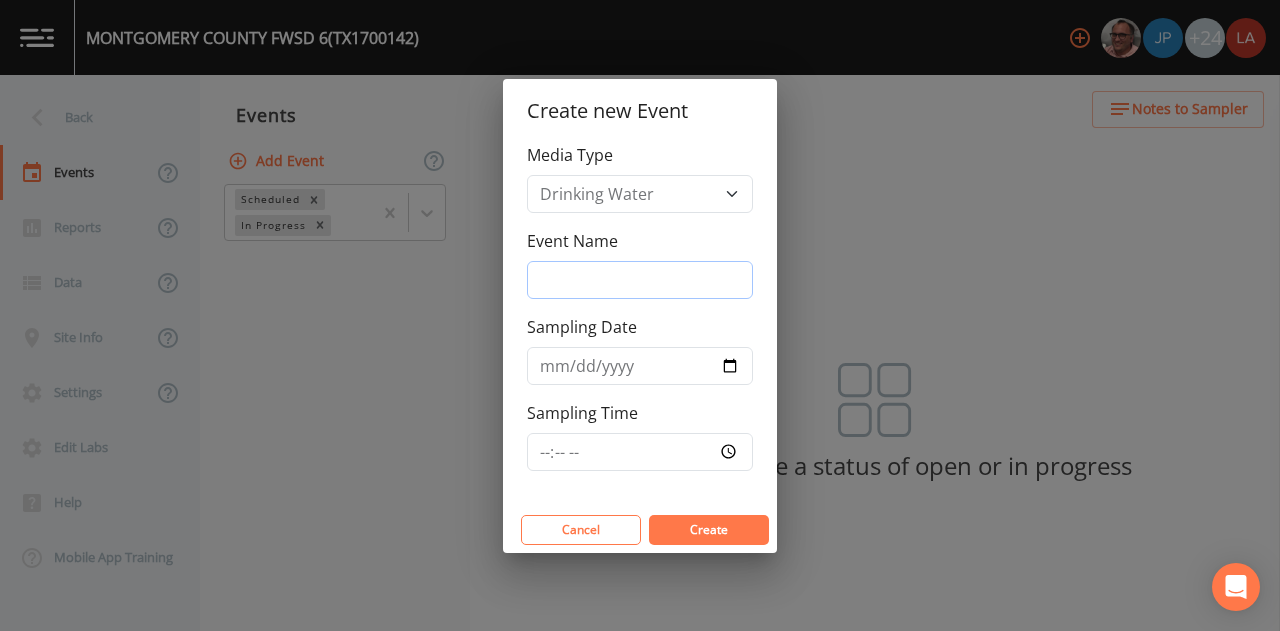 click on "Event Name" at bounding box center (640, 280) 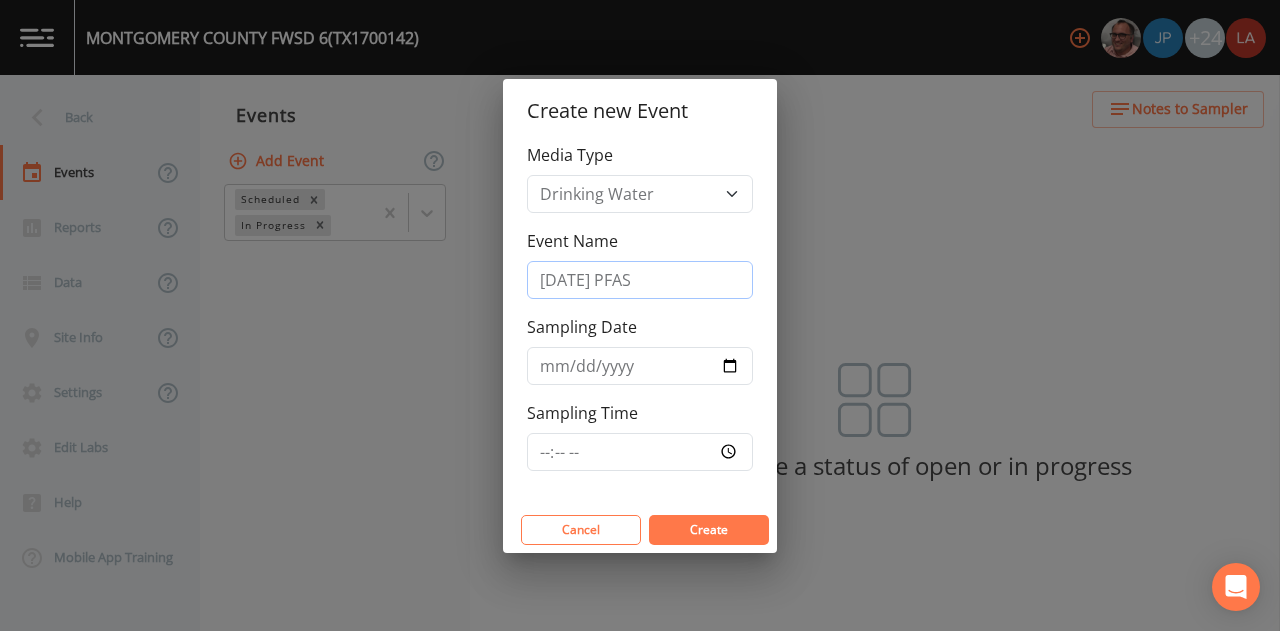 type on "[DATE] PFAS" 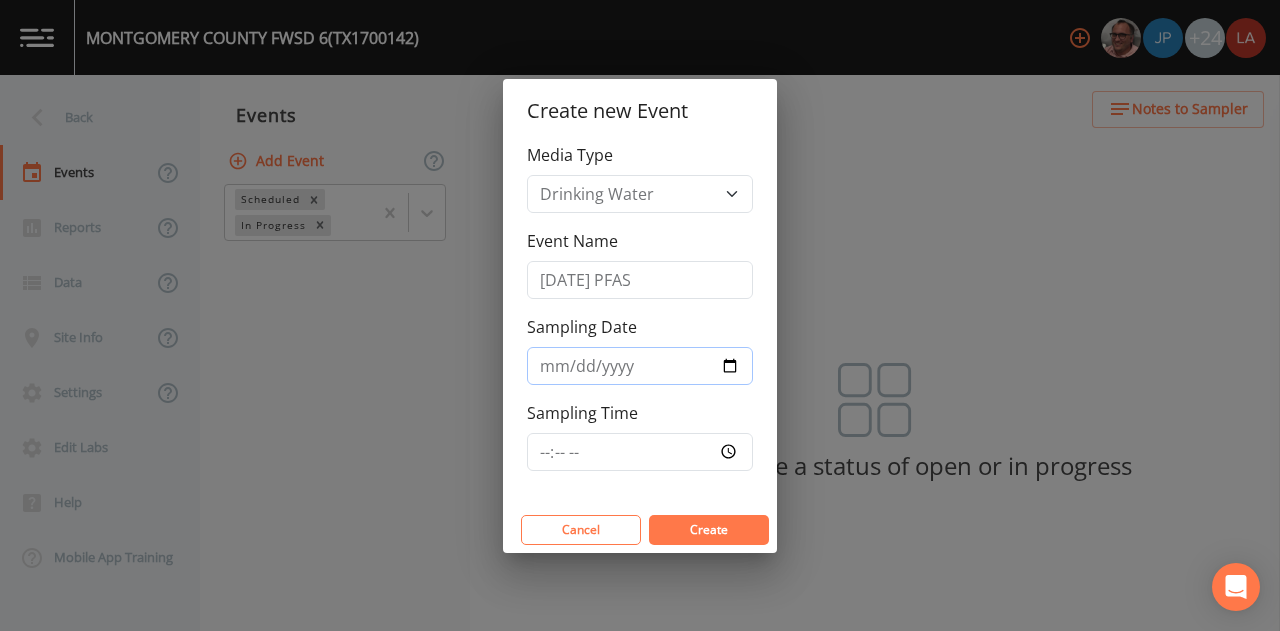 click on "Sampling Date" at bounding box center (640, 366) 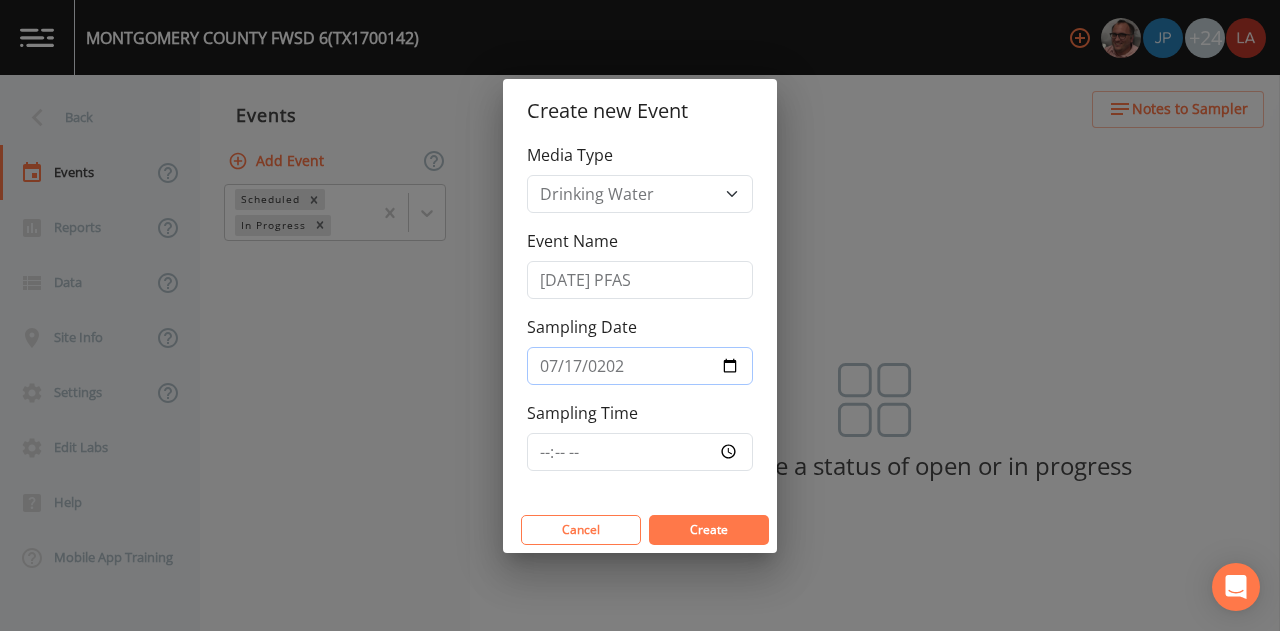 type on "[DATE]" 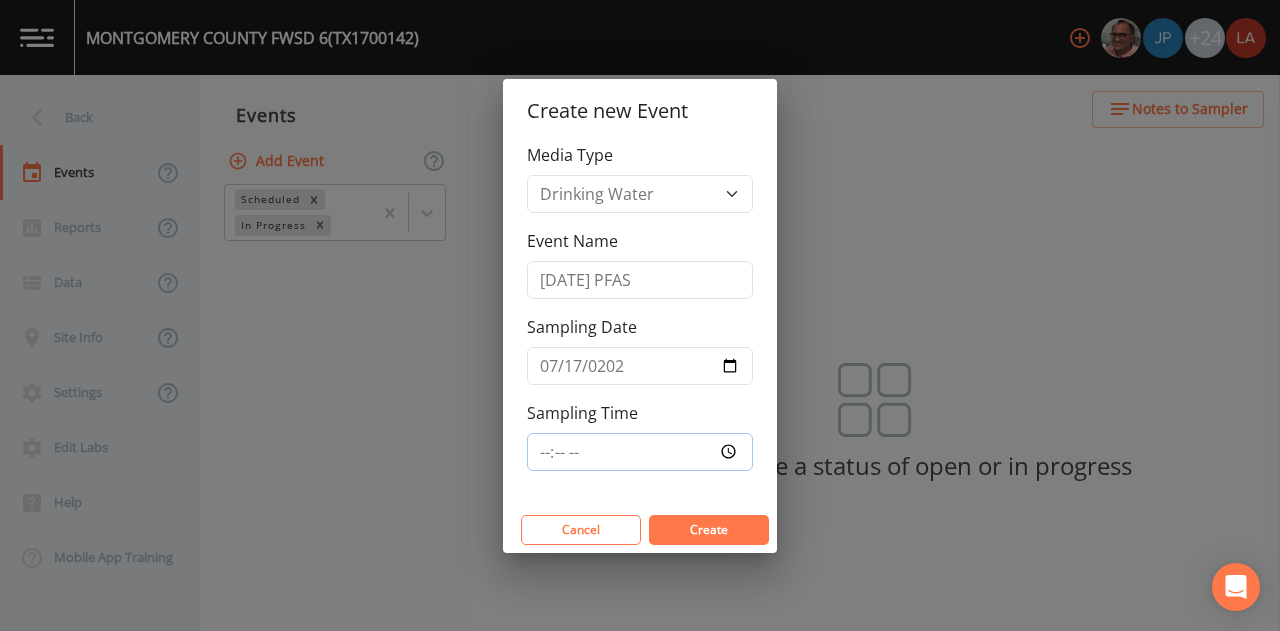 type on "11:15" 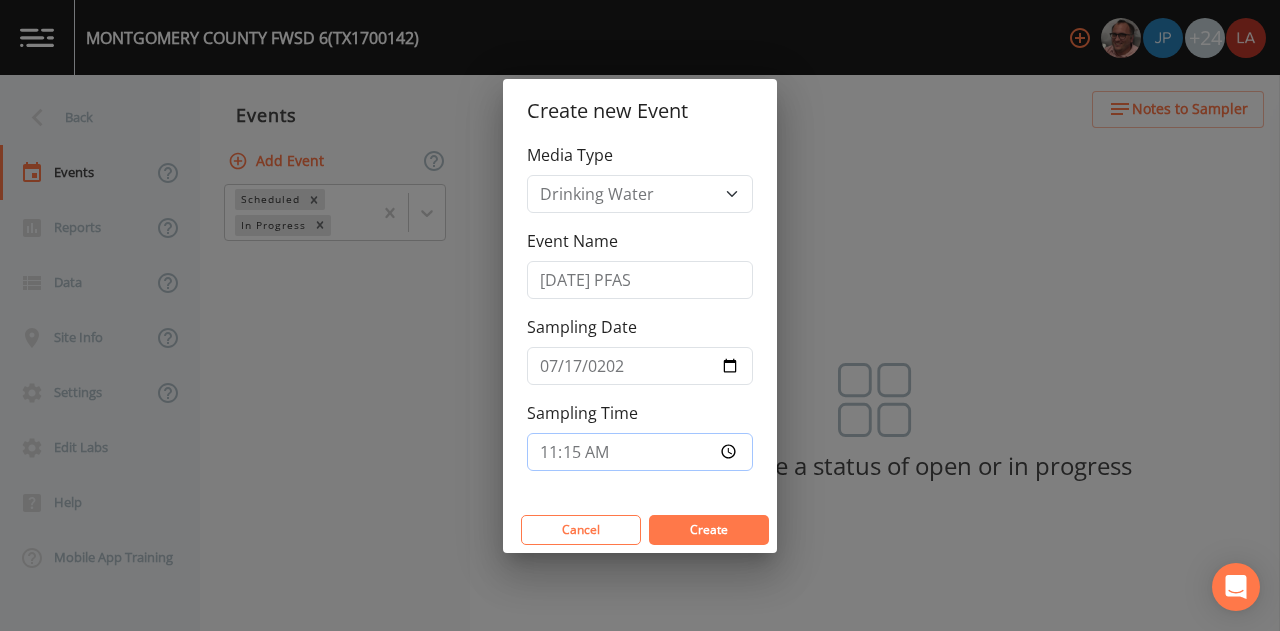 click on "Create" at bounding box center (709, 530) 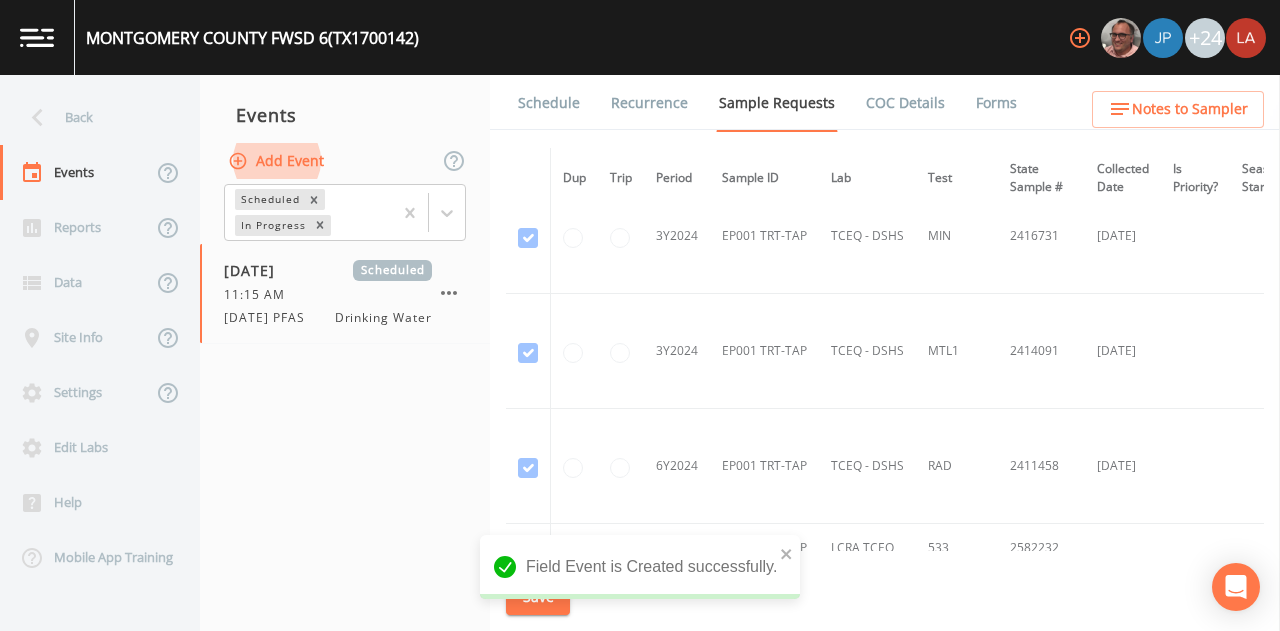 scroll, scrollTop: 900, scrollLeft: 0, axis: vertical 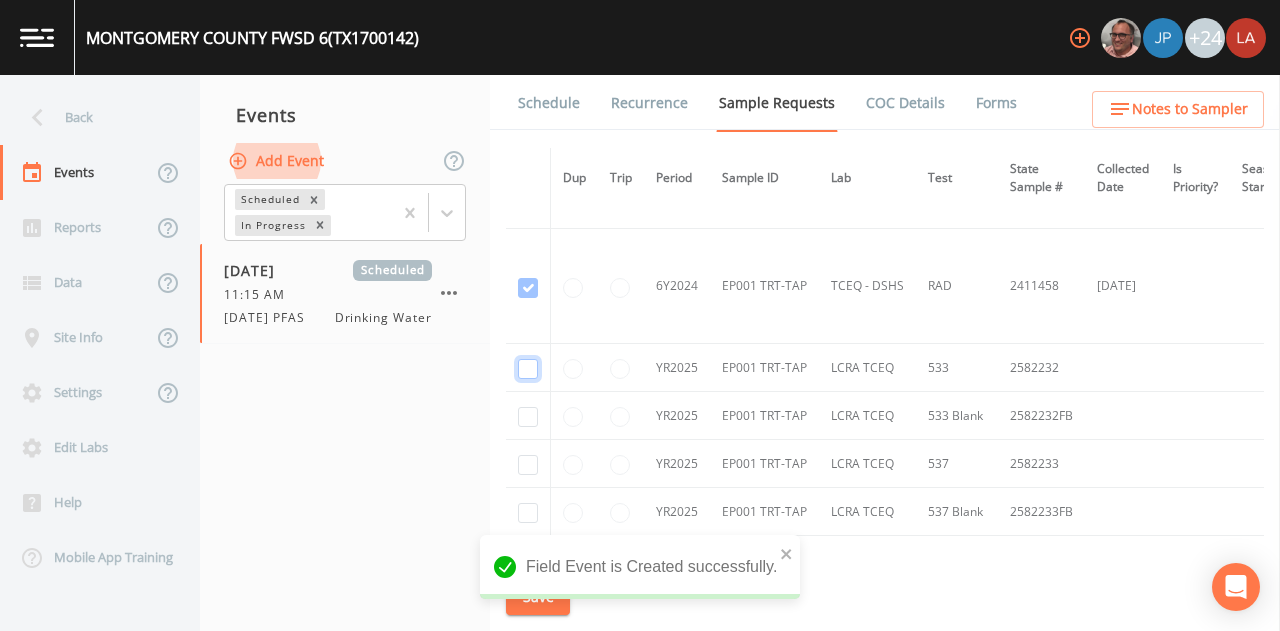click at bounding box center [528, 369] 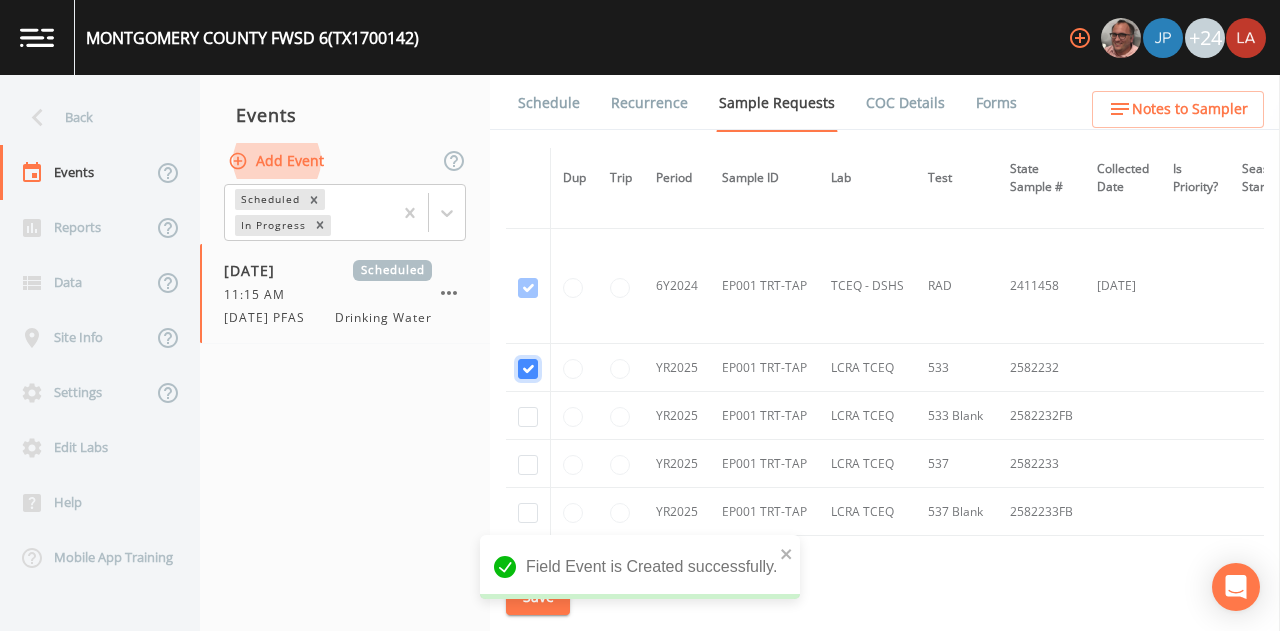 checkbox on "true" 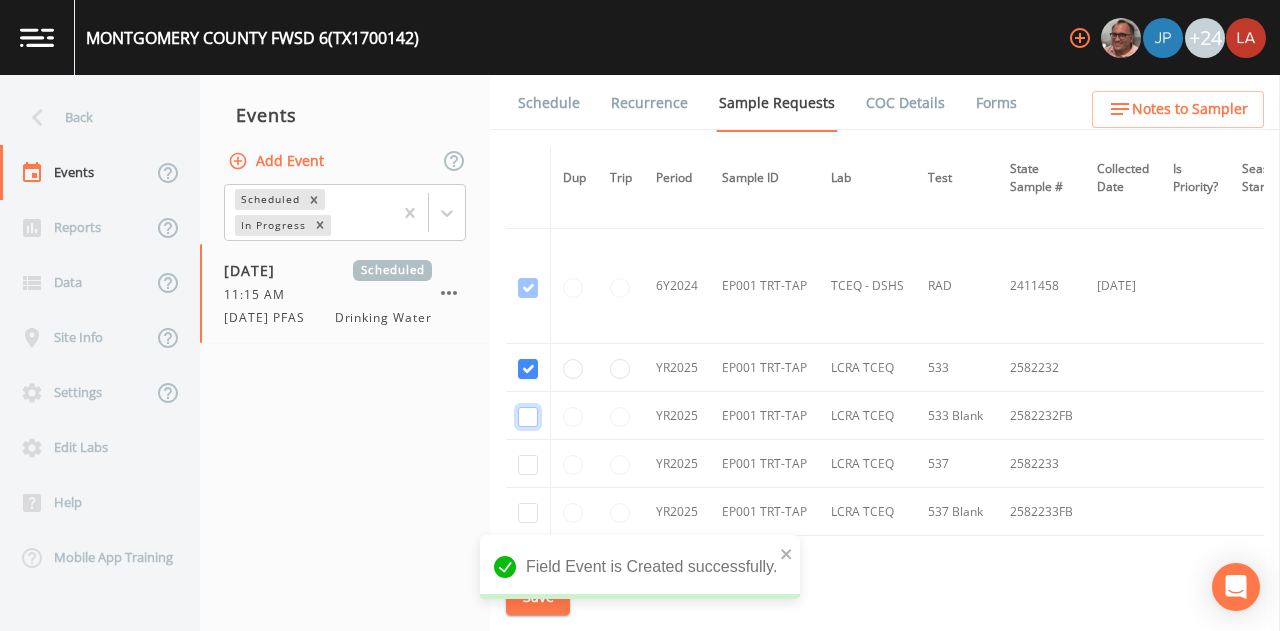 click at bounding box center [528, 417] 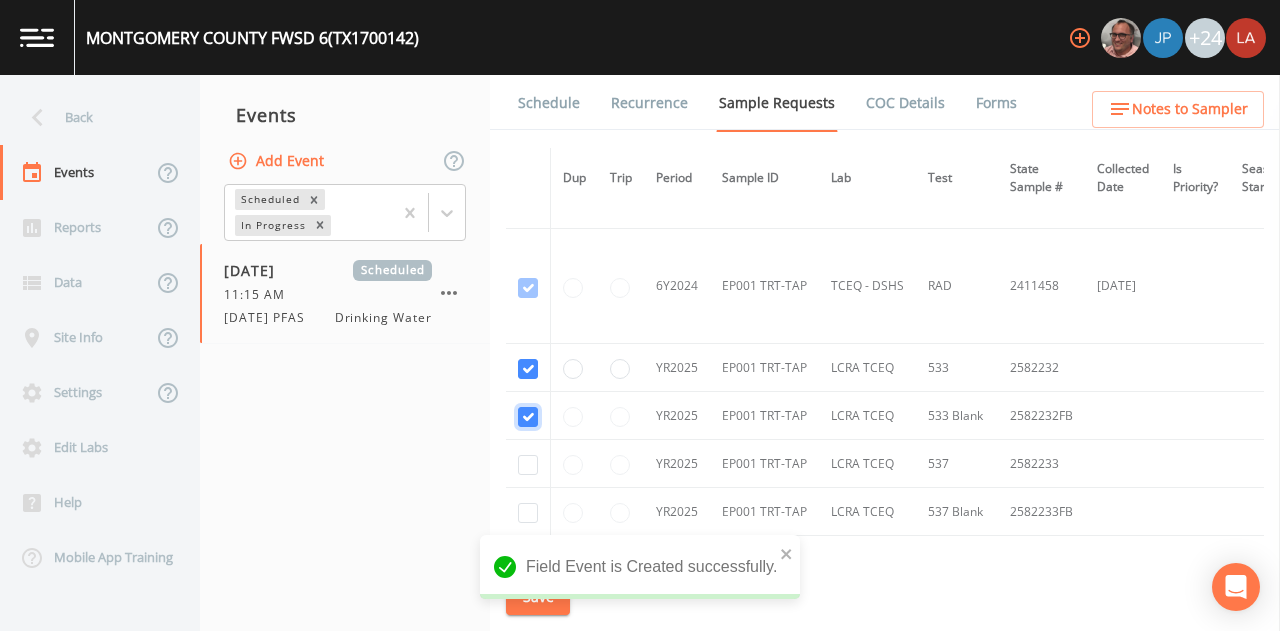 checkbox on "true" 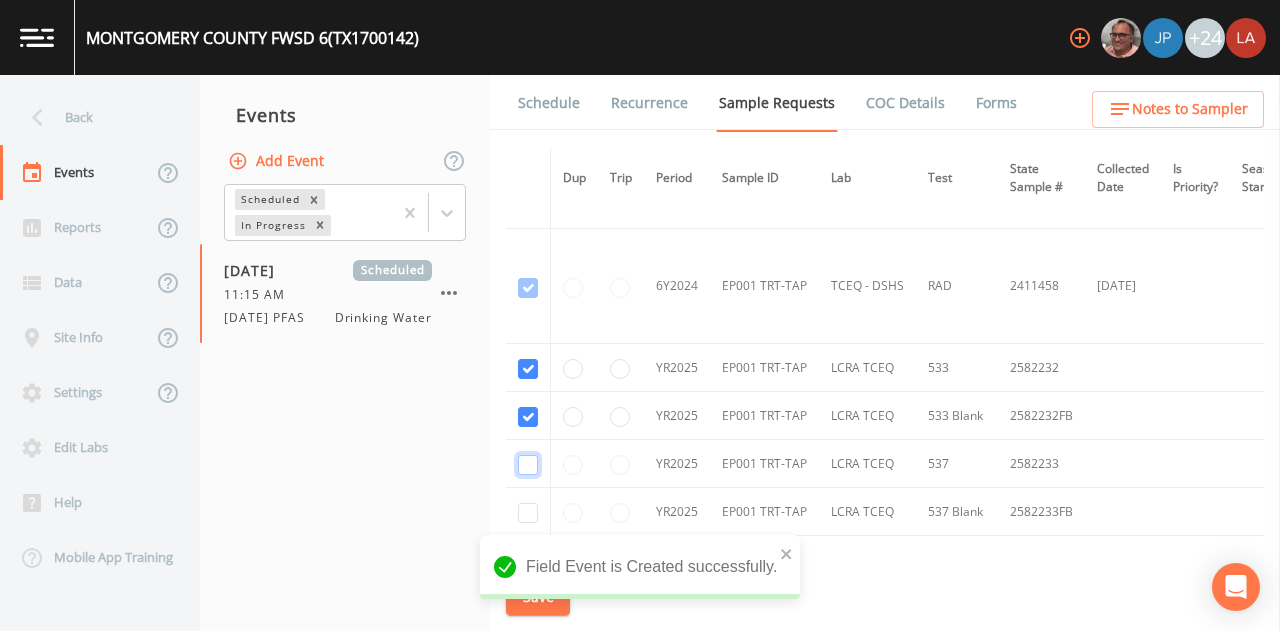 click at bounding box center (528, 465) 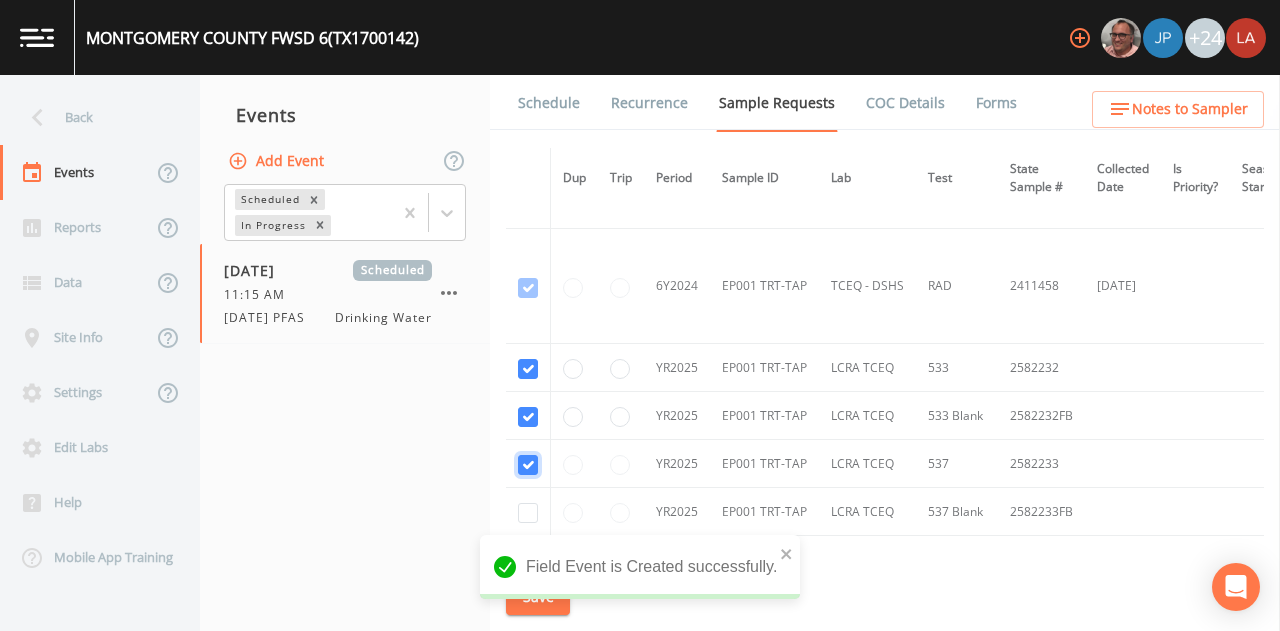 checkbox on "true" 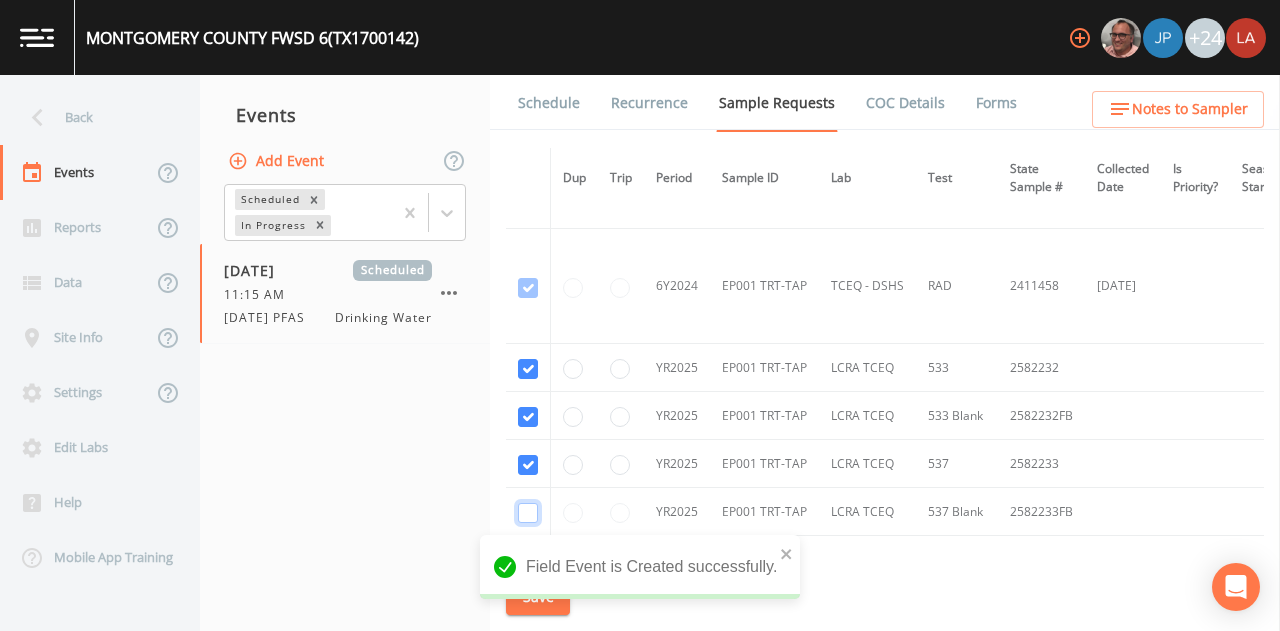 click at bounding box center (528, 513) 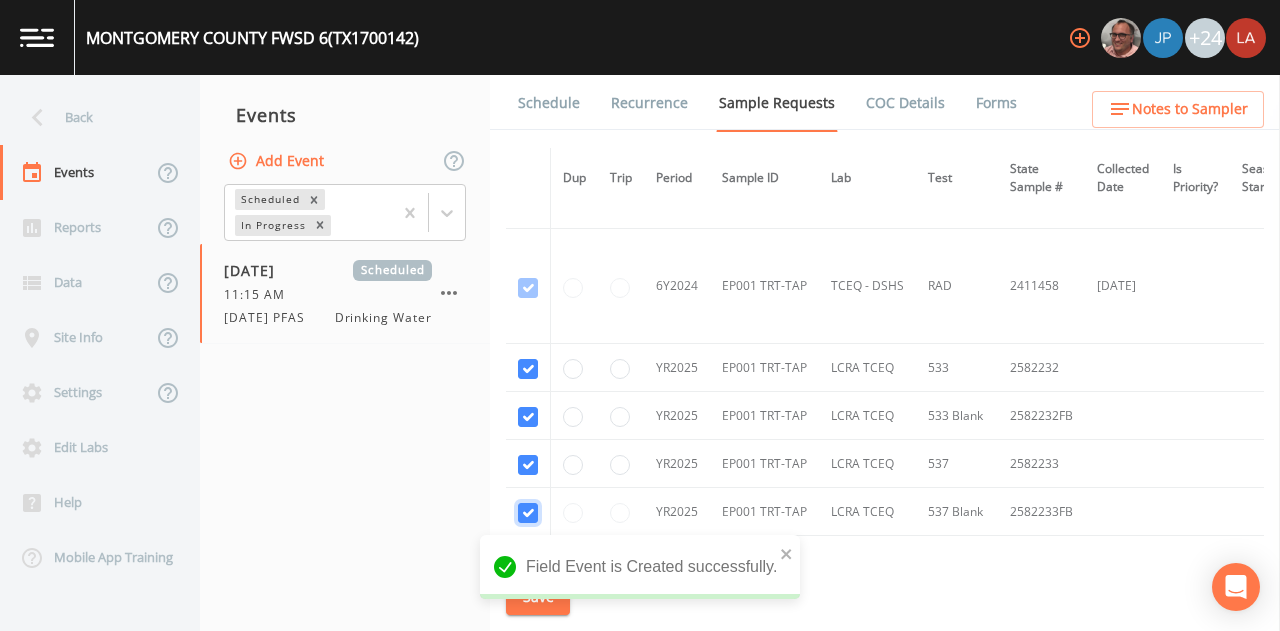 checkbox on "true" 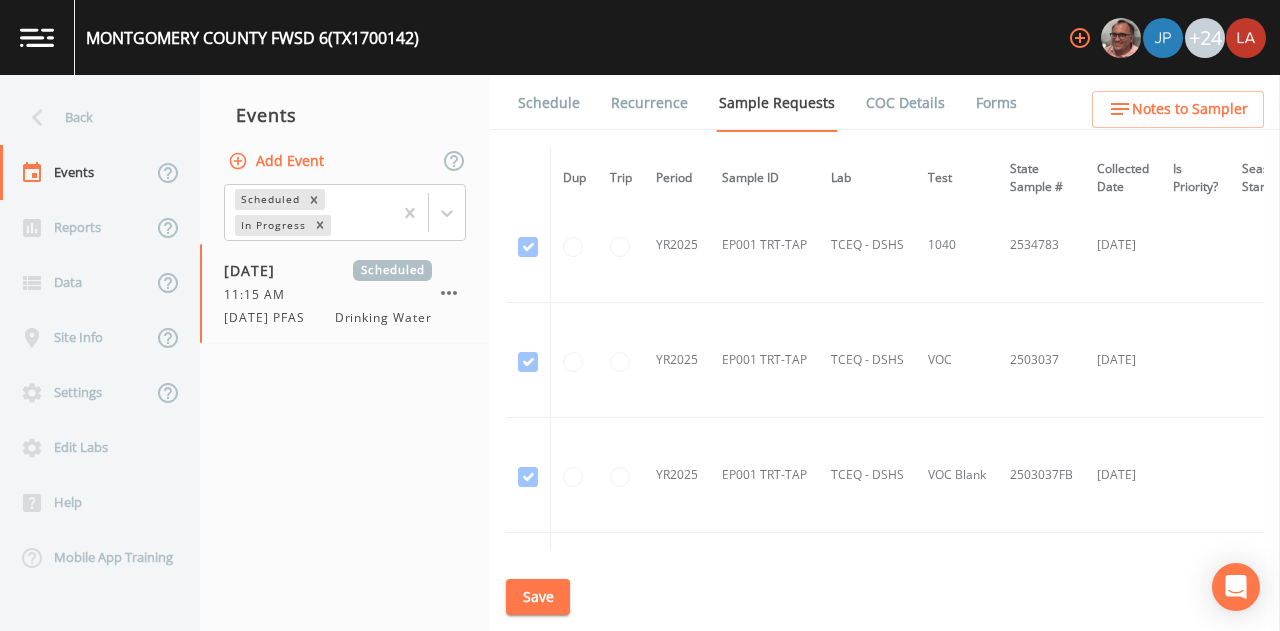 scroll, scrollTop: 1300, scrollLeft: 0, axis: vertical 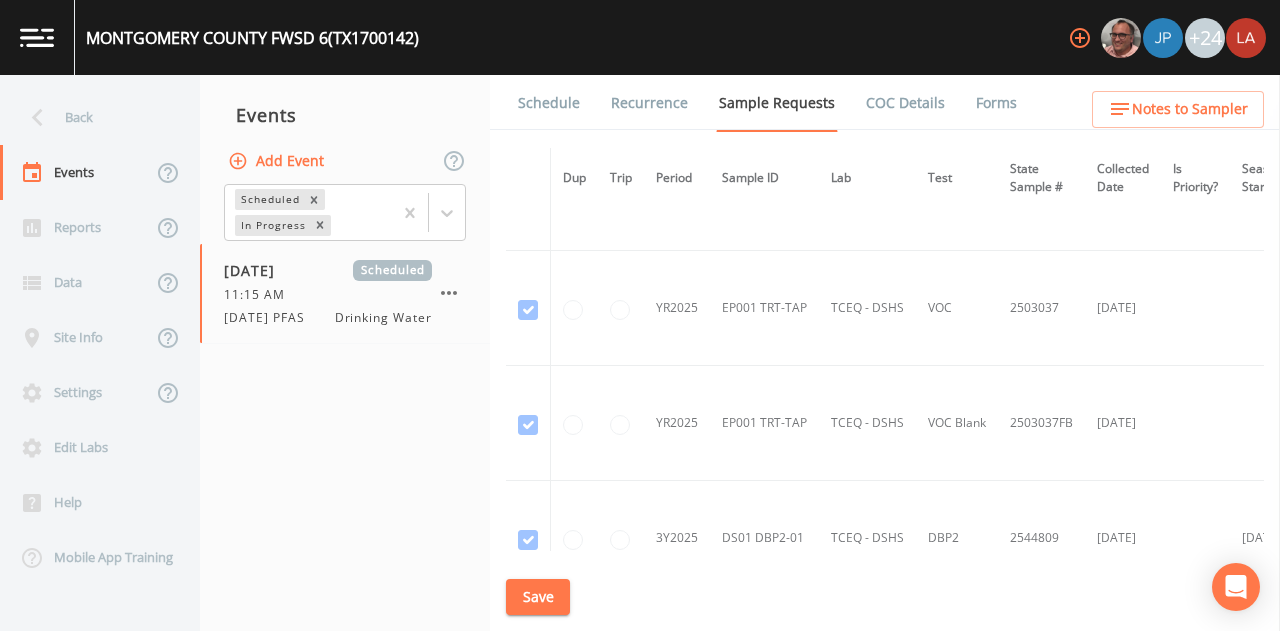 click on "Save" at bounding box center [538, 597] 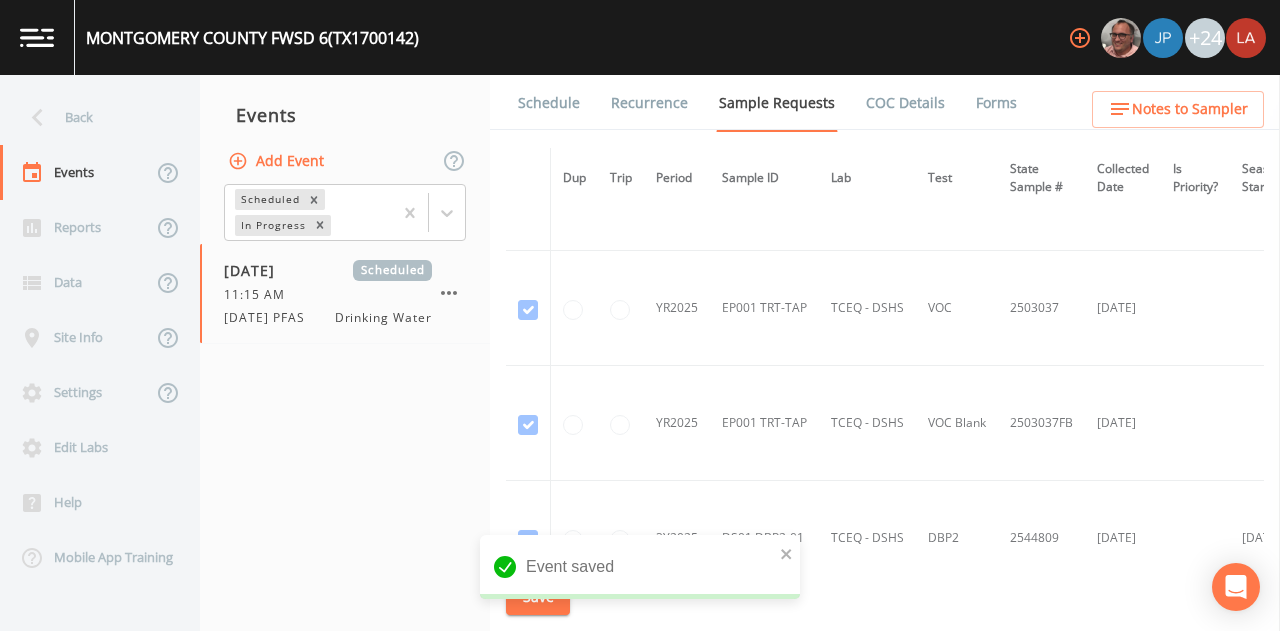 drag, startPoint x: 344, startPoint y: 441, endPoint x: 432, endPoint y: 403, distance: 95.85406 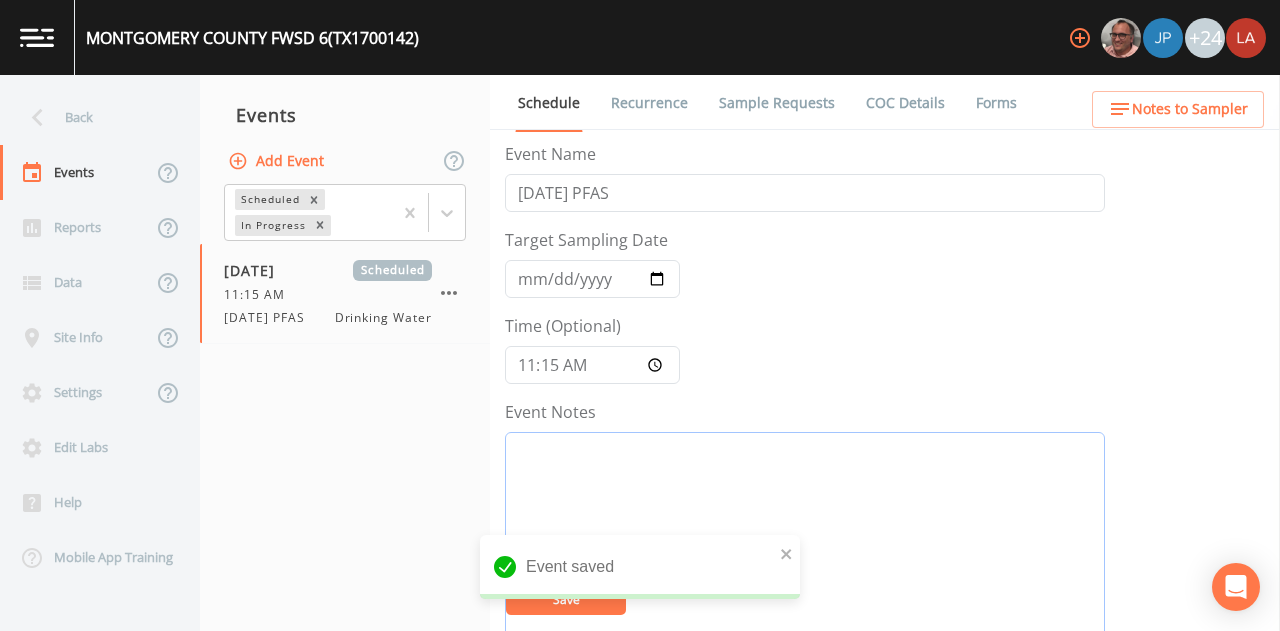 click on "Event Notes" at bounding box center (805, 559) 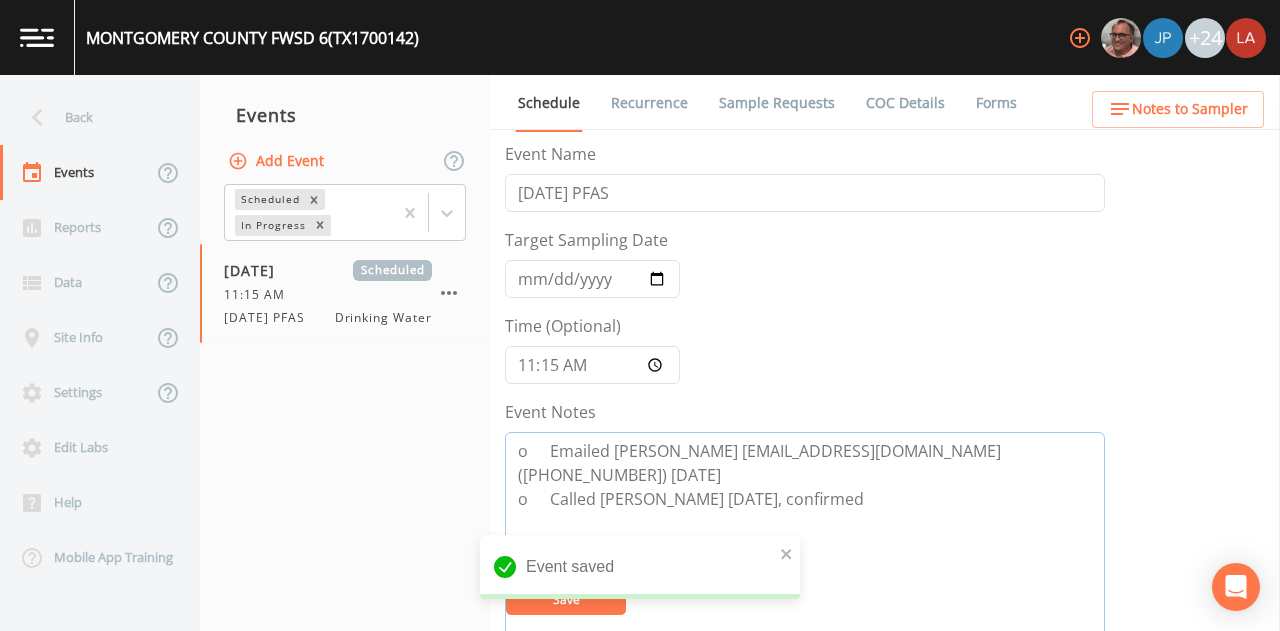click on "o	Emailed [PERSON_NAME] [EMAIL_ADDRESS][DOMAIN_NAME] ([PHONE_NUMBER]) [DATE]
o	Called [PERSON_NAME] [DATE], confirmed" at bounding box center (805, 559) 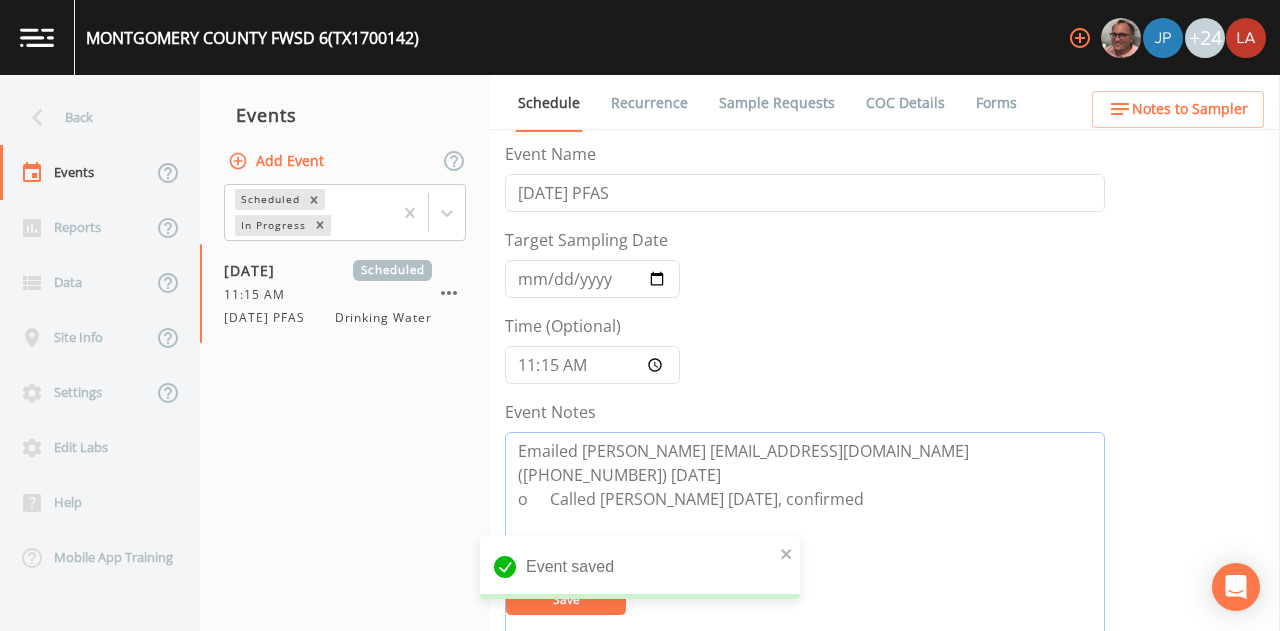 click on "Emailed [PERSON_NAME] [EMAIL_ADDRESS][DOMAIN_NAME] ([PHONE_NUMBER]) [DATE]
o	Called [PERSON_NAME] [DATE], confirmed" at bounding box center [805, 559] 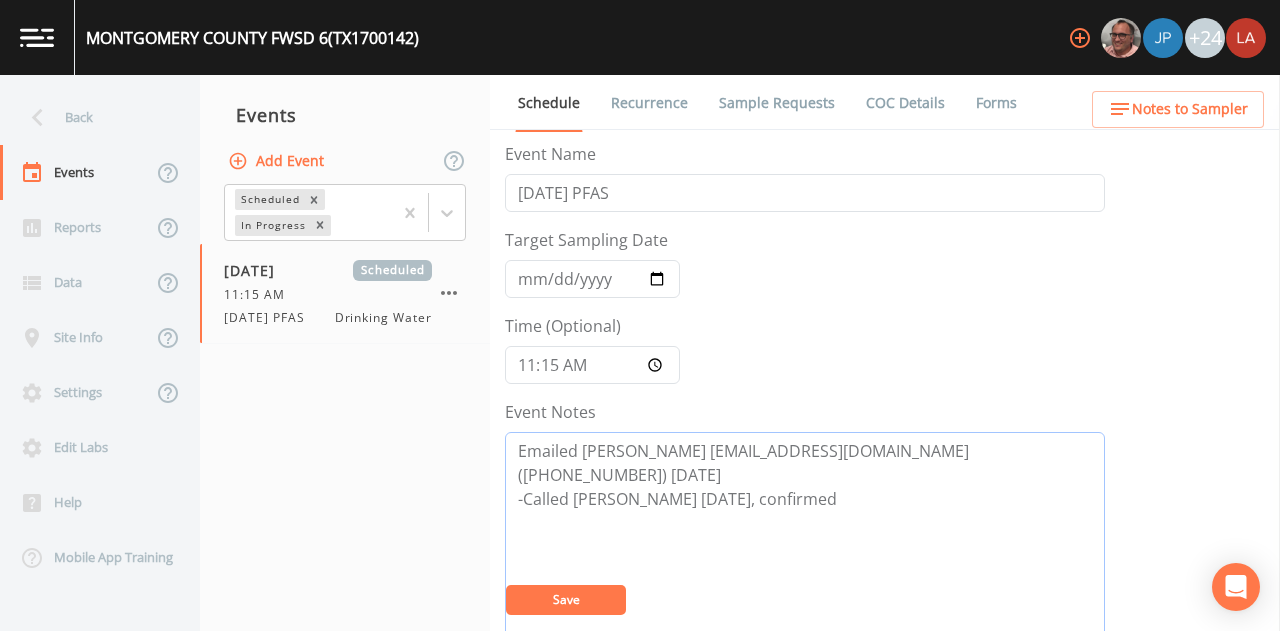 click on "Emailed [PERSON_NAME] [EMAIL_ADDRESS][DOMAIN_NAME] ([PHONE_NUMBER]) [DATE]
-Called [PERSON_NAME] [DATE], confirmed" at bounding box center (805, 559) 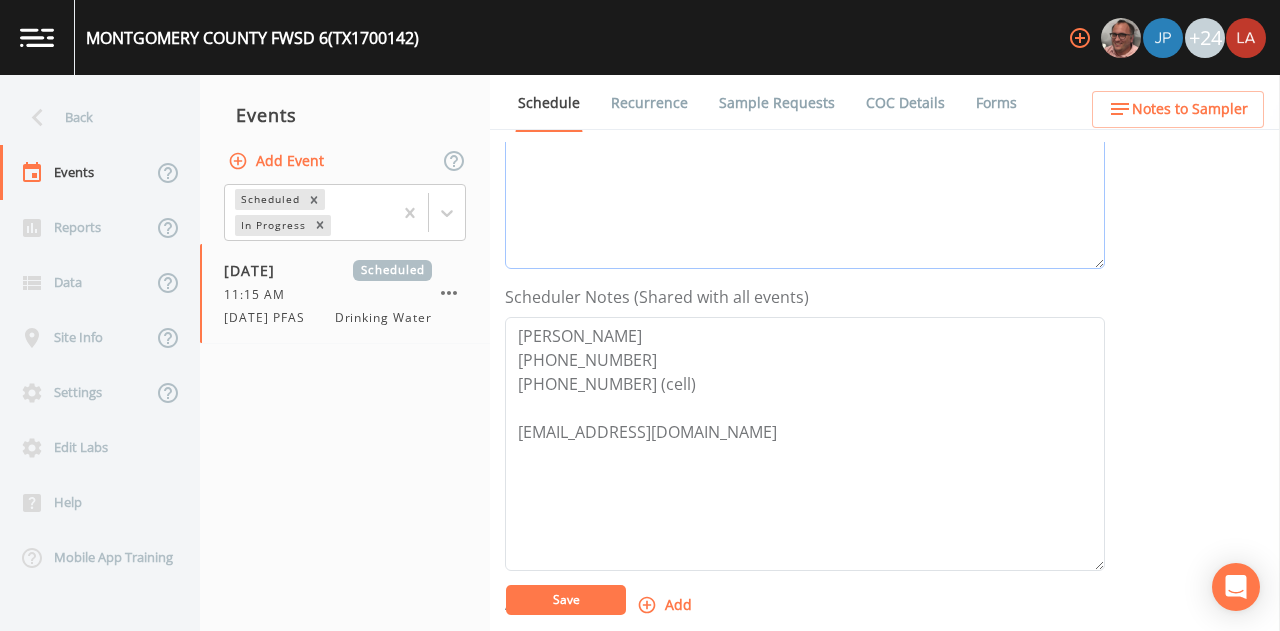 scroll, scrollTop: 500, scrollLeft: 0, axis: vertical 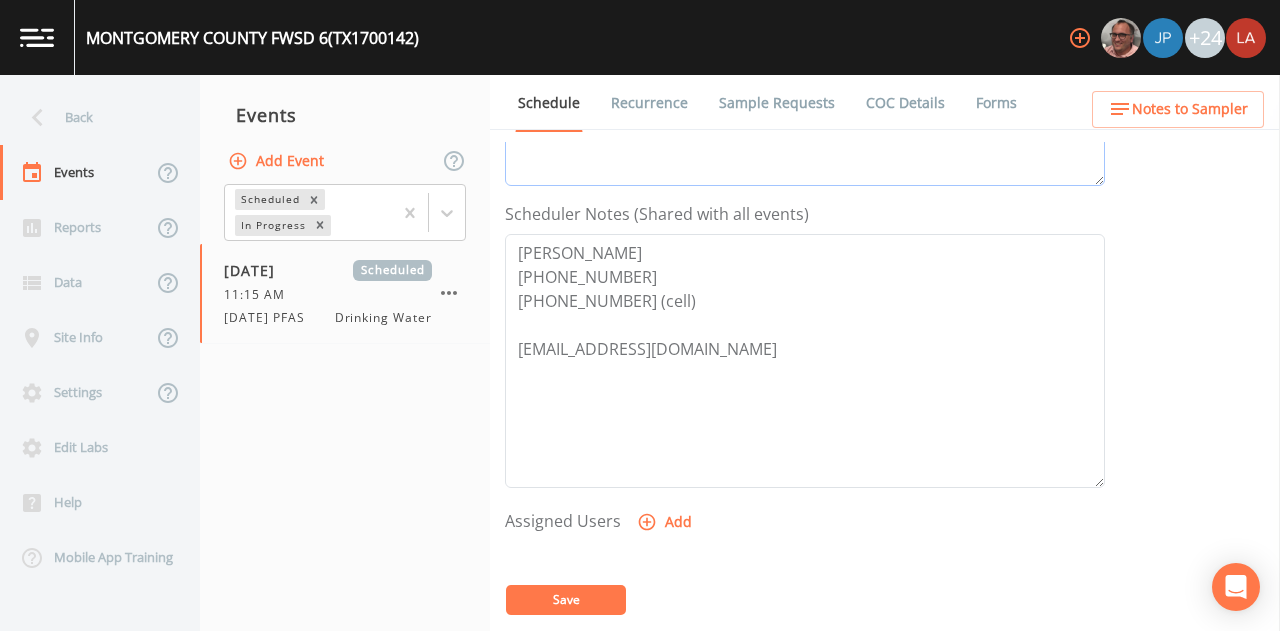 type on "-Emailed [PERSON_NAME] [EMAIL_ADDRESS][DOMAIN_NAME] ([PHONE_NUMBER]) [DATE]
-Called [PERSON_NAME] [DATE], confirmed" 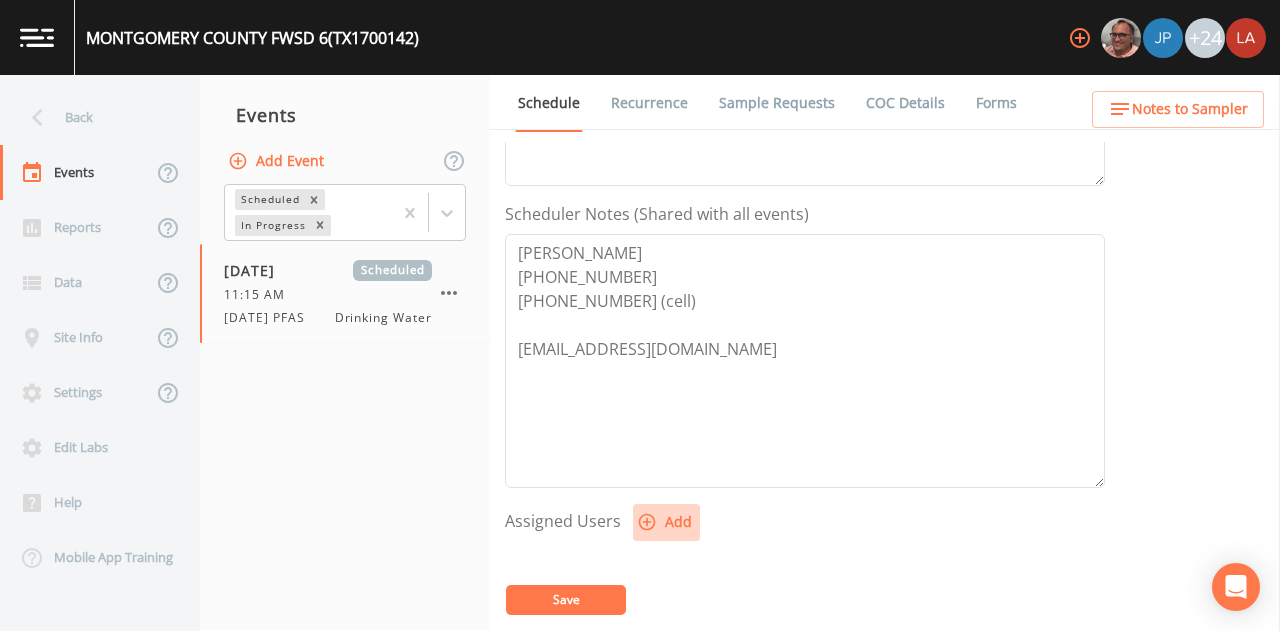 click on "Add" at bounding box center [666, 522] 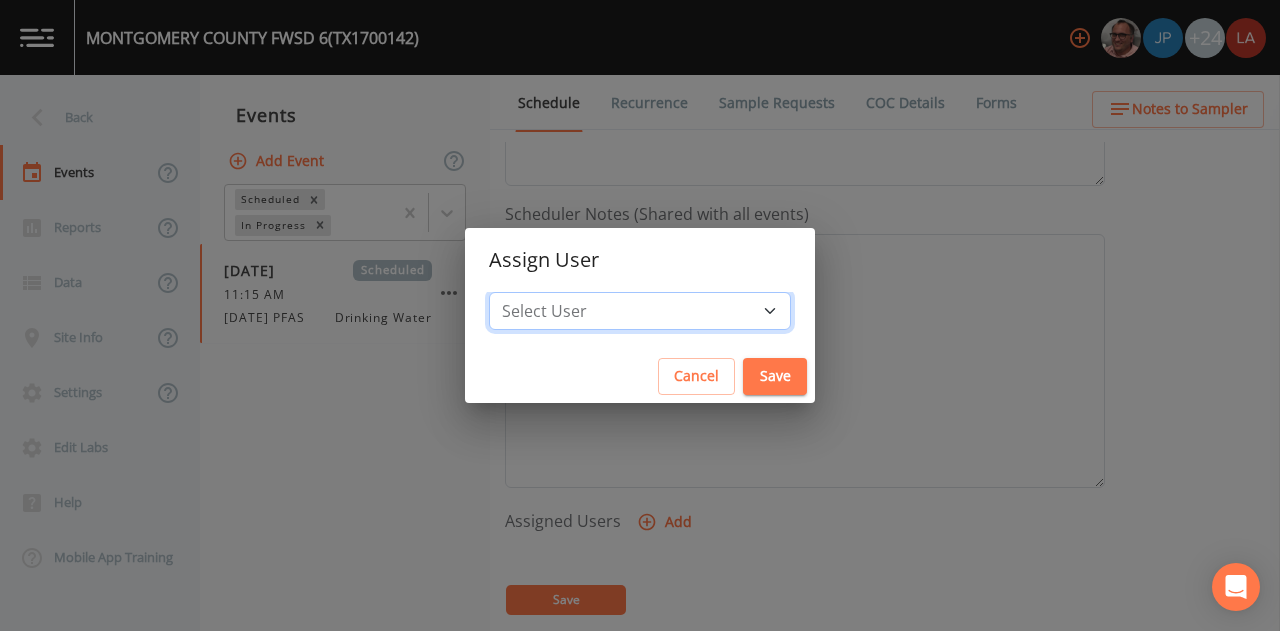 click on "Select User [PERSON_NAME] [PERSON_NAME]  [PERSON_NAME] [PERSON_NAME] [PERSON_NAME] [PERSON_NAME] [PERSON_NAME] [PERSON_NAME] [PERSON_NAME] [PERSON_NAME] [PERSON_NAME]   [PERSON_NAME] [PERSON_NAME] [PERSON_NAME] [PERSON_NAME] [PERSON_NAME] [PERSON_NAME]   [PERSON_NAME] [PERSON_NAME]   [PERSON_NAME] [PERSON_NAME] [PERSON_NAME] [PERSON_NAME] [PERSON_NAME] [PERSON_NAME] [PERSON_NAME] [PERSON_NAME]" at bounding box center [640, 311] 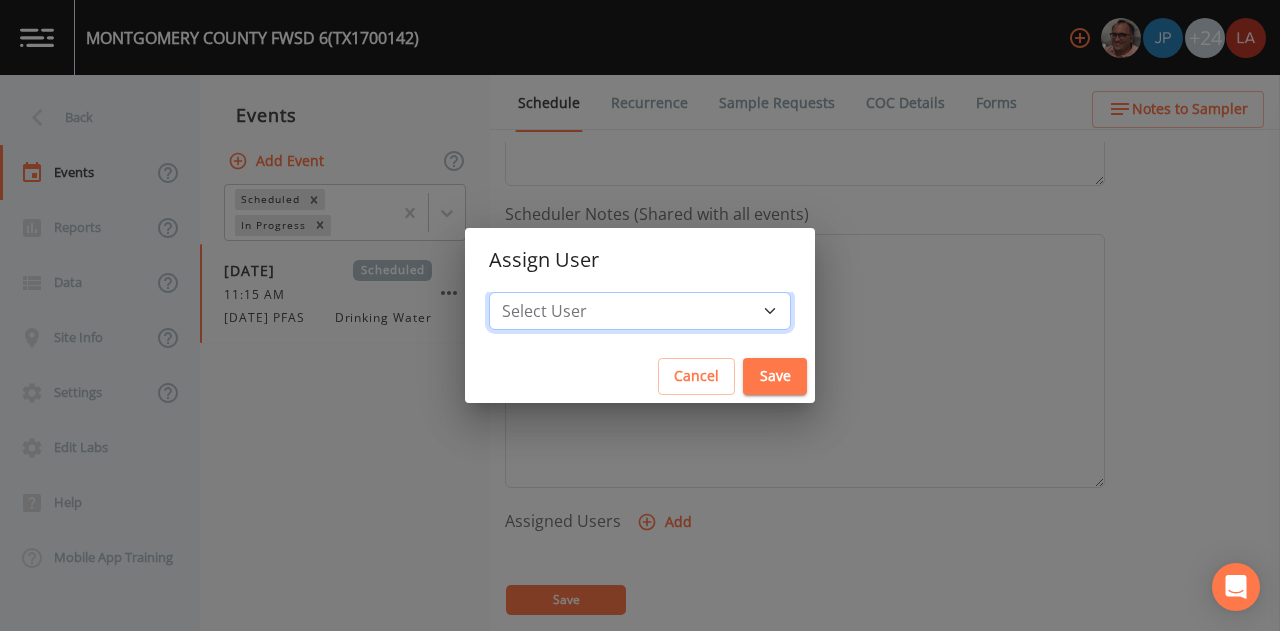 select on "cda467bf-2385-465e-b0d0-2ef008f7967e" 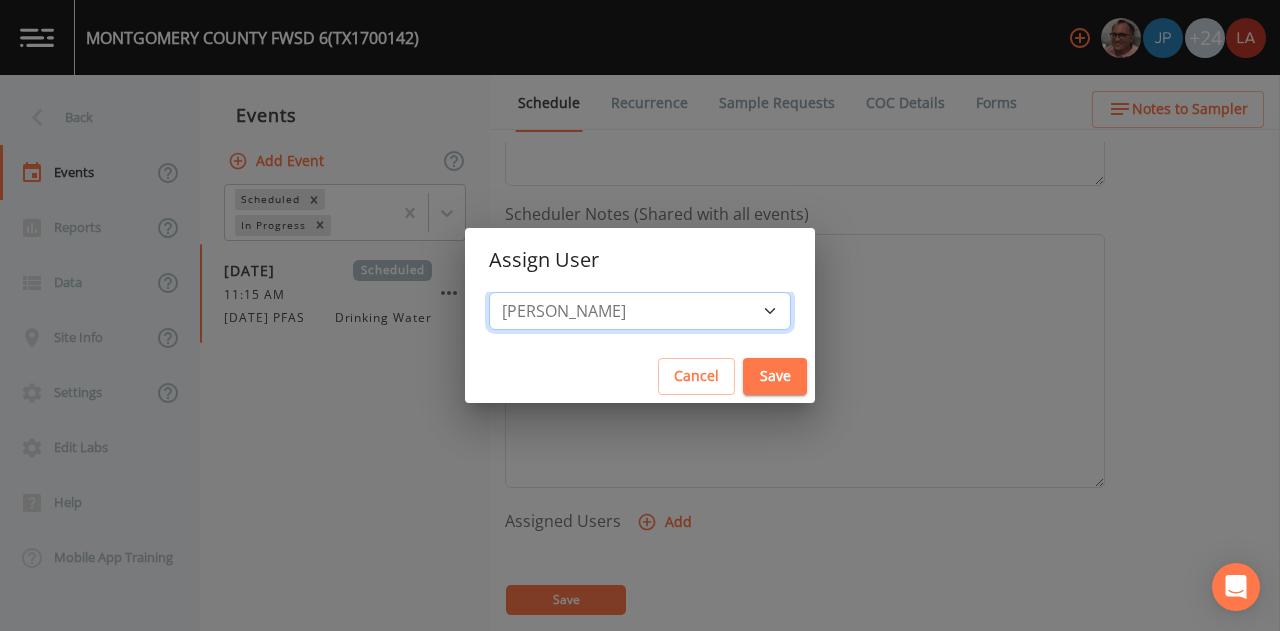 click on "Select User [PERSON_NAME] [PERSON_NAME]  [PERSON_NAME] [PERSON_NAME] [PERSON_NAME] [PERSON_NAME] [PERSON_NAME] [PERSON_NAME] [PERSON_NAME] [PERSON_NAME] [PERSON_NAME]   [PERSON_NAME] [PERSON_NAME] [PERSON_NAME] [PERSON_NAME] [PERSON_NAME] [PERSON_NAME]   [PERSON_NAME] [PERSON_NAME]   [PERSON_NAME] [PERSON_NAME] [PERSON_NAME] [PERSON_NAME] [PERSON_NAME] [PERSON_NAME] [PERSON_NAME] [PERSON_NAME]" at bounding box center (640, 311) 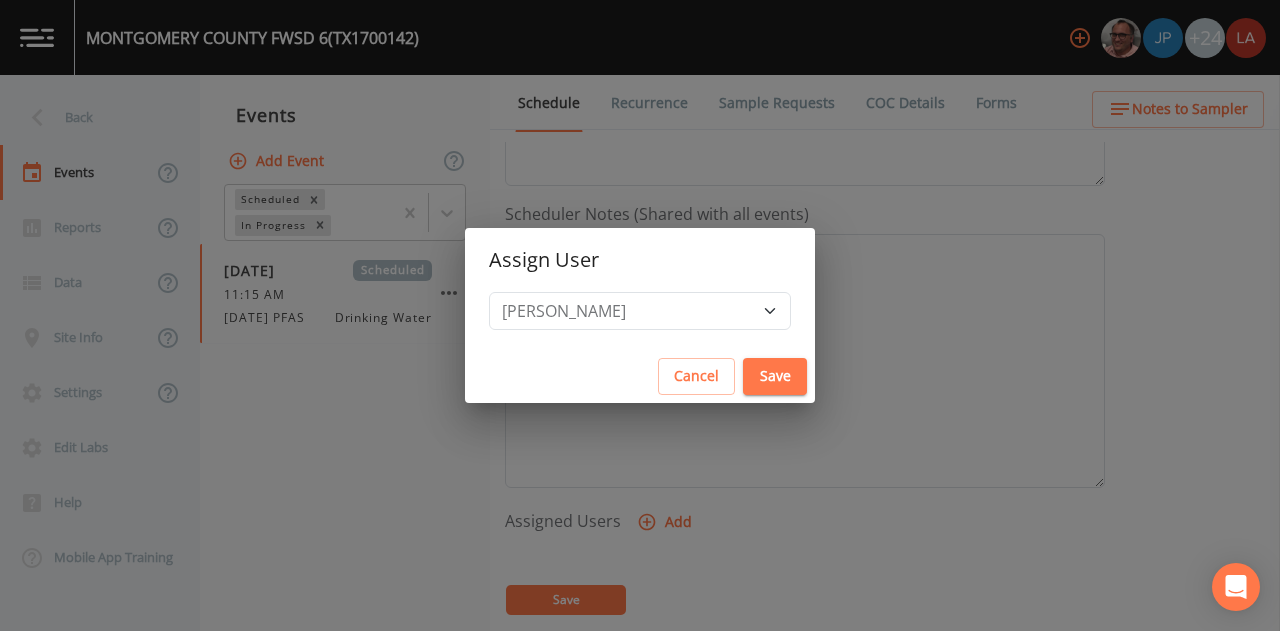 click on "Assign User Select User [PERSON_NAME] [PERSON_NAME]  [PERSON_NAME] [PERSON_NAME] [PERSON_NAME] [PERSON_NAME] [PERSON_NAME] [PERSON_NAME] [PERSON_NAME] [PERSON_NAME] [PERSON_NAME]   [PERSON_NAME] [PERSON_NAME] [PERSON_NAME] [PERSON_NAME] [PERSON_NAME] [PERSON_NAME]   [PERSON_NAME] [PERSON_NAME]   [PERSON_NAME] [PERSON_NAME] [PERSON_NAME] [PERSON_NAME] [PERSON_NAME] [PERSON_NAME] [PERSON_NAME] [PERSON_NAME] Cancel Save" at bounding box center (640, 315) 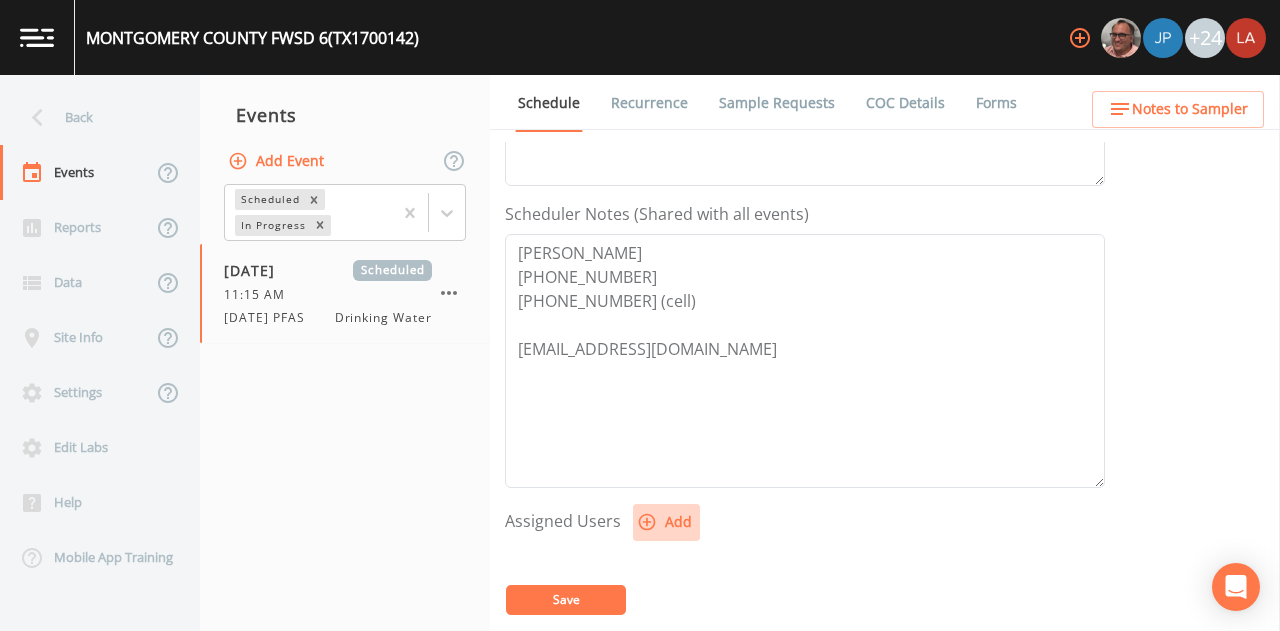 click 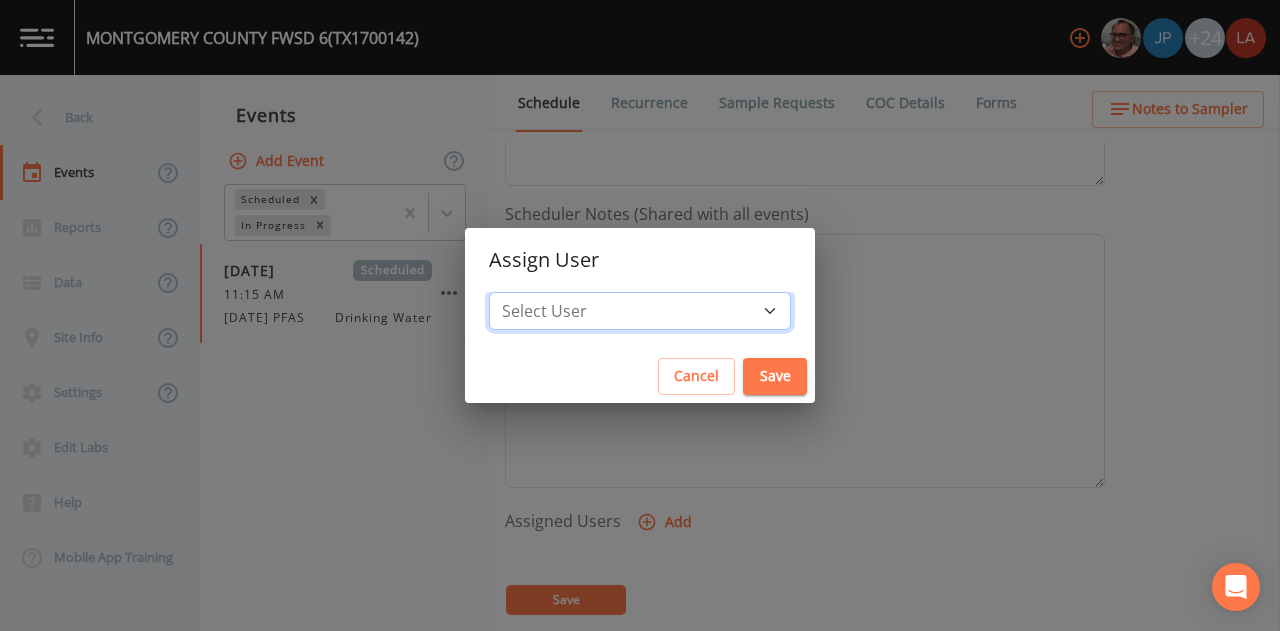 click on "Select User [PERSON_NAME] [PERSON_NAME]  [PERSON_NAME] [PERSON_NAME] [PERSON_NAME] [PERSON_NAME] [PERSON_NAME] [PERSON_NAME] [PERSON_NAME] [PERSON_NAME] [PERSON_NAME]   [PERSON_NAME] [PERSON_NAME] [PERSON_NAME] [PERSON_NAME] [PERSON_NAME] [PERSON_NAME]   [PERSON_NAME] [PERSON_NAME]   [PERSON_NAME] [PERSON_NAME] [PERSON_NAME] [PERSON_NAME] [PERSON_NAME] [PERSON_NAME] [PERSON_NAME] [PERSON_NAME]" at bounding box center (640, 311) 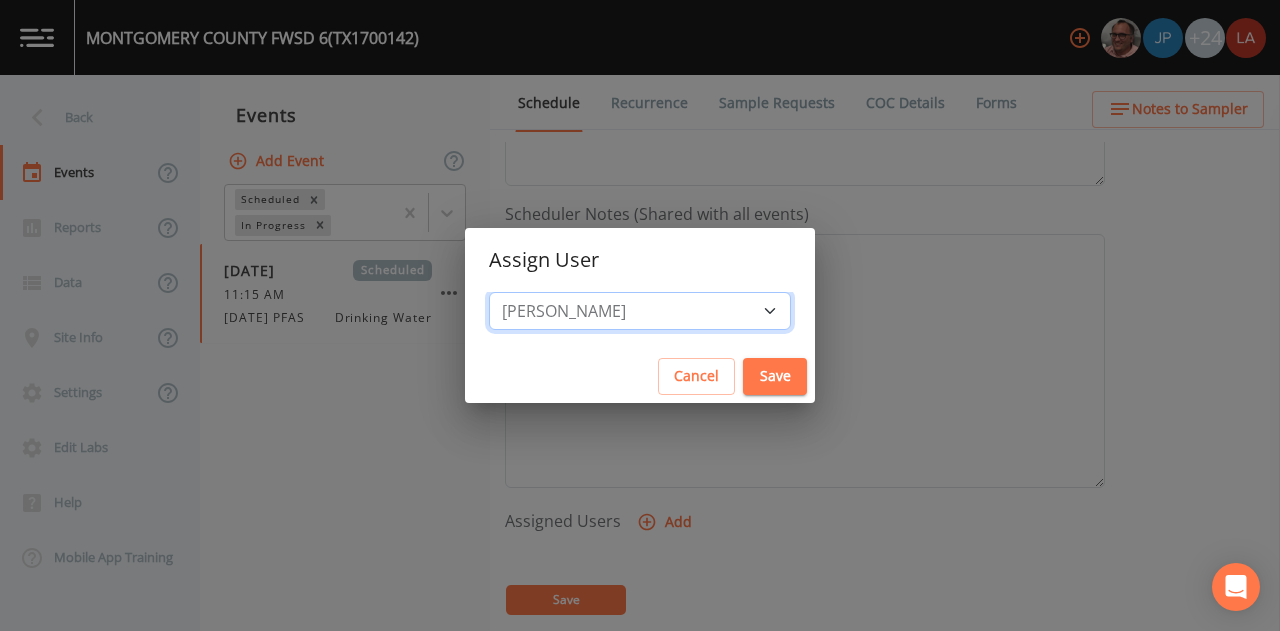 select on "0c4ac92a-2052-4971-af99-d49bdd27a7b1" 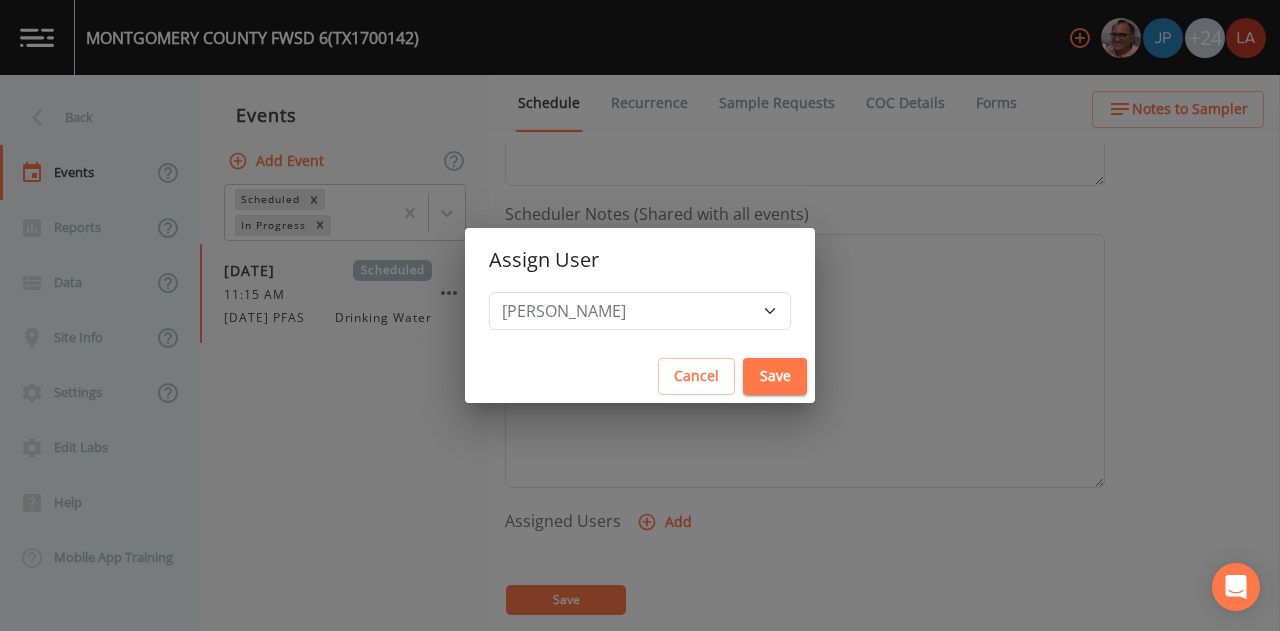 click on "Save" at bounding box center (775, 376) 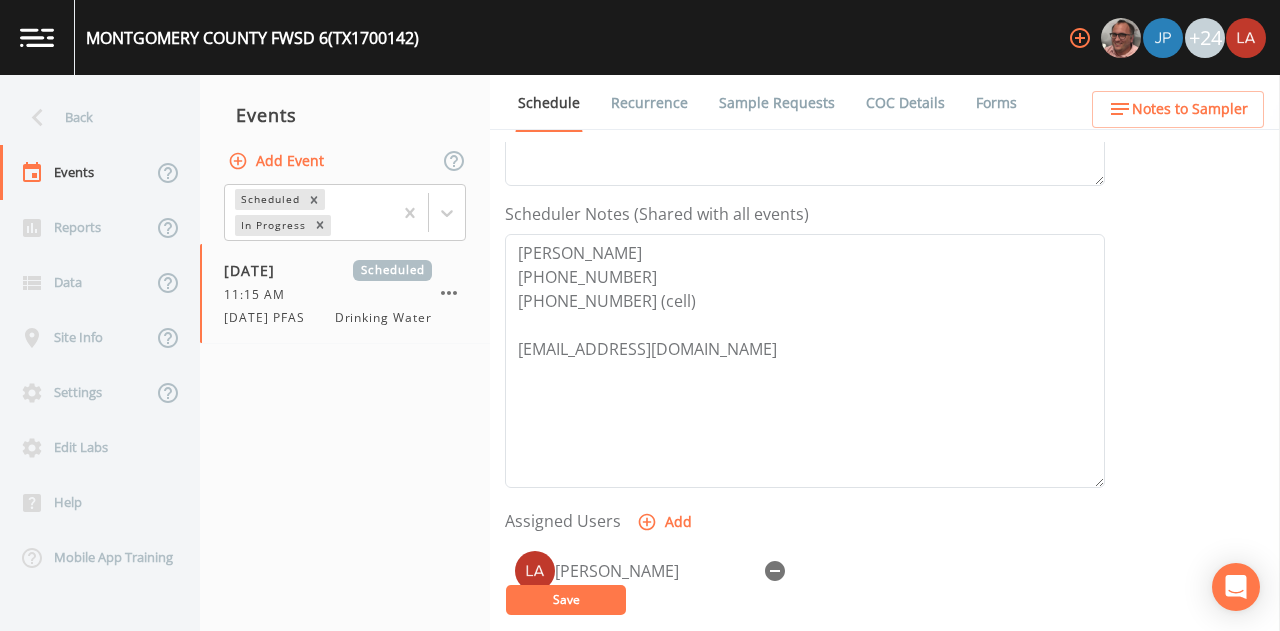 click on "Save" at bounding box center (566, 600) 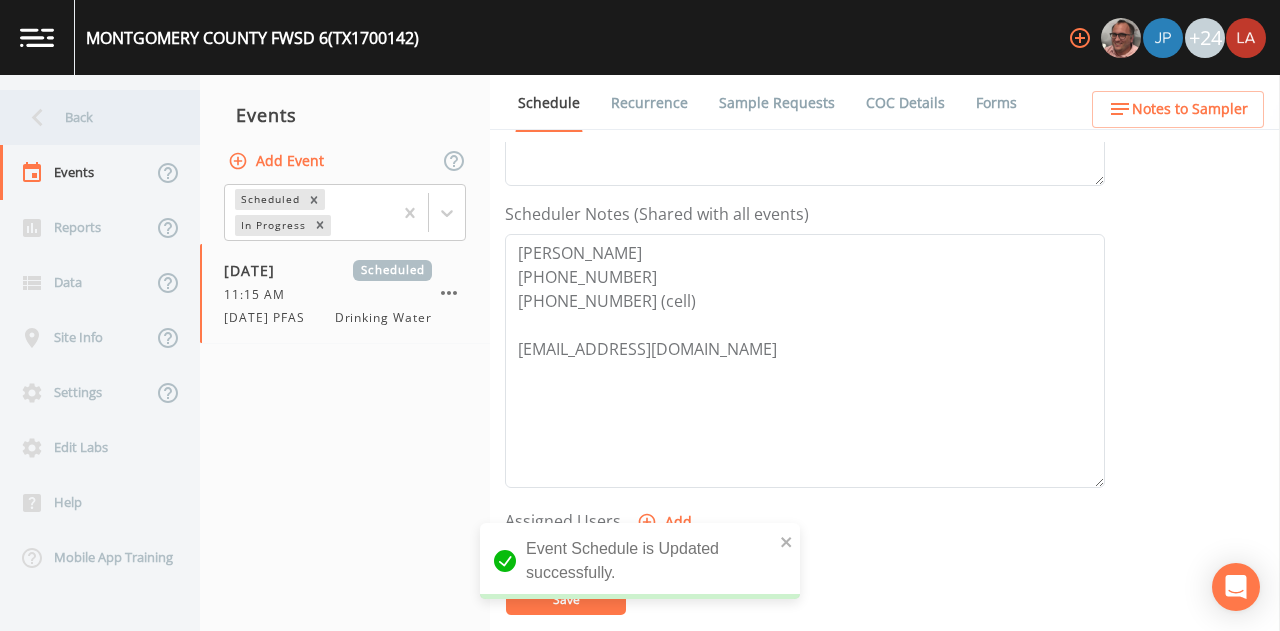 click on "Back" at bounding box center [90, 117] 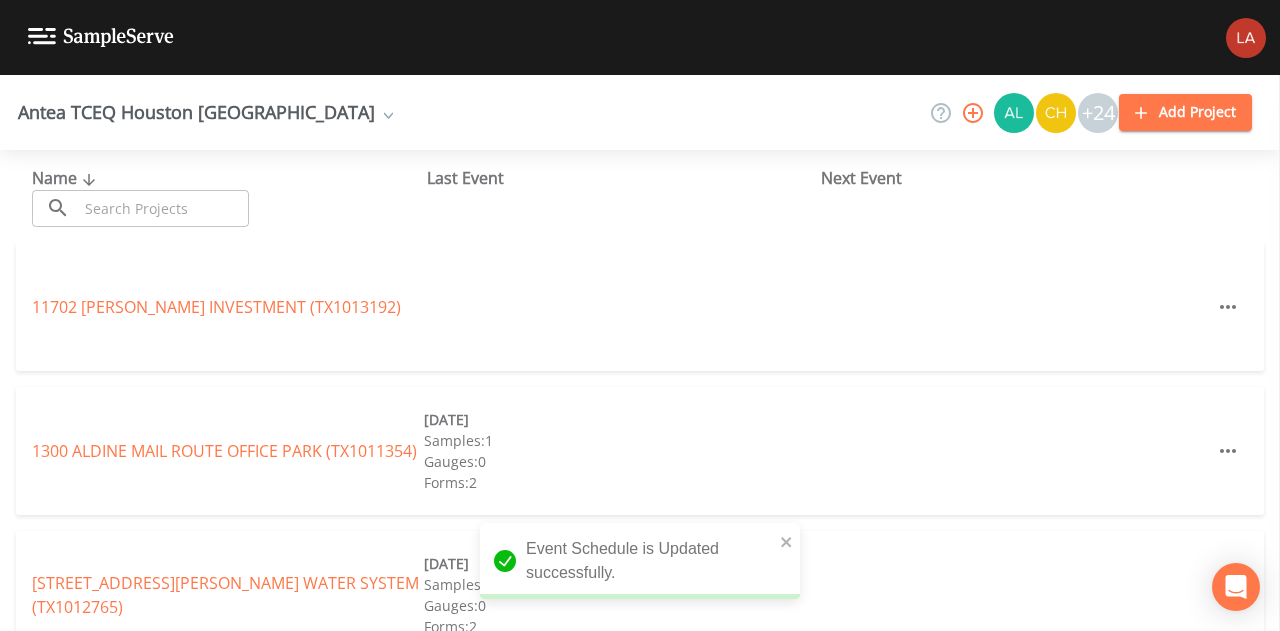 click at bounding box center (163, 208) 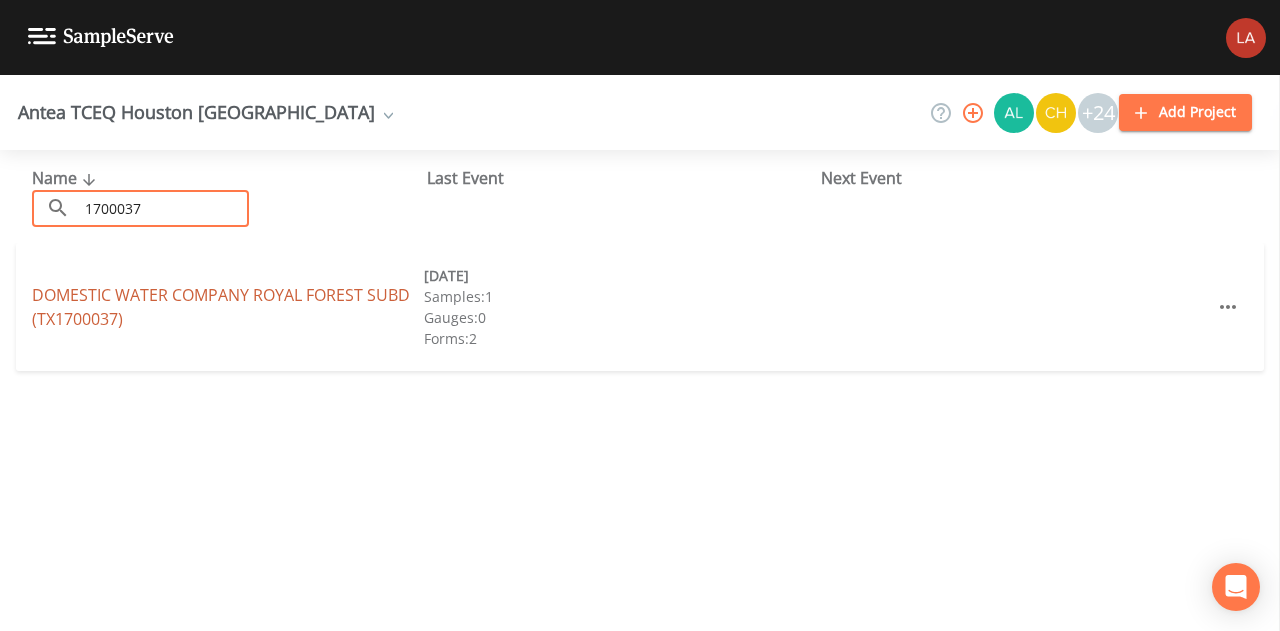 type on "1700037" 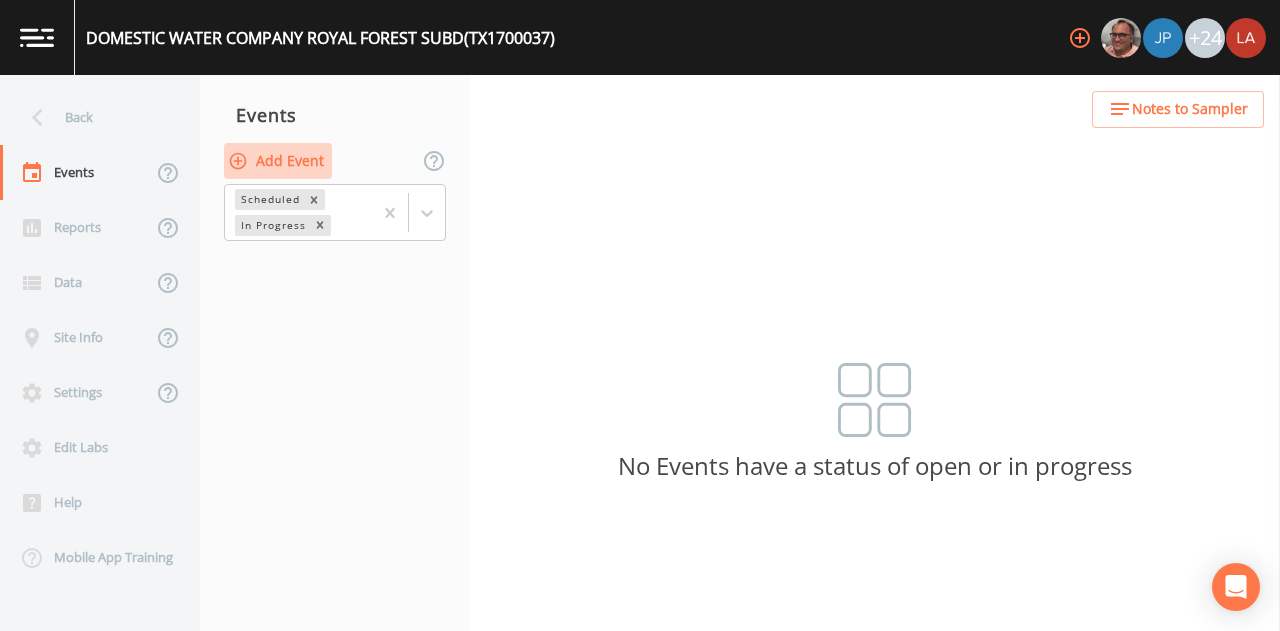 click on "Add Event" at bounding box center (278, 161) 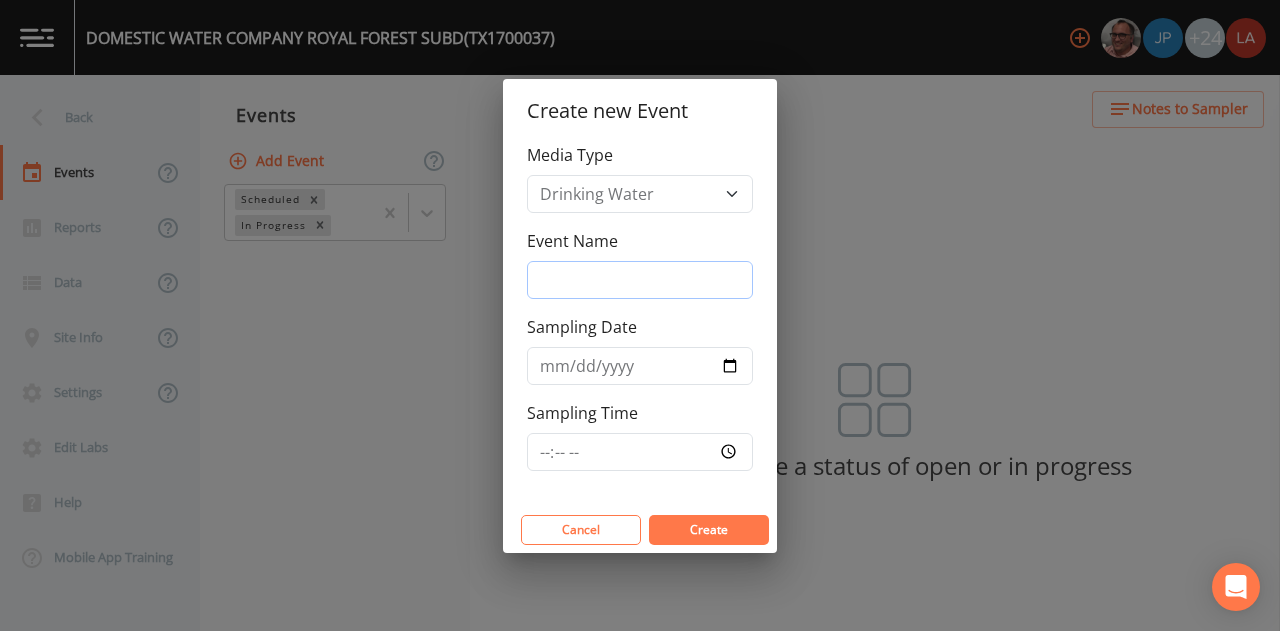 click on "Event Name" at bounding box center (640, 280) 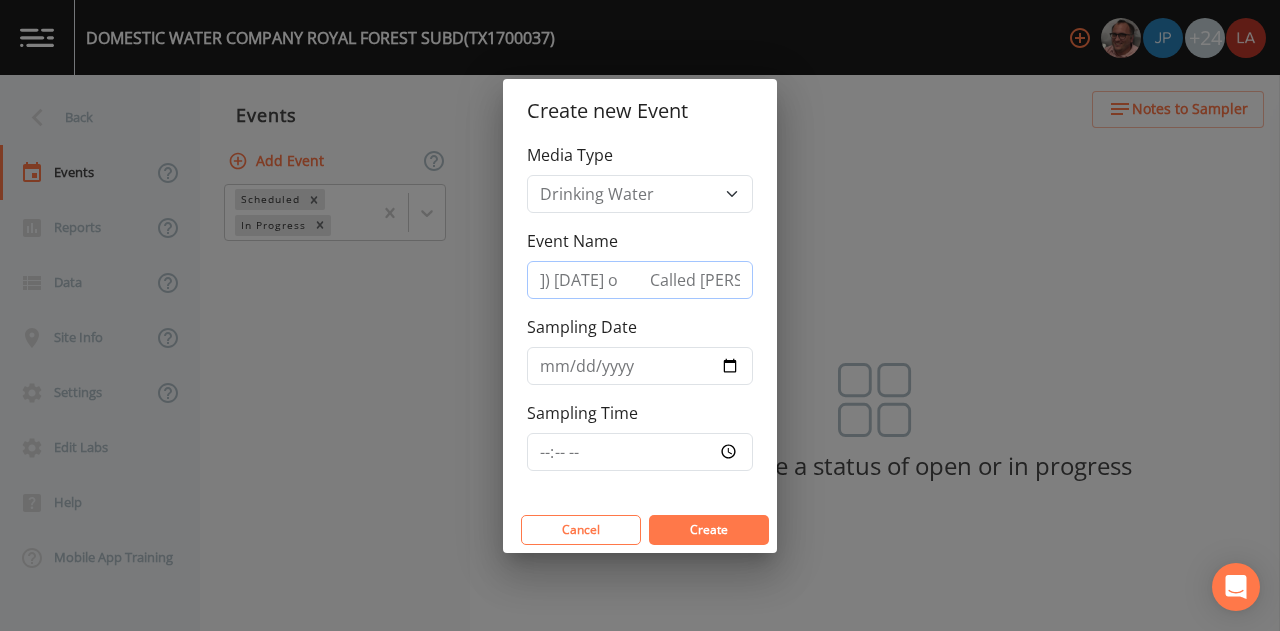 scroll, scrollTop: 0, scrollLeft: 0, axis: both 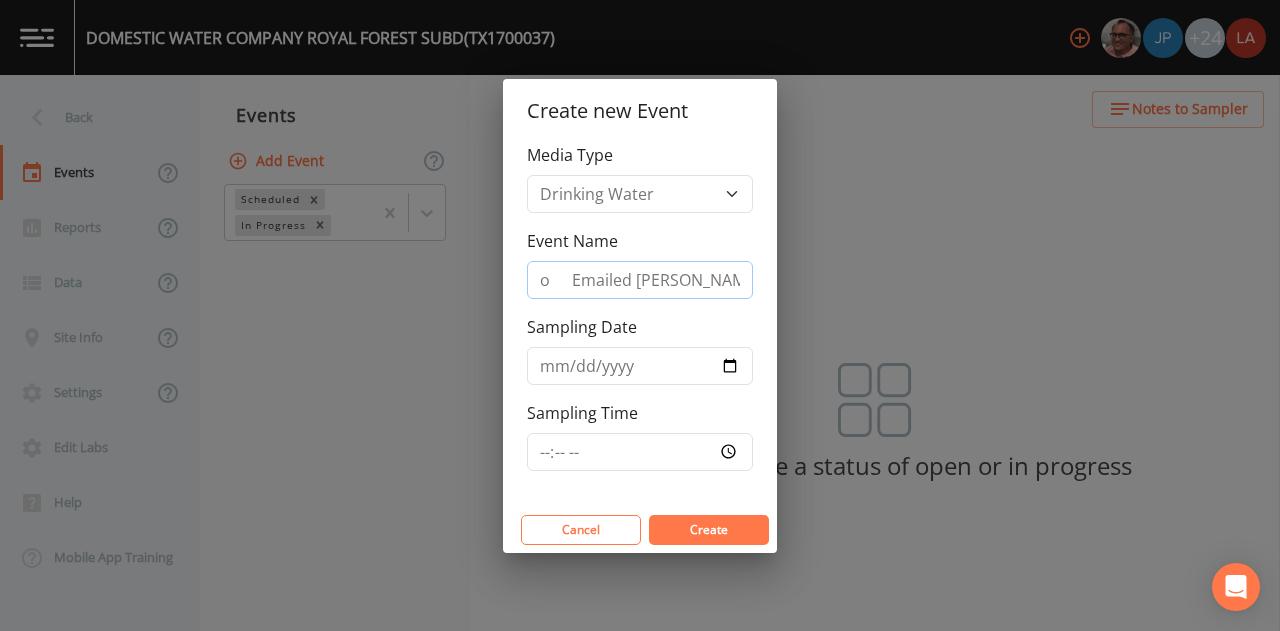drag, startPoint x: 738, startPoint y: 281, endPoint x: 0, endPoint y: 58, distance: 770.9559 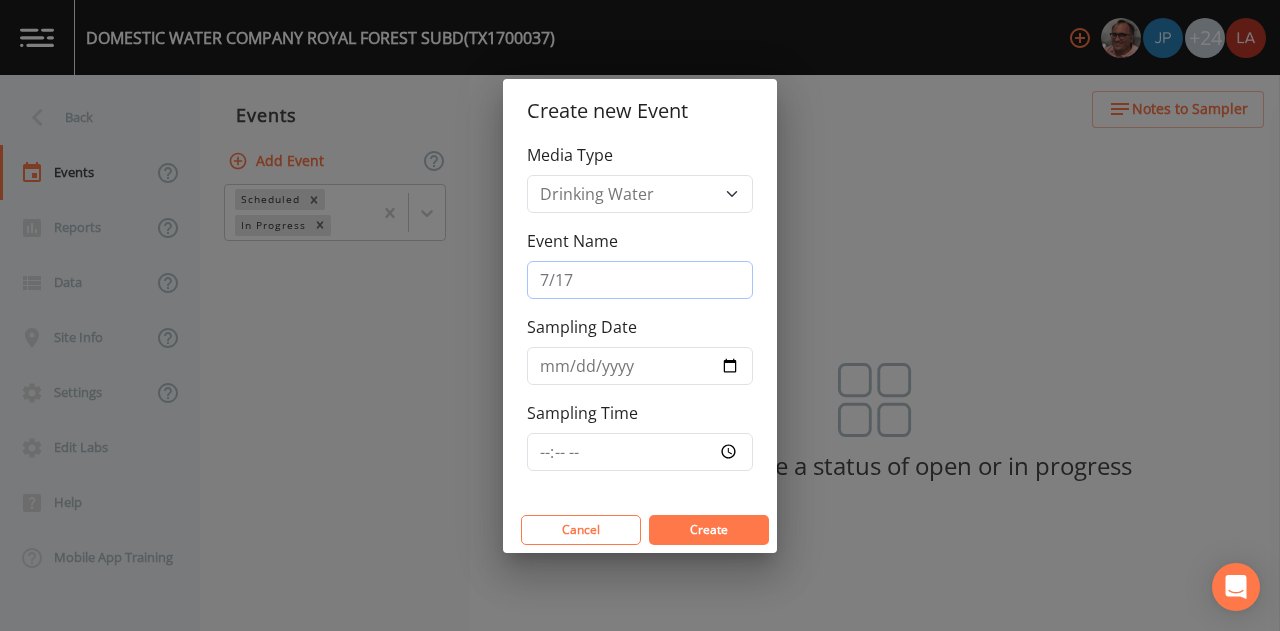 type on "[DATE] PFAS" 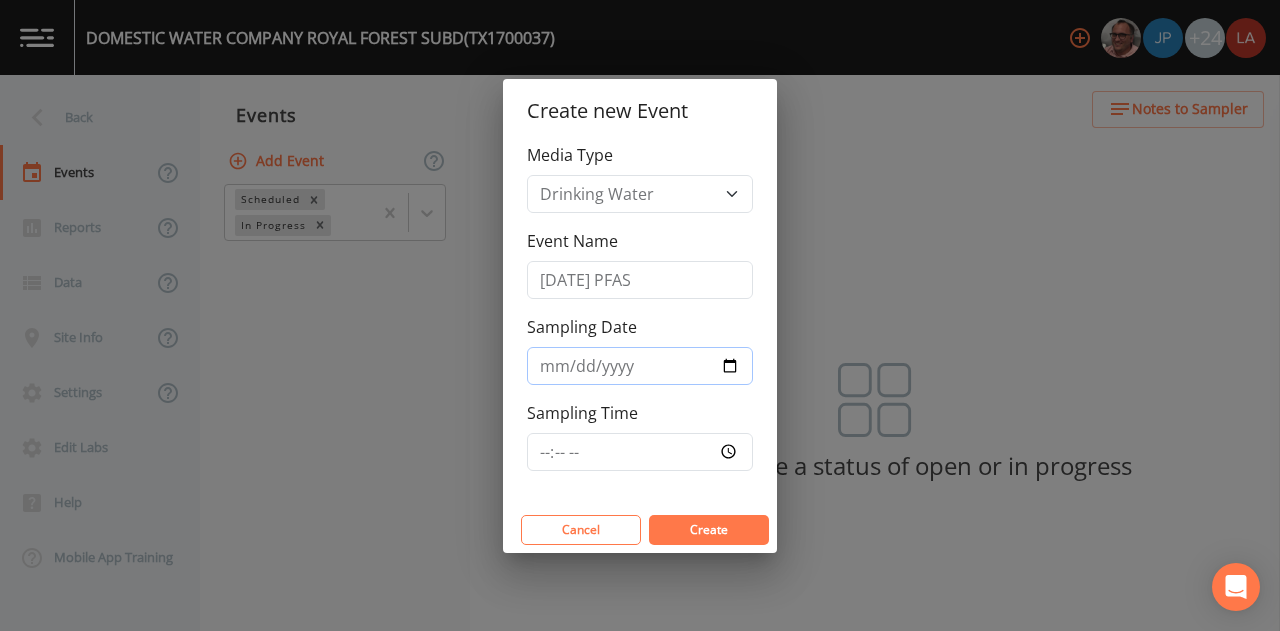 click on "Sampling Date" at bounding box center (640, 366) 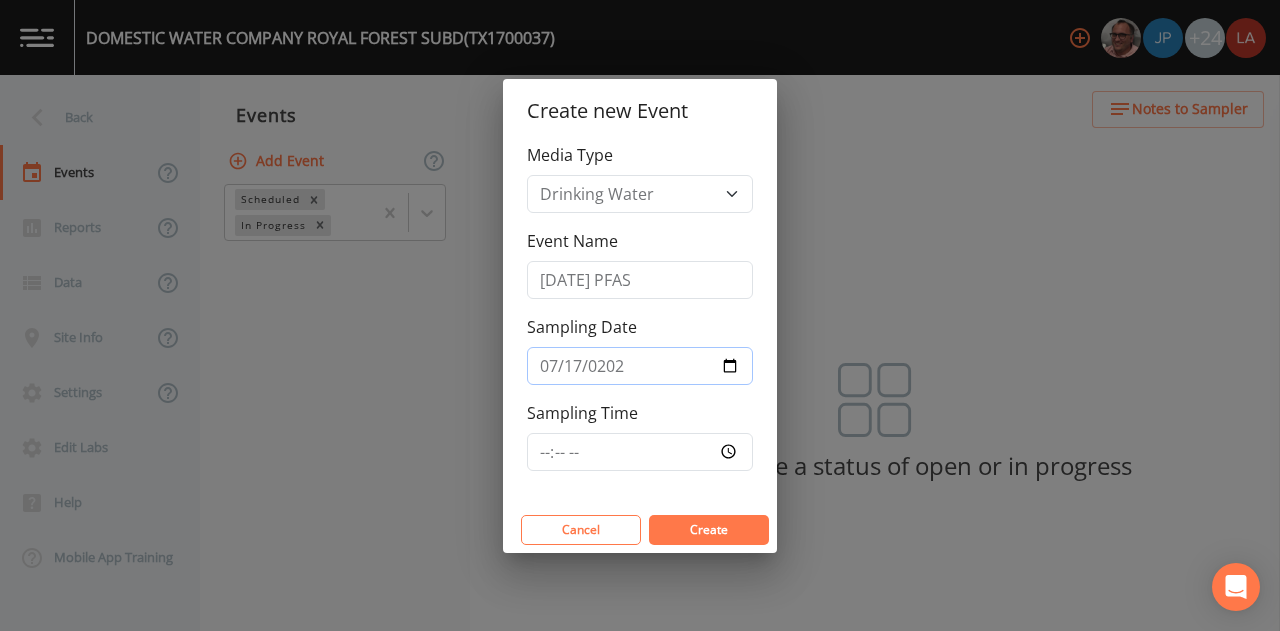 type on "[DATE]" 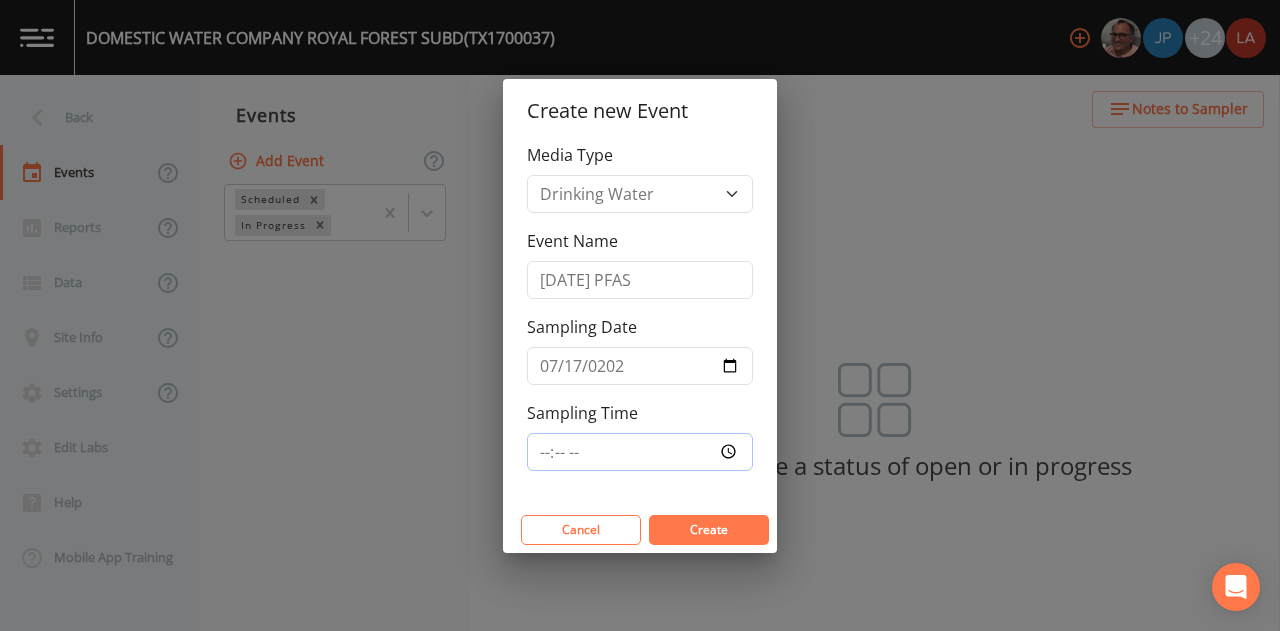 type on "12:00" 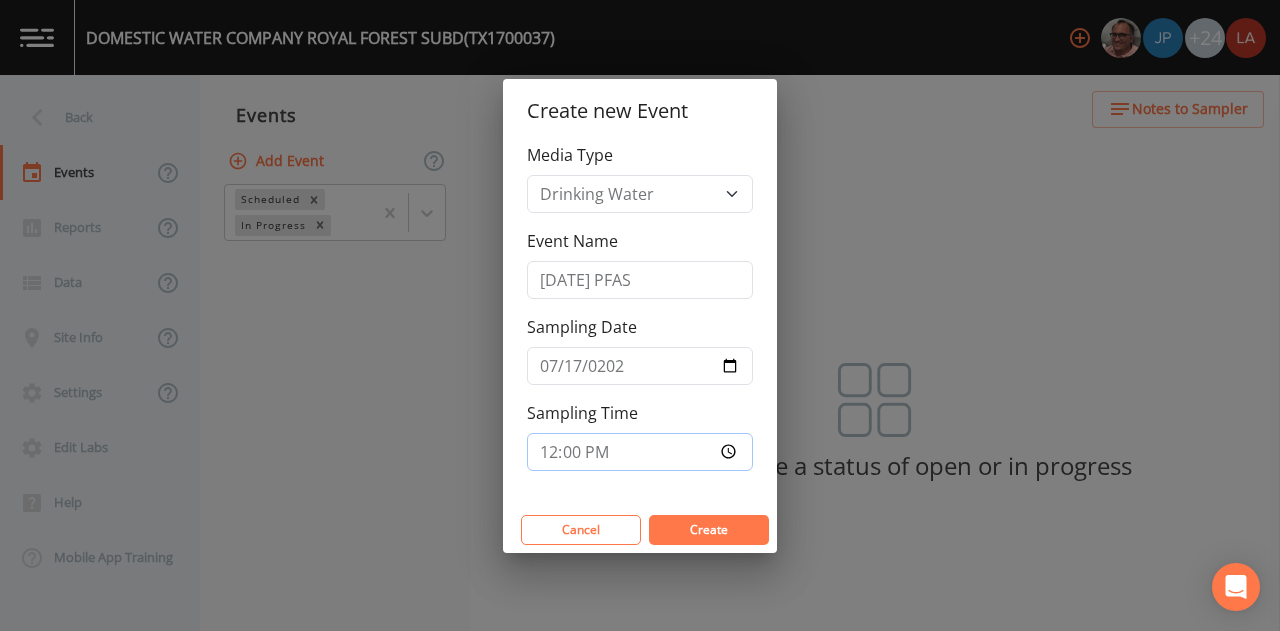 click on "Create" at bounding box center (709, 530) 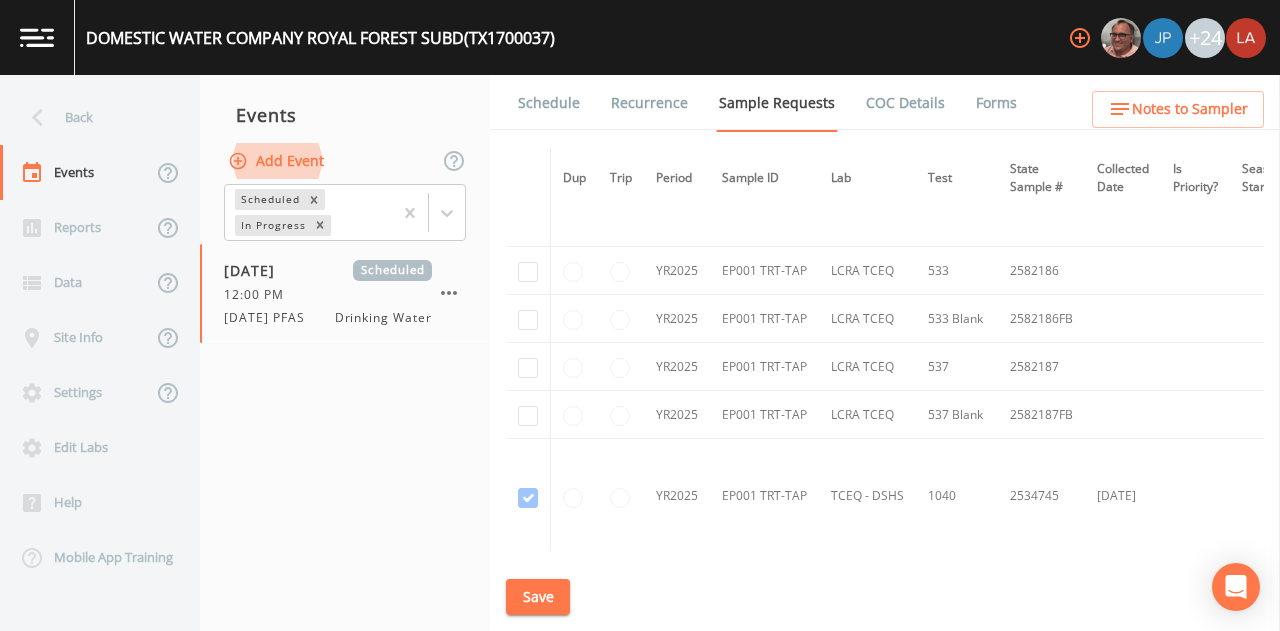 scroll, scrollTop: 1500, scrollLeft: 0, axis: vertical 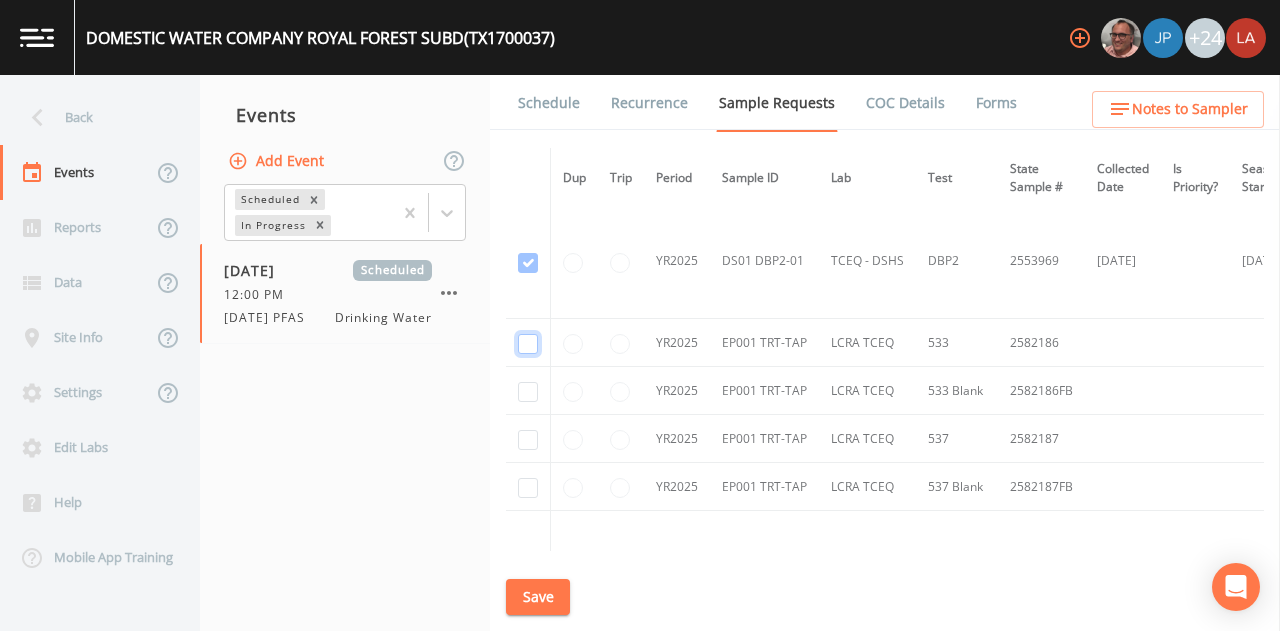 click at bounding box center [528, 344] 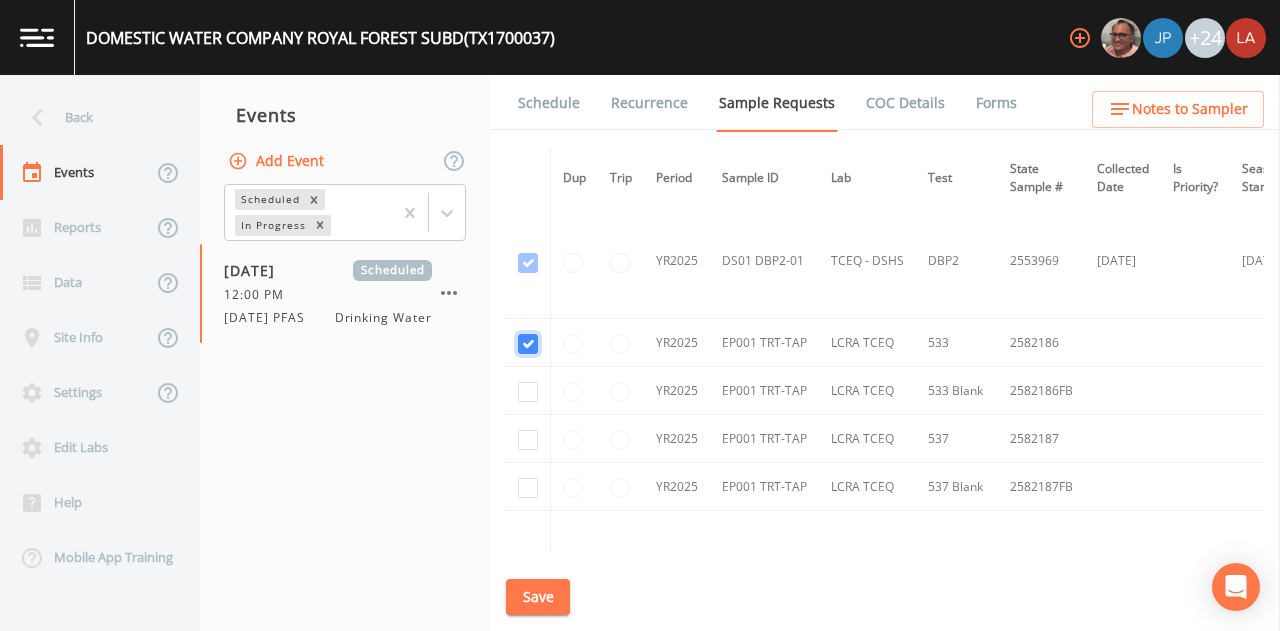 checkbox on "true" 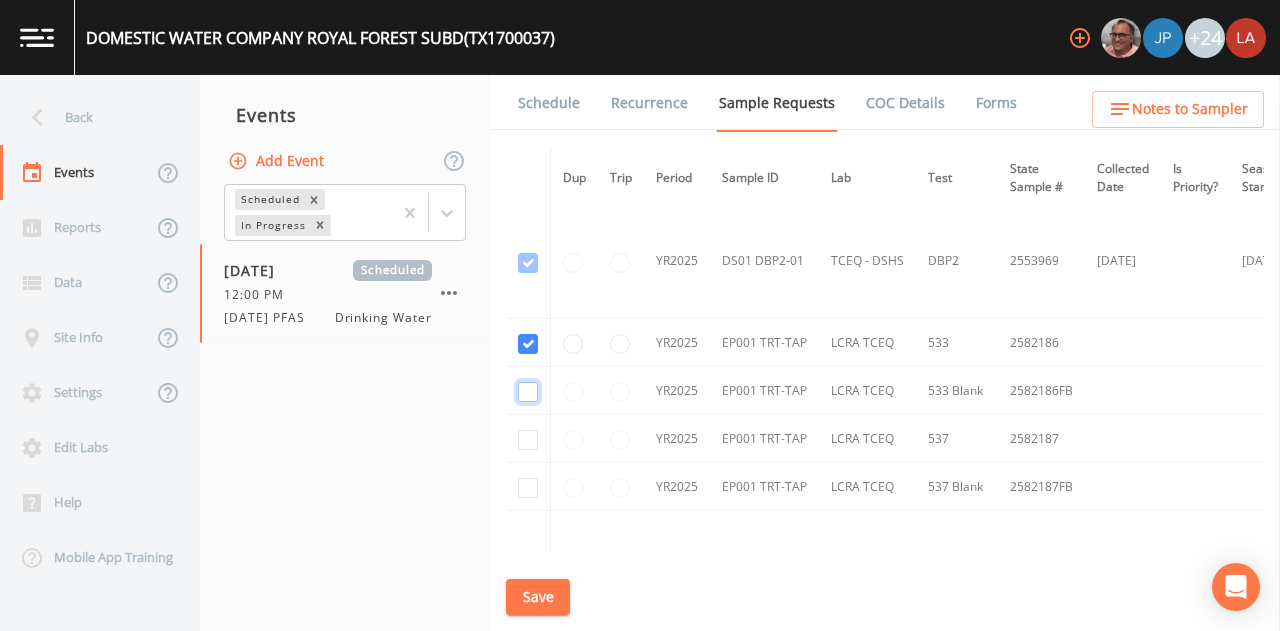 click at bounding box center [528, 392] 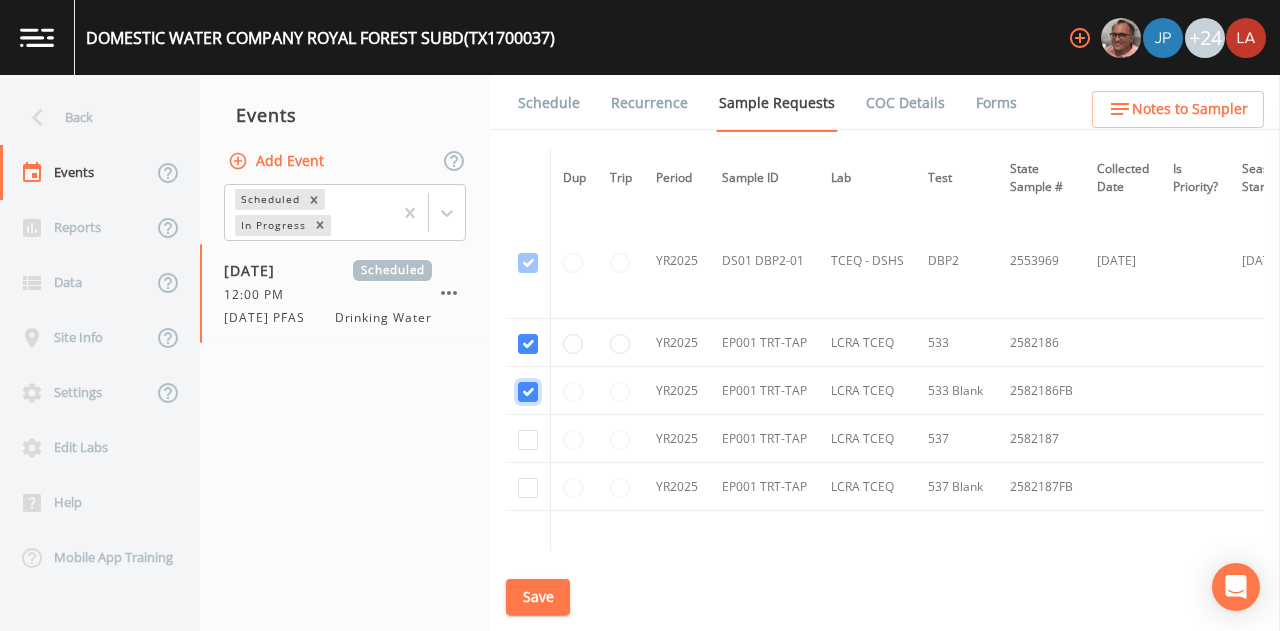 checkbox on "true" 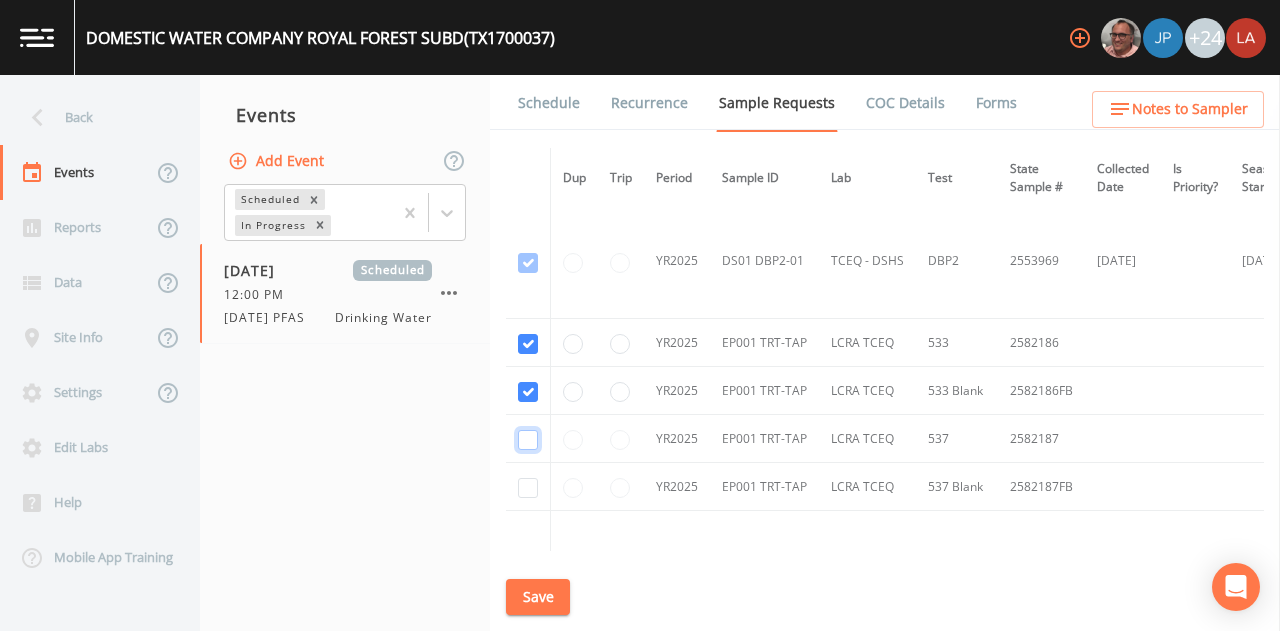 click at bounding box center [528, 440] 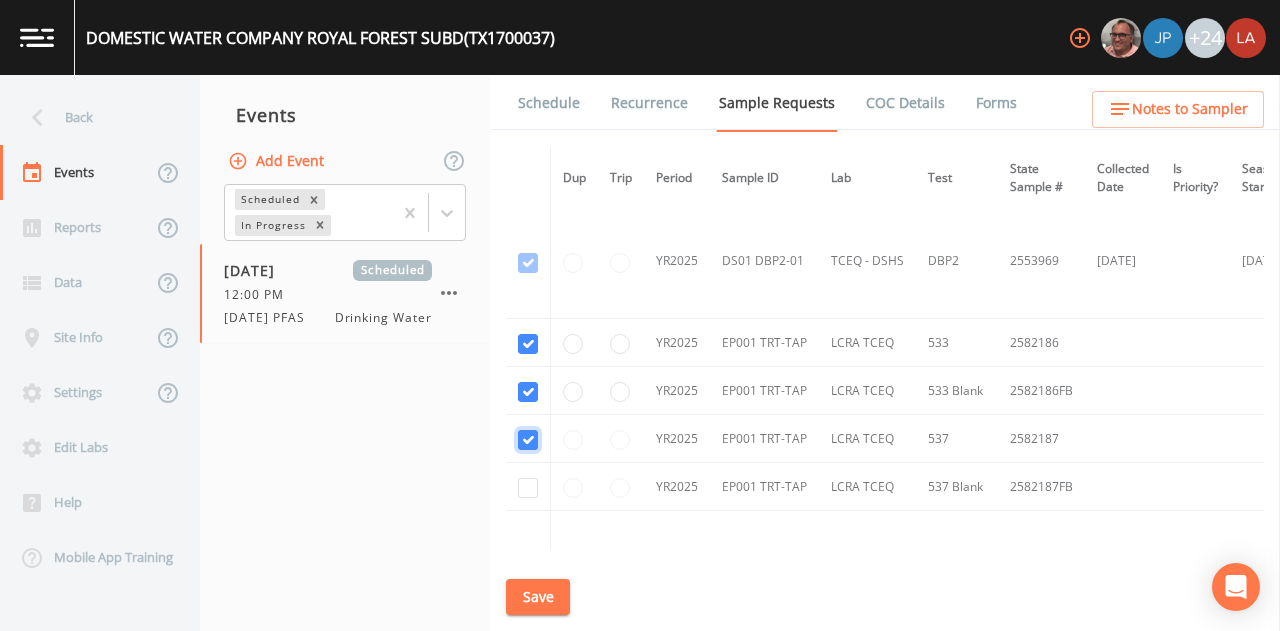 checkbox on "true" 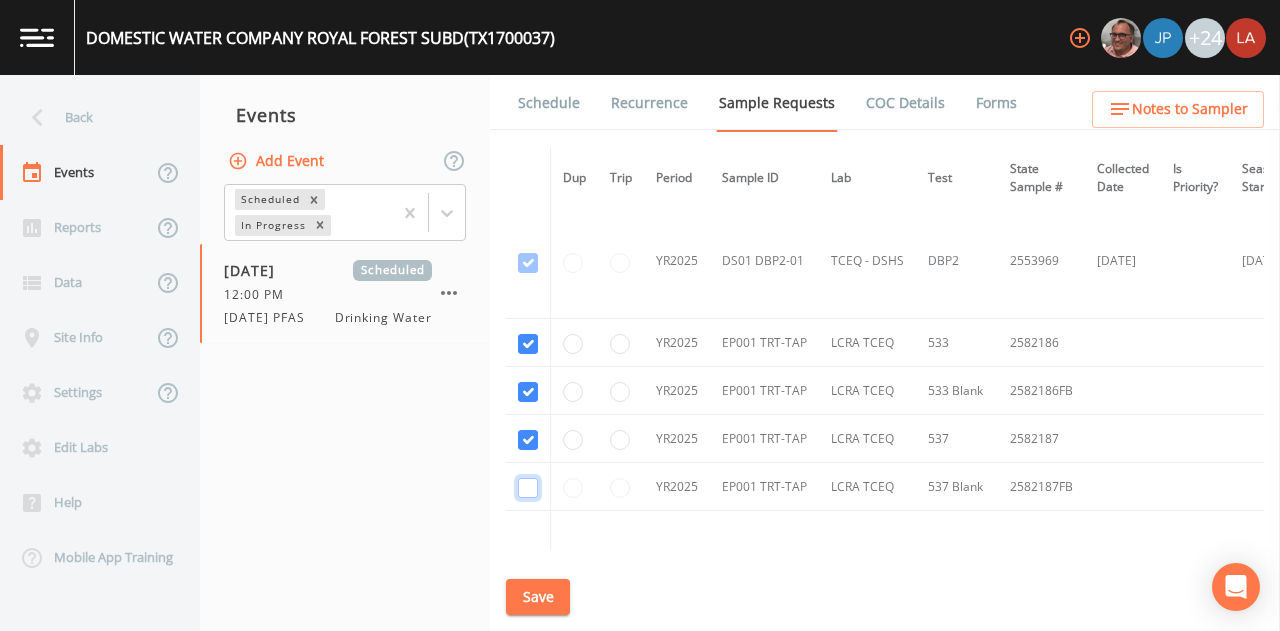 click at bounding box center (528, 488) 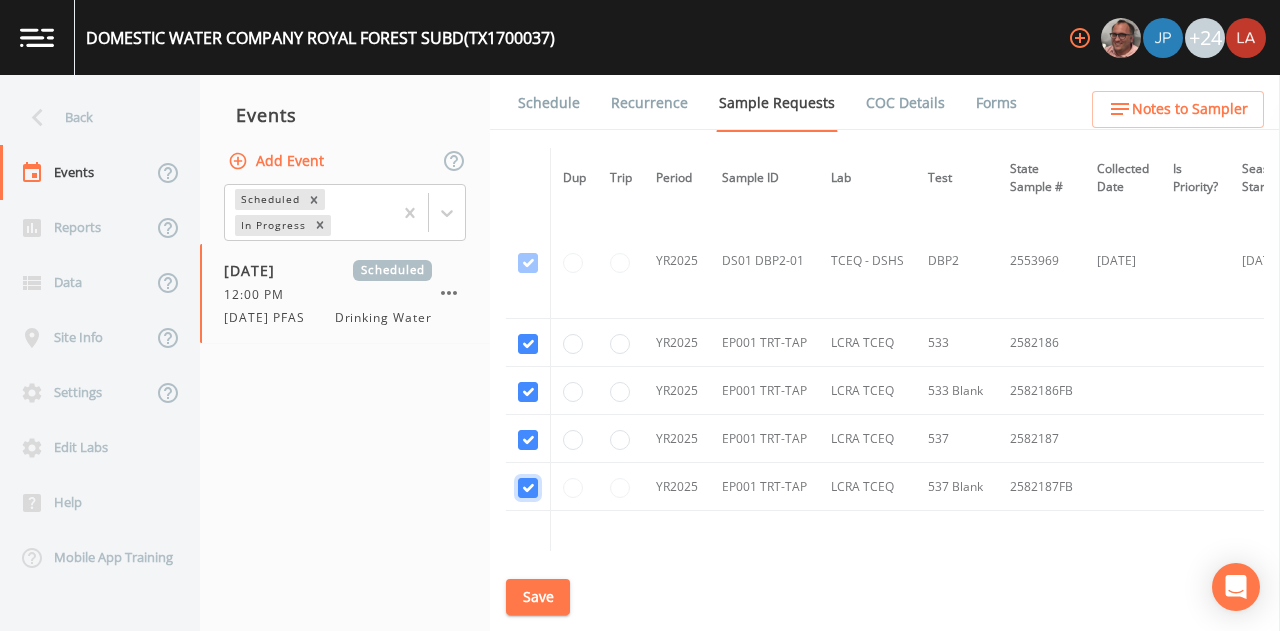 checkbox on "true" 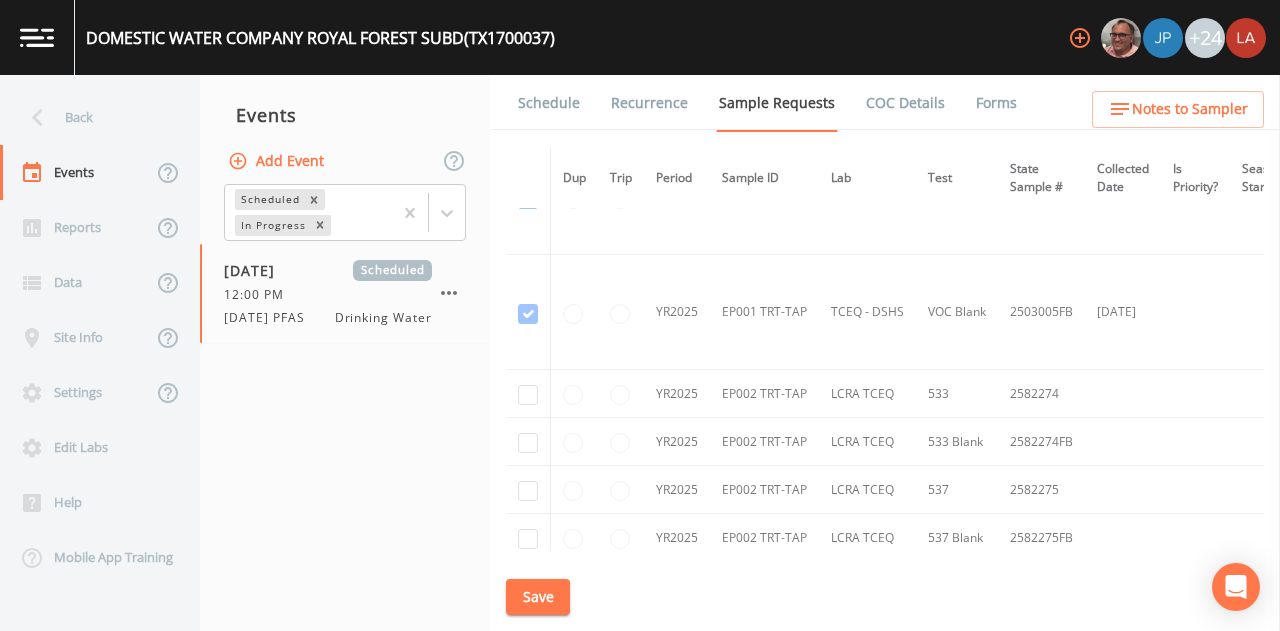 scroll, scrollTop: 2100, scrollLeft: 0, axis: vertical 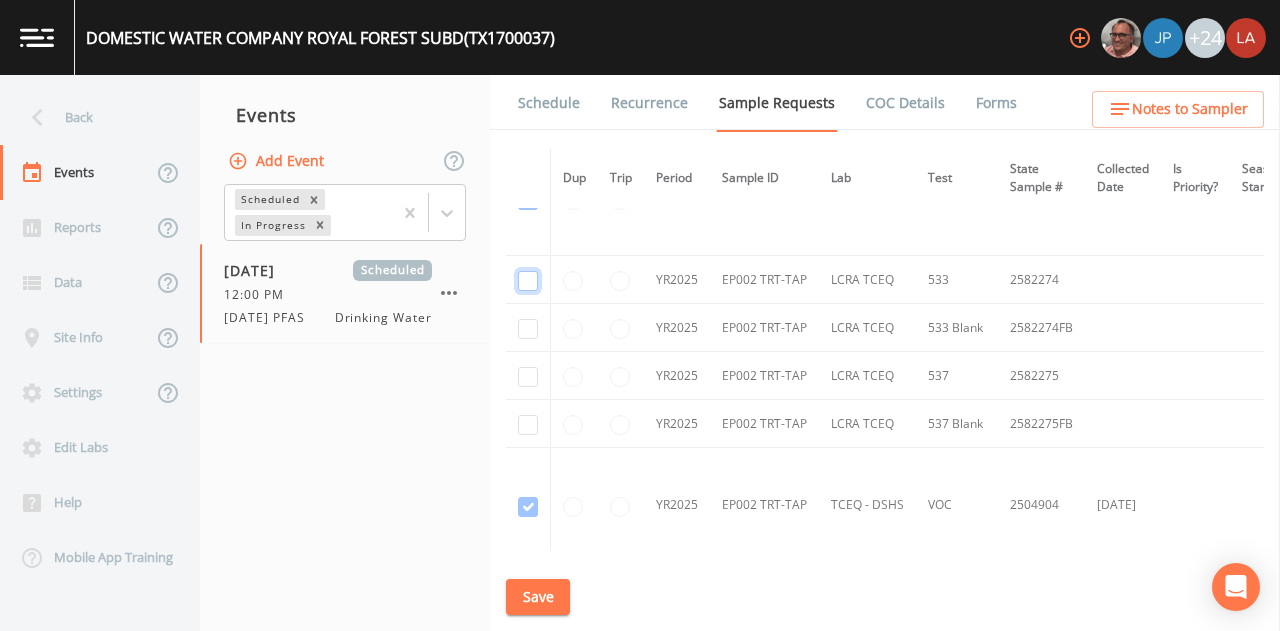 click at bounding box center [528, 281] 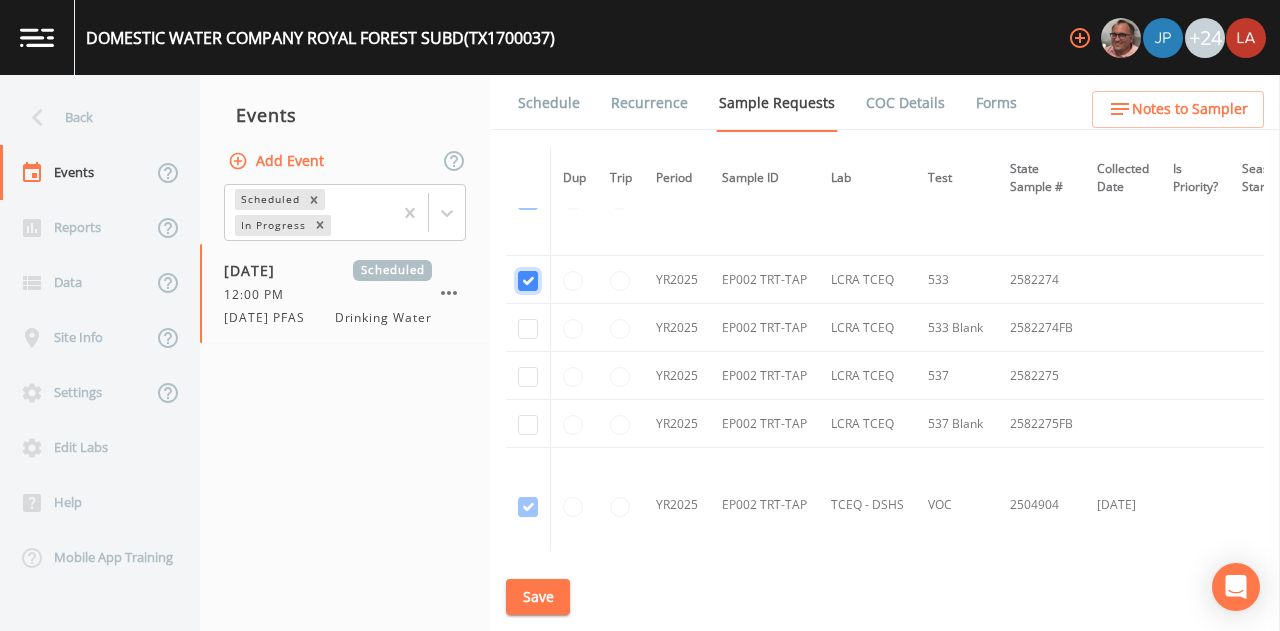checkbox on "true" 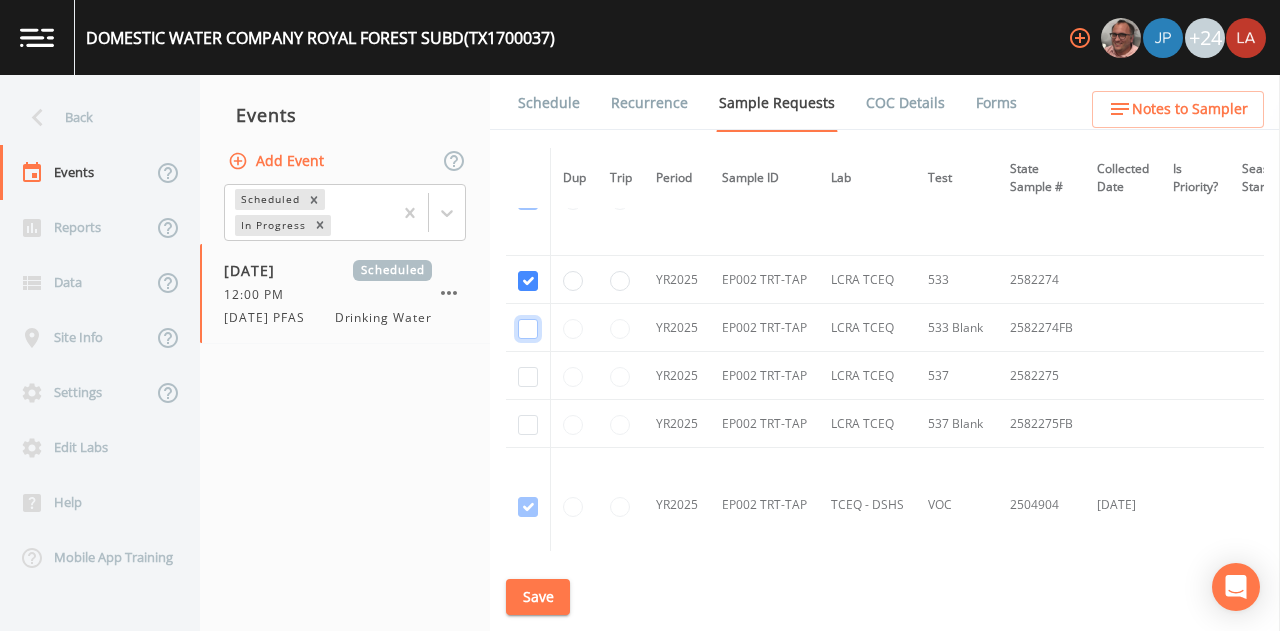click at bounding box center [528, 329] 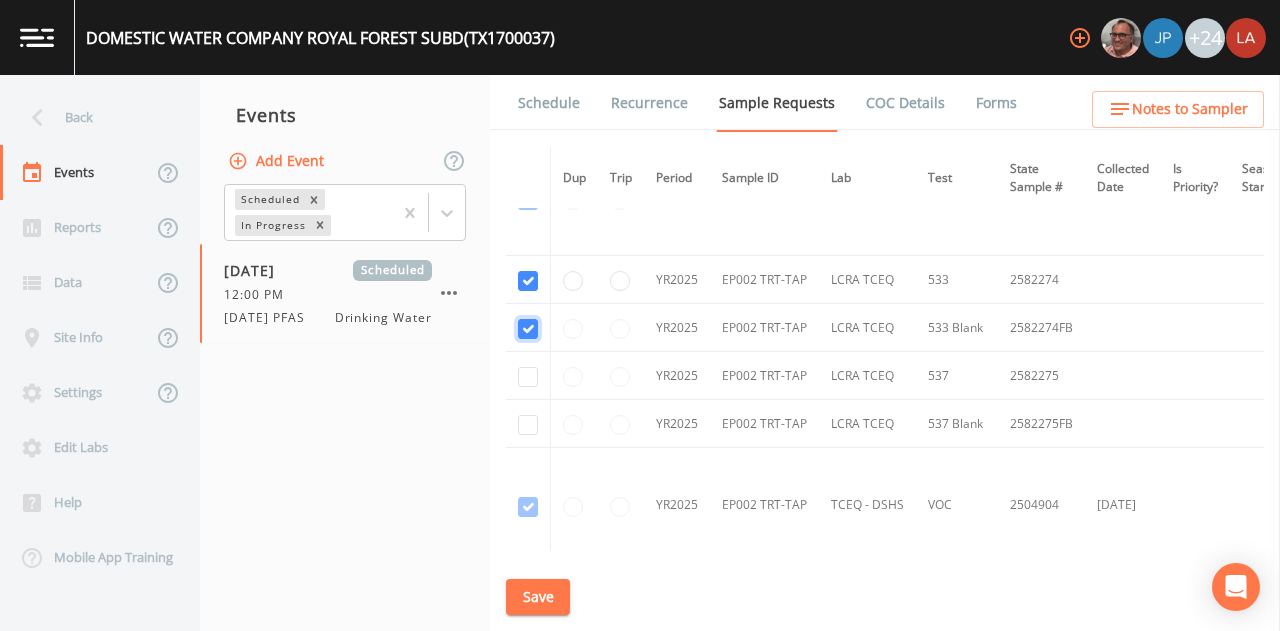 checkbox on "true" 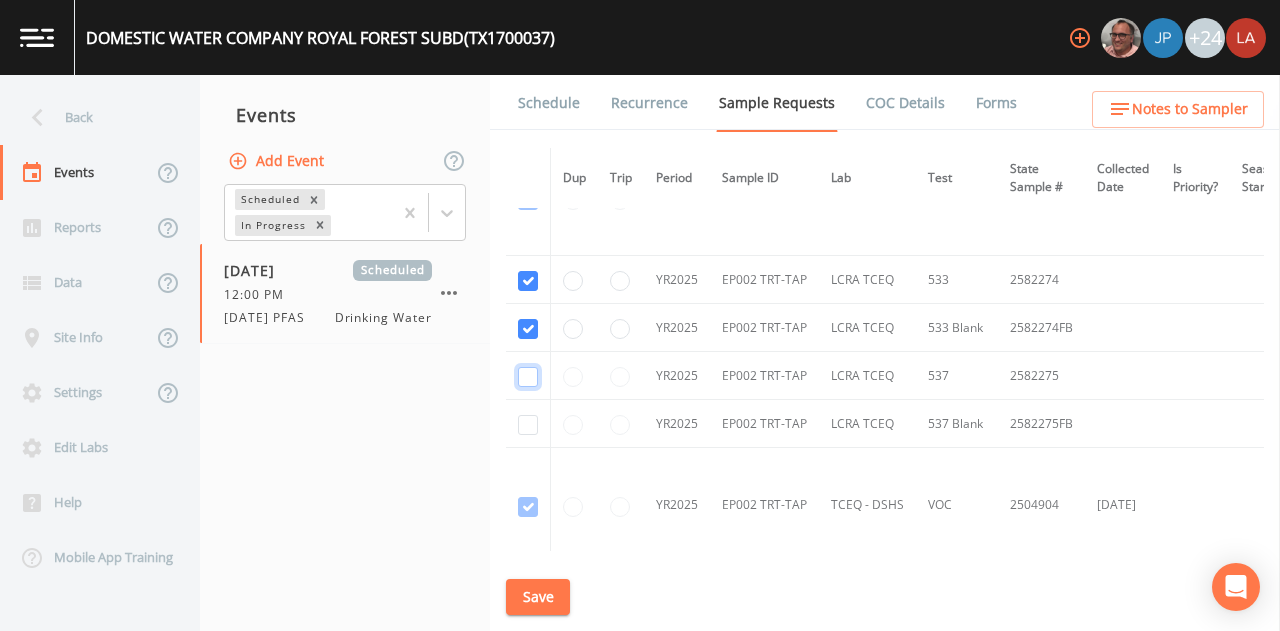 click at bounding box center [528, 377] 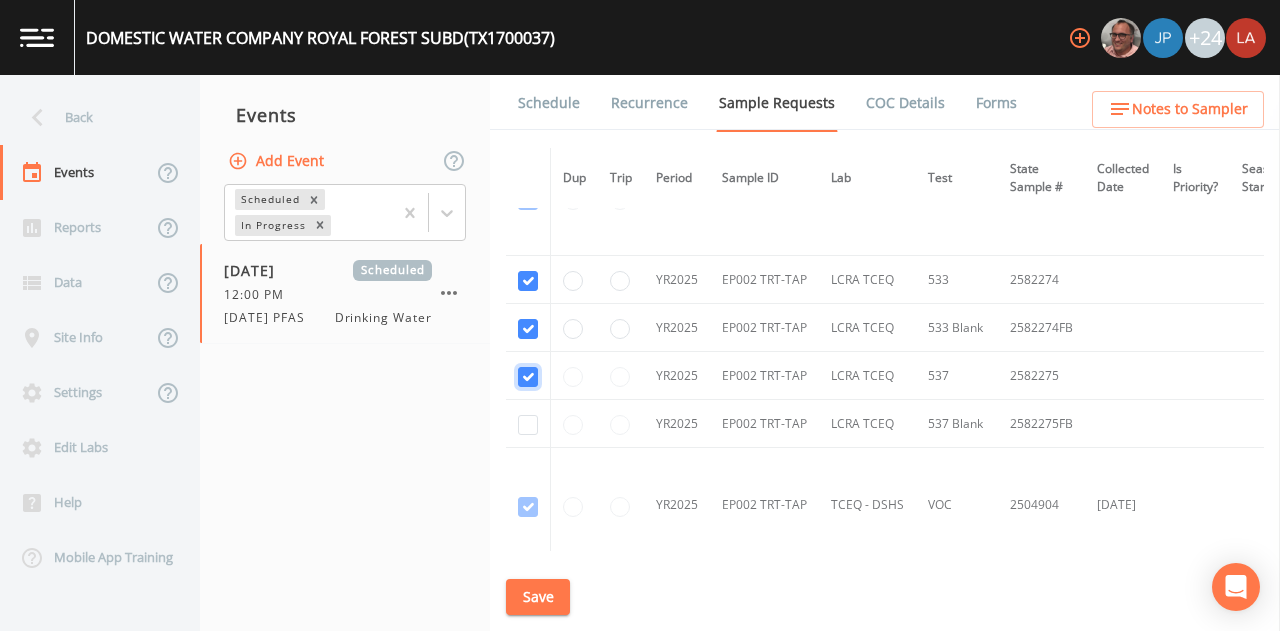 checkbox on "true" 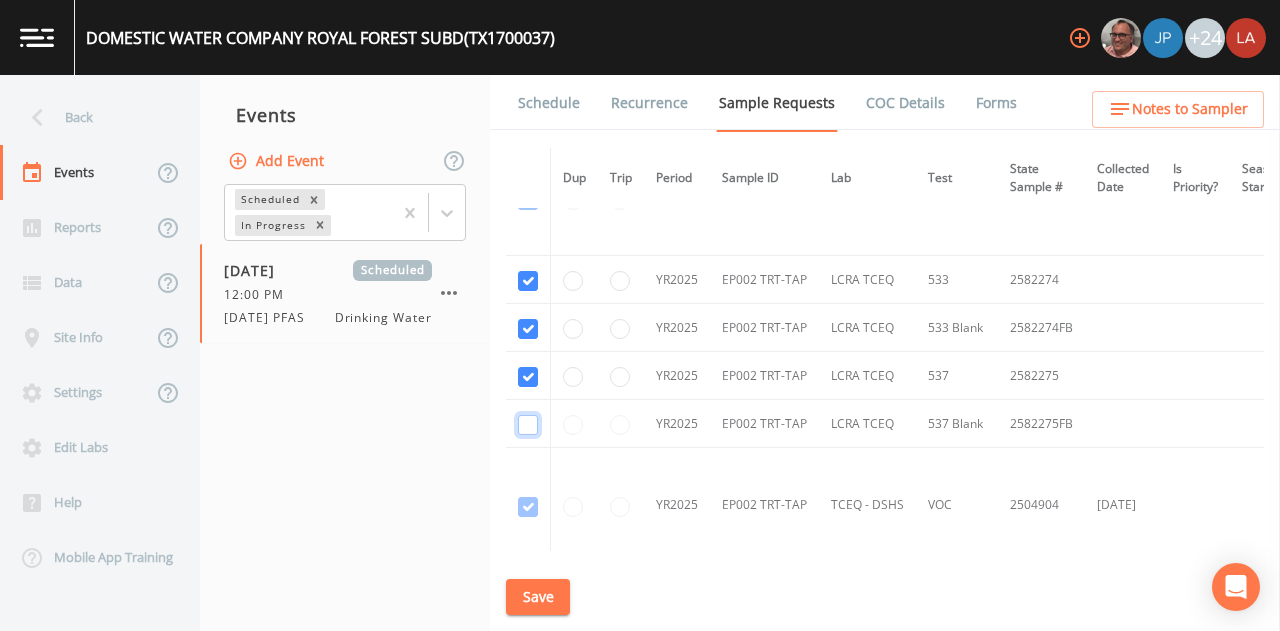 click at bounding box center [528, 425] 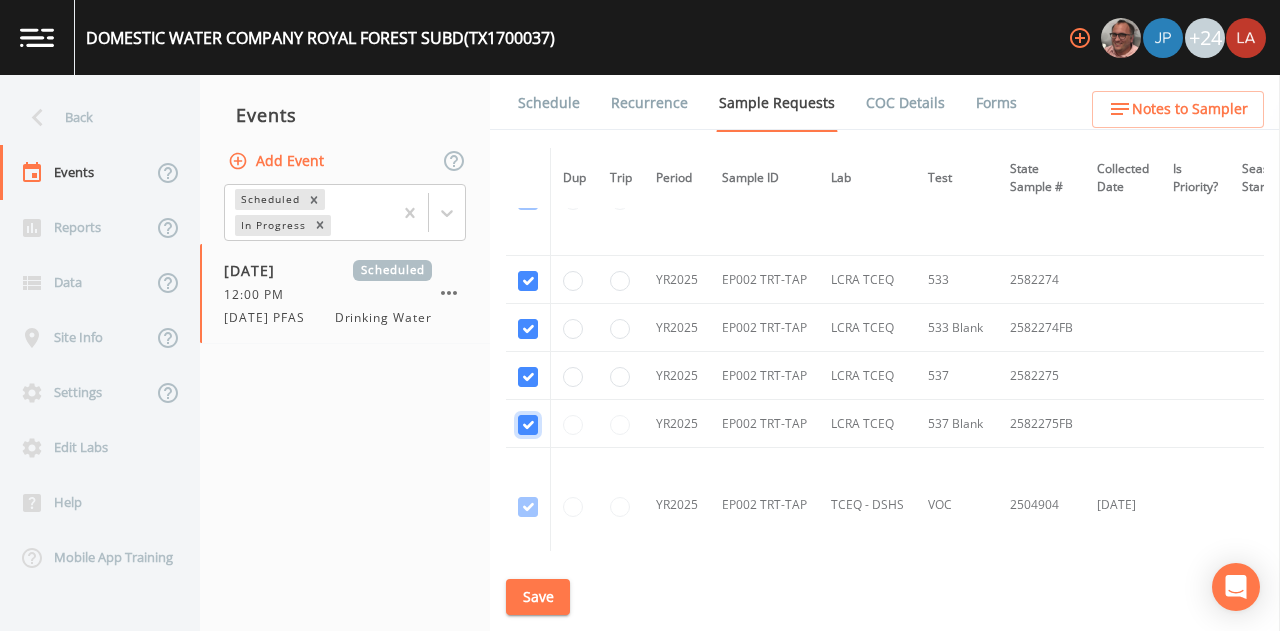 checkbox on "true" 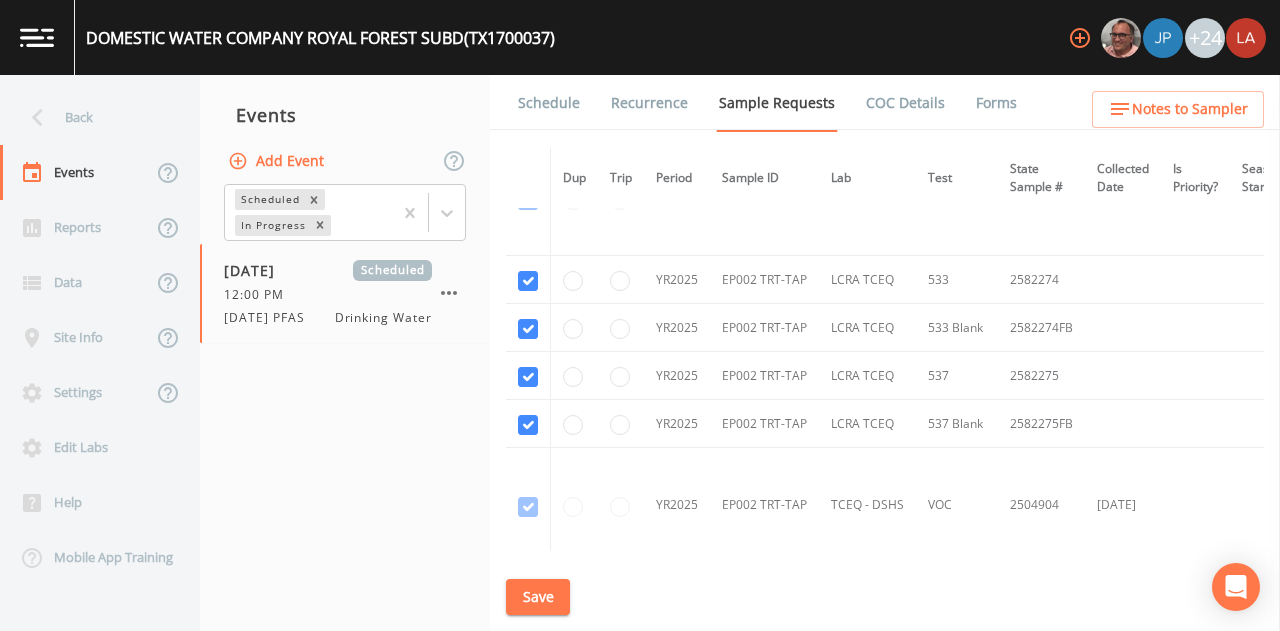 click on "Save" at bounding box center (538, 597) 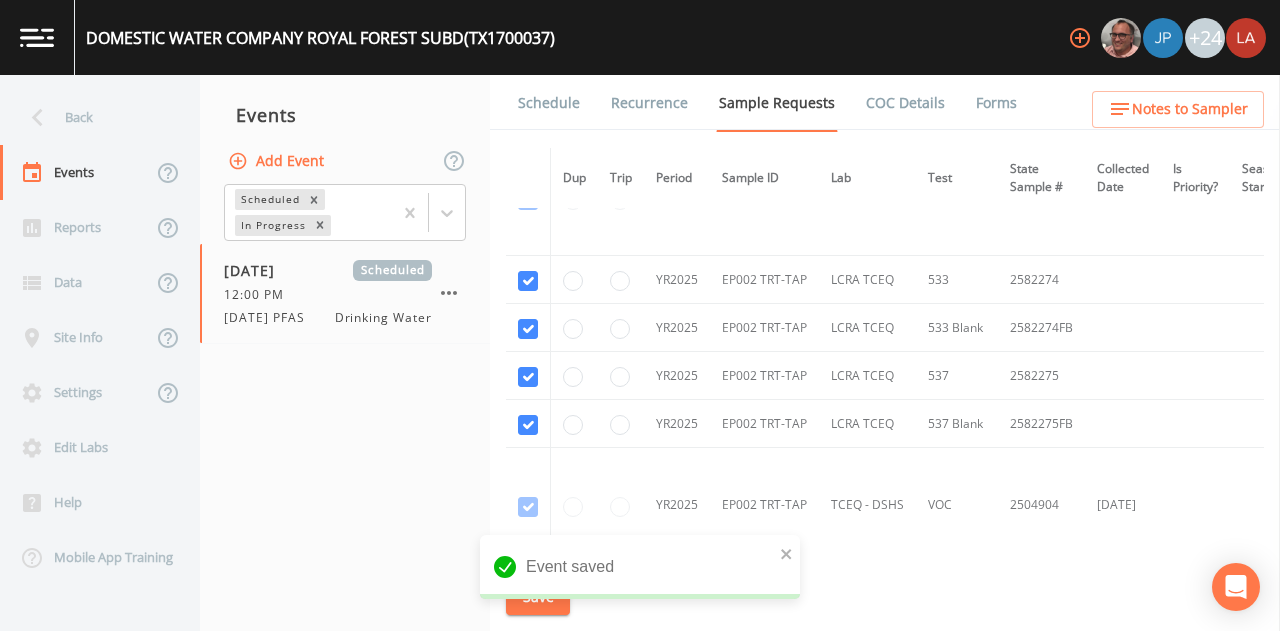 drag, startPoint x: 338, startPoint y: 462, endPoint x: 533, endPoint y: 277, distance: 268.7936 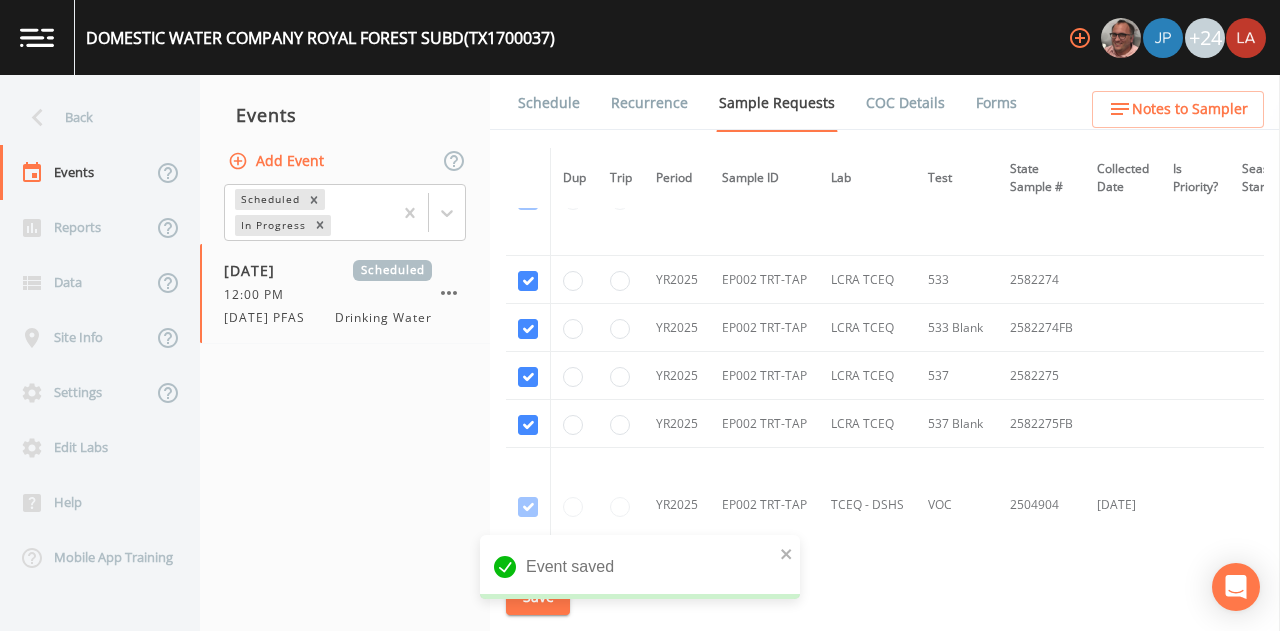 click on "Events Add Event Scheduled In Progress [DATE] Scheduled 12:00 PM [DATE] PFAS Drinking Water" at bounding box center (345, 353) 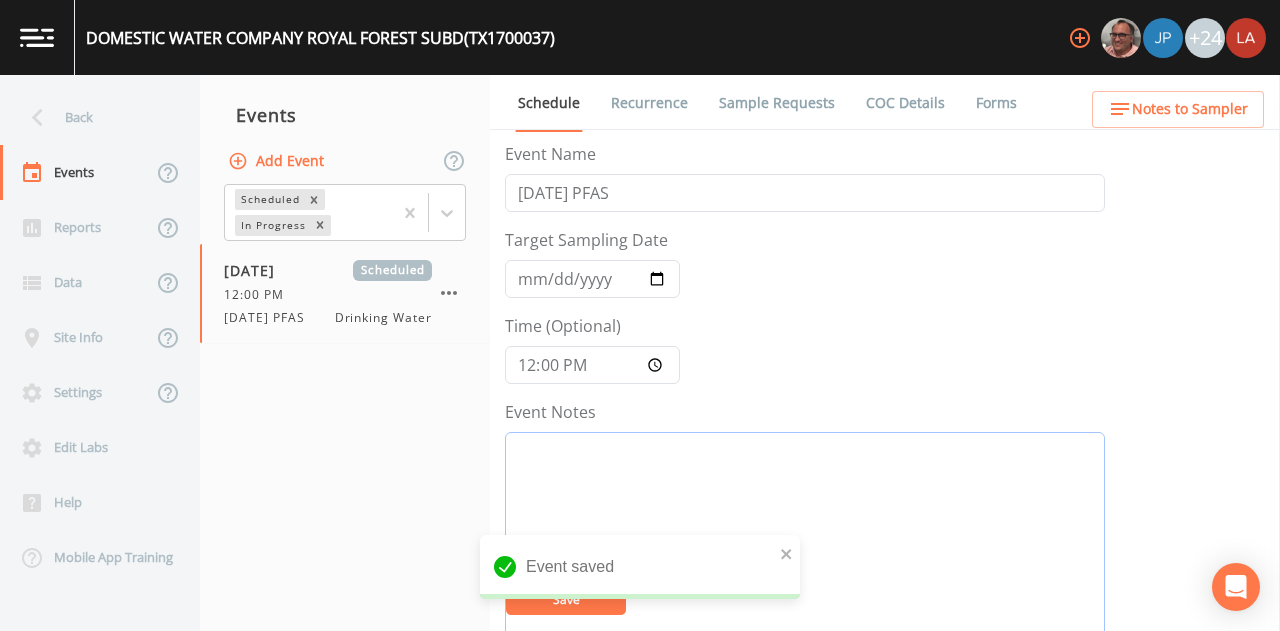click on "Event Notes" at bounding box center (805, 559) 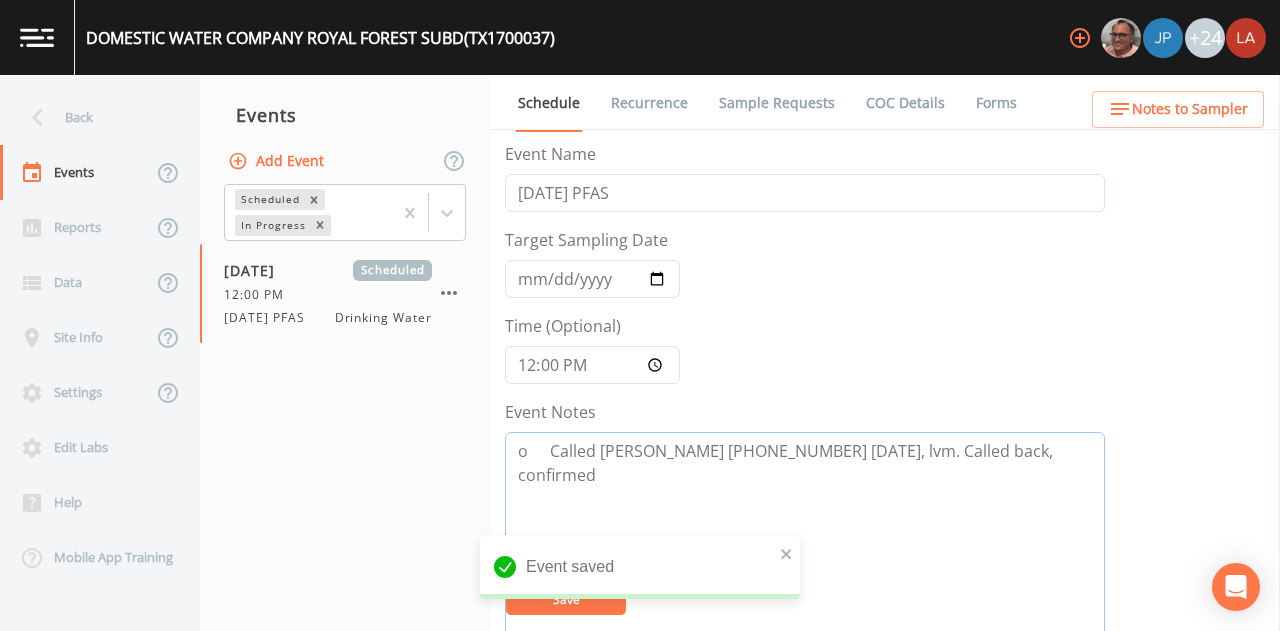 click on "o	Called [PERSON_NAME] [PHONE_NUMBER] [DATE], lvm. Called back, confirmed" at bounding box center [805, 559] 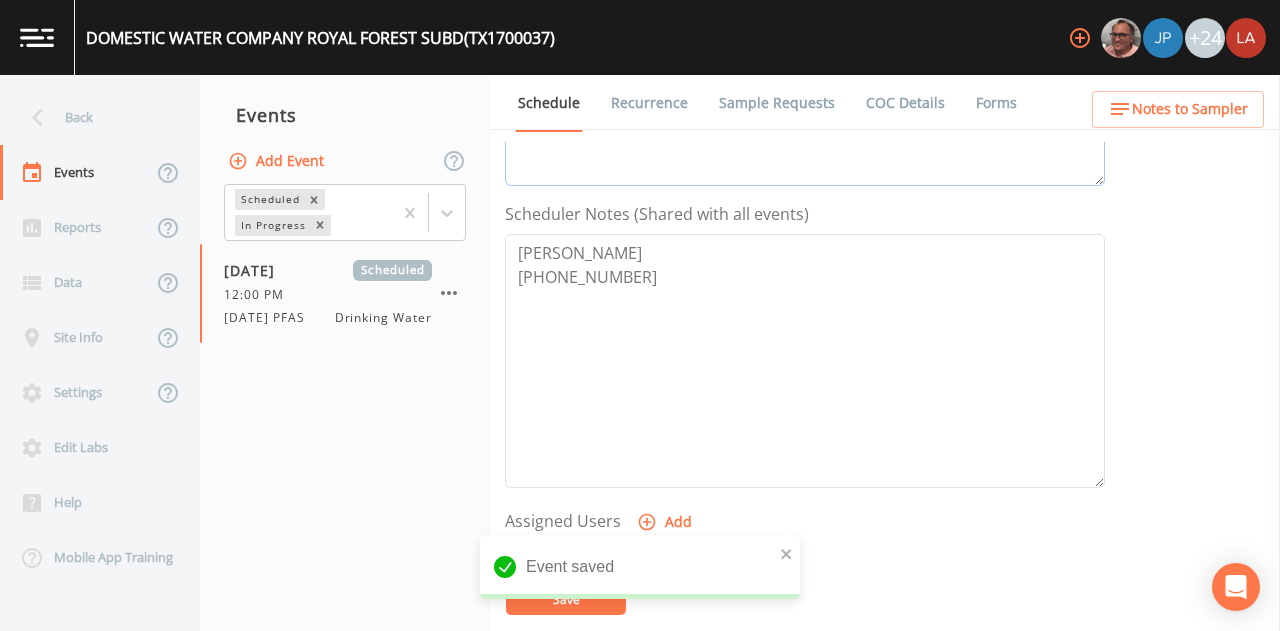 scroll, scrollTop: 600, scrollLeft: 0, axis: vertical 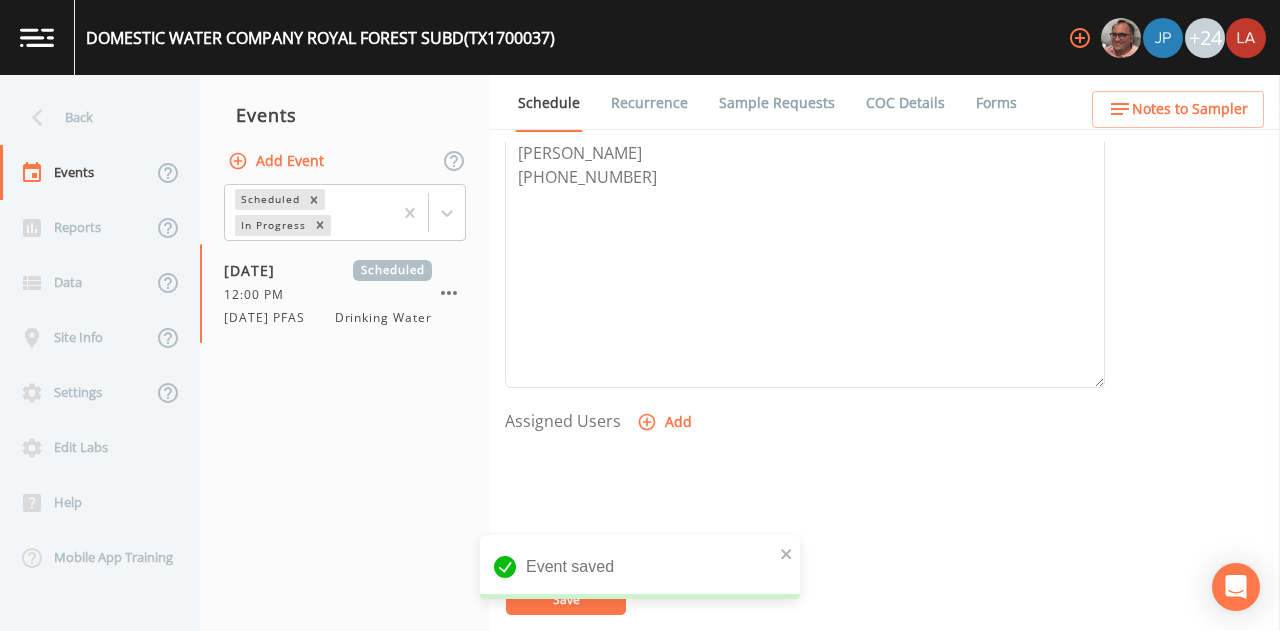 type on "Called [PERSON_NAME] [PHONE_NUMBER] [DATE], lvm. Called back, confirmed" 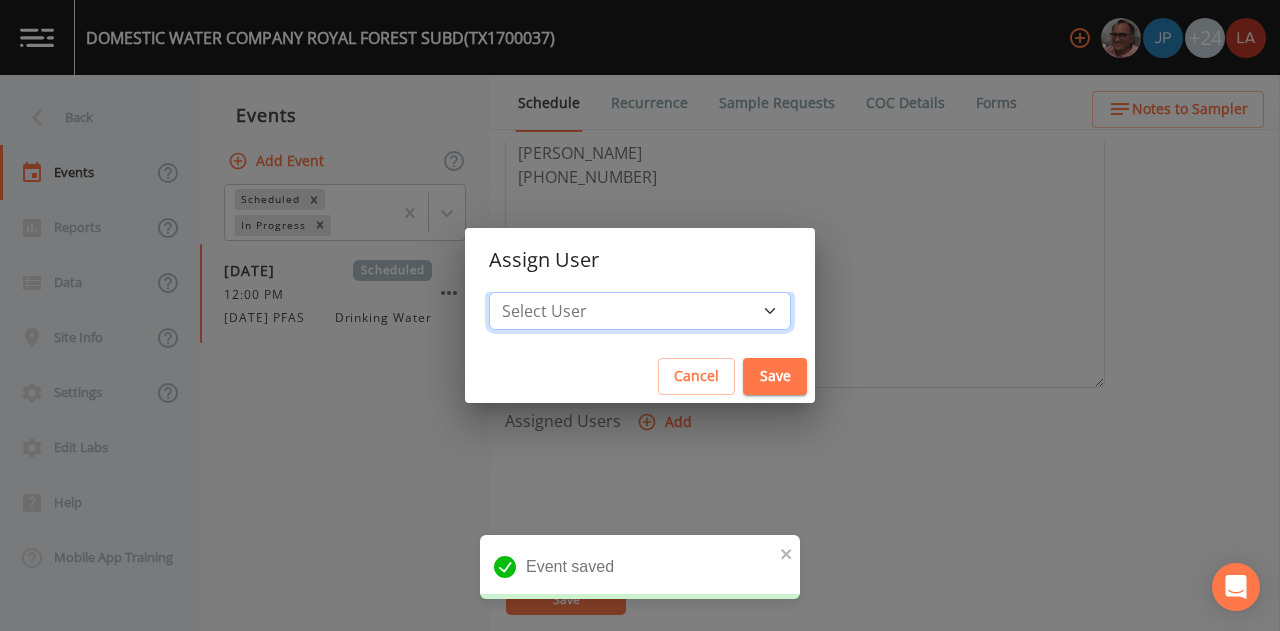 click on "Select User [PERSON_NAME] [PERSON_NAME]  [PERSON_NAME] [PERSON_NAME] [PERSON_NAME] [PERSON_NAME] [PERSON_NAME] [PERSON_NAME] [PERSON_NAME] [PERSON_NAME] [PERSON_NAME]   [PERSON_NAME] [PERSON_NAME] [PERSON_NAME] [PERSON_NAME] [PERSON_NAME] [PERSON_NAME]   [PERSON_NAME] [PERSON_NAME]   [PERSON_NAME] [PERSON_NAME] [PERSON_NAME] [PERSON_NAME] [PERSON_NAME] [PERSON_NAME] [PERSON_NAME] [PERSON_NAME]" at bounding box center (640, 311) 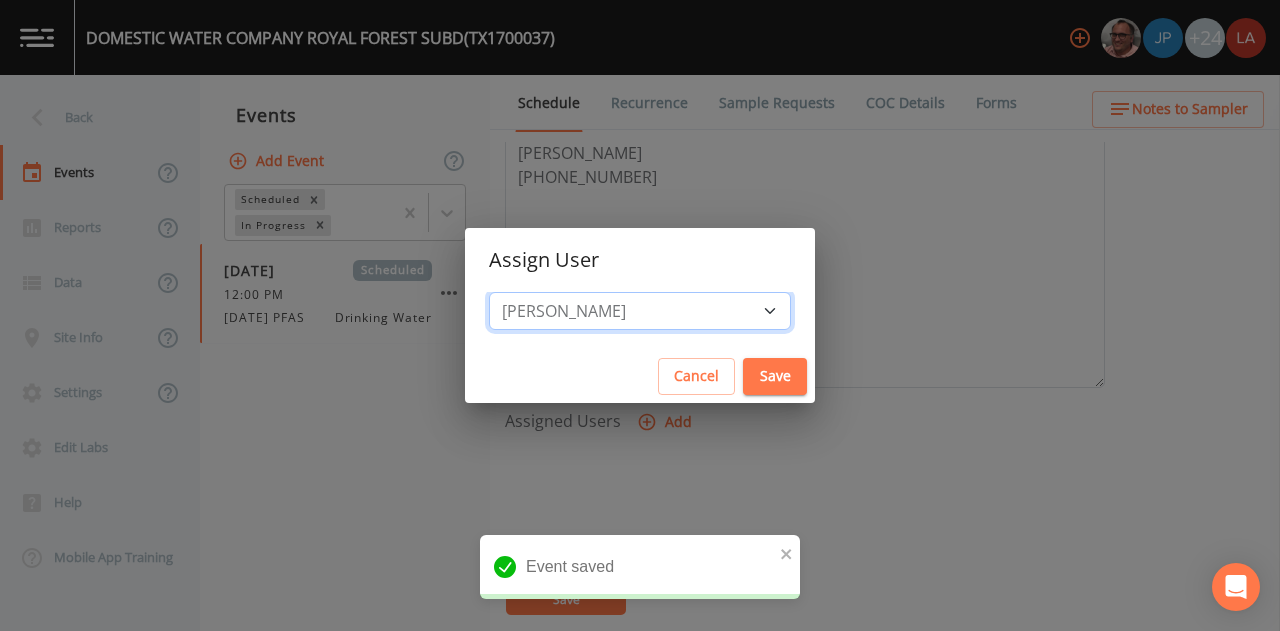 click on "Select User [PERSON_NAME] [PERSON_NAME]  [PERSON_NAME] [PERSON_NAME] [PERSON_NAME] [PERSON_NAME] [PERSON_NAME] [PERSON_NAME] [PERSON_NAME] [PERSON_NAME] [PERSON_NAME]   [PERSON_NAME] [PERSON_NAME] [PERSON_NAME] [PERSON_NAME] [PERSON_NAME] [PERSON_NAME]   [PERSON_NAME] [PERSON_NAME]   [PERSON_NAME] [PERSON_NAME] [PERSON_NAME] [PERSON_NAME] [PERSON_NAME] [PERSON_NAME] [PERSON_NAME] [PERSON_NAME]" at bounding box center (640, 311) 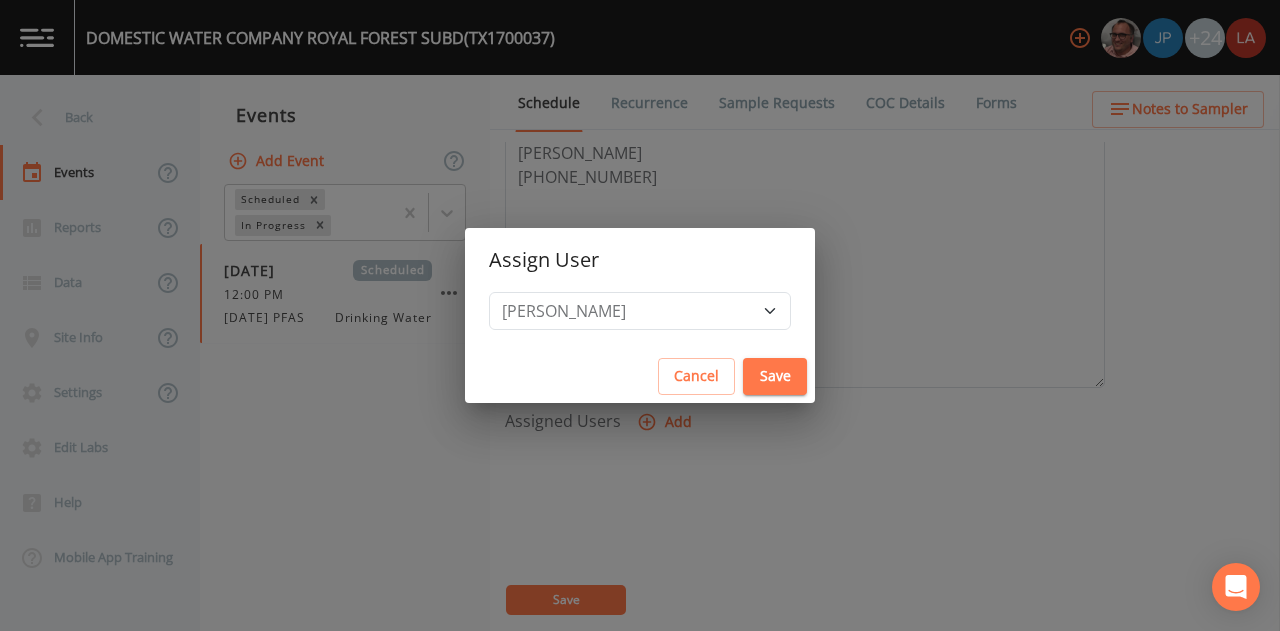 click on "Save" at bounding box center (775, 376) 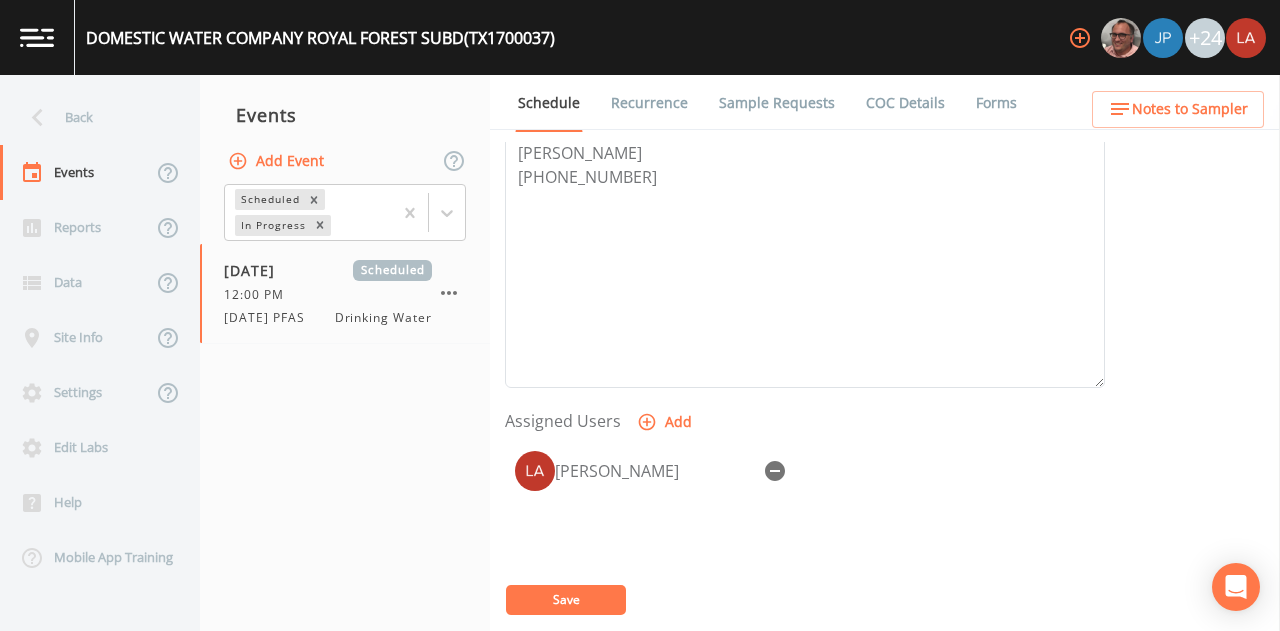 click on "Save" at bounding box center [566, 600] 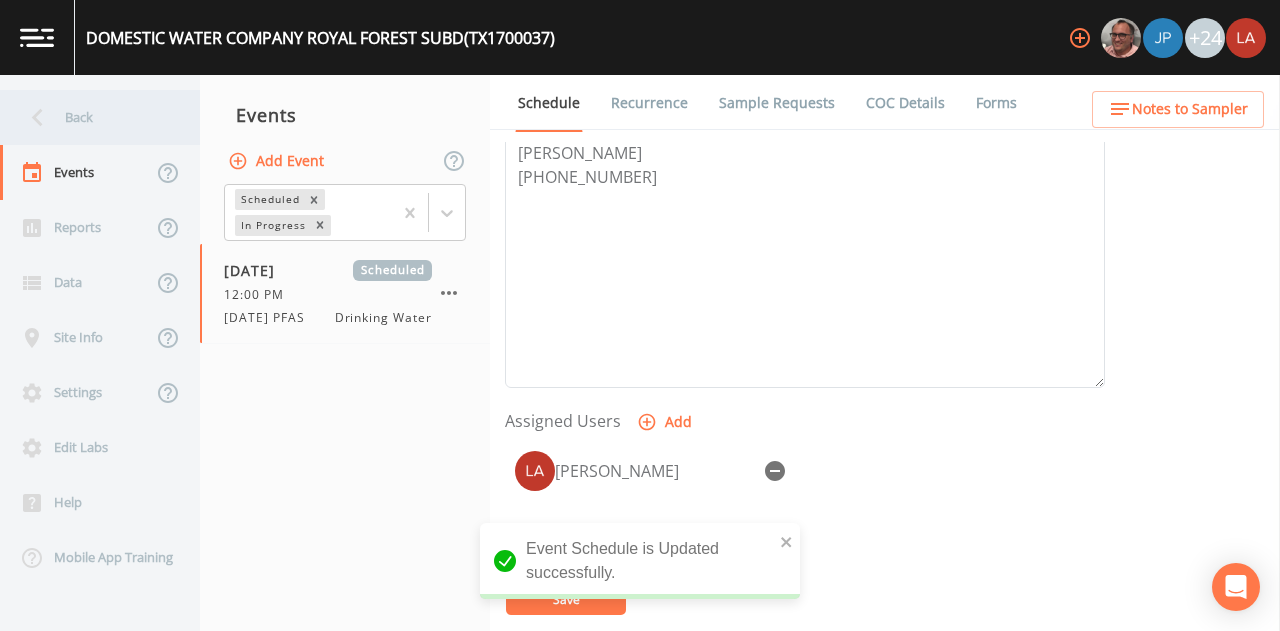 click on "Back" at bounding box center [90, 117] 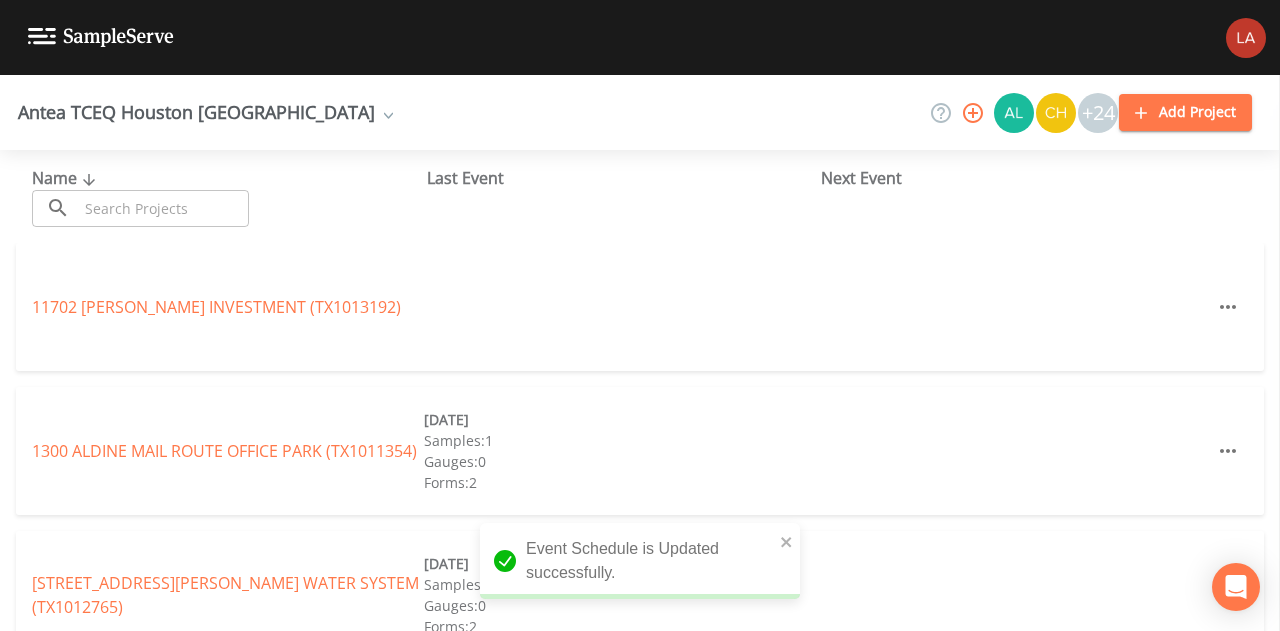 click at bounding box center [163, 208] 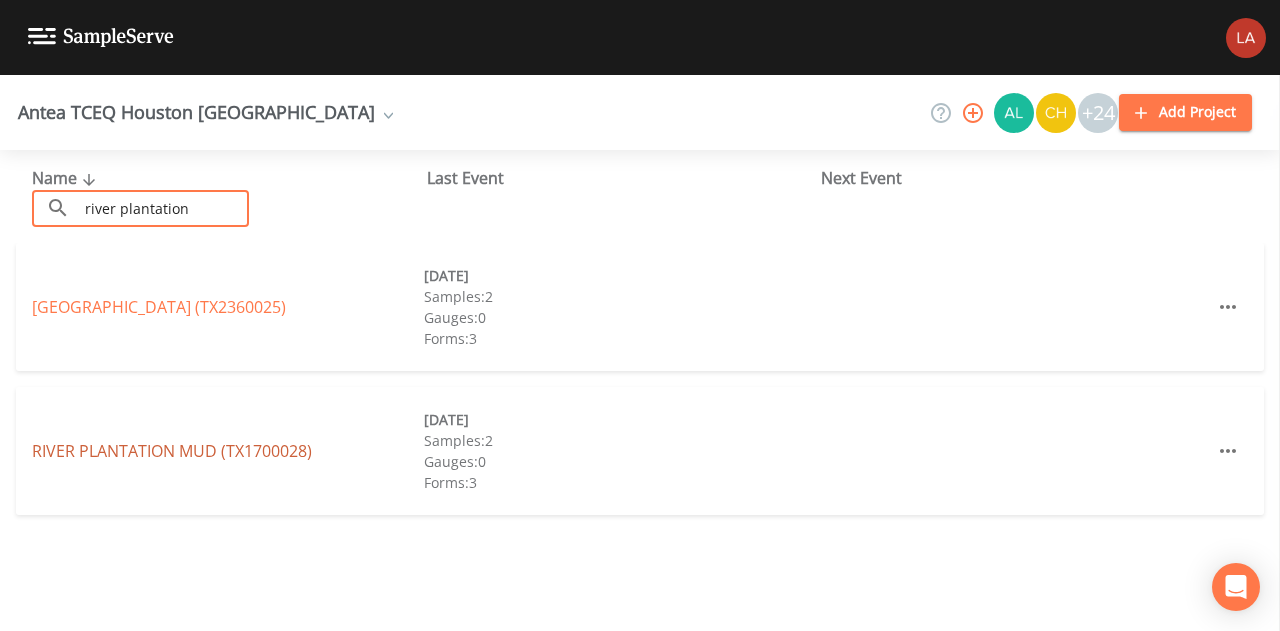 type on "river plantation" 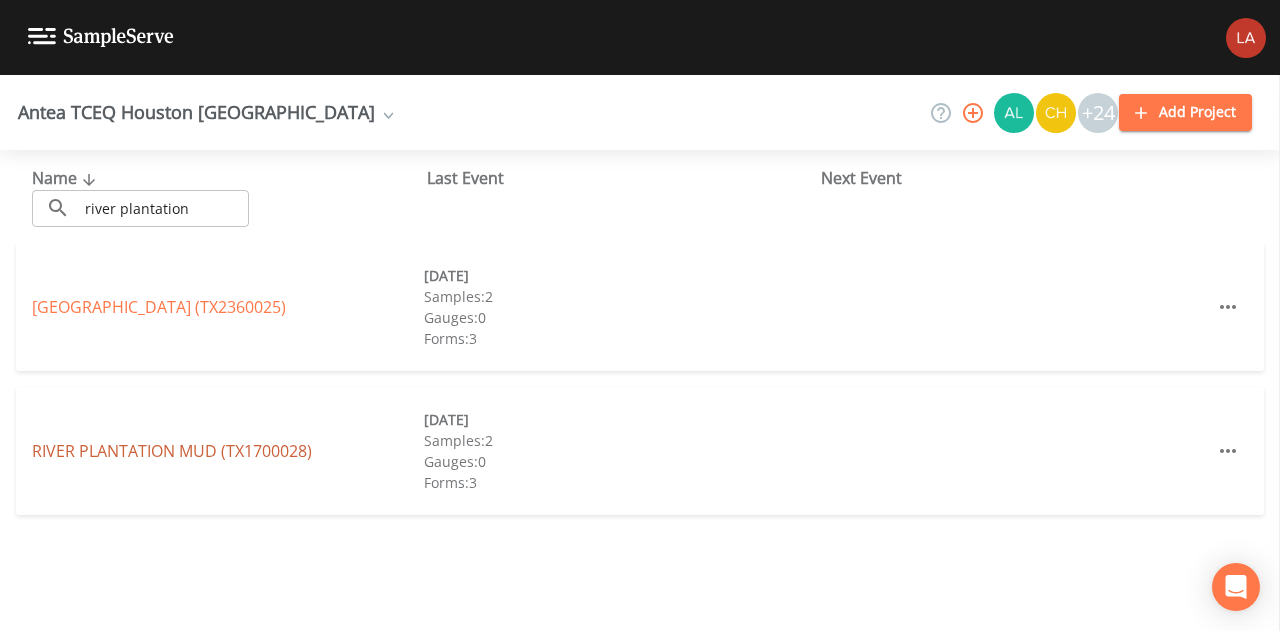 click on "[GEOGRAPHIC_DATA]   (TX1700028)" at bounding box center [172, 451] 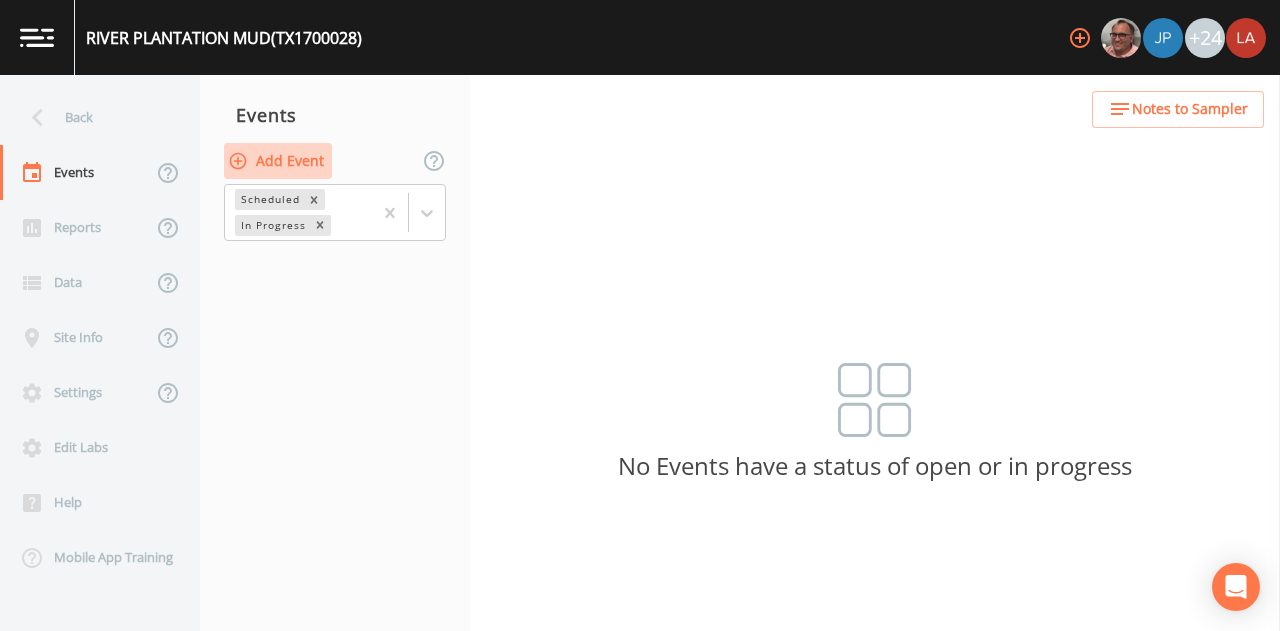click on "Add Event" at bounding box center [278, 161] 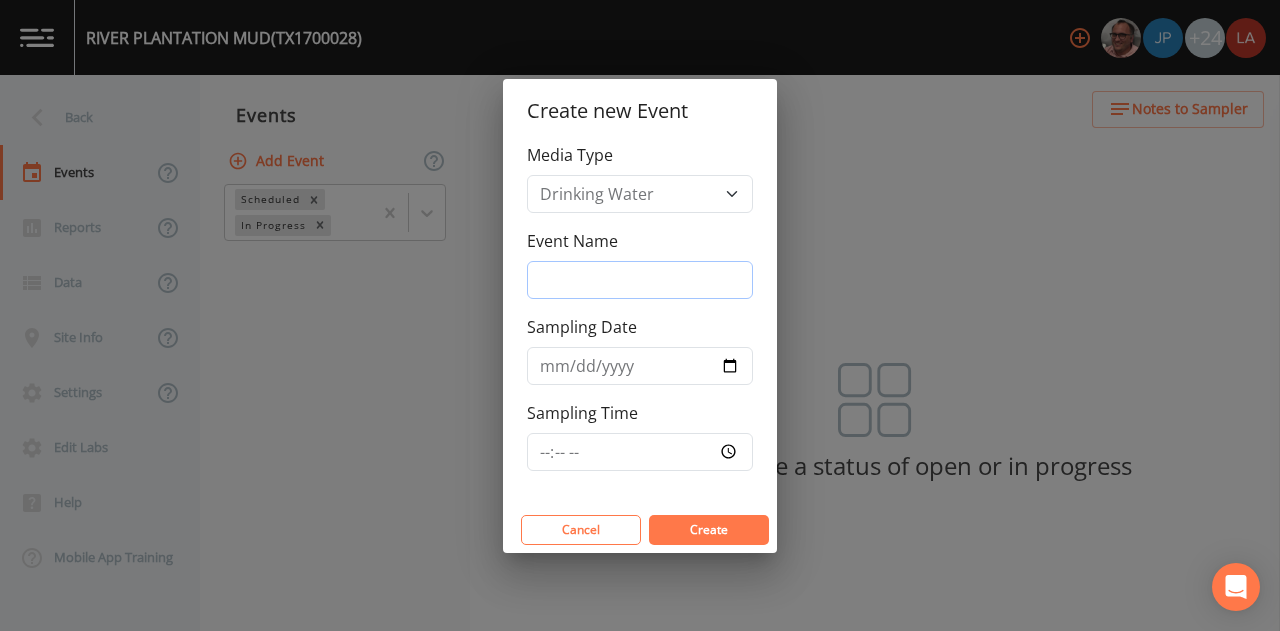 click on "Event Name" at bounding box center [640, 280] 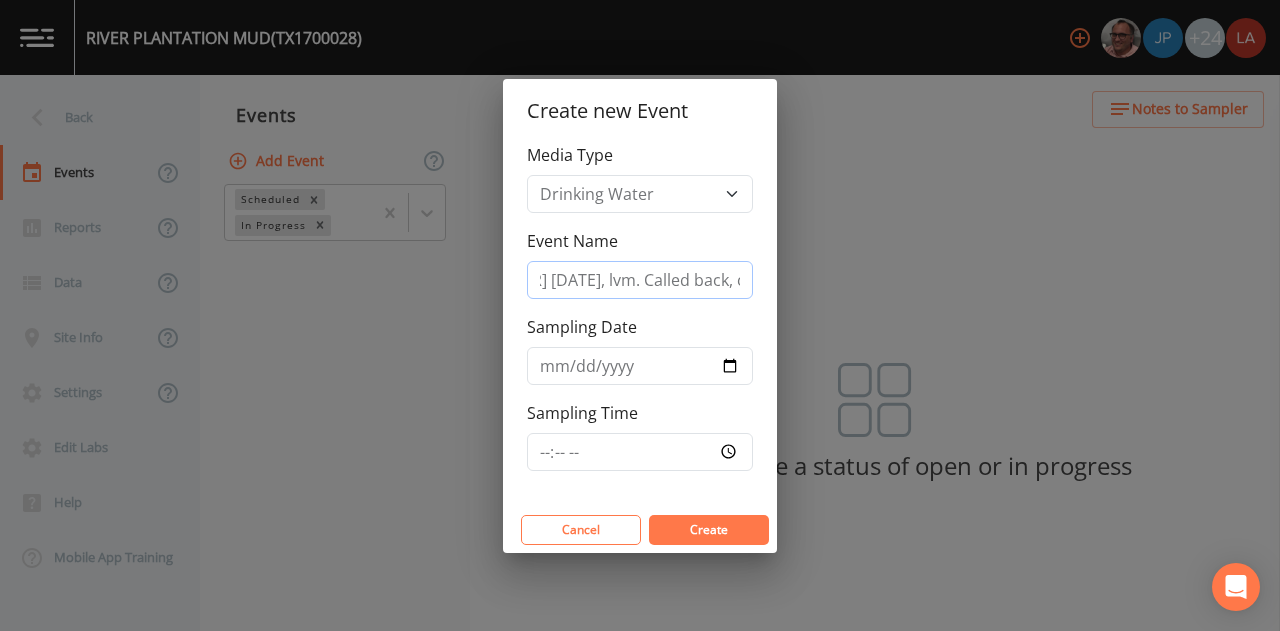 scroll, scrollTop: 0, scrollLeft: 0, axis: both 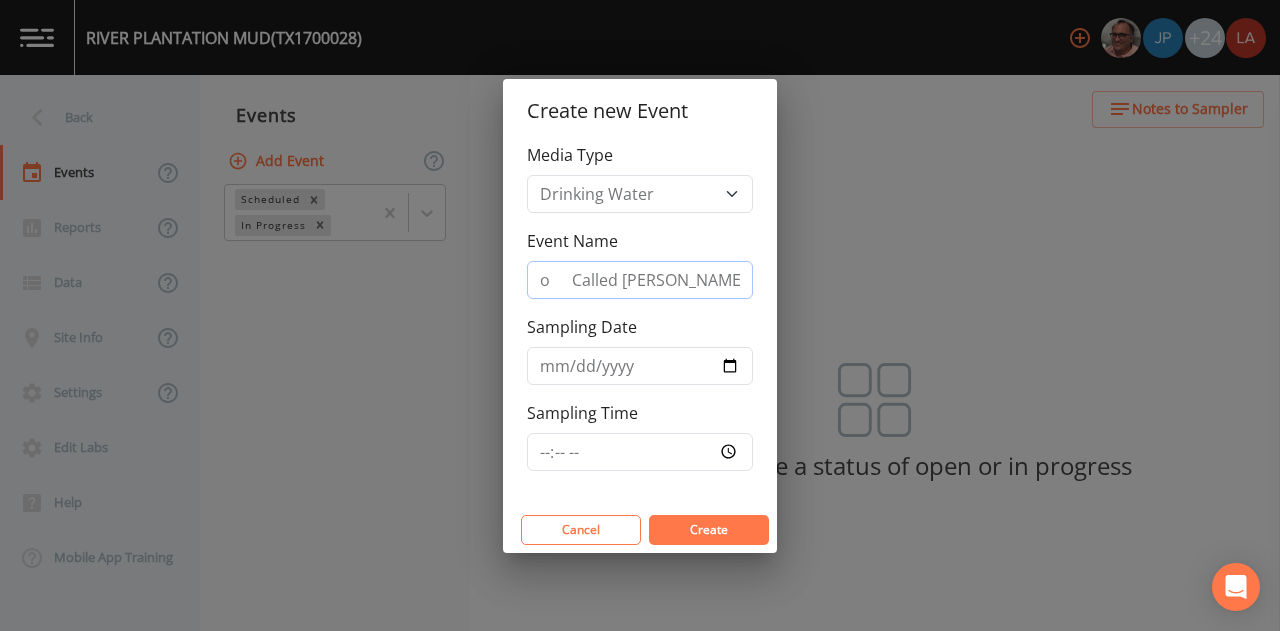 drag, startPoint x: 743, startPoint y: 280, endPoint x: 238, endPoint y: 194, distance: 512.27045 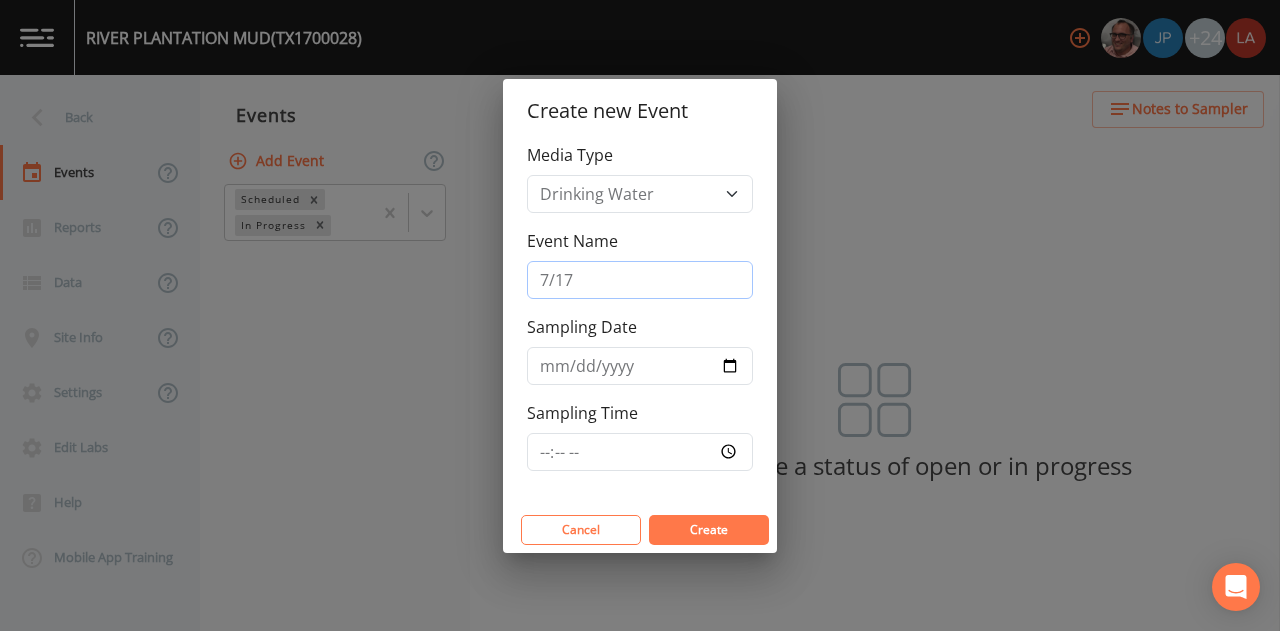 type on "[DATE] PFAS" 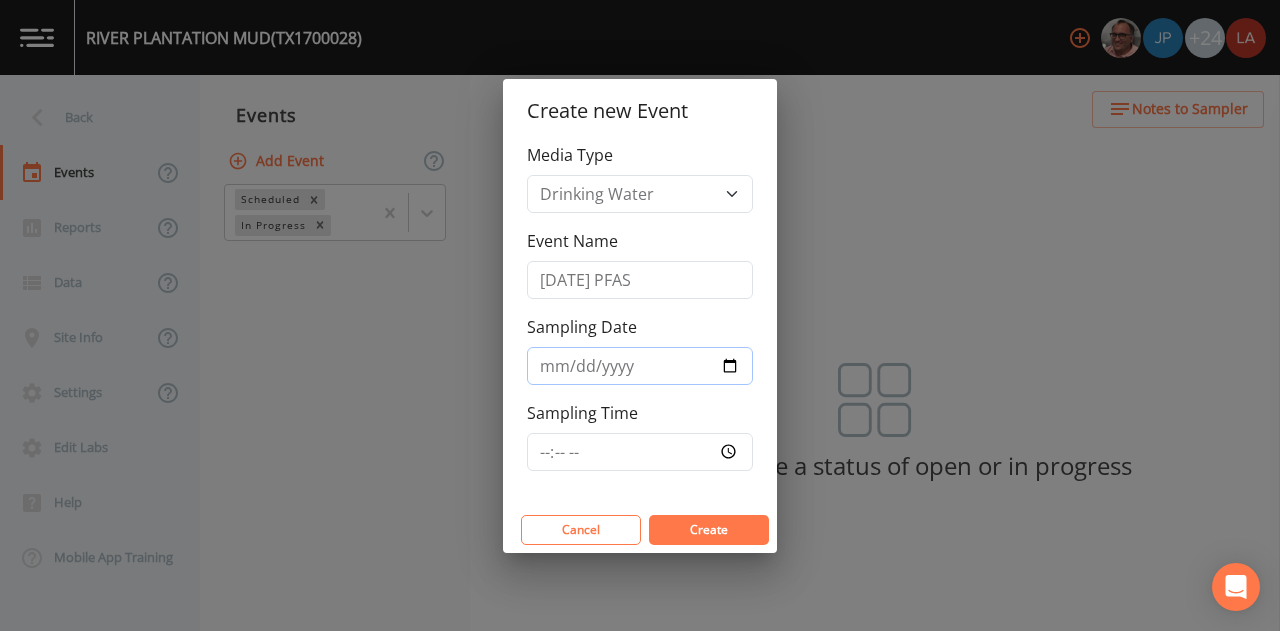 click on "Sampling Date" at bounding box center (640, 366) 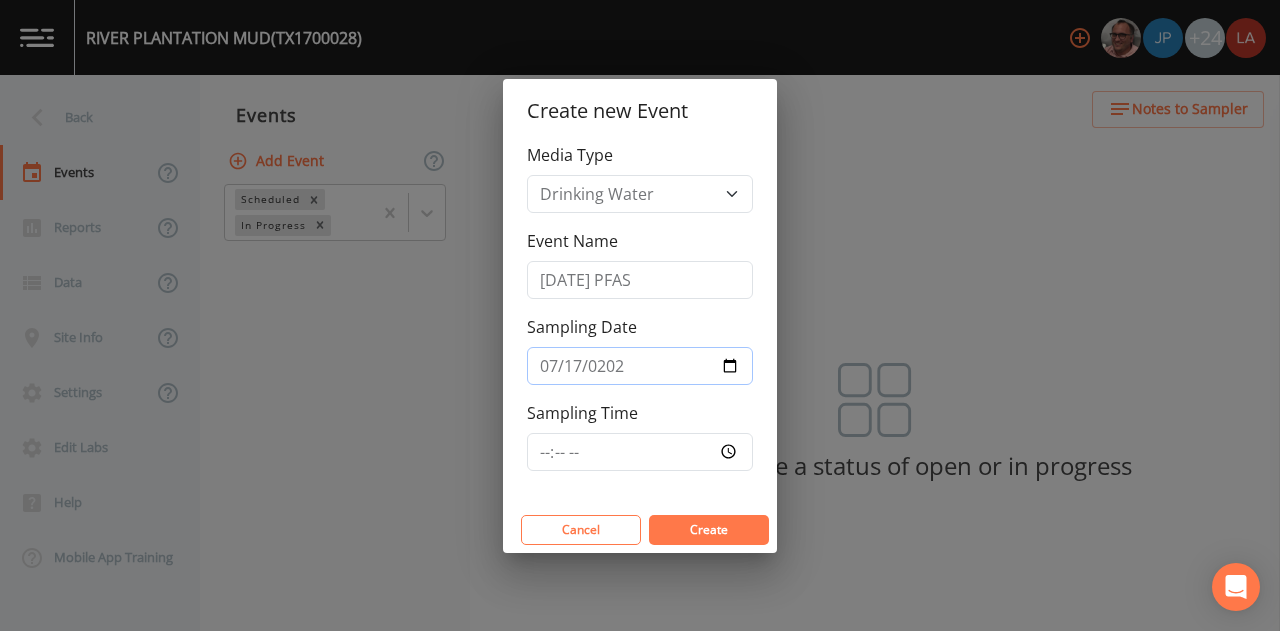 type on "[DATE]" 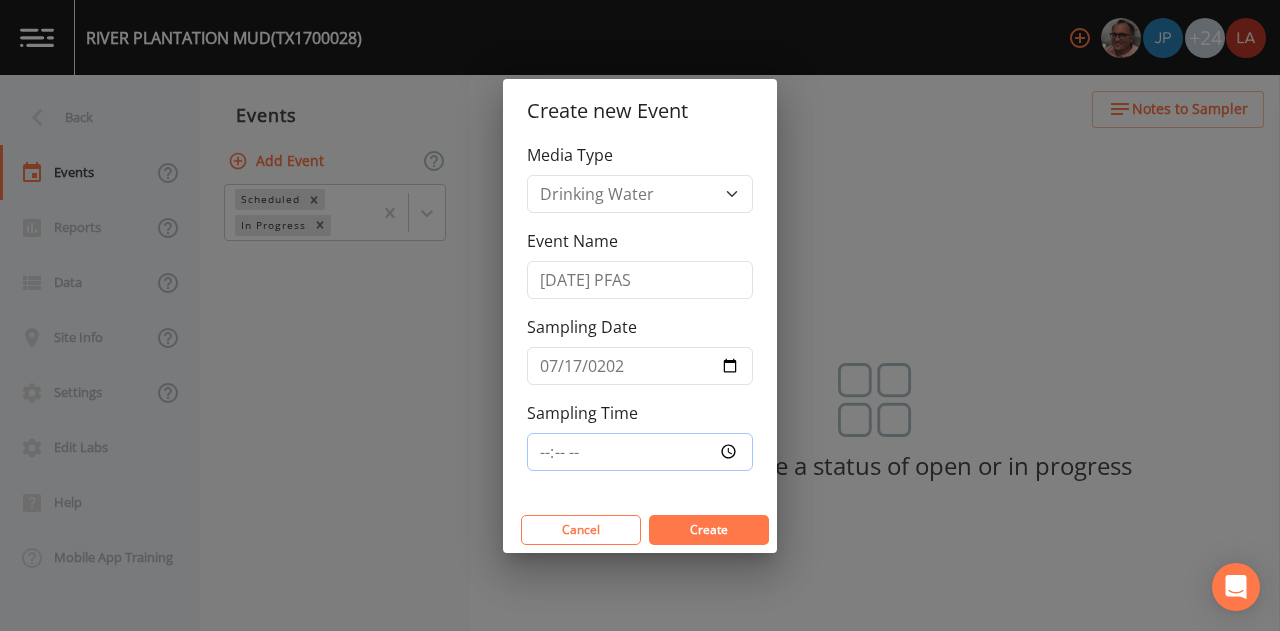 type on "13:00" 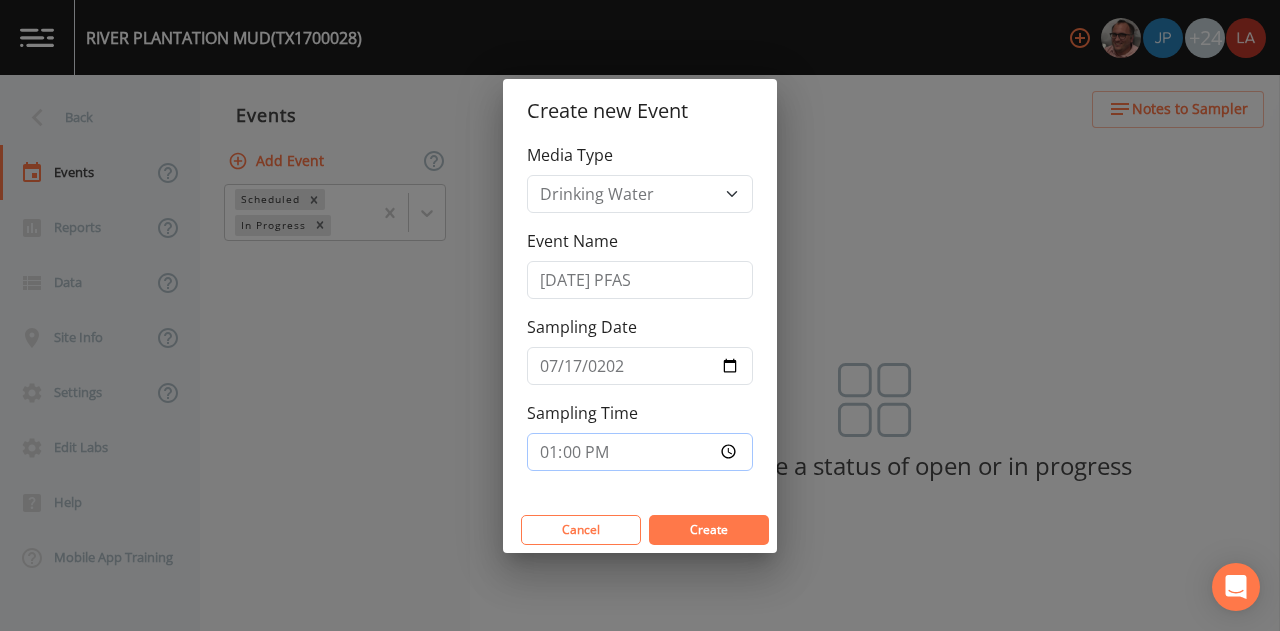 click on "Create" at bounding box center (709, 530) 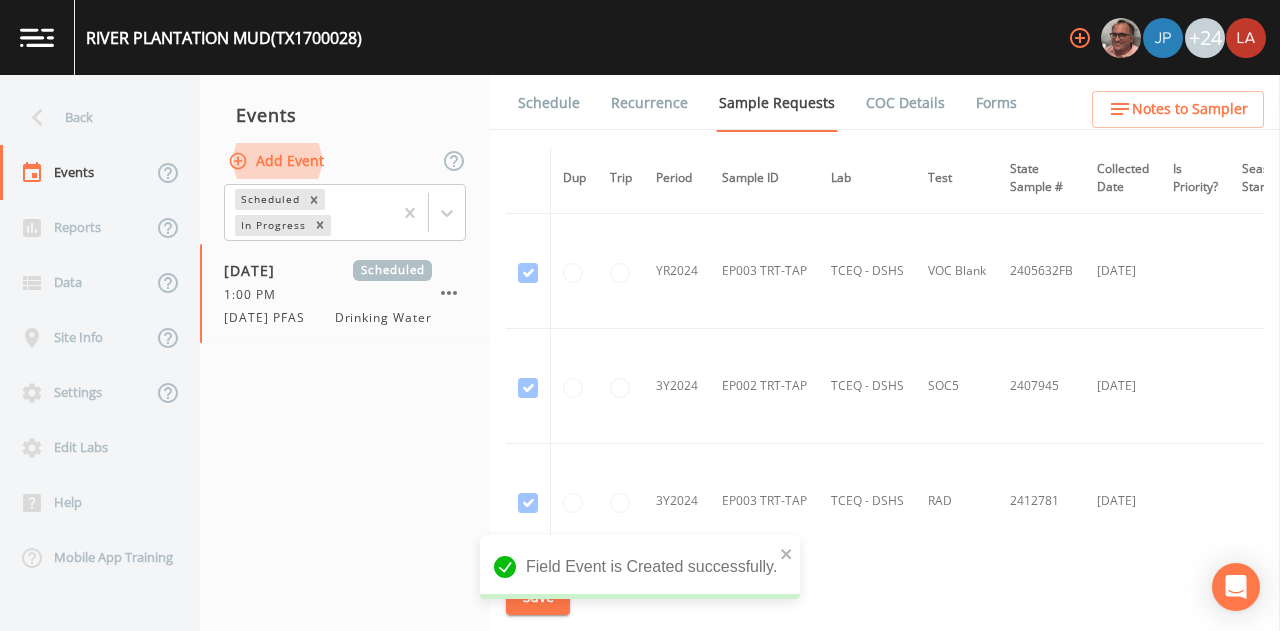 scroll, scrollTop: 1200, scrollLeft: 0, axis: vertical 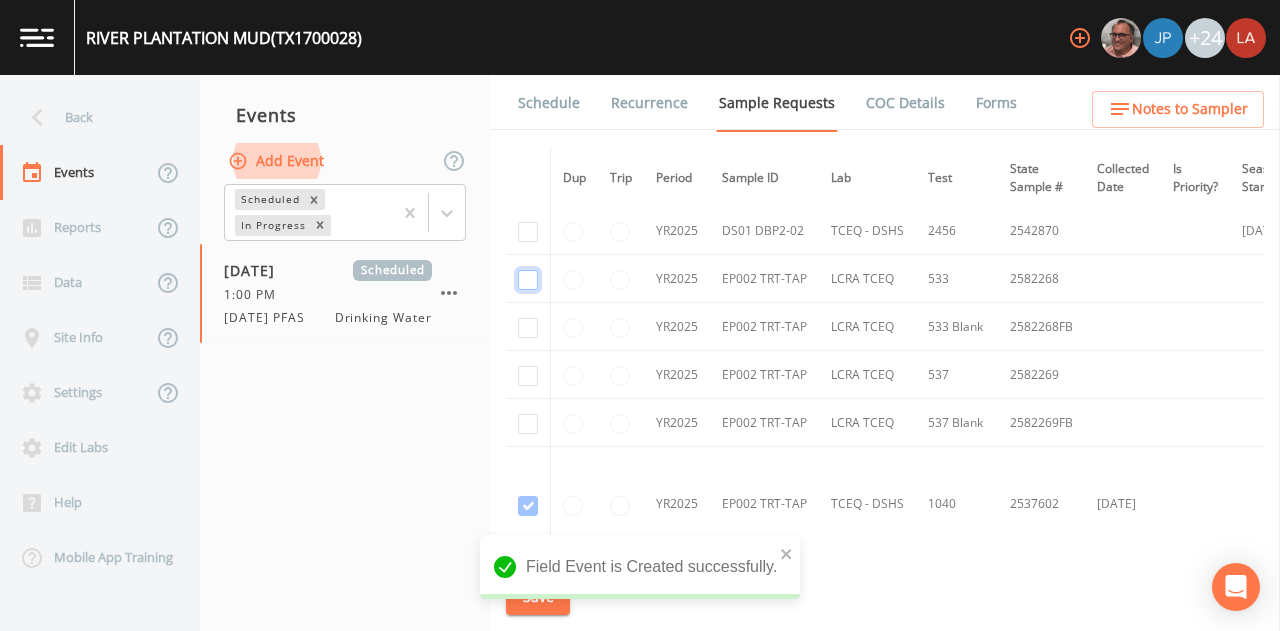 click at bounding box center (528, 280) 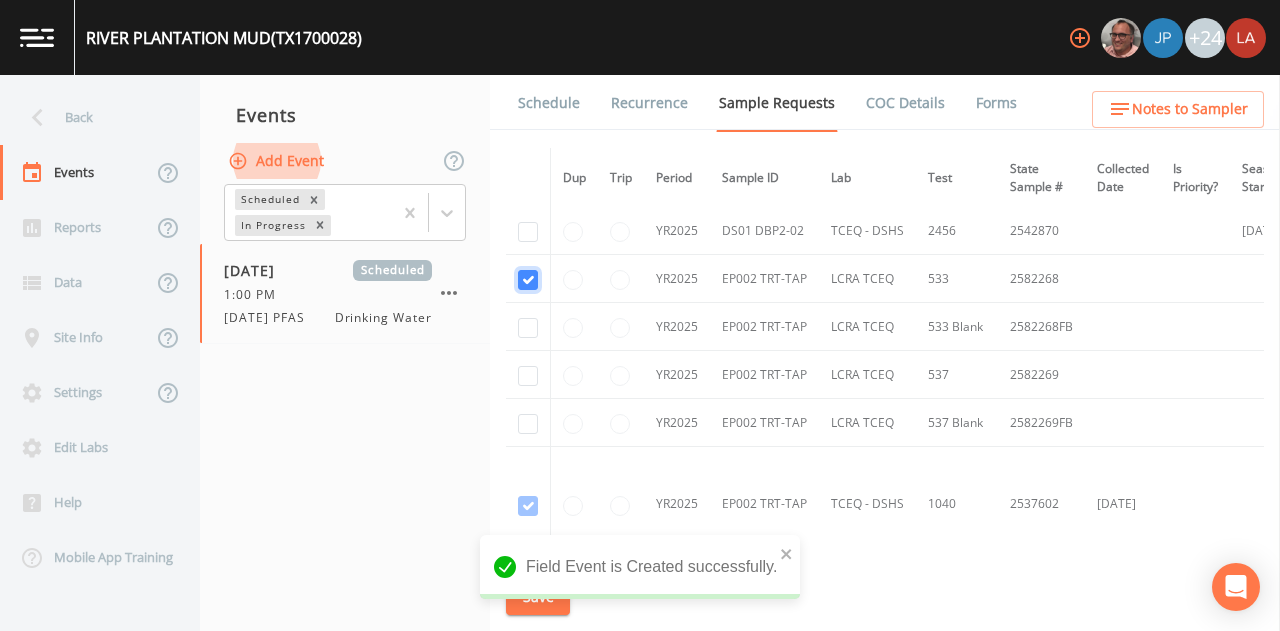 checkbox on "true" 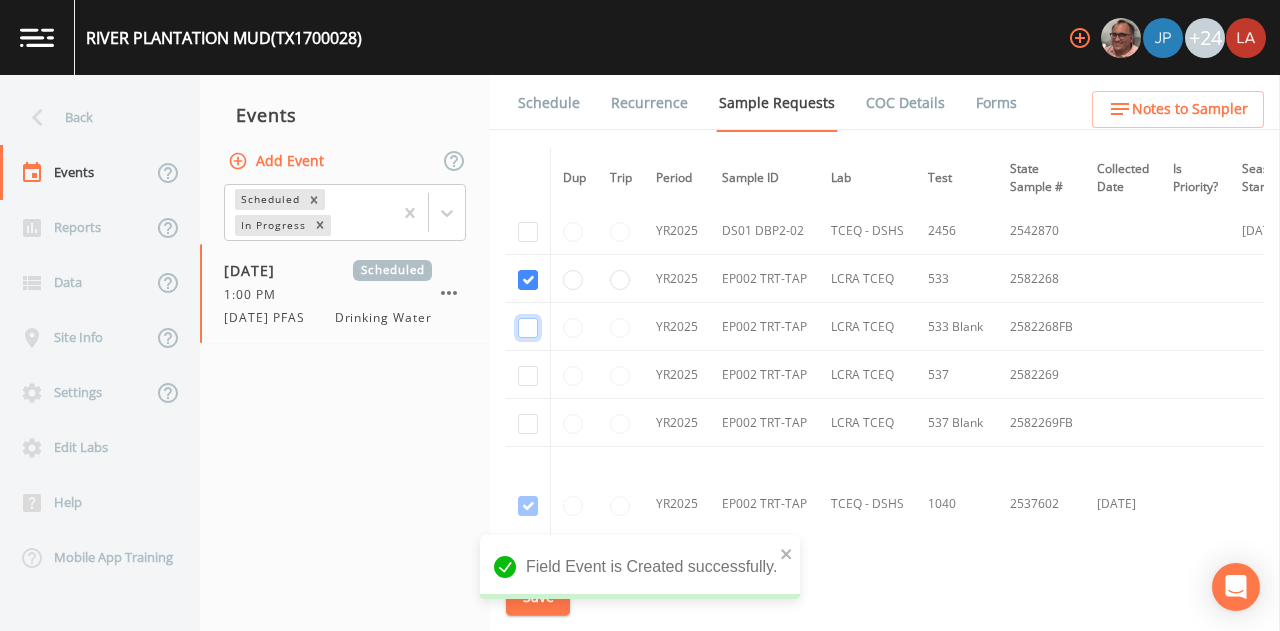 click at bounding box center [528, 328] 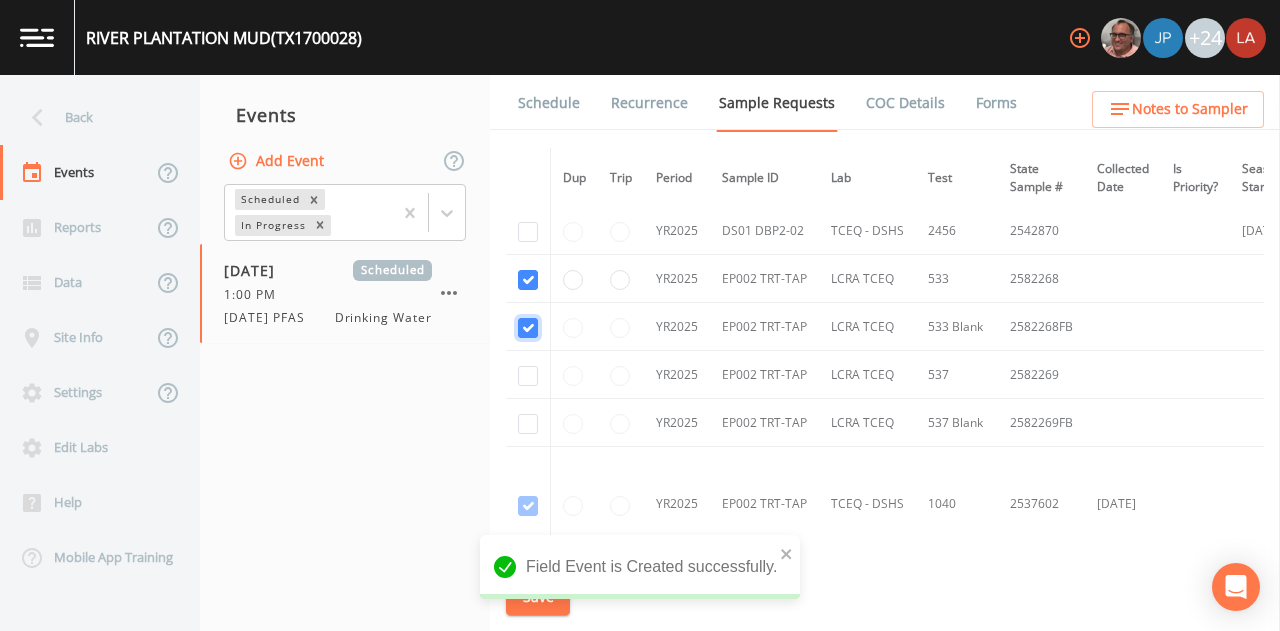 checkbox on "true" 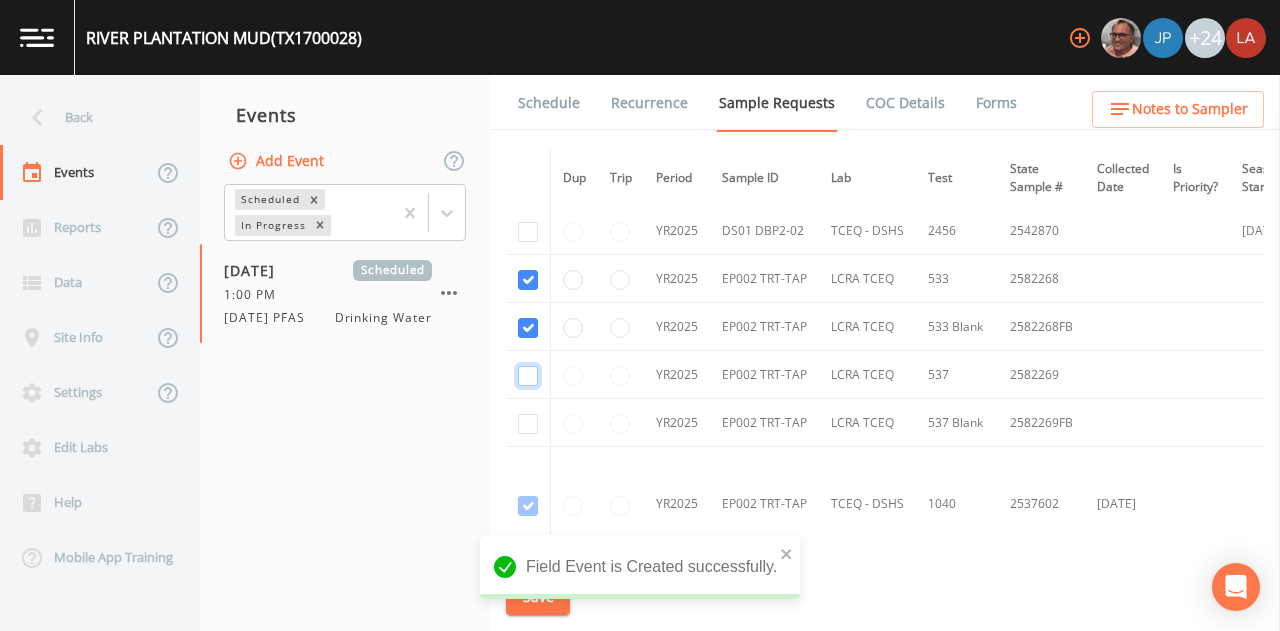 click at bounding box center [528, 376] 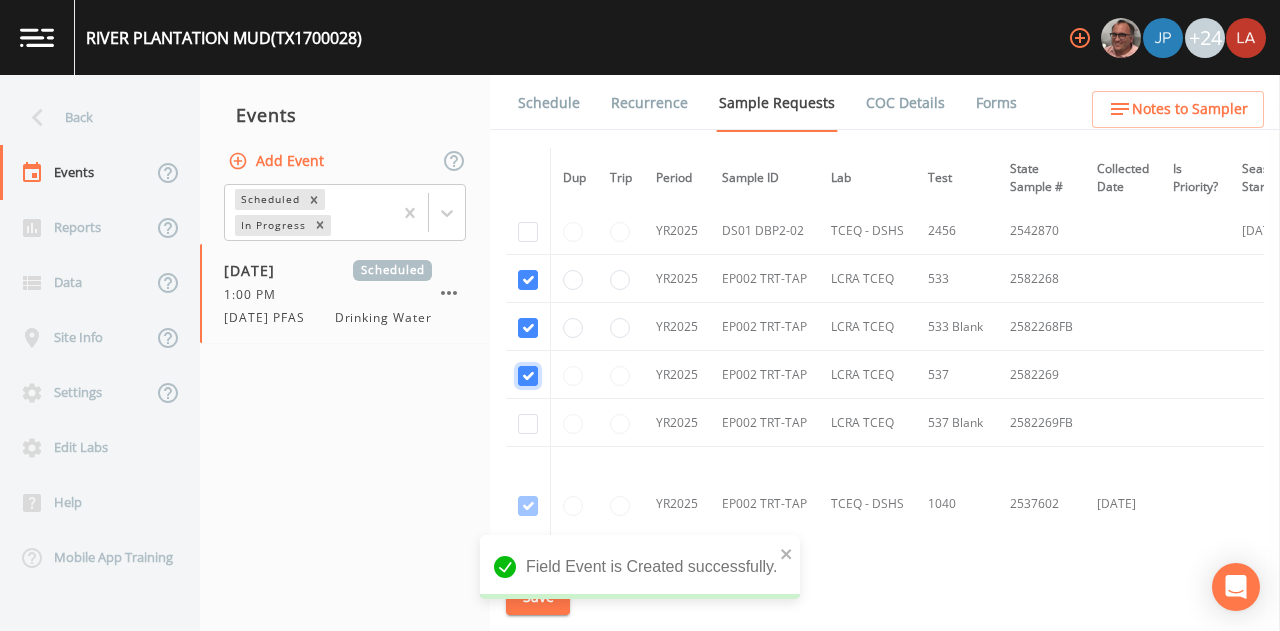 checkbox on "true" 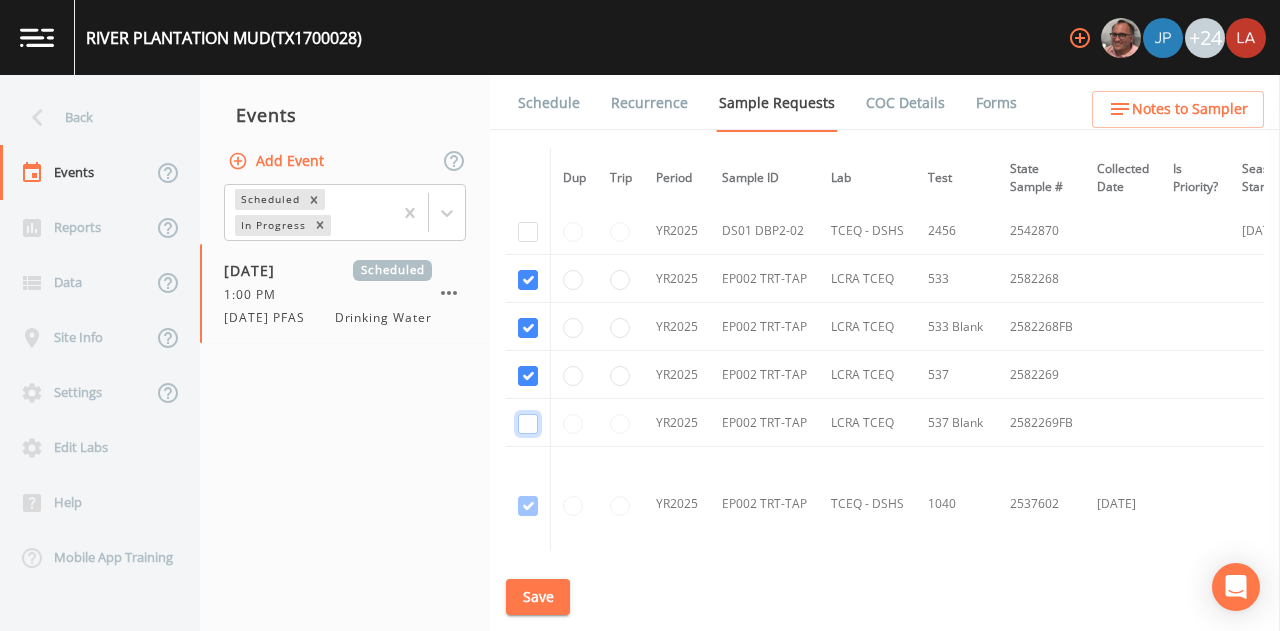click at bounding box center (528, 424) 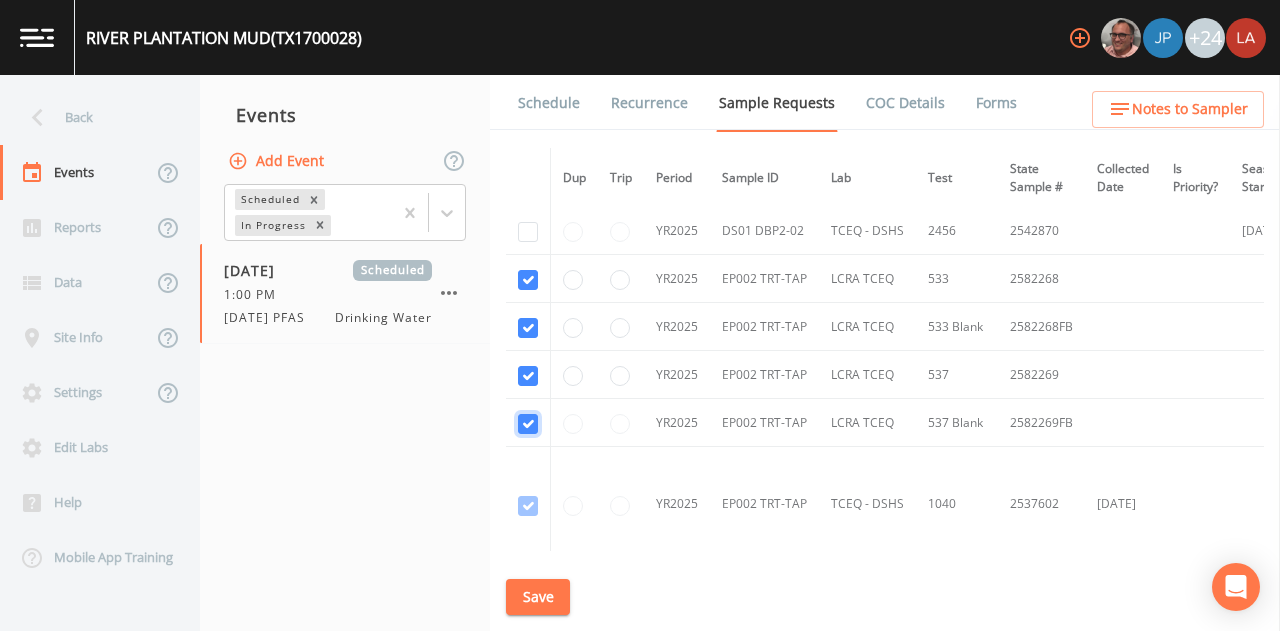 checkbox on "true" 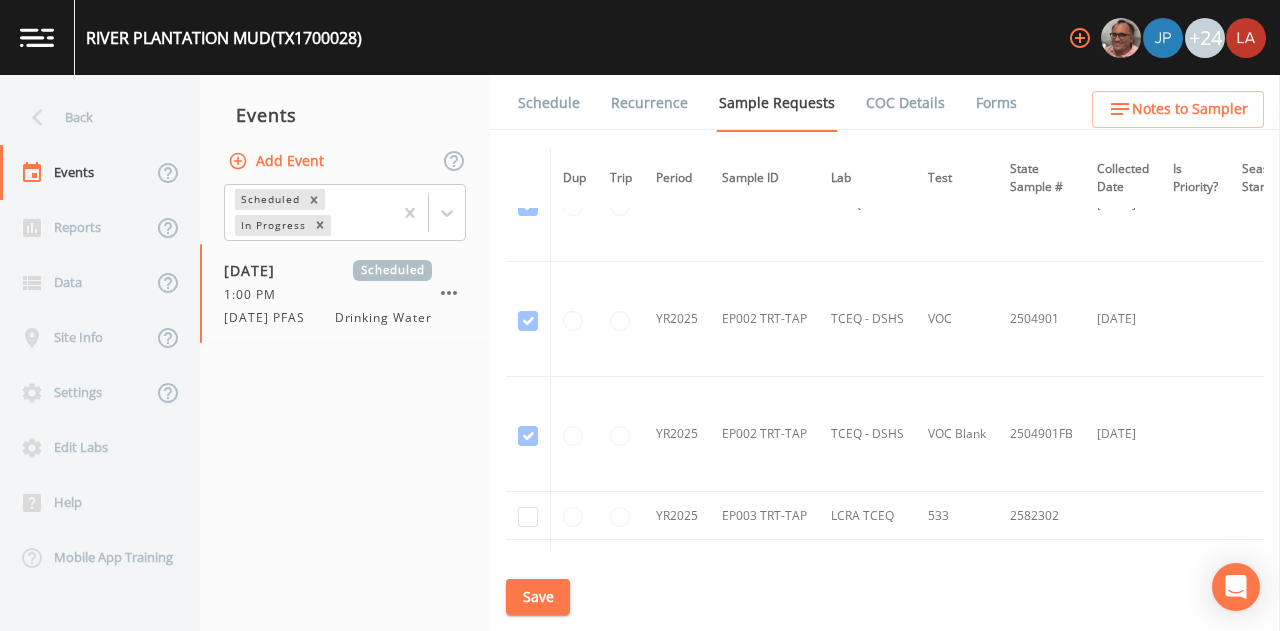 scroll, scrollTop: 1700, scrollLeft: 0, axis: vertical 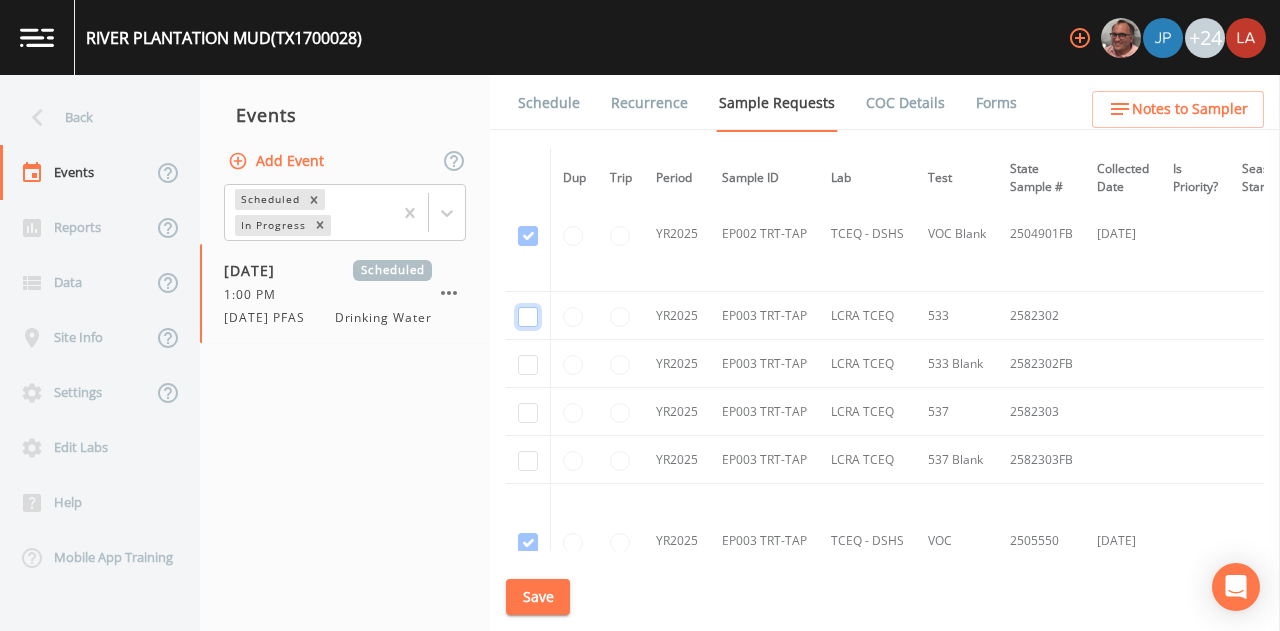 click at bounding box center [528, 317] 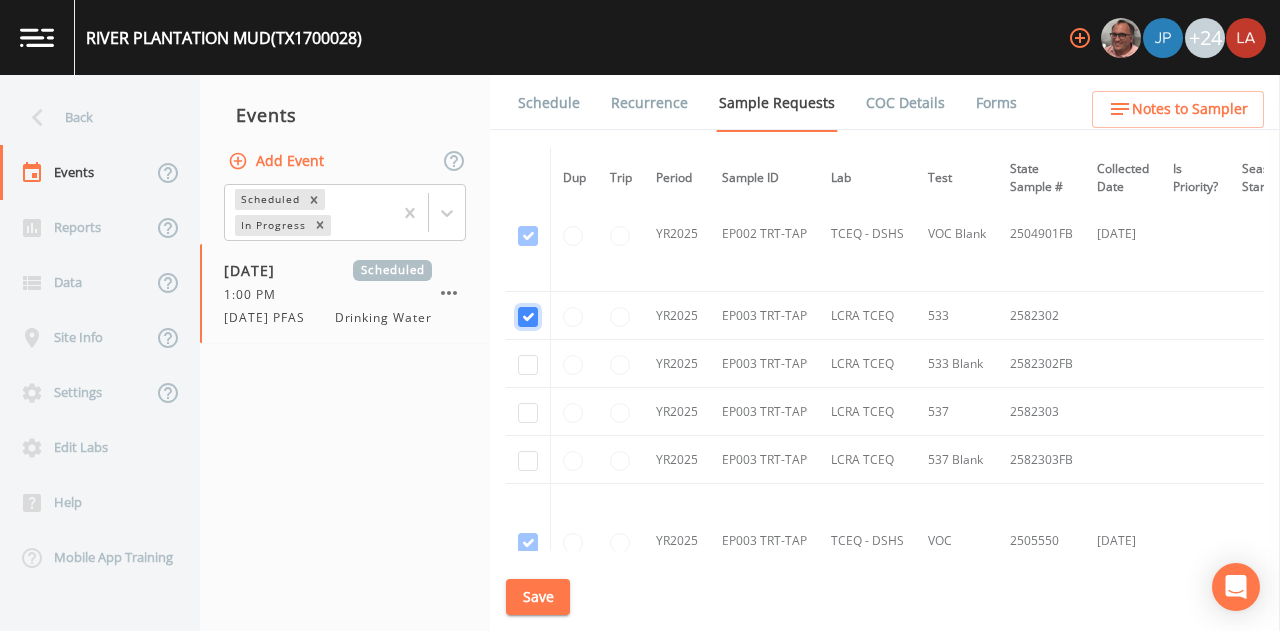 checkbox on "true" 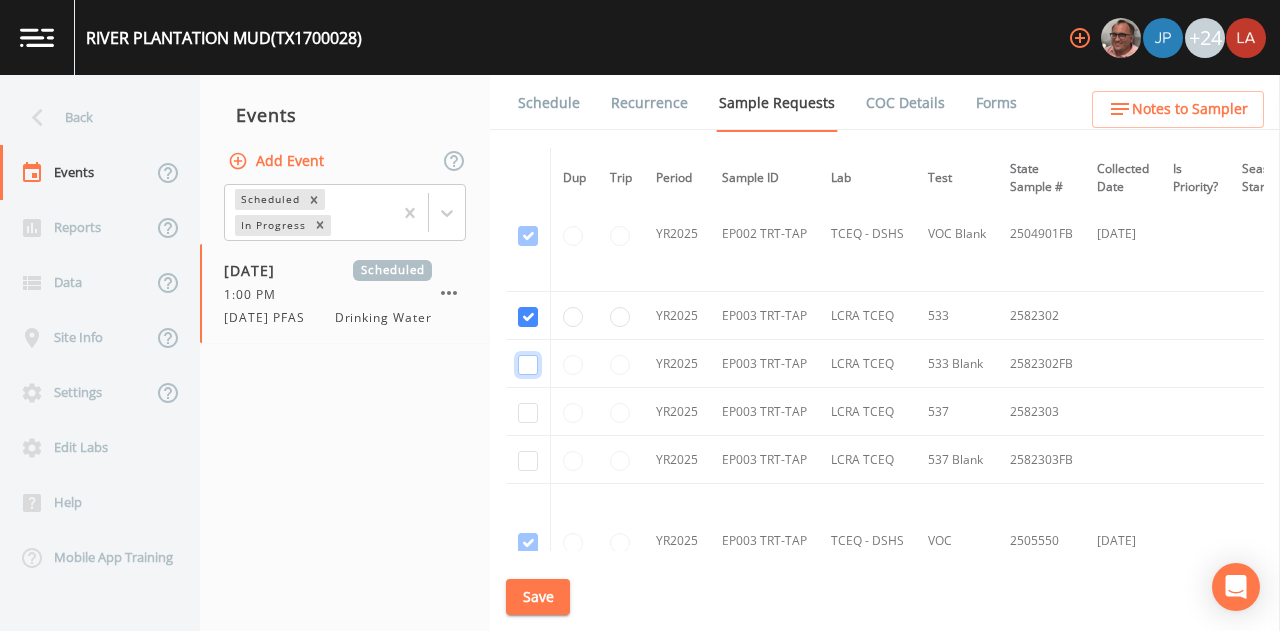 click at bounding box center (528, 365) 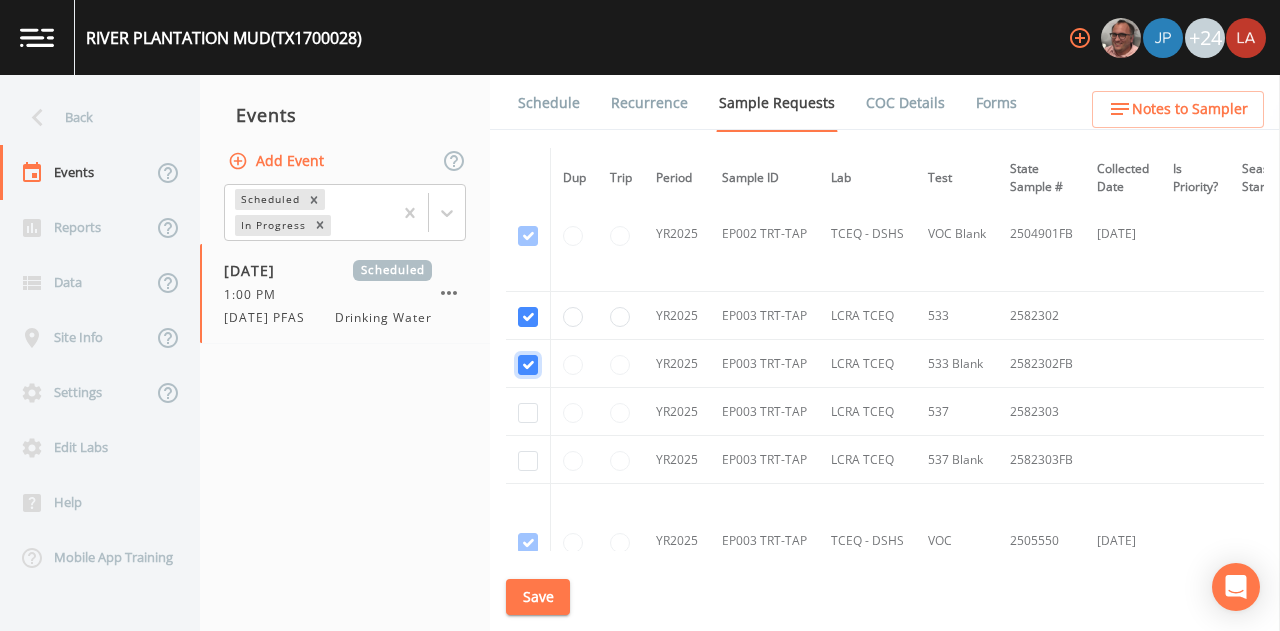 checkbox on "true" 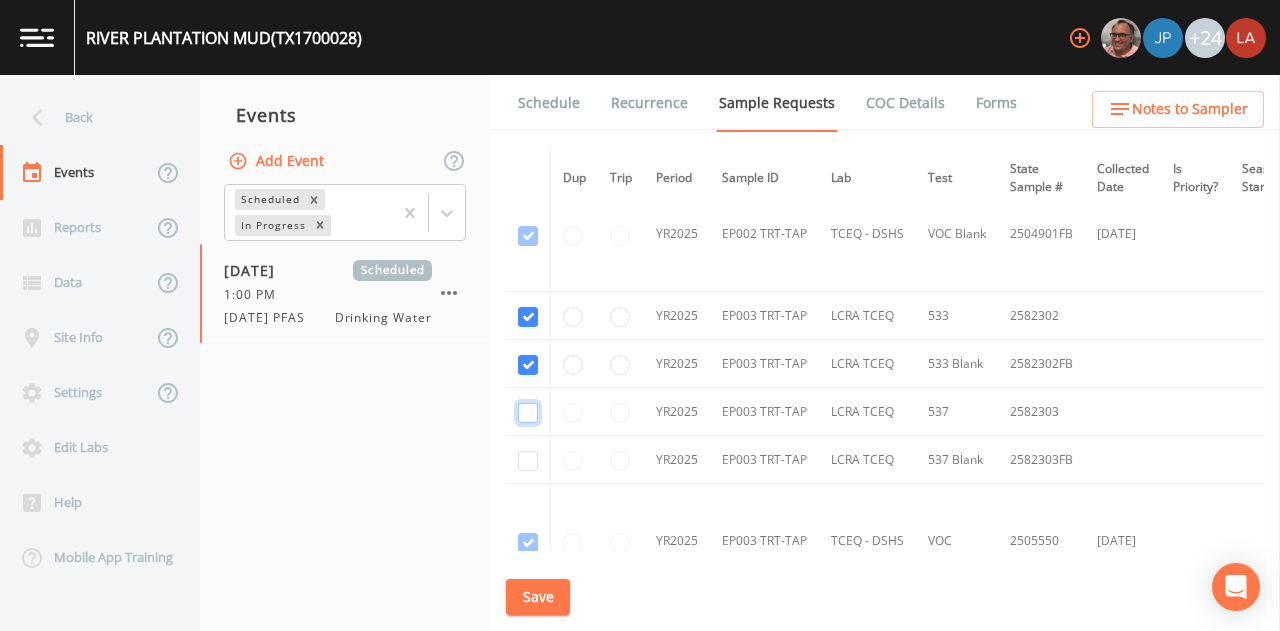click at bounding box center [528, 413] 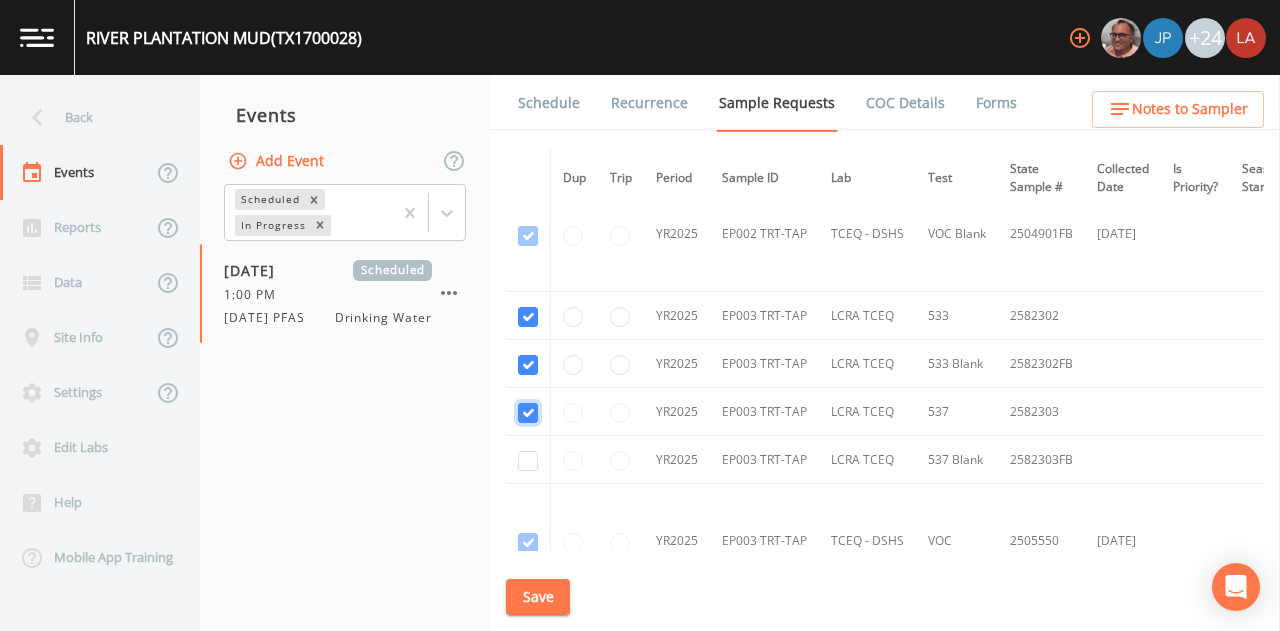 checkbox on "true" 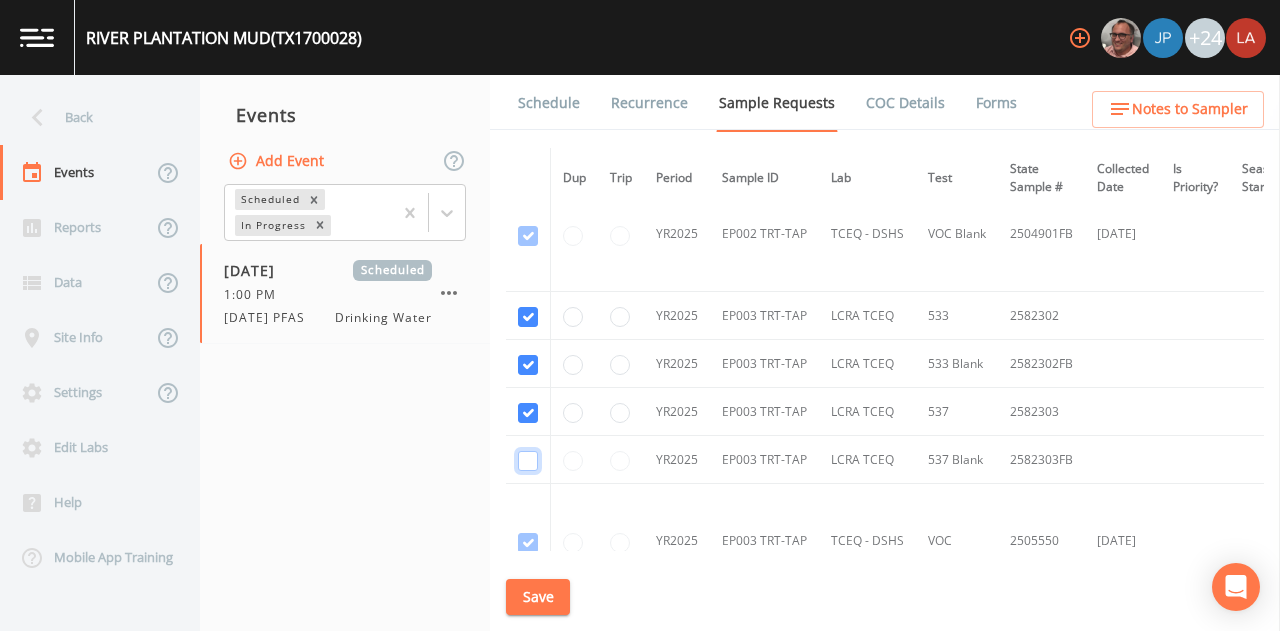 click at bounding box center [528, 461] 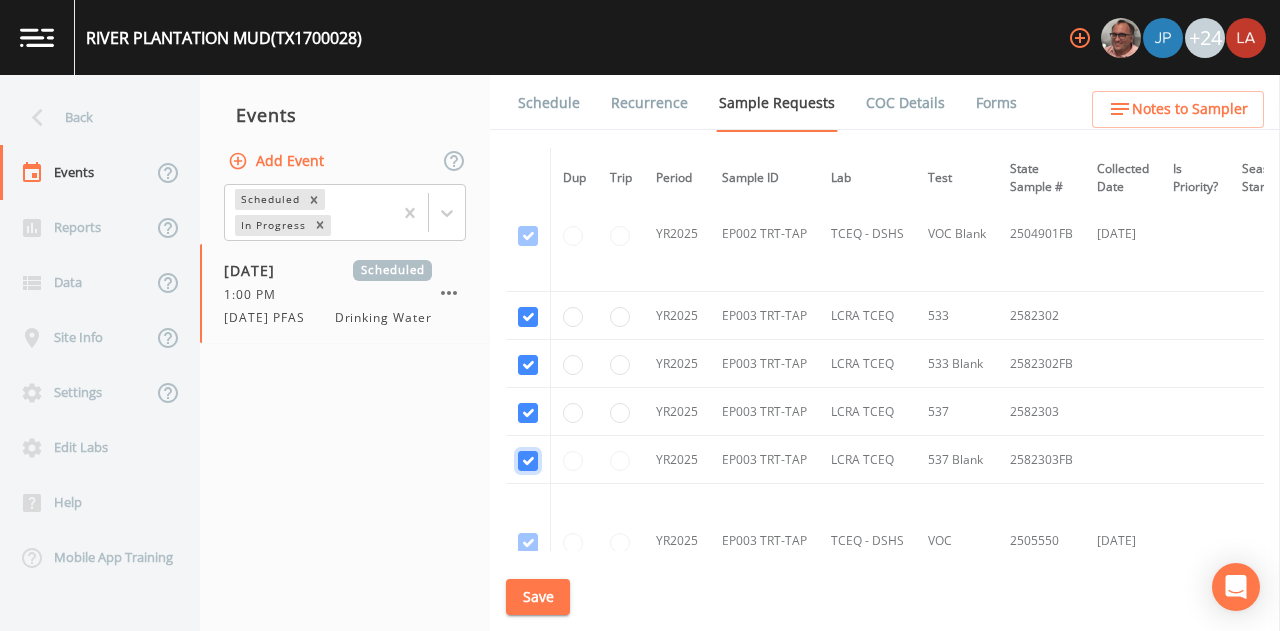 checkbox on "true" 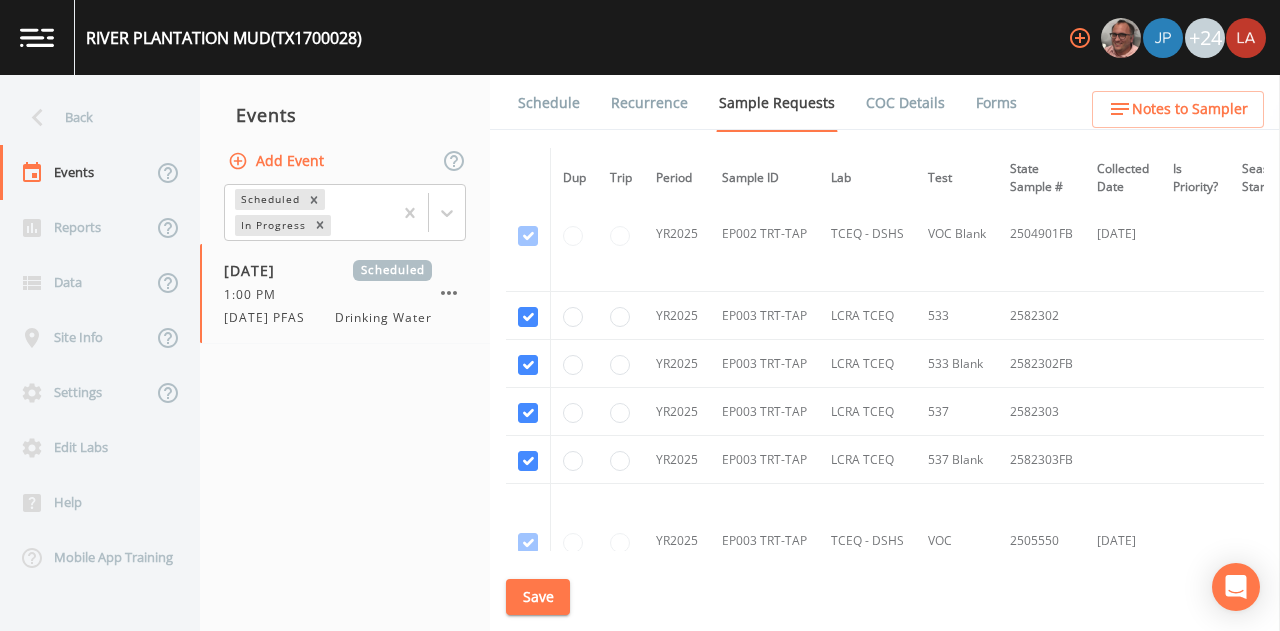 click on "Schedule Recurrence Sample Requests COC Details Forms Dup Trip Period Sample ID Lab Test State Sample # Collected Date Is Priority? Season Start Season End Deleted? YR2024 DS01 DBP2-01 TCEQ - DSHS 2950 2442191 [DATE] [DATE] [DATE] This sample has been collected YR2024 DS01 DBP2-02 TCEQ - DSHS 2456 2441674 [DATE] [DATE] [DATE] This sample has been collected YR2024 EP002 TRT-TAP TCEQ - DSHS 1040 2435253 [DATE] This sample has been collected YR2024 EP002 TRT-TAP TCEQ - DSHS VOC 2404868 [DATE] This sample has been collected YR2024 EP002 TRT-TAP TCEQ - DSHS VOC Blank 2404868FB [DATE] This sample has been collected YR2024 EP003 TRT-TAP TCEQ - DSHS 1040 2436801 [DATE] This sample has been collected YR2024 EP003 TRT-TAP TCEQ - DSHS VOC 2405632 [DATE] This sample has been collected YR2024 EP003 TRT-TAP TCEQ - DSHS VOC Blank 2405632FB [DATE] This sample has been collected 3Y2024 EP002 TRT-TAP TCEQ - DSHS SOC5 2407945 [DATE] This sample has been collected 3Y2024 EP003 TRT-TAP RAD 533" at bounding box center (885, 353) 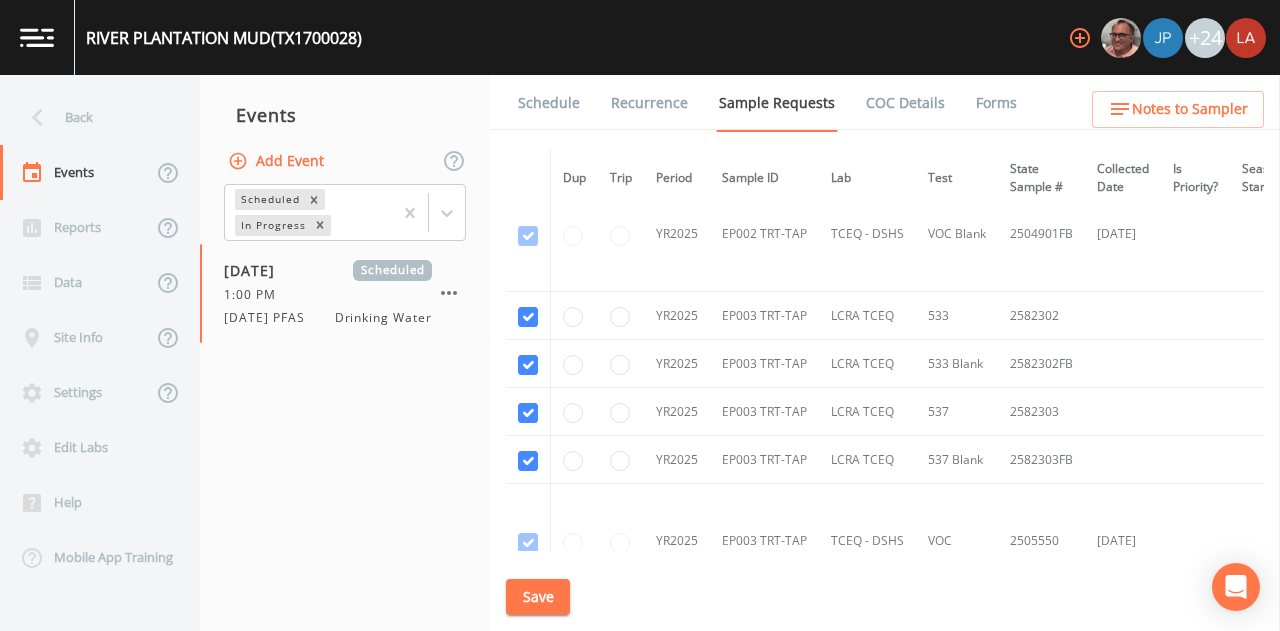 click on "Save" at bounding box center (538, 597) 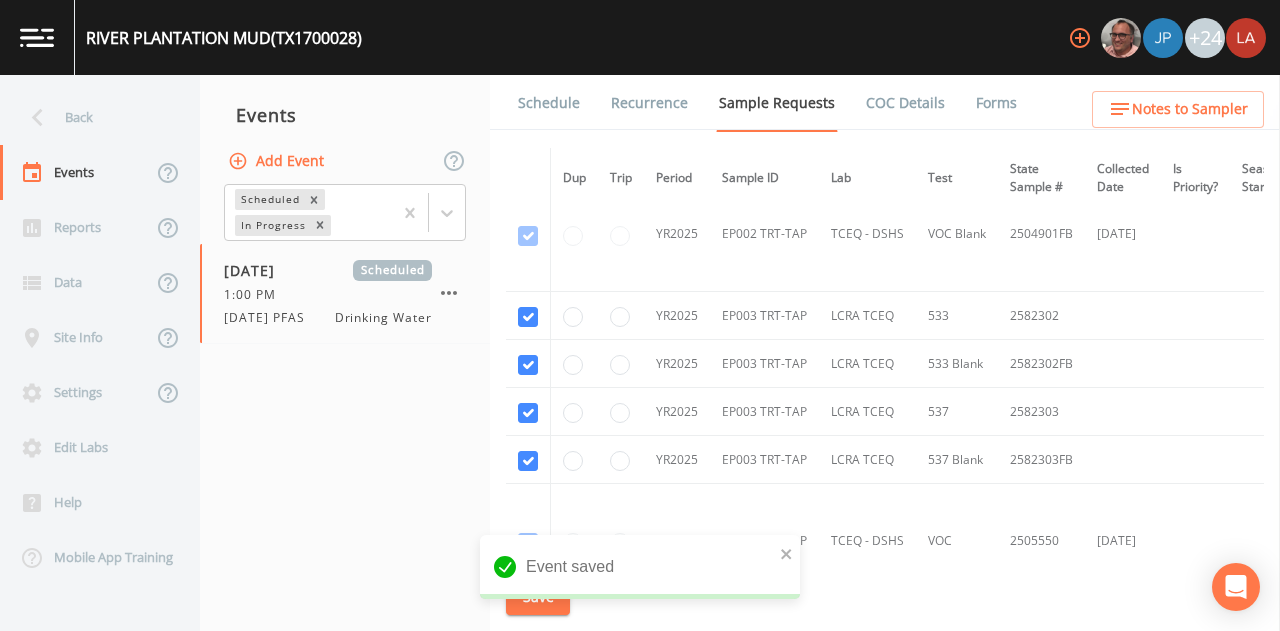 click on "Schedule" at bounding box center [549, 103] 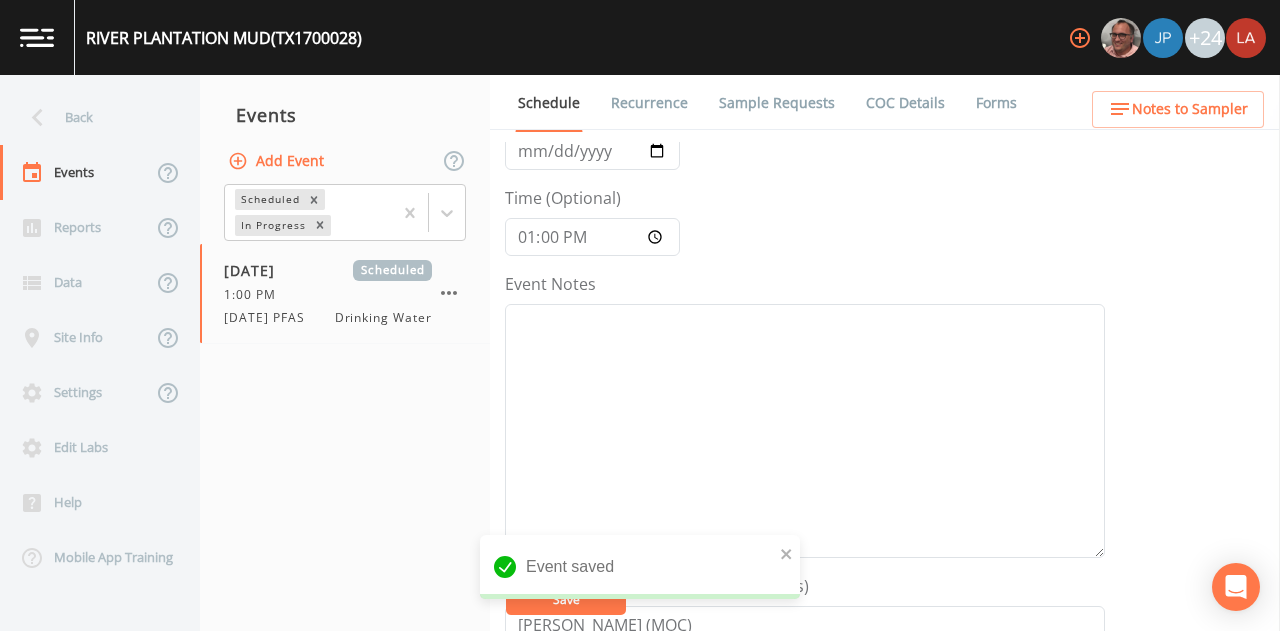 scroll, scrollTop: 200, scrollLeft: 0, axis: vertical 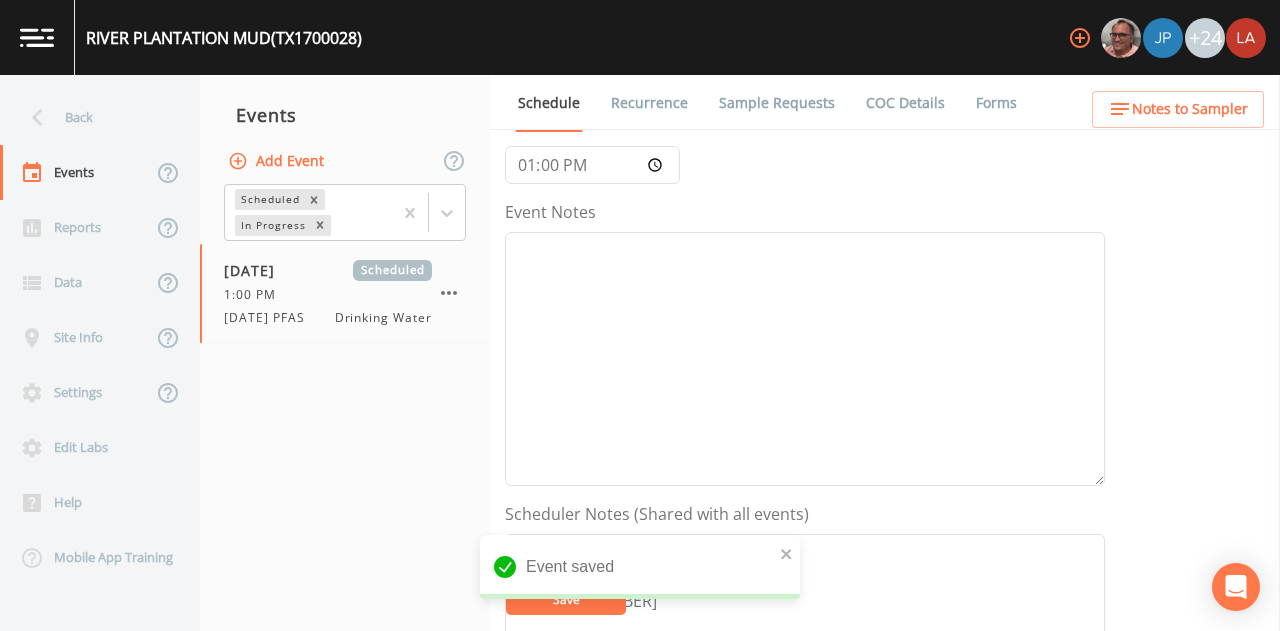 drag, startPoint x: 300, startPoint y: 456, endPoint x: 324, endPoint y: 449, distance: 25 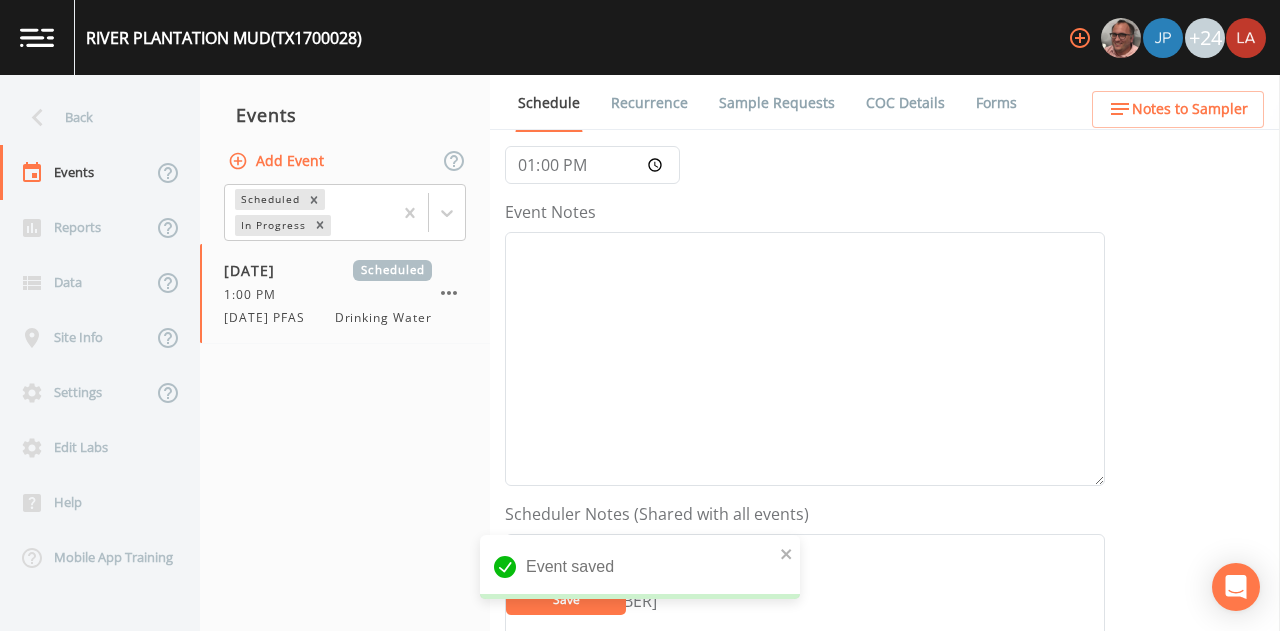 click on "Events Add Event Scheduled In Progress [DATE] Scheduled 1:00 PM [DATE] PFAS Drinking Water" at bounding box center [345, 353] 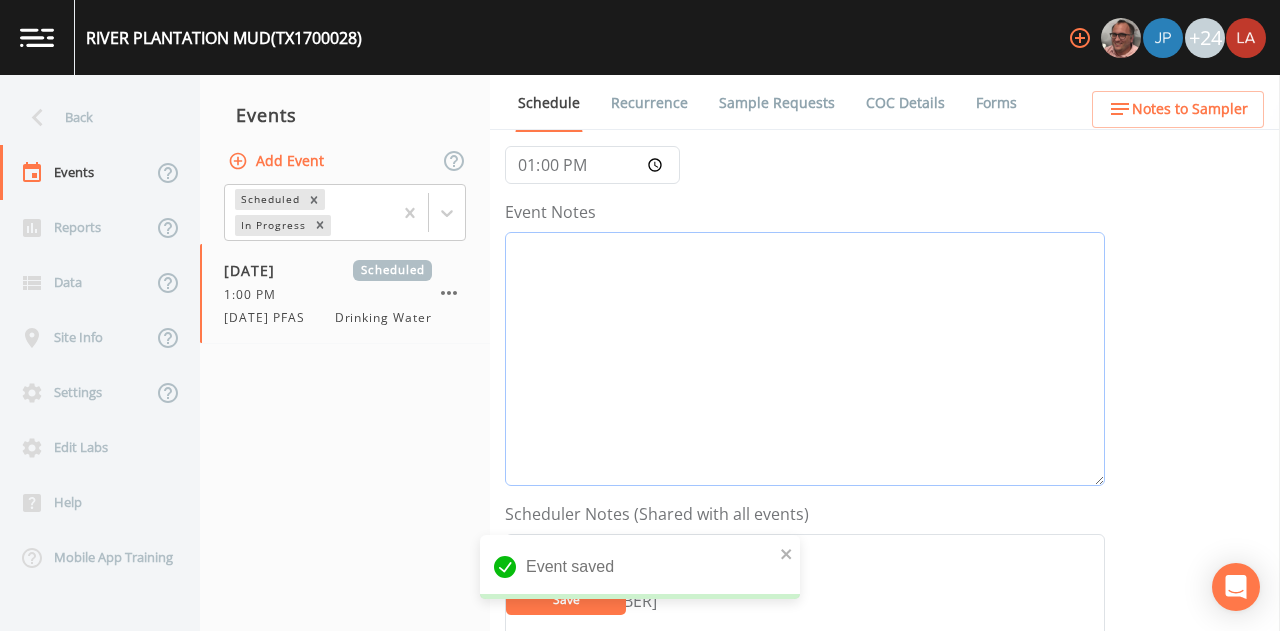 click on "Event Notes" at bounding box center (805, 359) 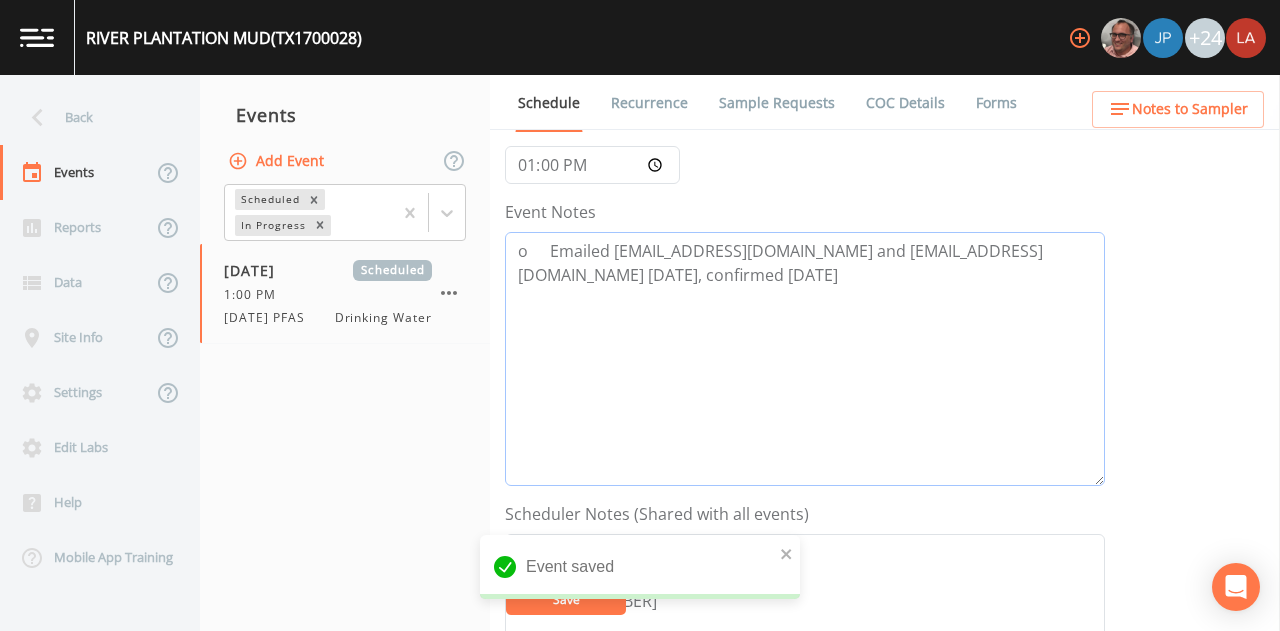 click on "o	Emailed [EMAIL_ADDRESS][DOMAIN_NAME] and [EMAIL_ADDRESS][DOMAIN_NAME] [DATE], confirmed [DATE]" at bounding box center [805, 359] 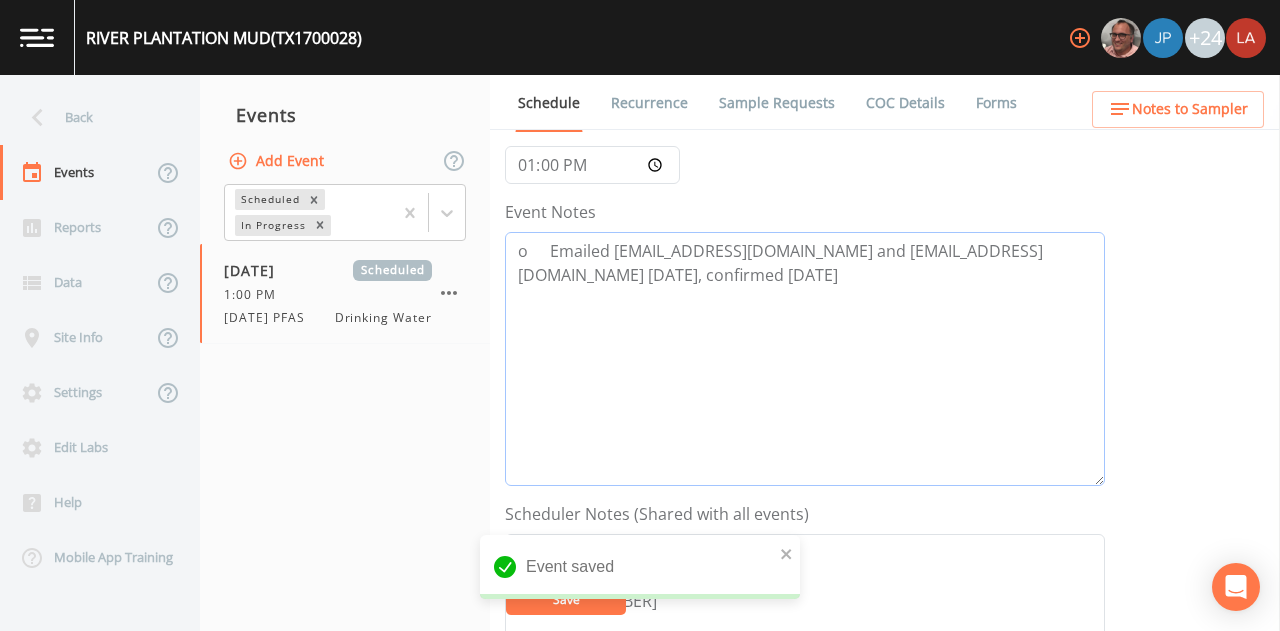 click on "o	Emailed [EMAIL_ADDRESS][DOMAIN_NAME] and [EMAIL_ADDRESS][DOMAIN_NAME] [DATE], confirmed [DATE]" at bounding box center [805, 359] 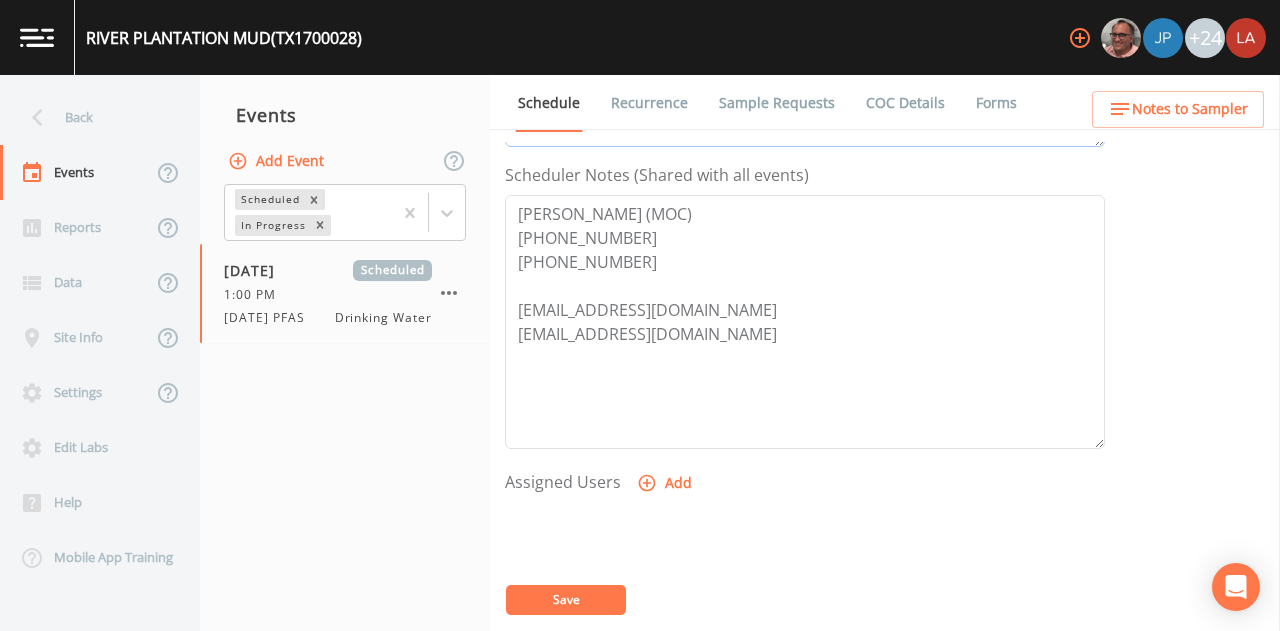 scroll, scrollTop: 600, scrollLeft: 0, axis: vertical 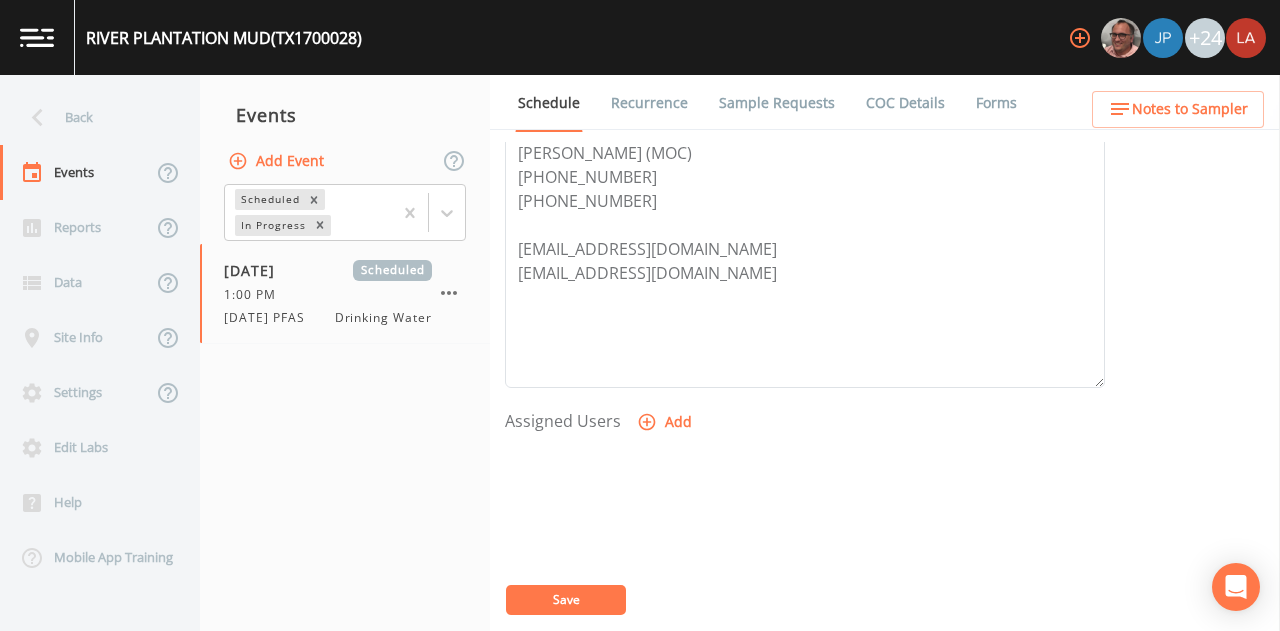 type on "Emailed [EMAIL_ADDRESS][DOMAIN_NAME] and [EMAIL_ADDRESS][DOMAIN_NAME] [DATE], confirmed [DATE]" 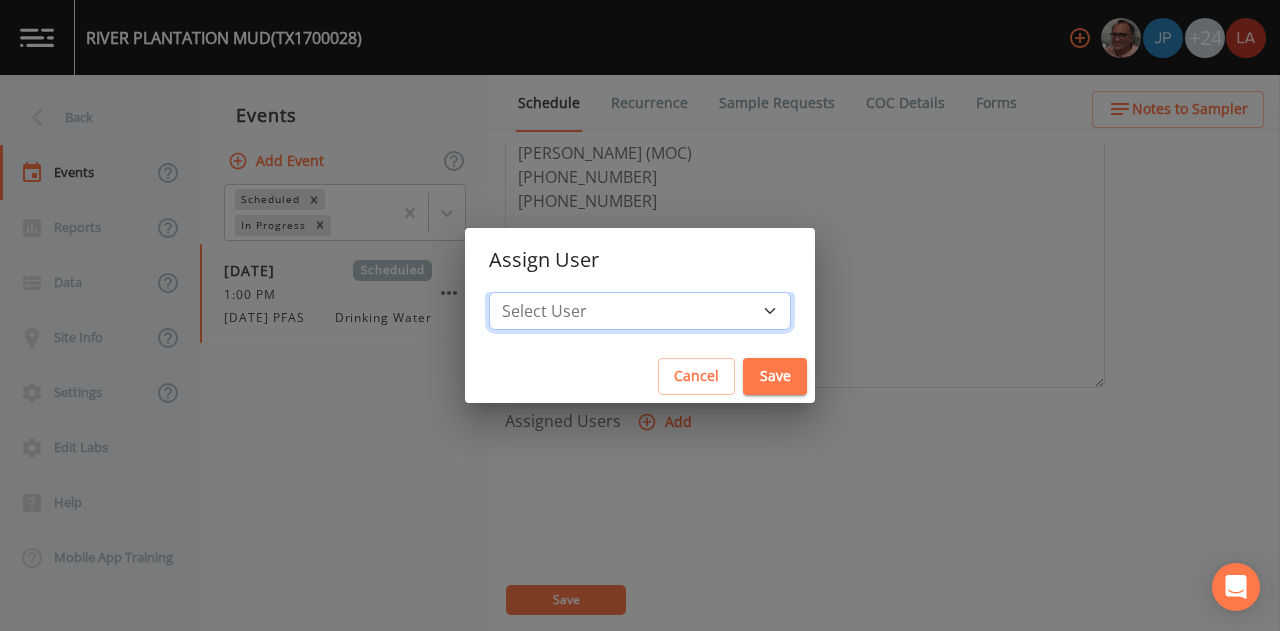 drag, startPoint x: 670, startPoint y: 327, endPoint x: 652, endPoint y: 310, distance: 24.758837 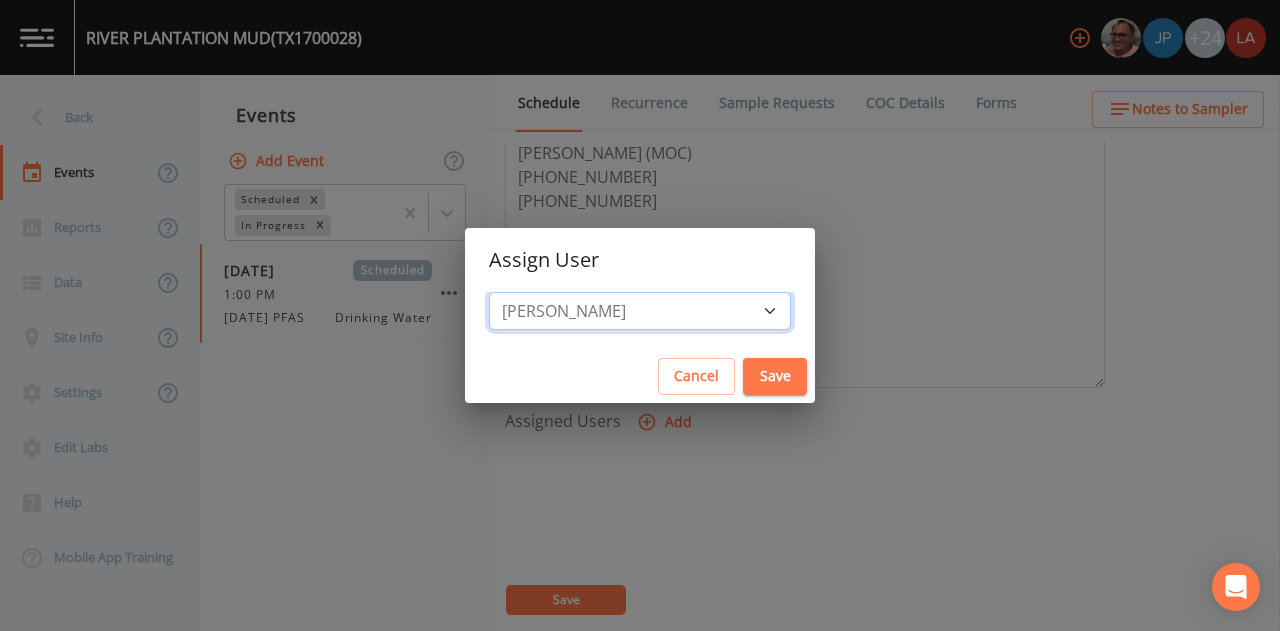 click on "Select User [PERSON_NAME] [PERSON_NAME]  [PERSON_NAME] [PERSON_NAME] [PERSON_NAME] [PERSON_NAME] [PERSON_NAME] [PERSON_NAME] [PERSON_NAME] [PERSON_NAME] [PERSON_NAME]   [PERSON_NAME] [PERSON_NAME] [PERSON_NAME] [PERSON_NAME] [PERSON_NAME] [PERSON_NAME]   [PERSON_NAME] [PERSON_NAME]   [PERSON_NAME] [PERSON_NAME] [PERSON_NAME] [PERSON_NAME] [PERSON_NAME] [PERSON_NAME] [PERSON_NAME] [PERSON_NAME]" at bounding box center (640, 311) 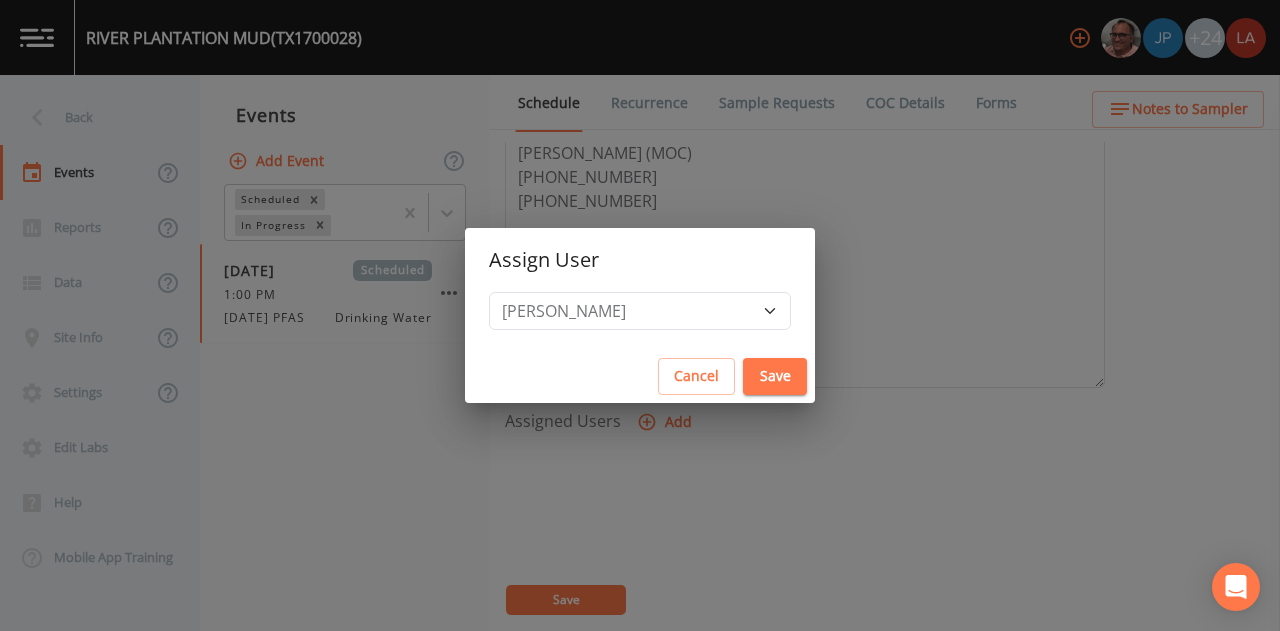 click on "Save" at bounding box center [775, 376] 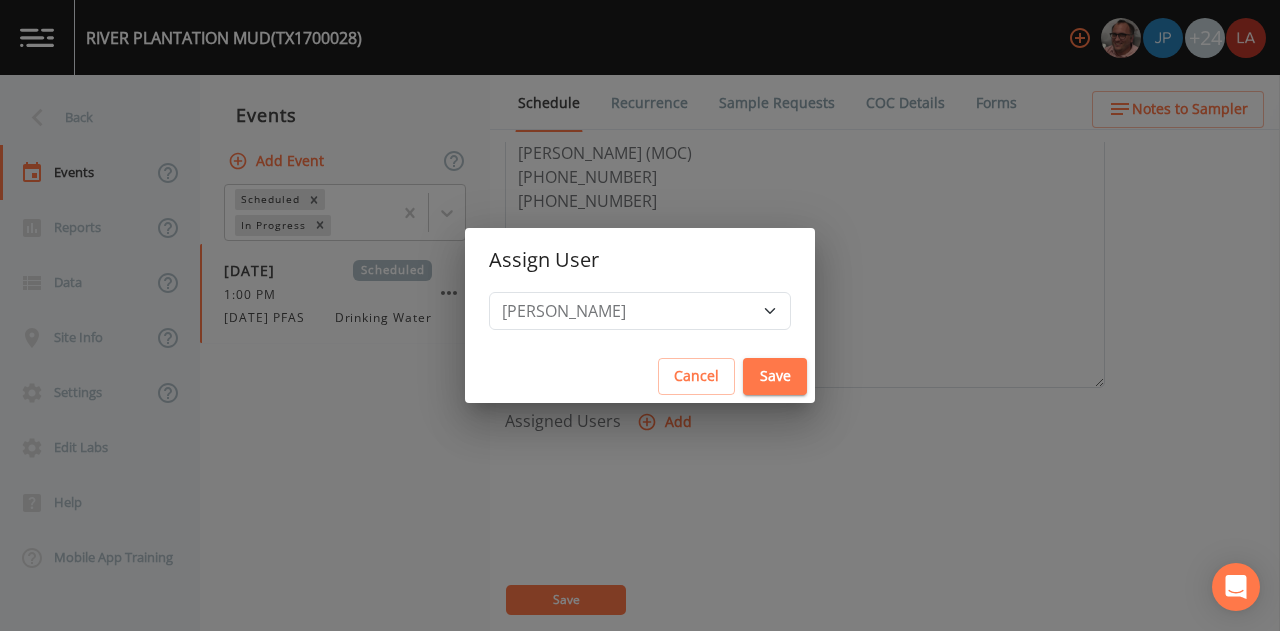 select 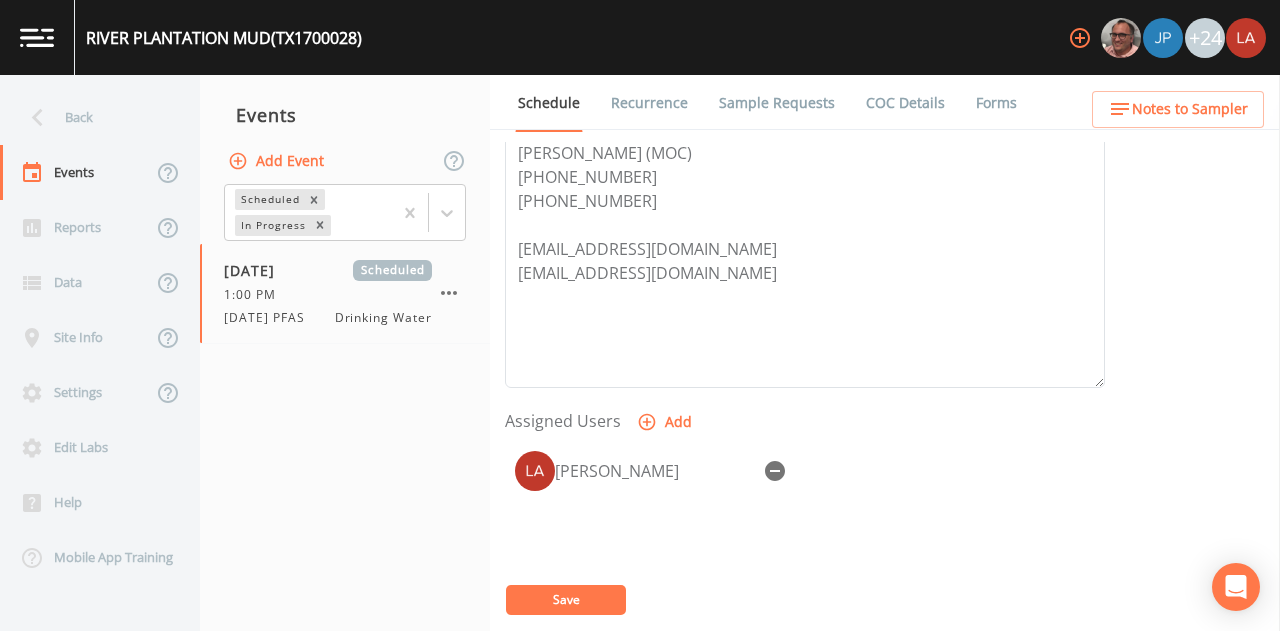 click on "Save" at bounding box center (566, 600) 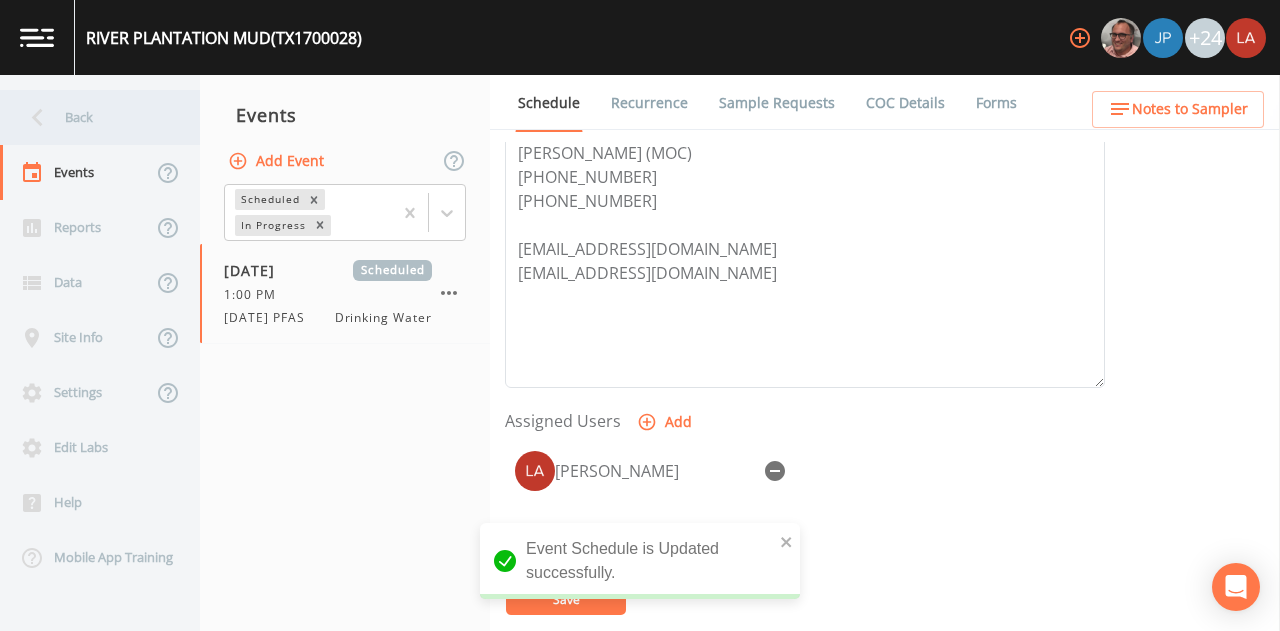 click on "Back" at bounding box center [90, 117] 